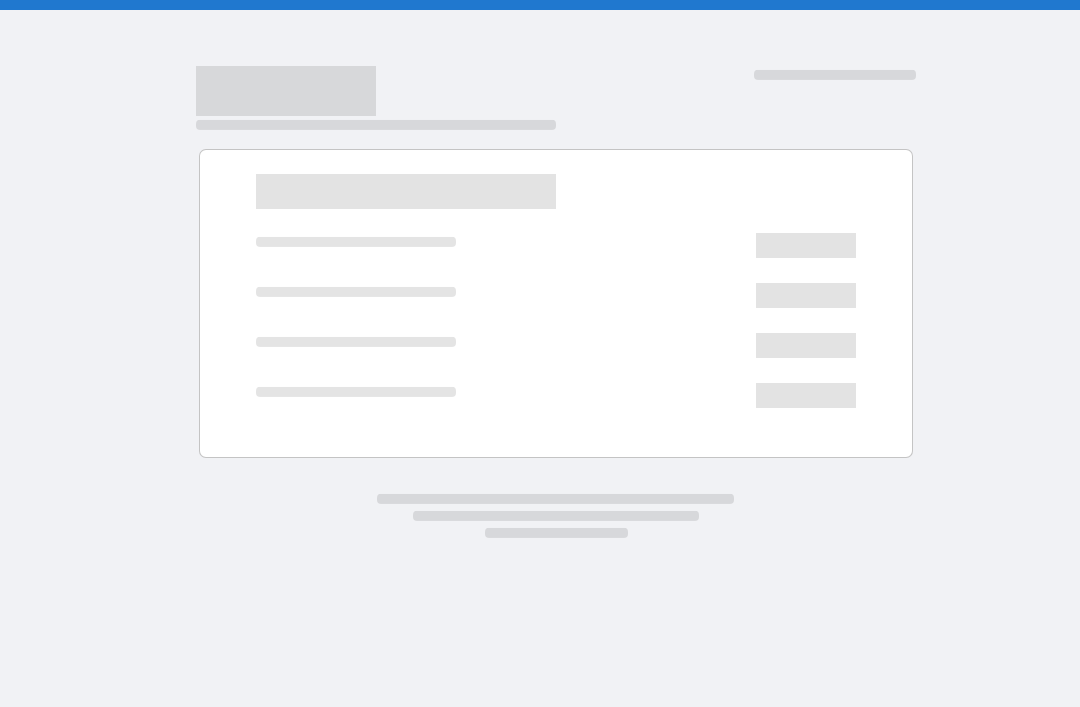 scroll, scrollTop: 0, scrollLeft: 0, axis: both 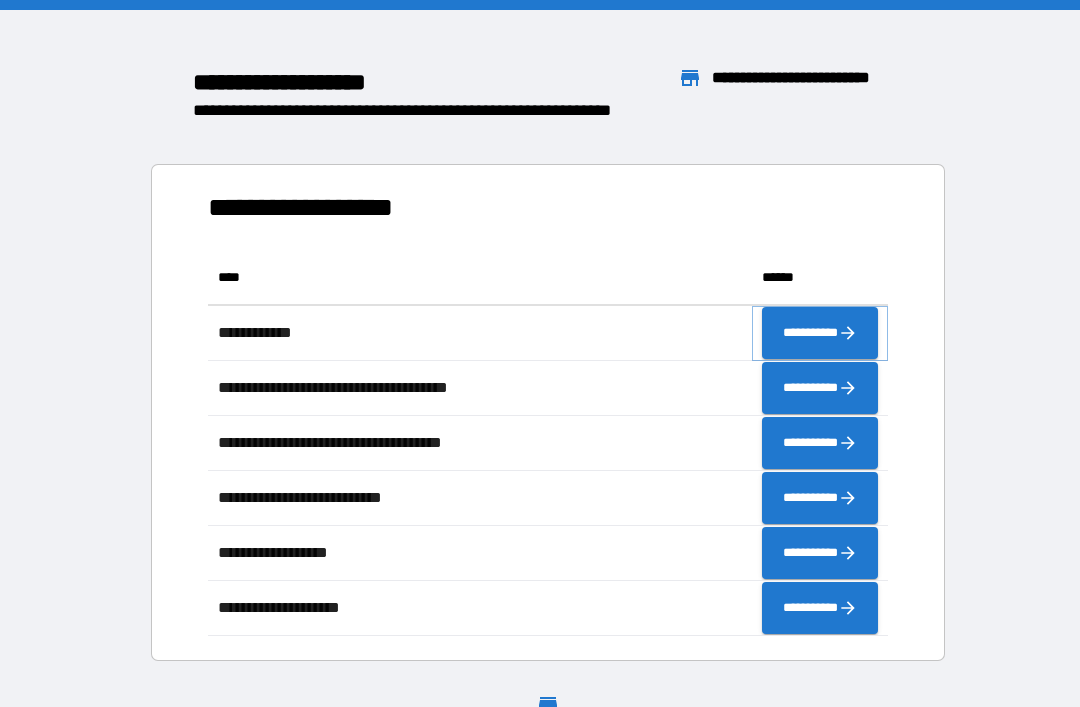click on "**********" at bounding box center [820, 333] 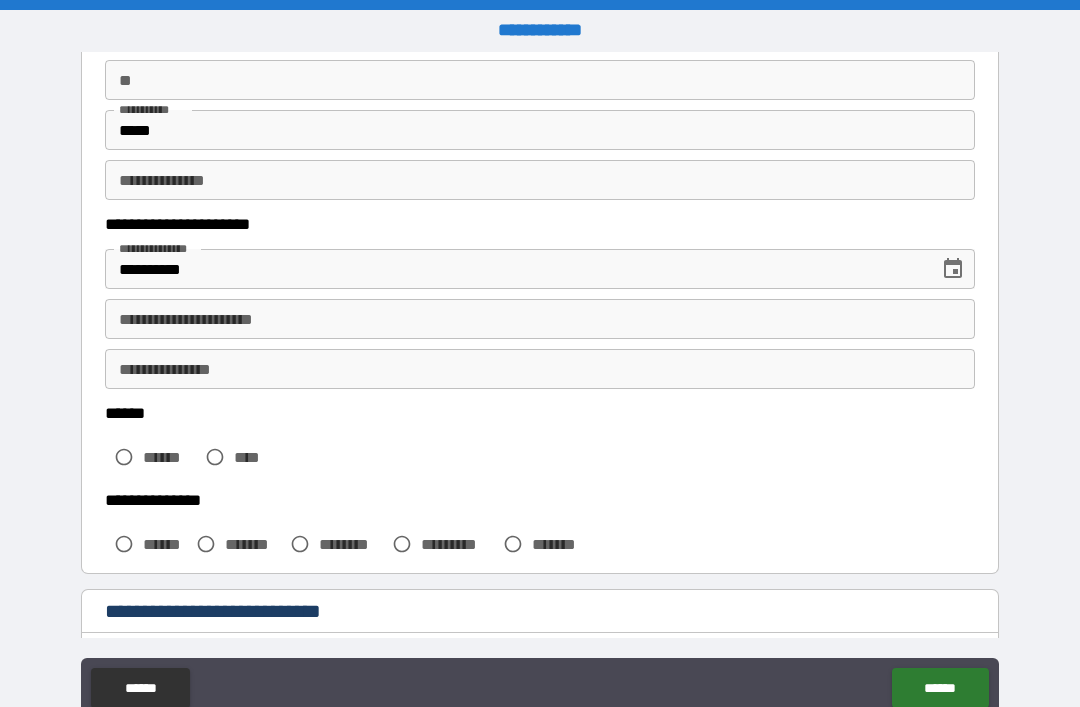 scroll, scrollTop: 219, scrollLeft: 0, axis: vertical 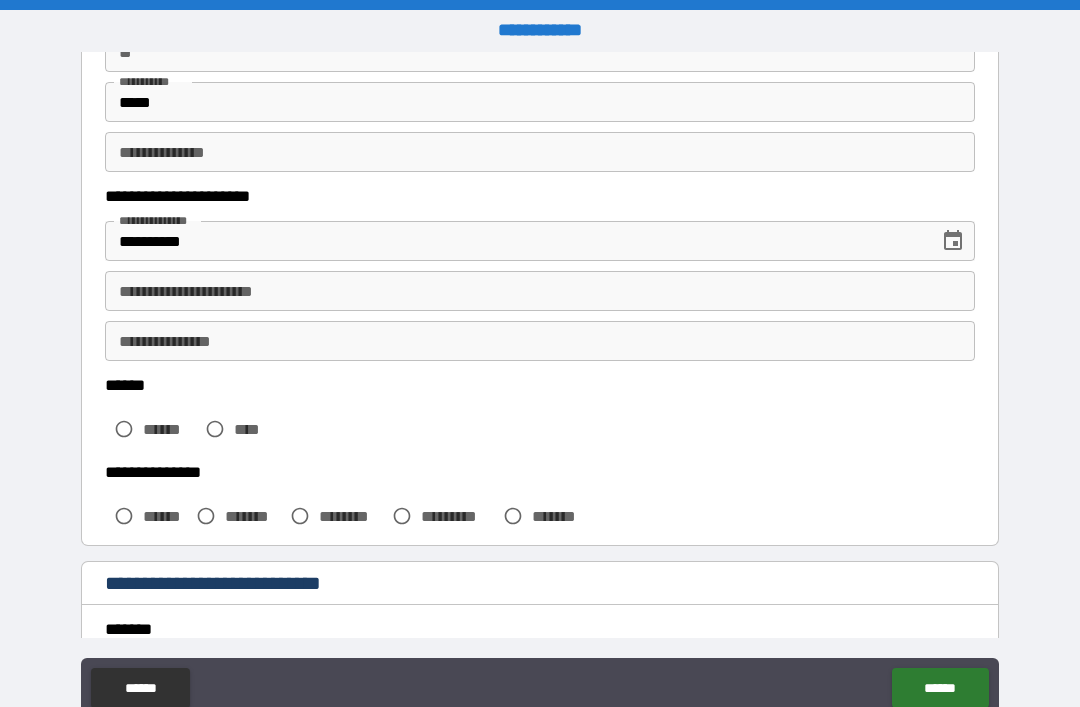 click on "**********" at bounding box center (540, 291) 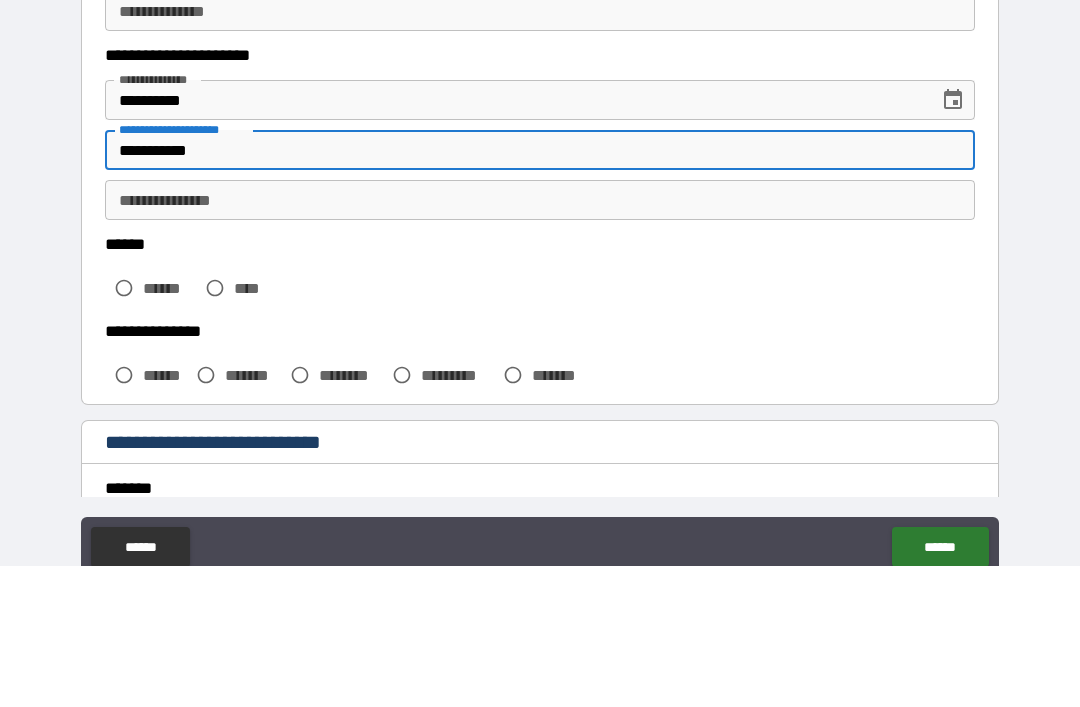 type on "**********" 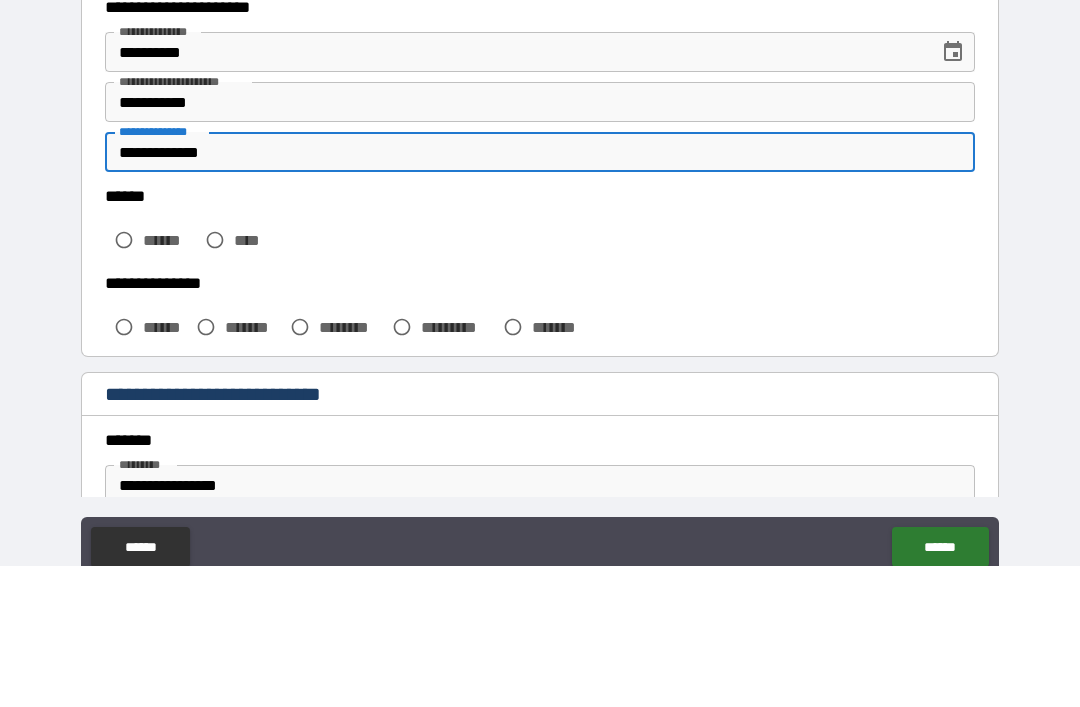 scroll, scrollTop: 316, scrollLeft: 0, axis: vertical 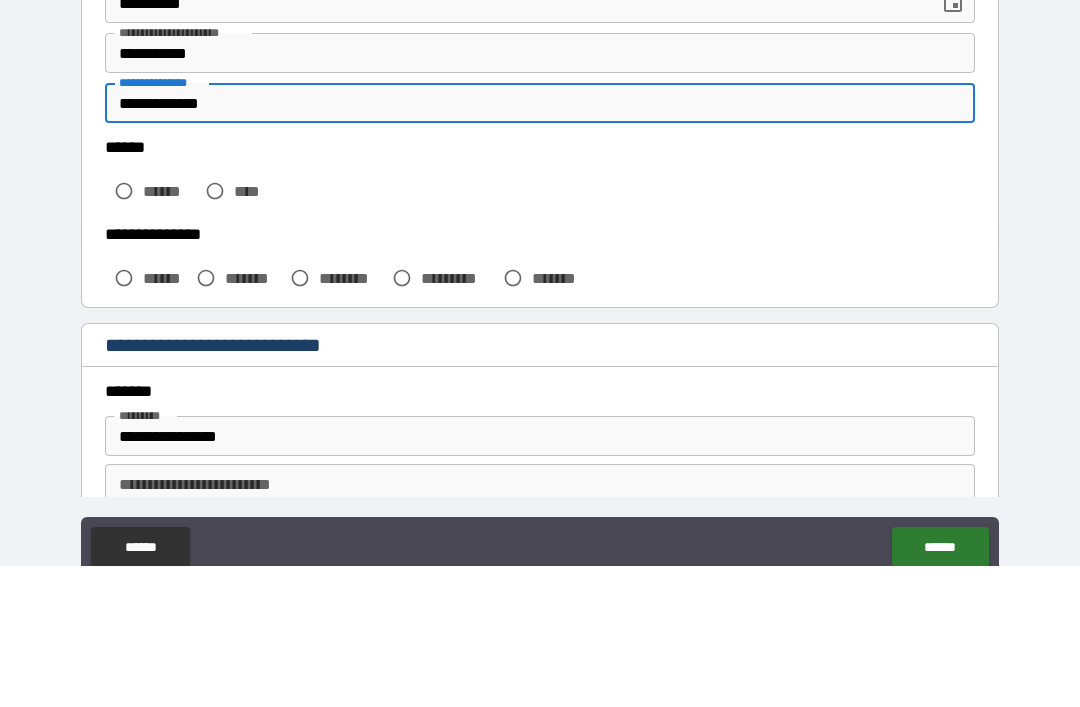 type on "**********" 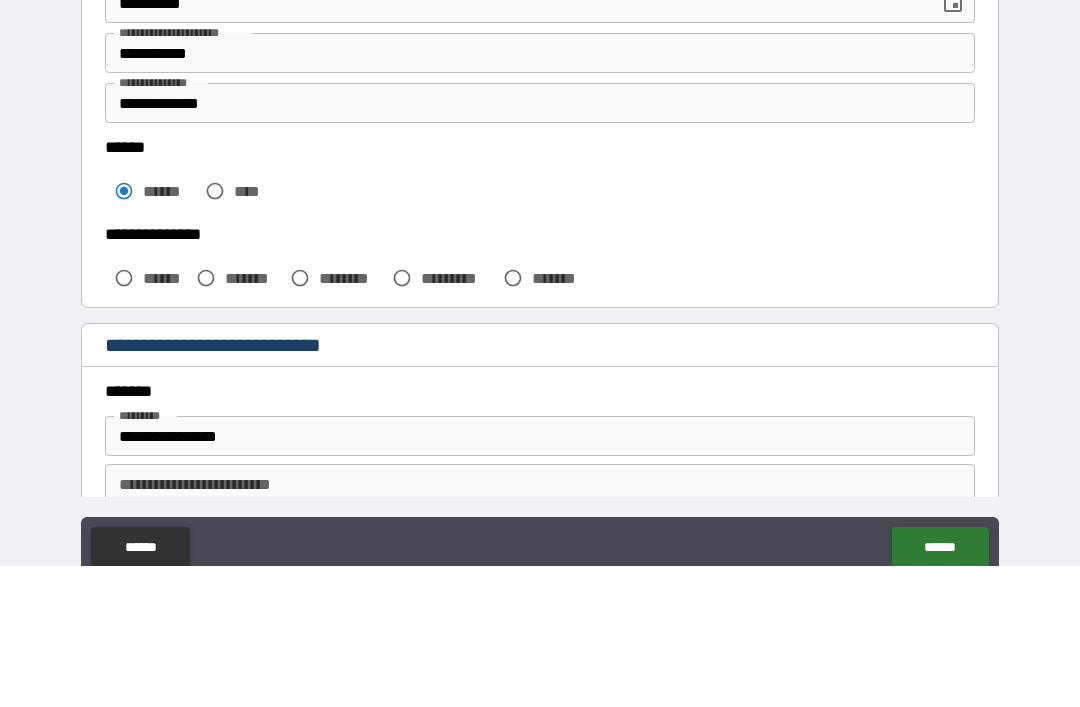 scroll, scrollTop: 64, scrollLeft: 0, axis: vertical 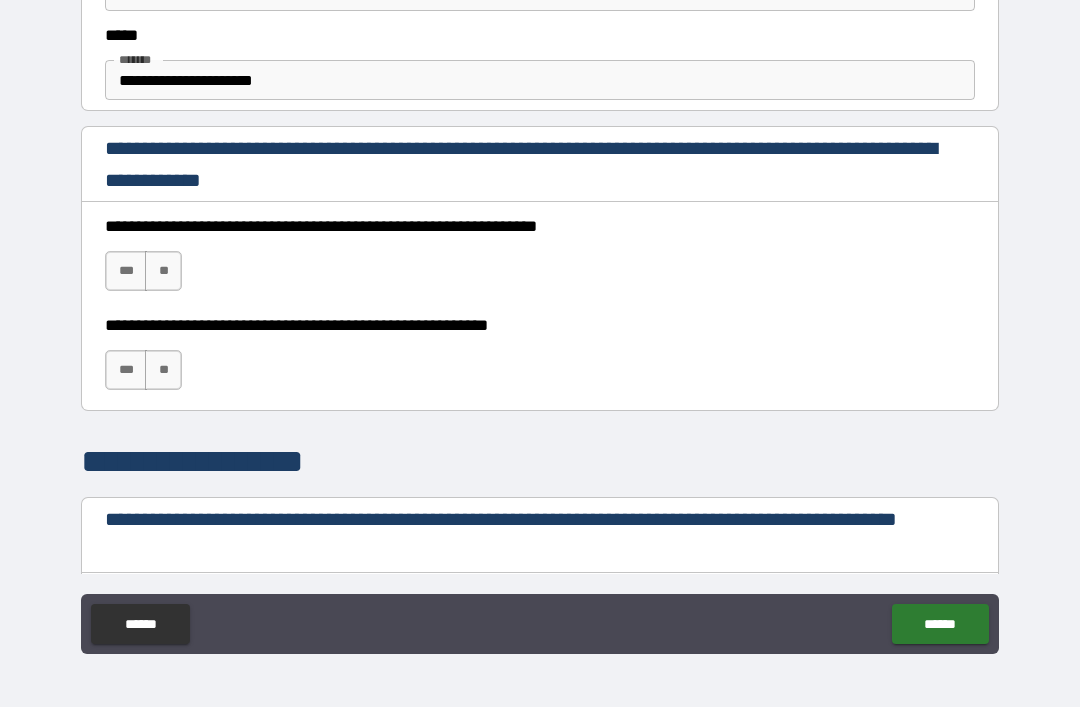 click on "***" at bounding box center [126, 271] 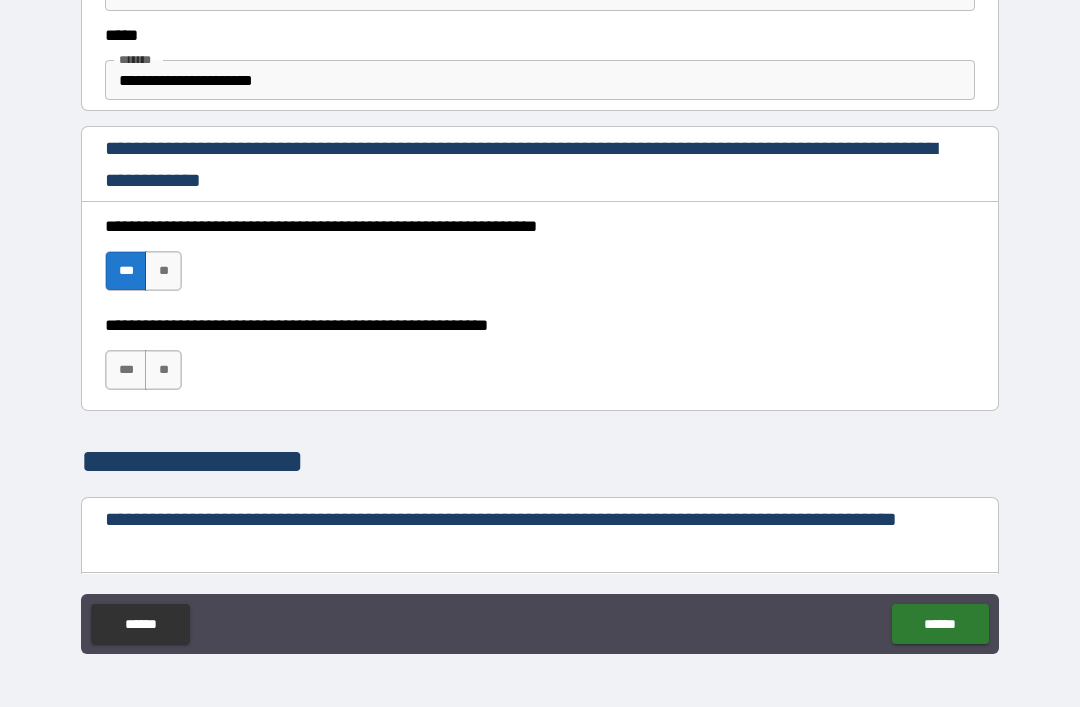 click on "***" at bounding box center [126, 370] 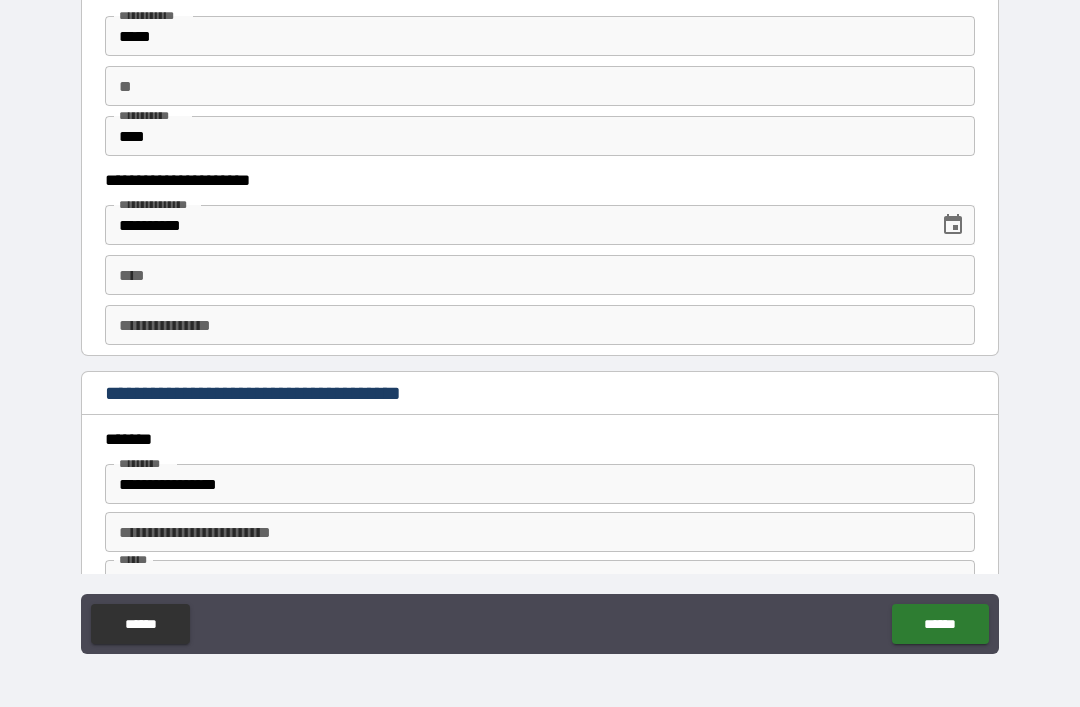 scroll, scrollTop: 1983, scrollLeft: 0, axis: vertical 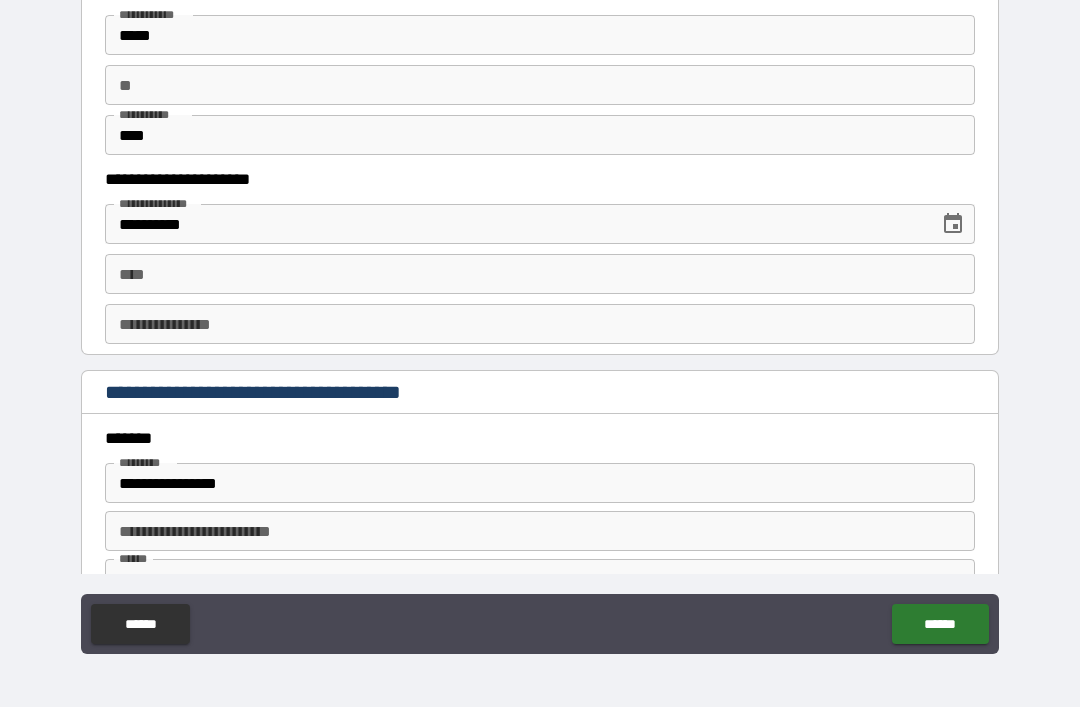 click on "****" at bounding box center [540, 274] 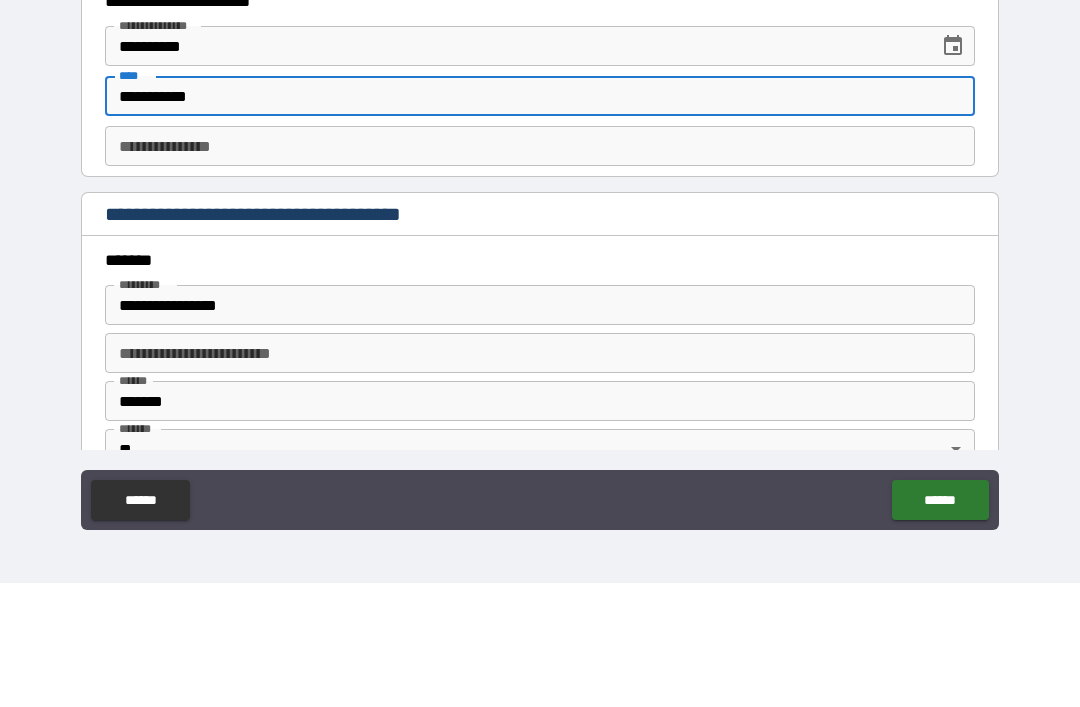 scroll, scrollTop: 2038, scrollLeft: 0, axis: vertical 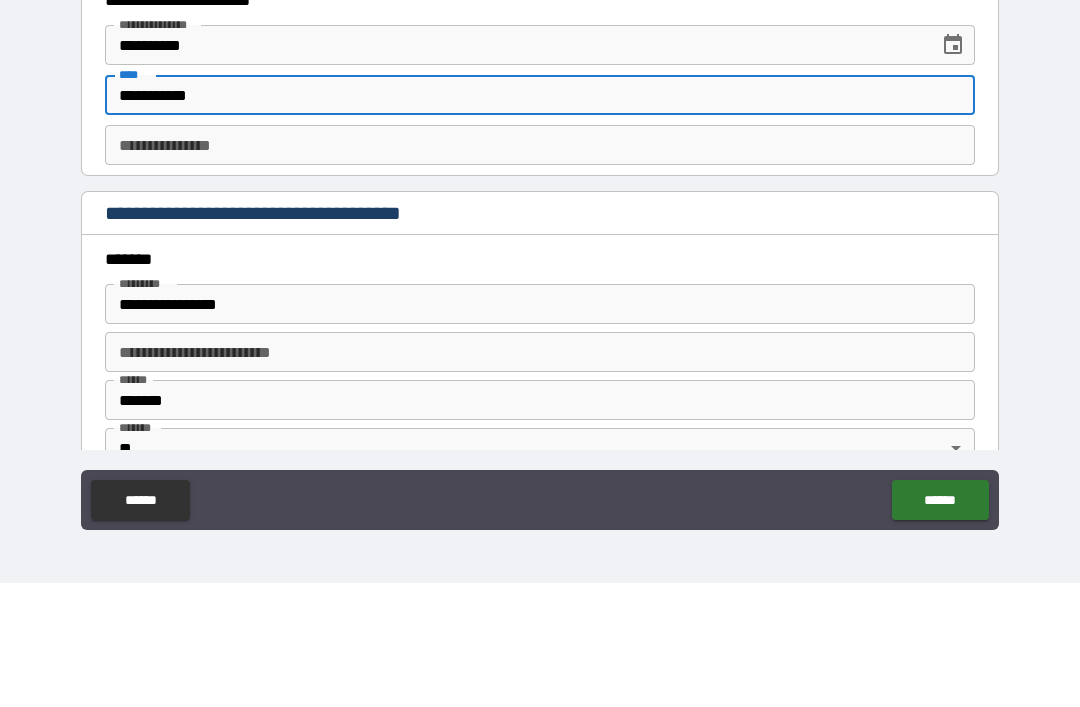 type on "**********" 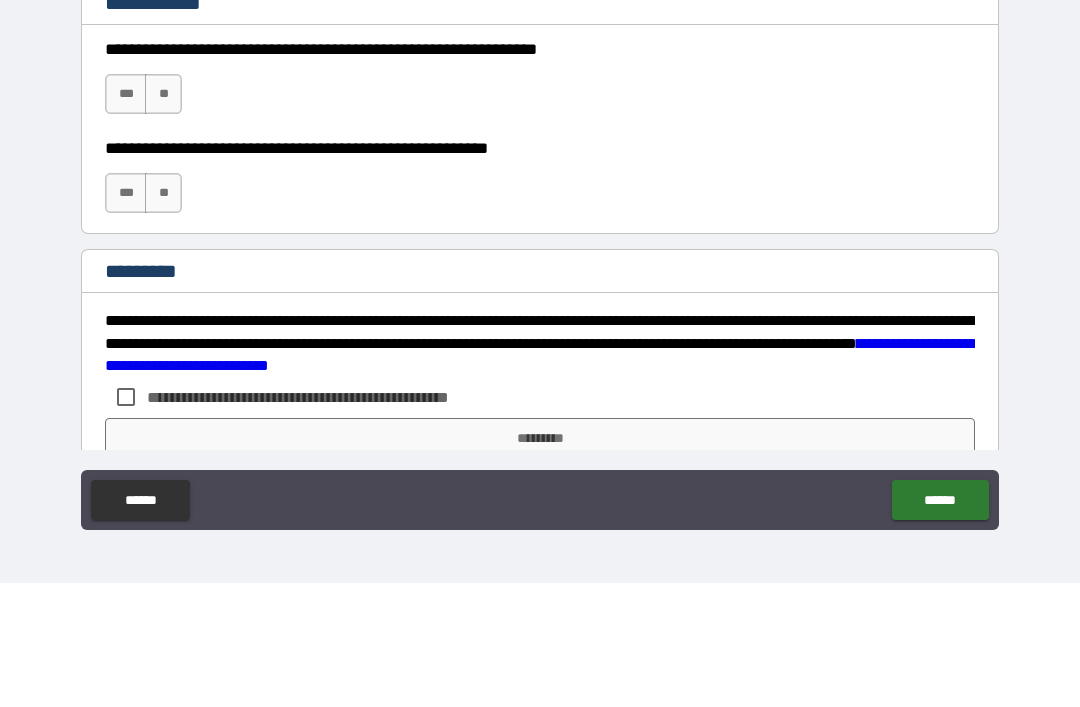 scroll, scrollTop: 2901, scrollLeft: 0, axis: vertical 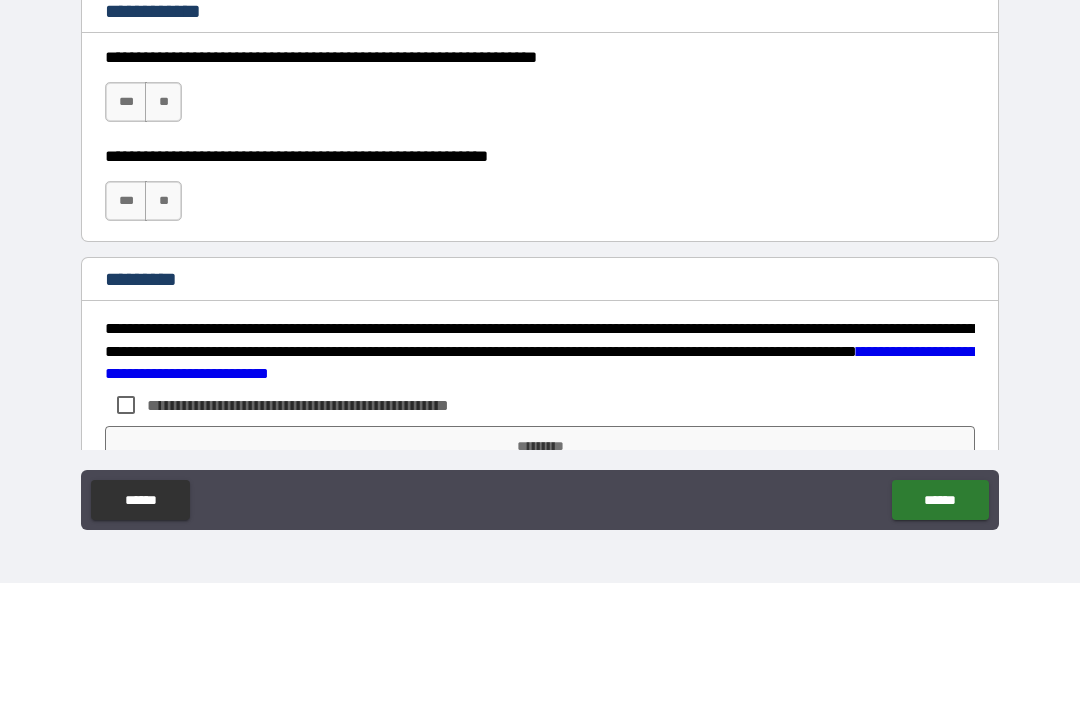 type on "**********" 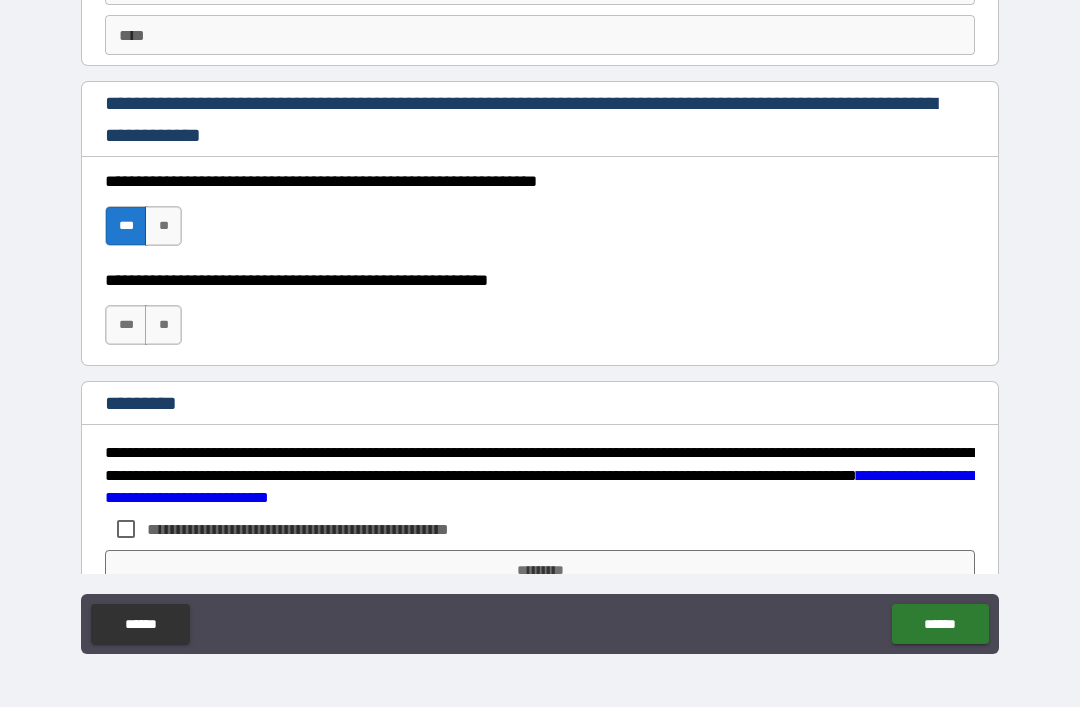click on "***" at bounding box center [126, 325] 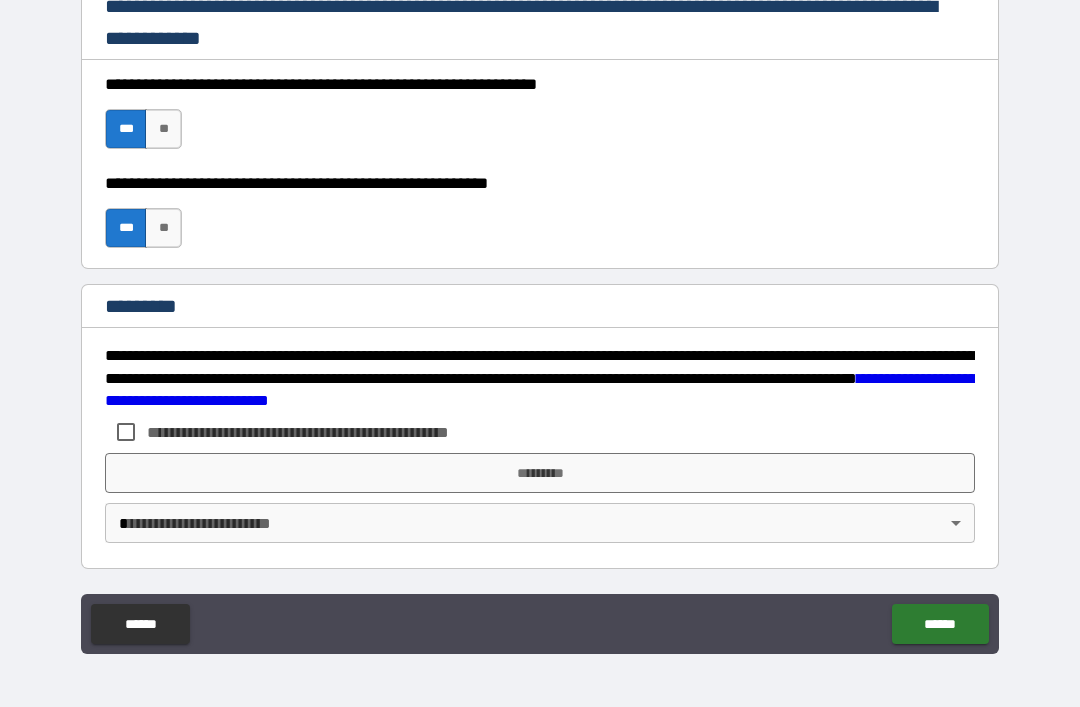 scroll, scrollTop: 2998, scrollLeft: 0, axis: vertical 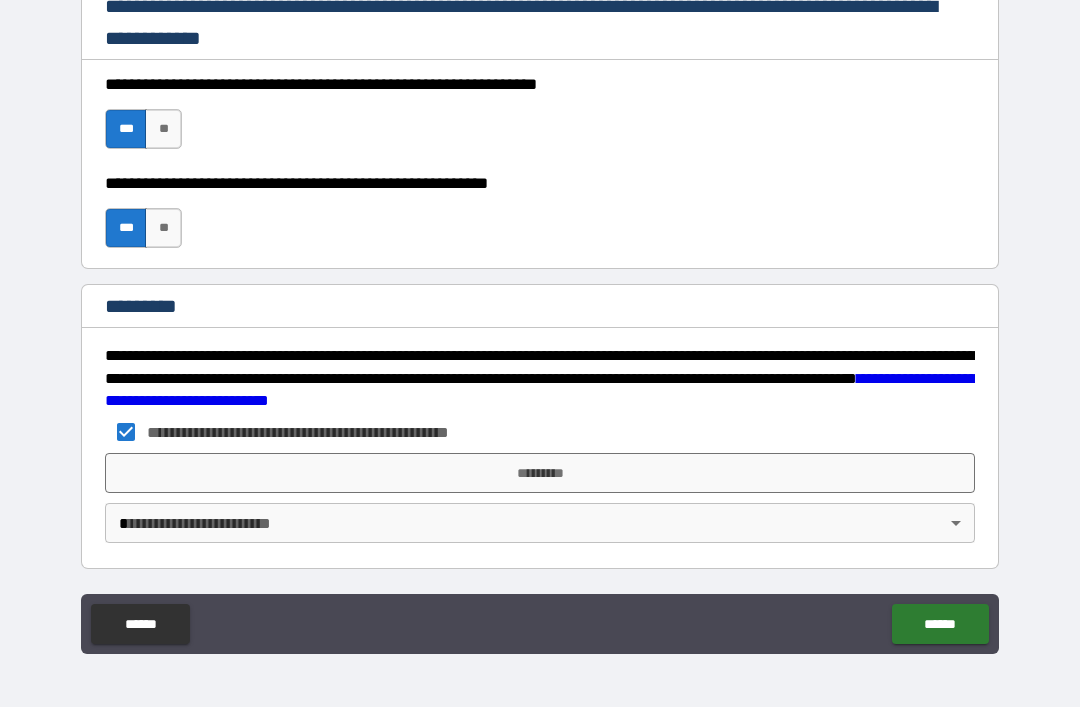 click on "*********" at bounding box center (540, 473) 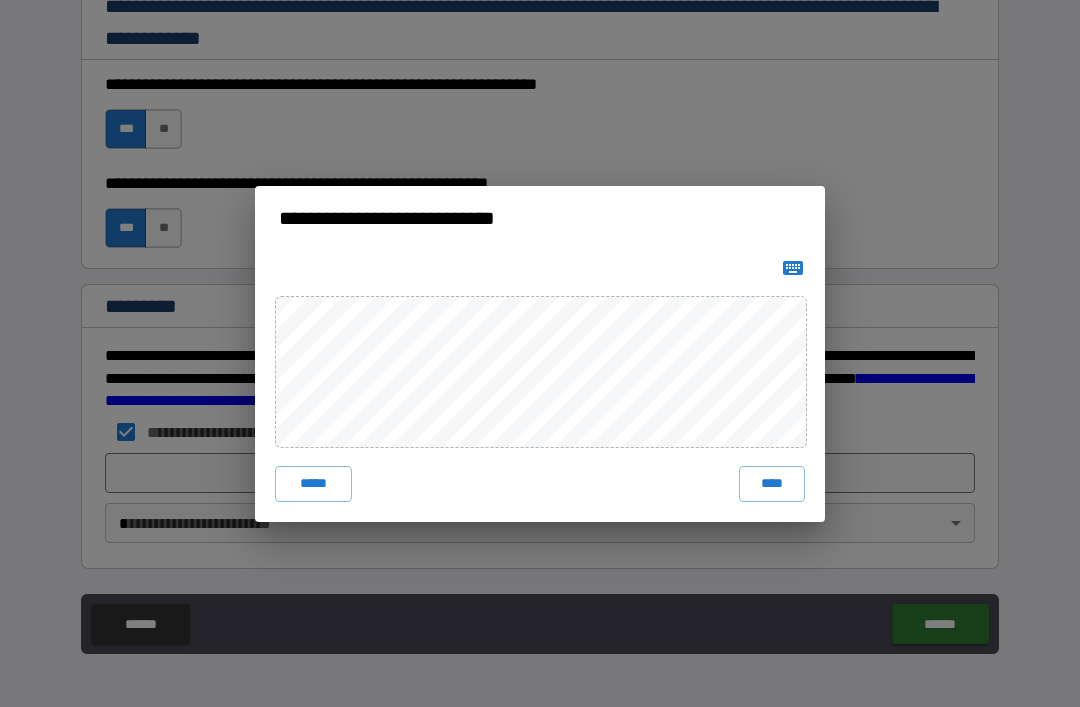click on "****" at bounding box center (772, 484) 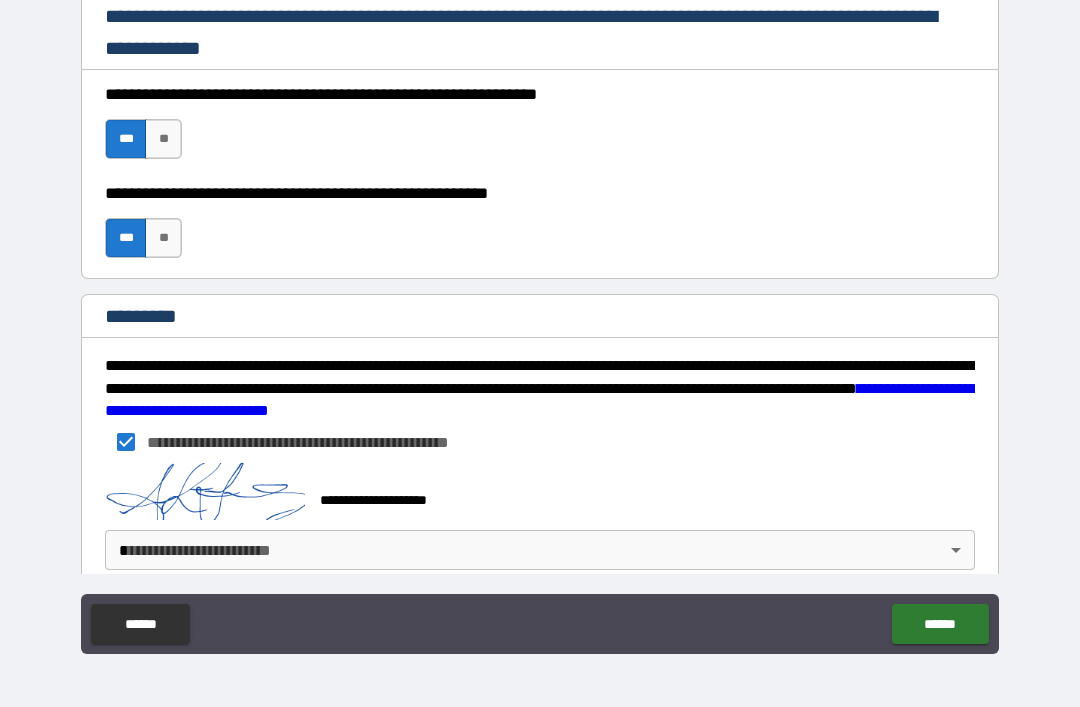 click on "**********" at bounding box center [540, 321] 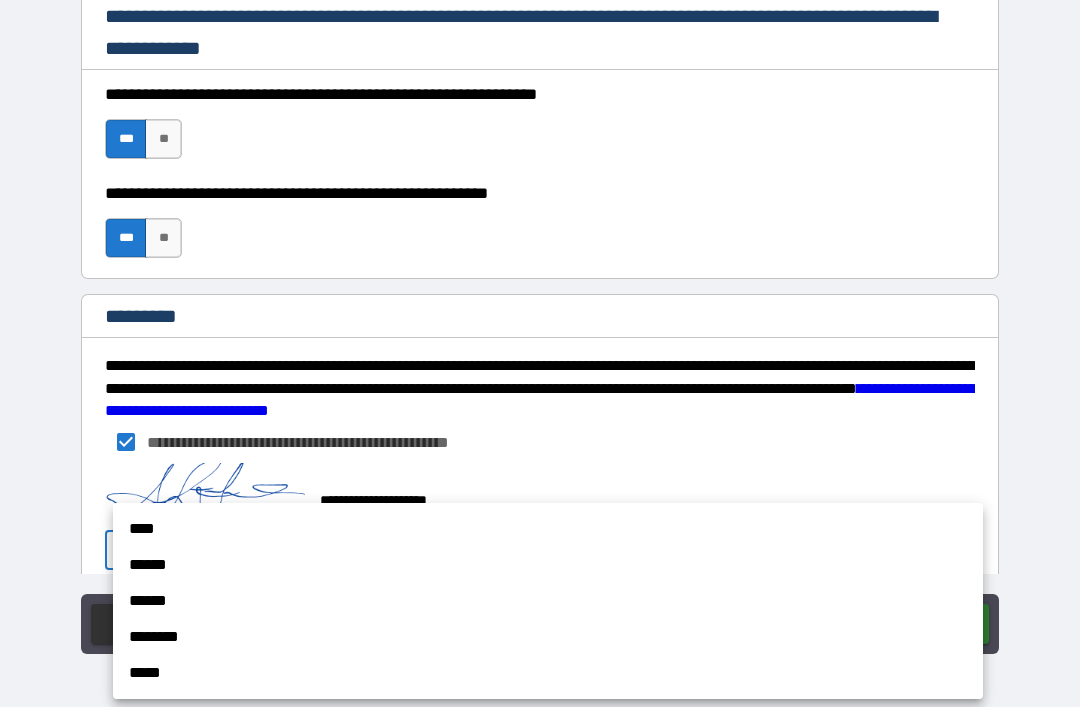 click on "******" at bounding box center [548, 565] 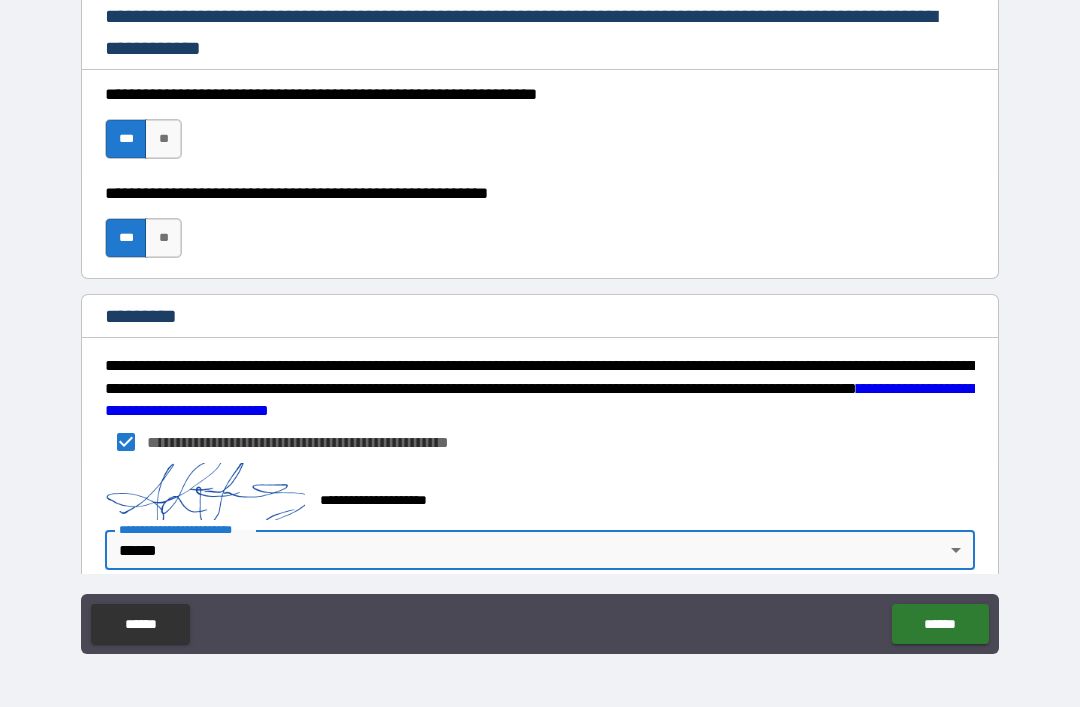 click on "******" at bounding box center (940, 624) 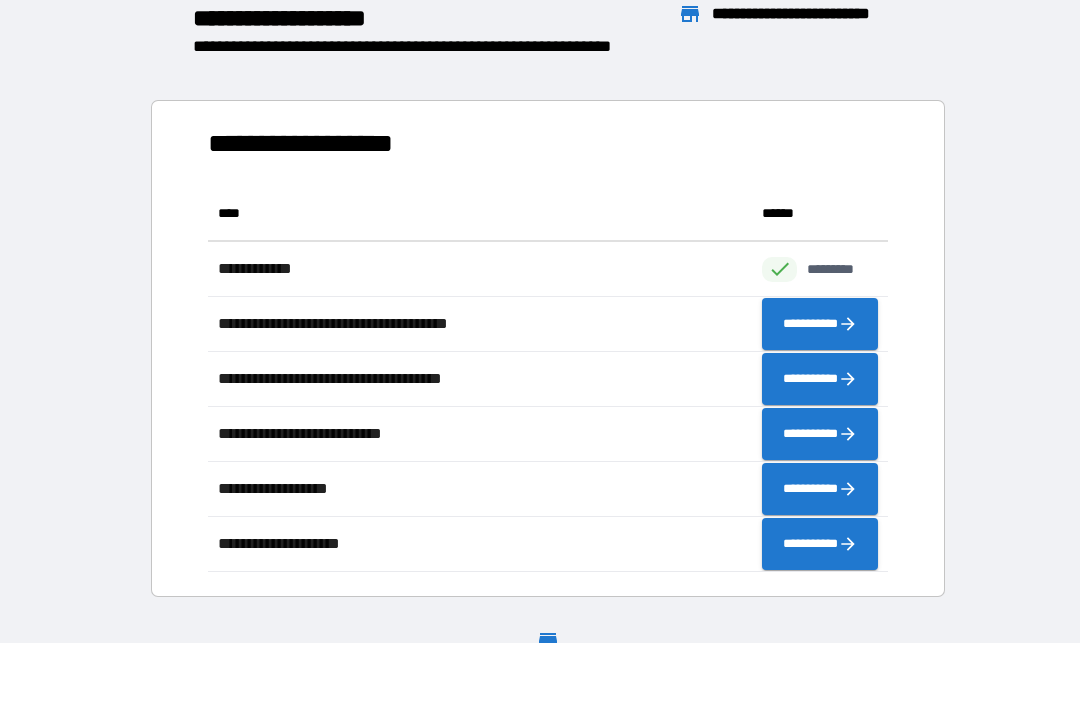 scroll, scrollTop: 1, scrollLeft: 1, axis: both 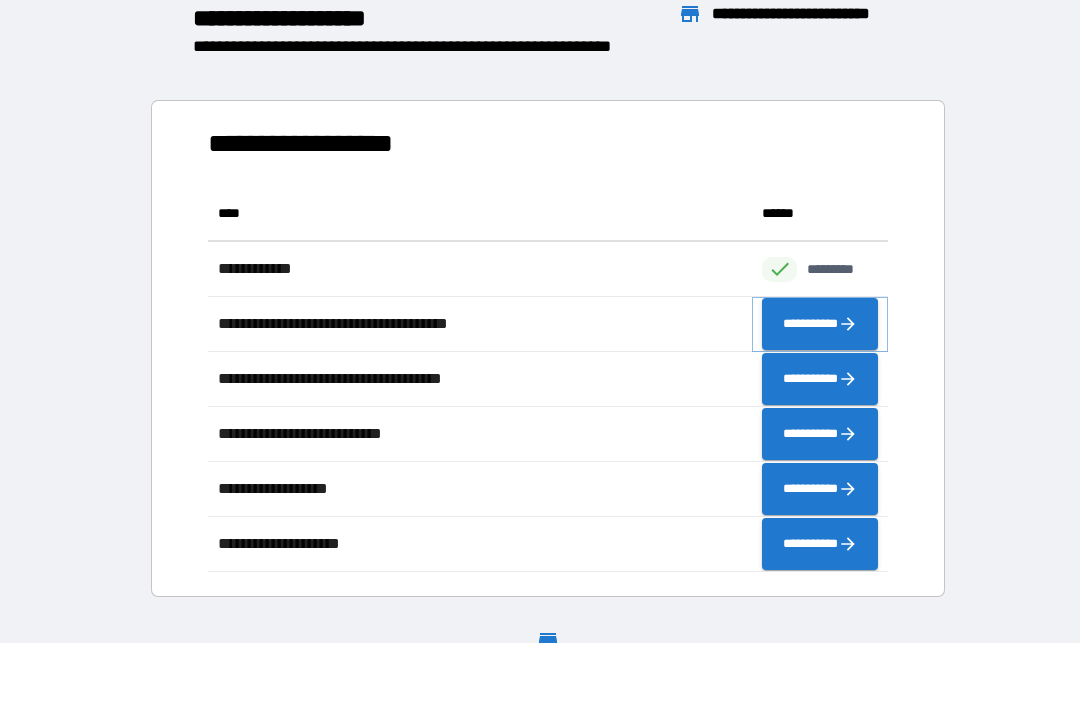 click on "**********" at bounding box center [820, 324] 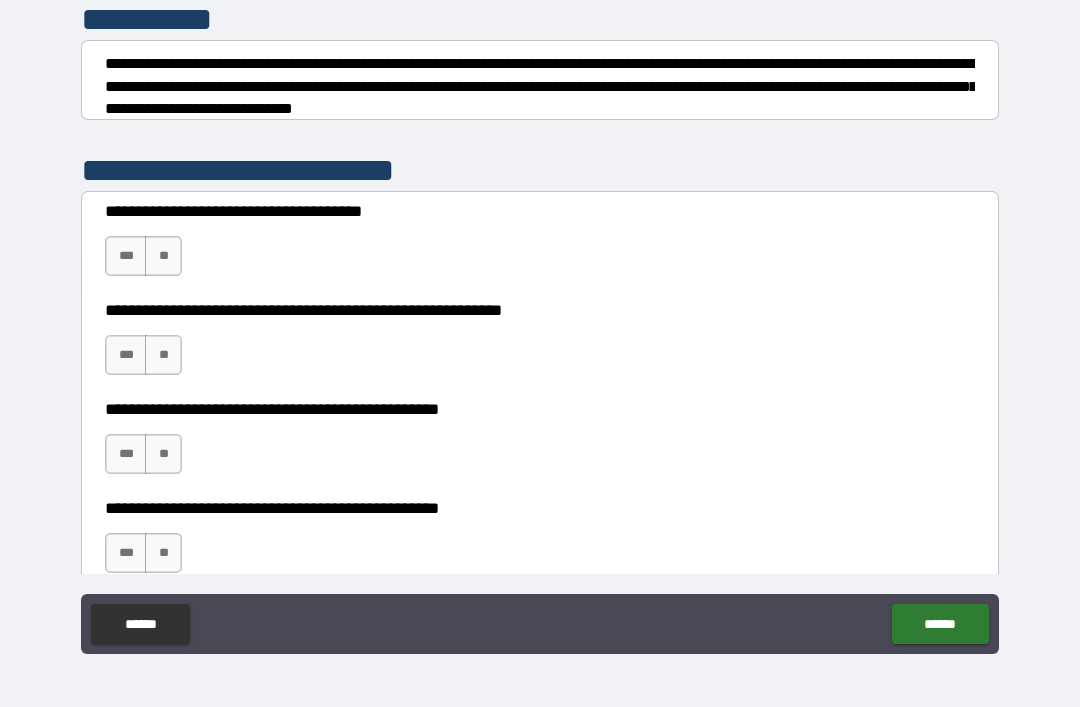 scroll, scrollTop: 286, scrollLeft: 0, axis: vertical 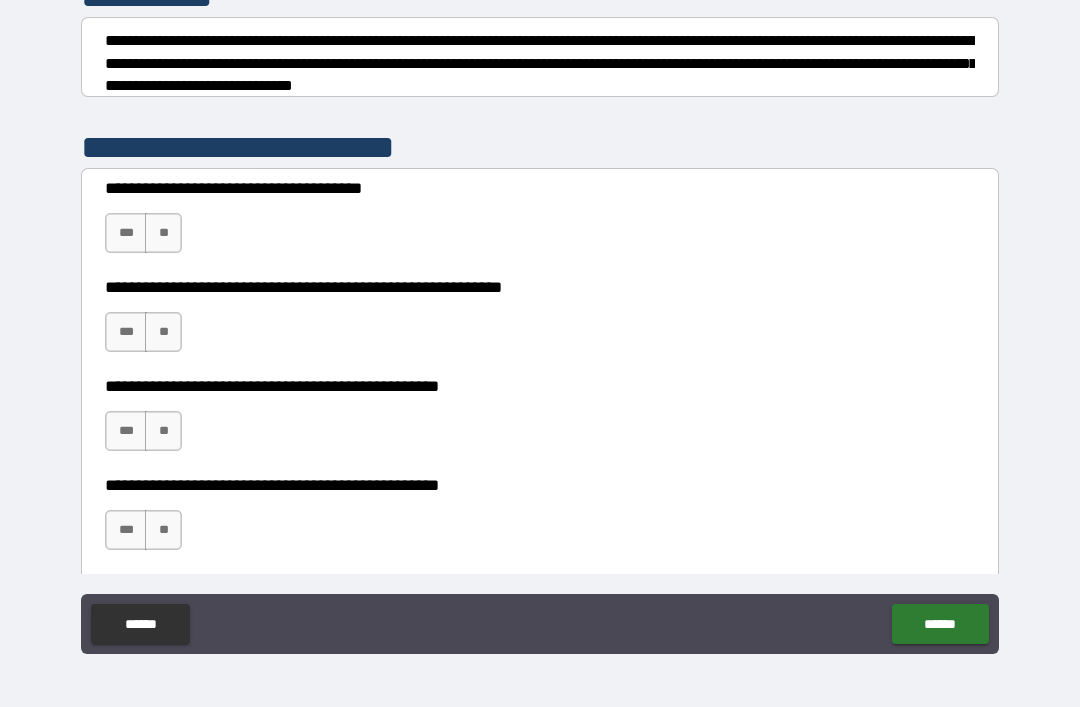 click on "***" at bounding box center (126, 233) 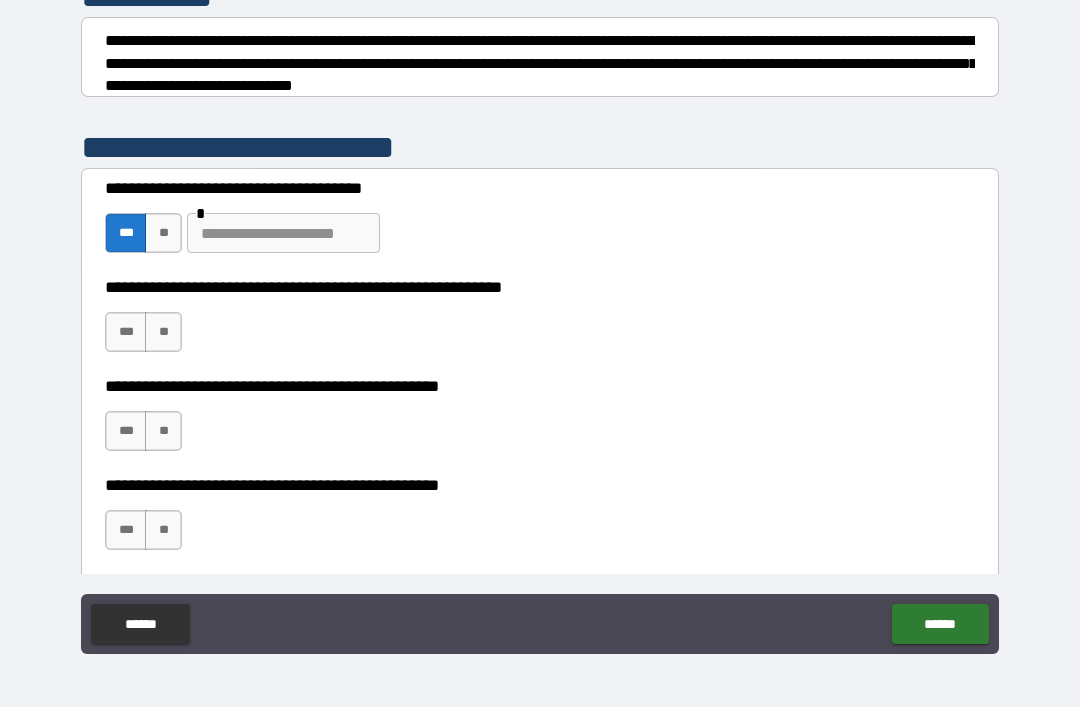 click on "***" at bounding box center (126, 332) 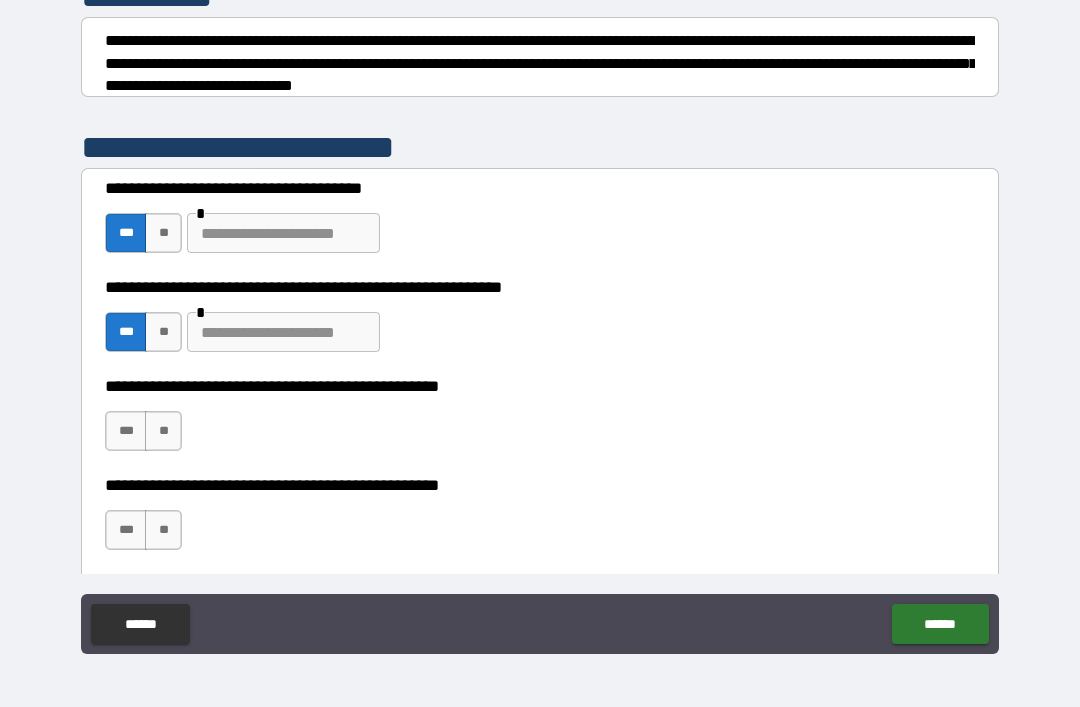 click on "**" at bounding box center (163, 332) 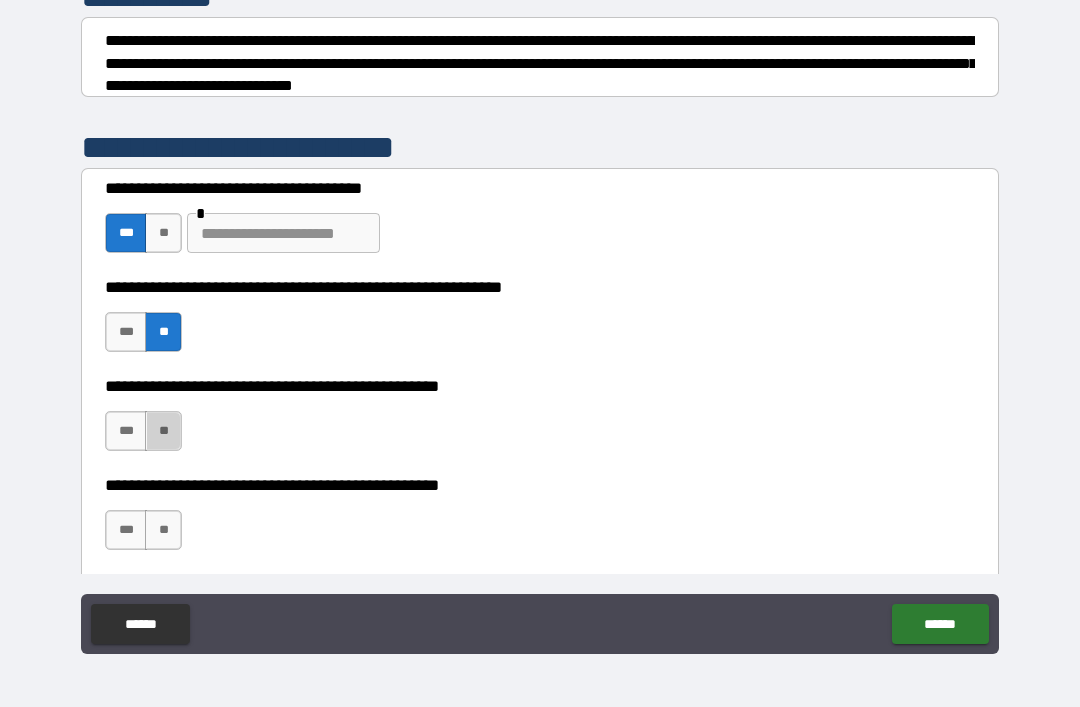 click on "**" at bounding box center [163, 431] 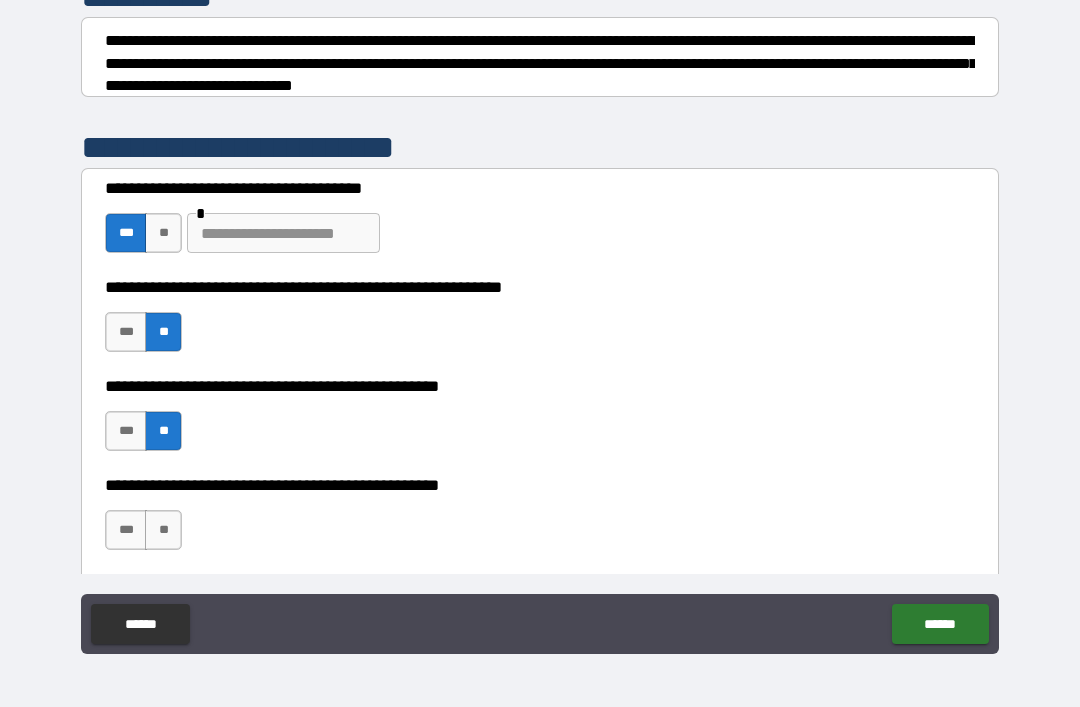 click on "**" at bounding box center [163, 530] 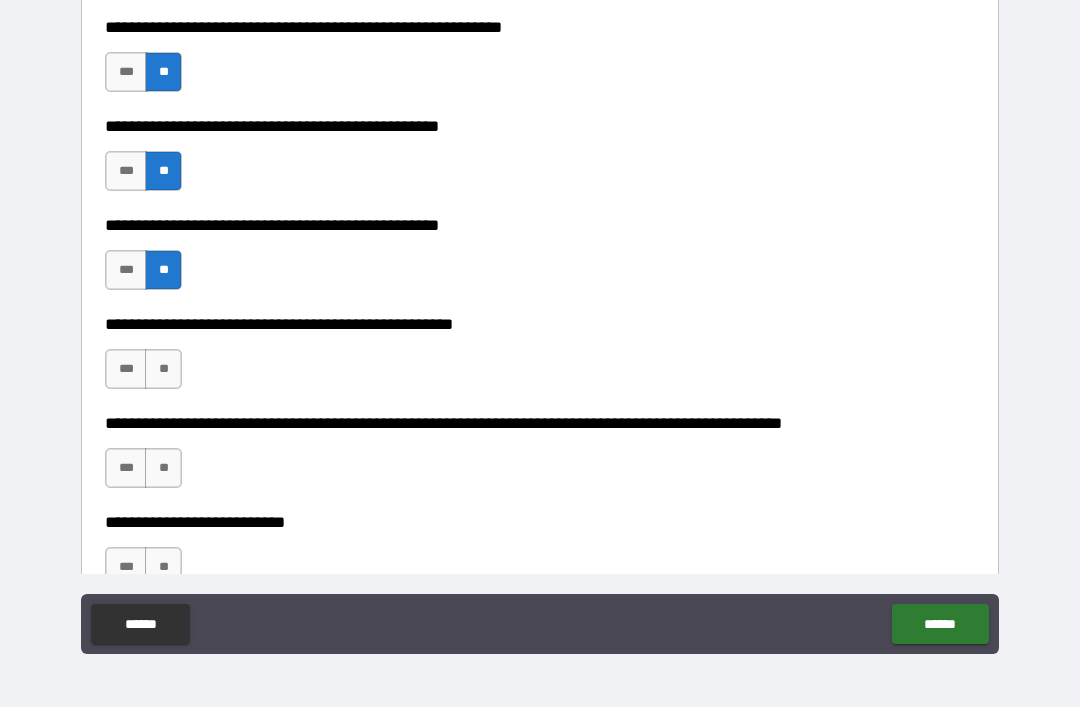 scroll, scrollTop: 551, scrollLeft: 0, axis: vertical 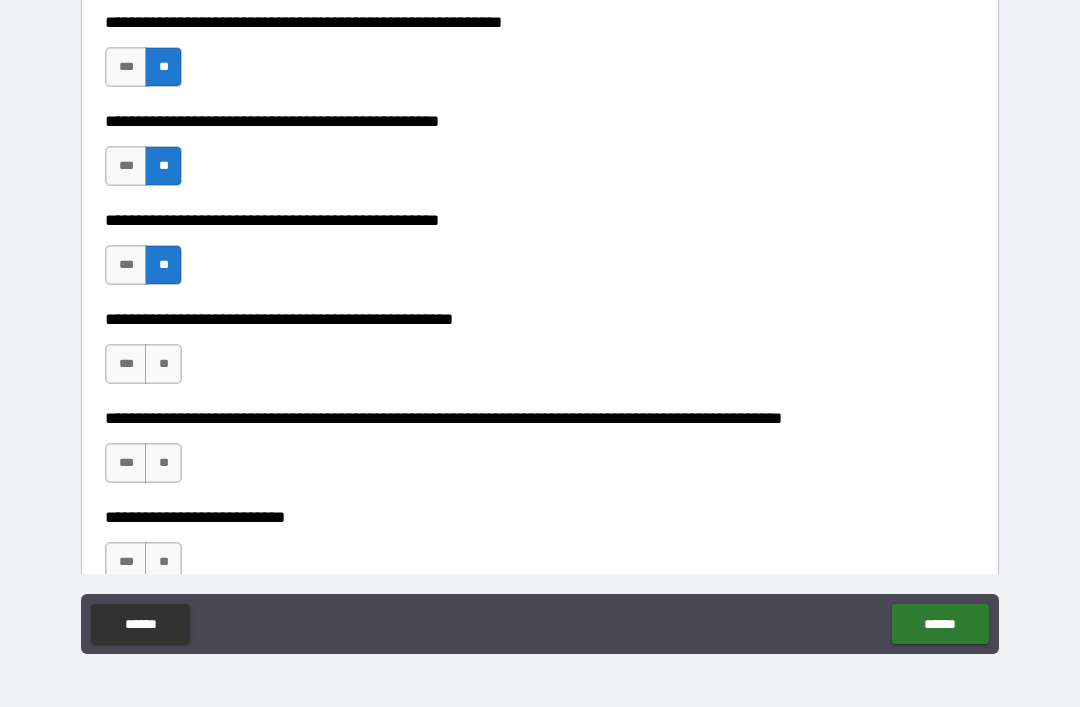click on "**" at bounding box center [163, 364] 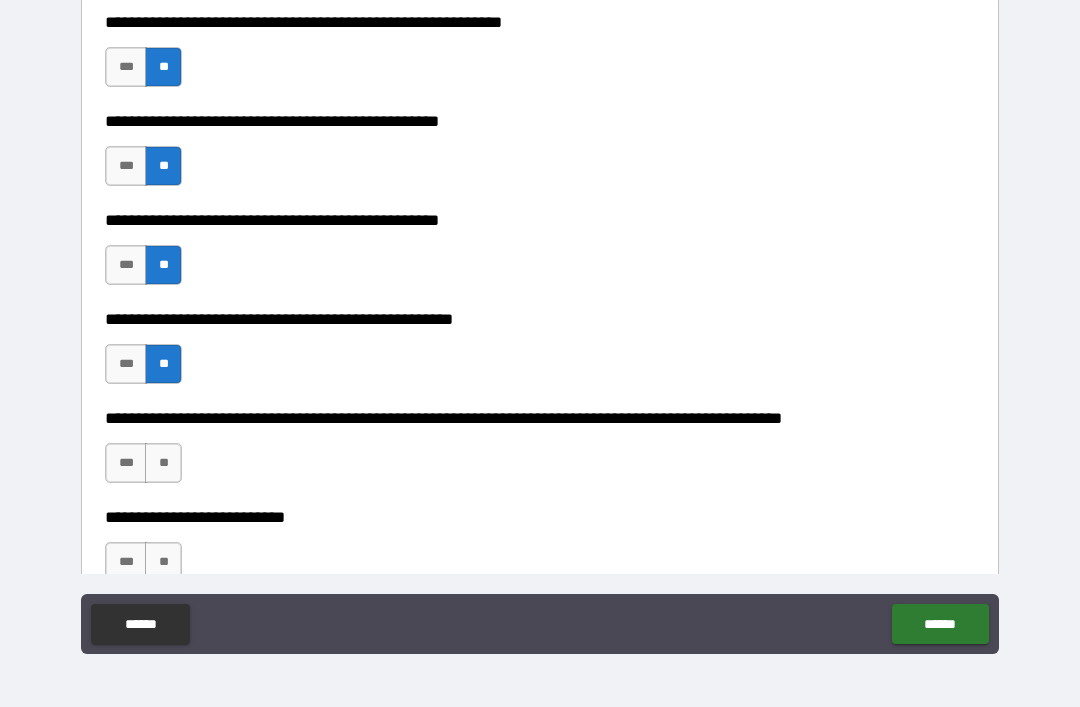 click on "**" at bounding box center (163, 463) 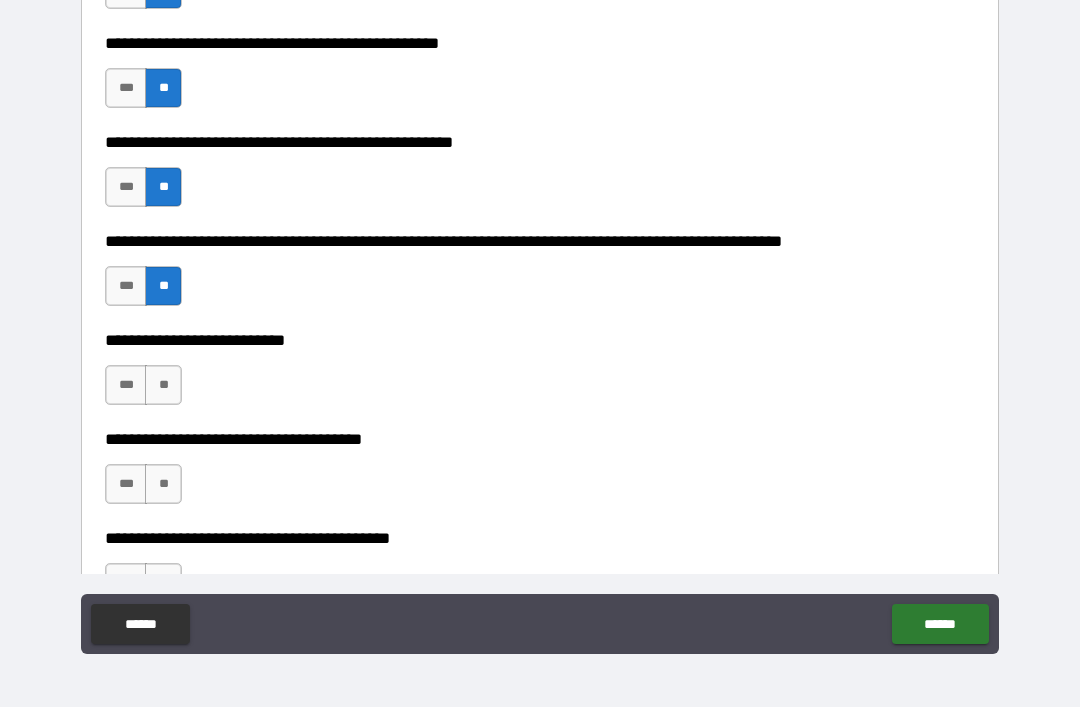 scroll, scrollTop: 754, scrollLeft: 0, axis: vertical 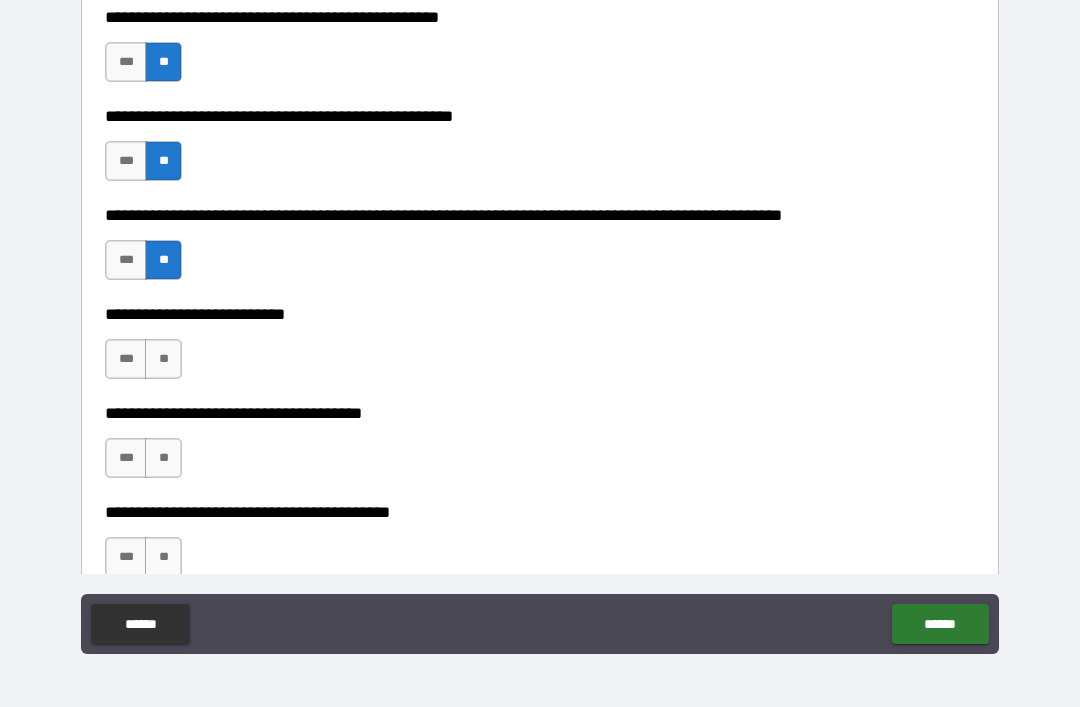 click on "**" at bounding box center (163, 359) 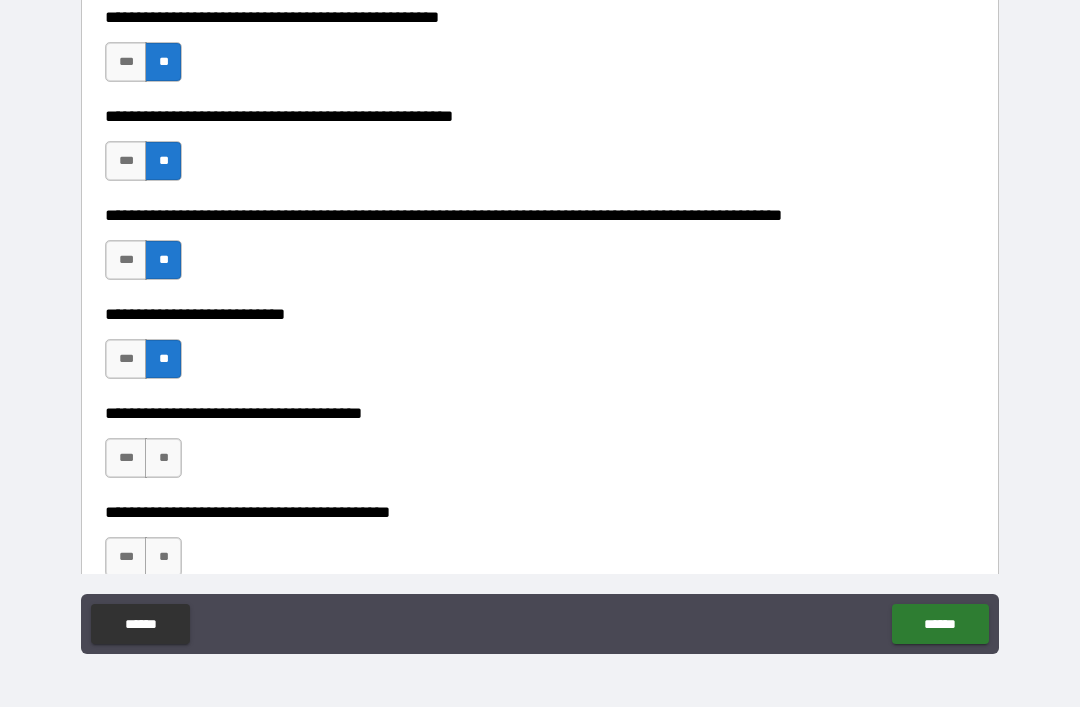 click on "**" at bounding box center [163, 458] 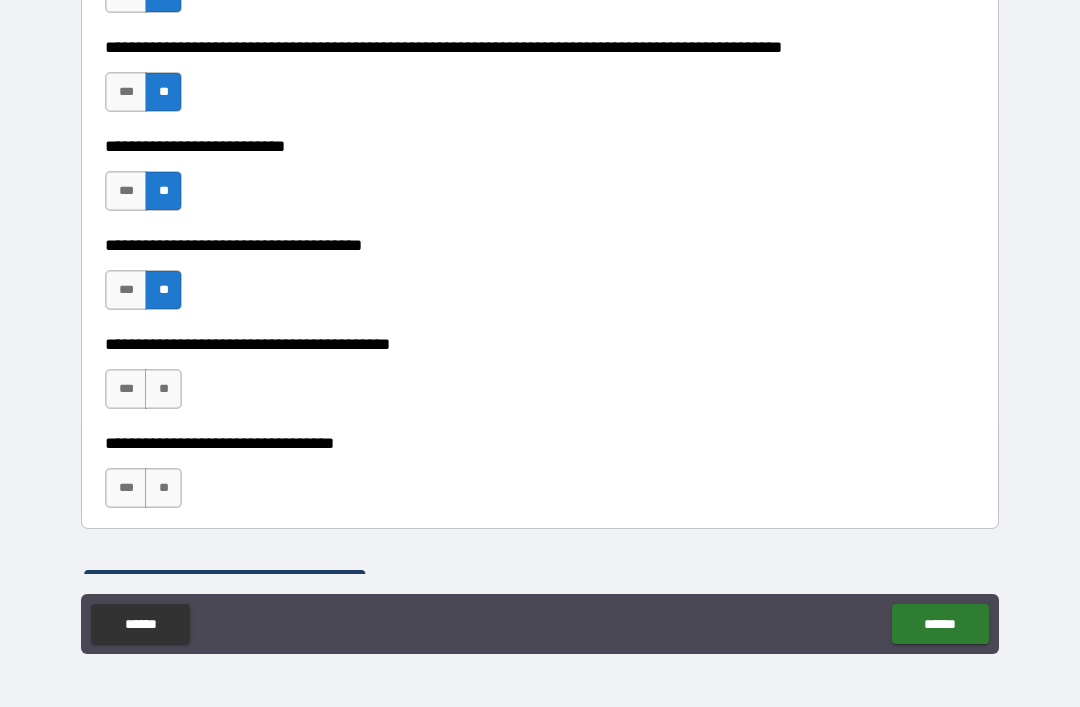 scroll, scrollTop: 941, scrollLeft: 0, axis: vertical 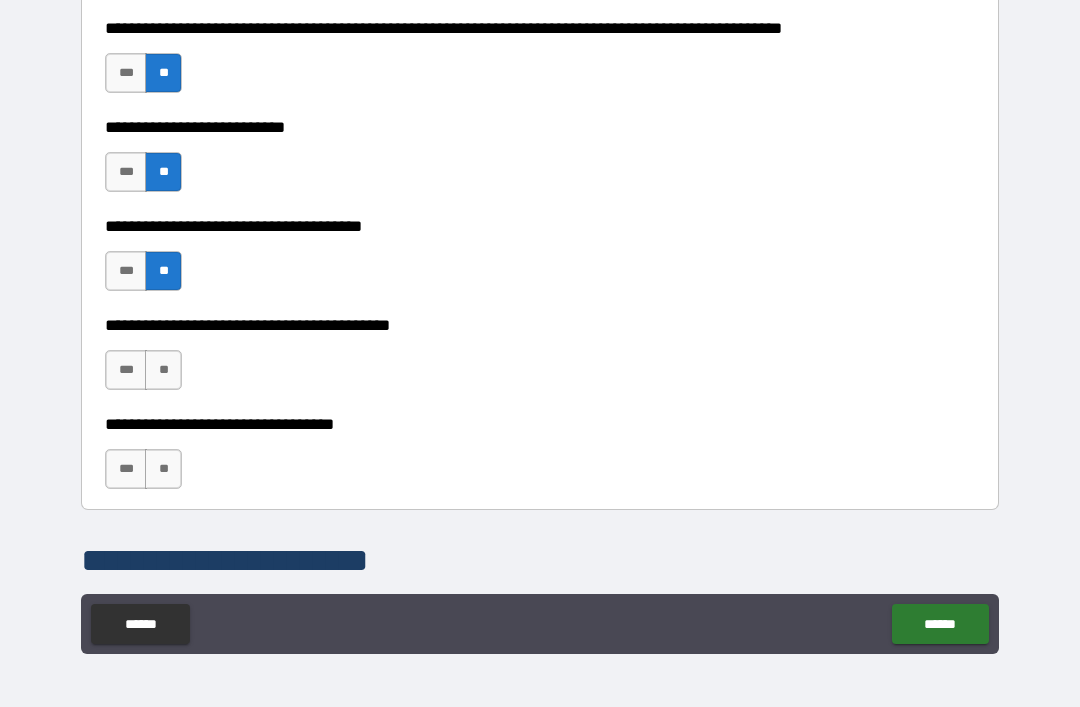 click on "**" at bounding box center (163, 370) 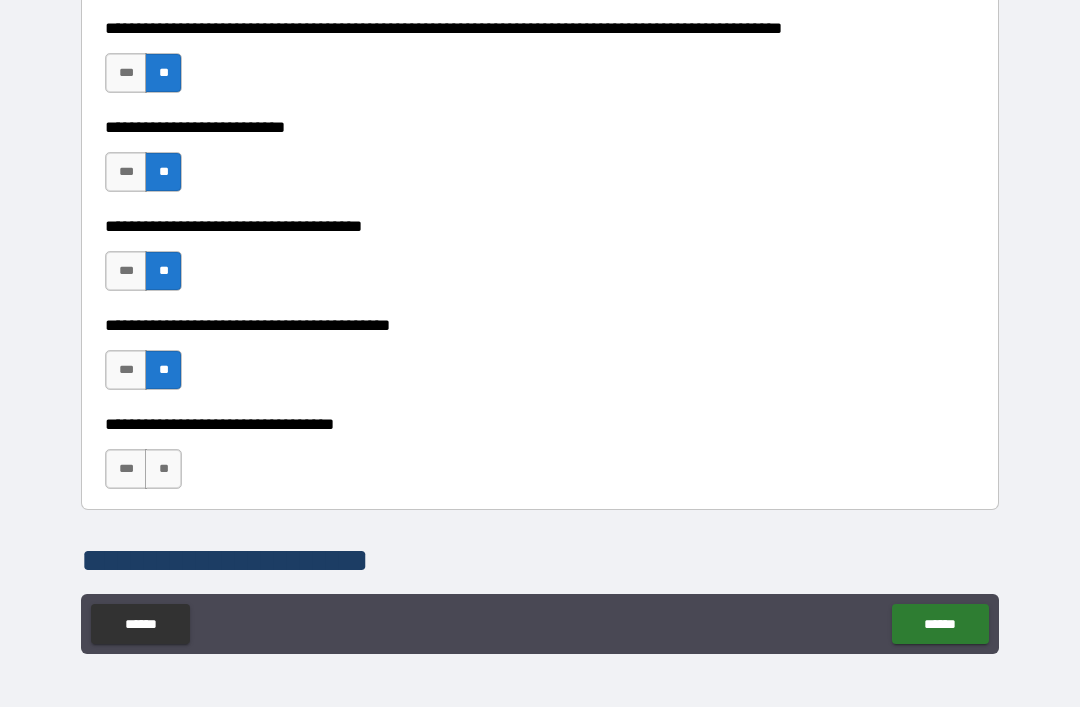 click on "**" at bounding box center (163, 469) 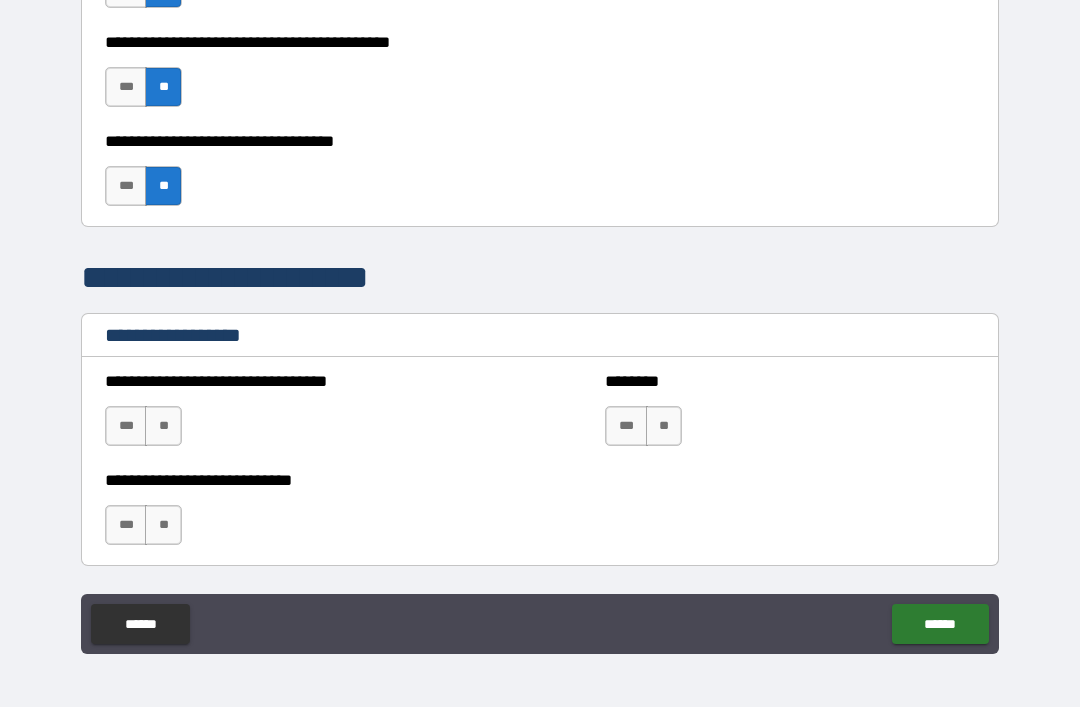scroll, scrollTop: 1221, scrollLeft: 0, axis: vertical 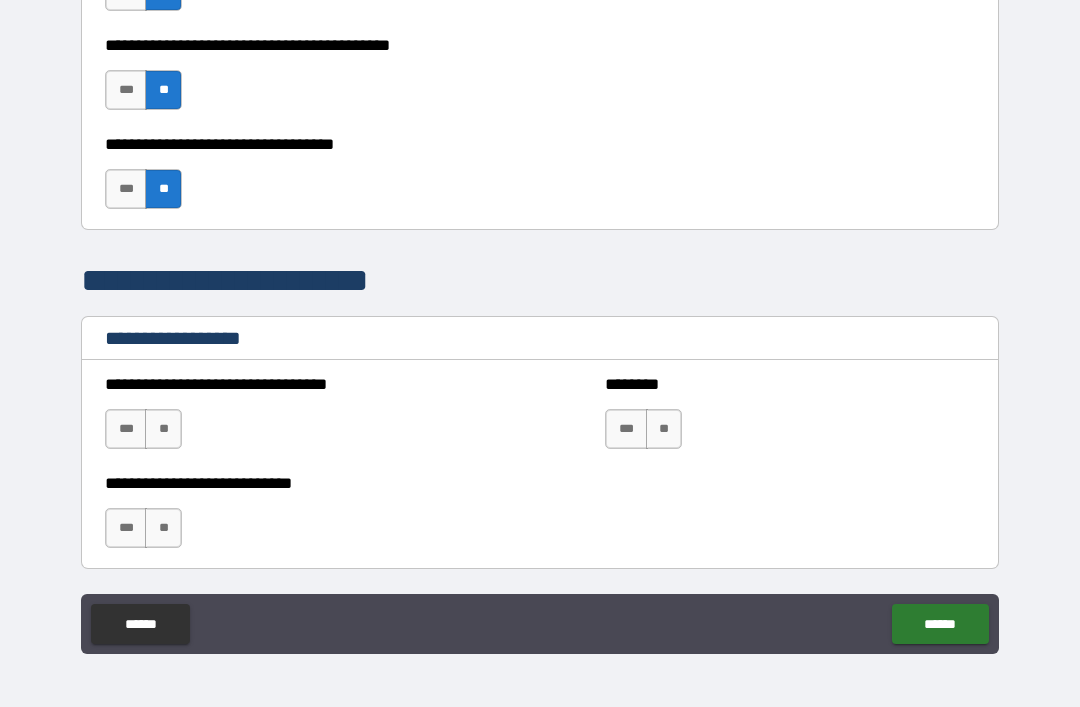 click on "**" at bounding box center (163, 429) 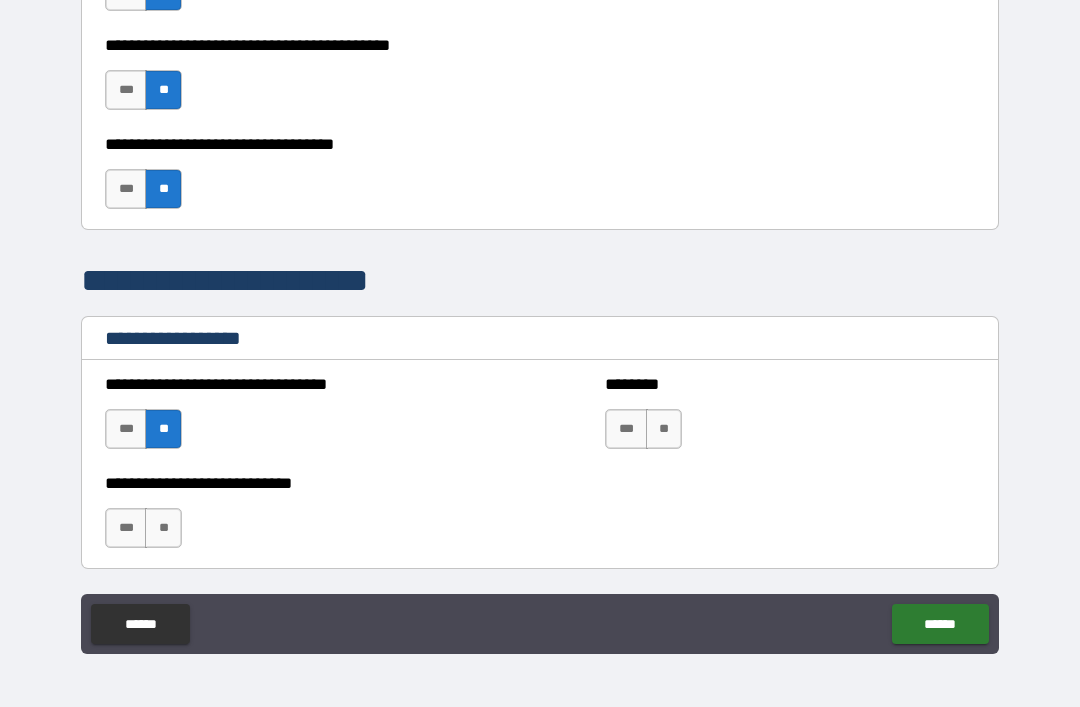 click on "**" at bounding box center [163, 528] 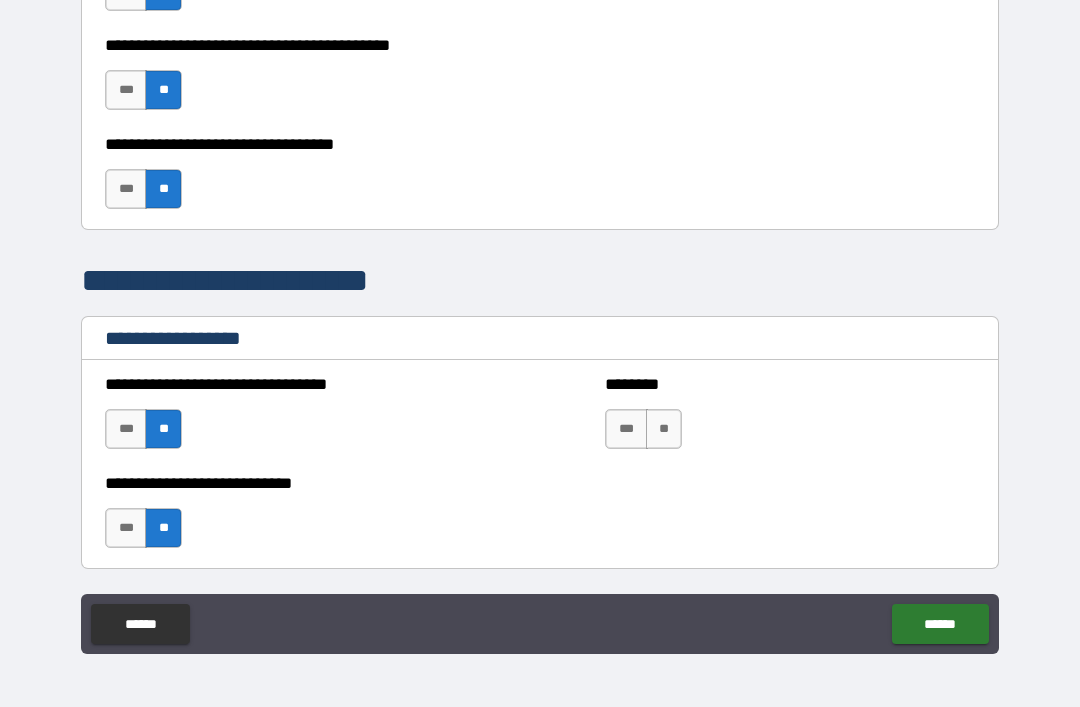 click on "**" at bounding box center [664, 429] 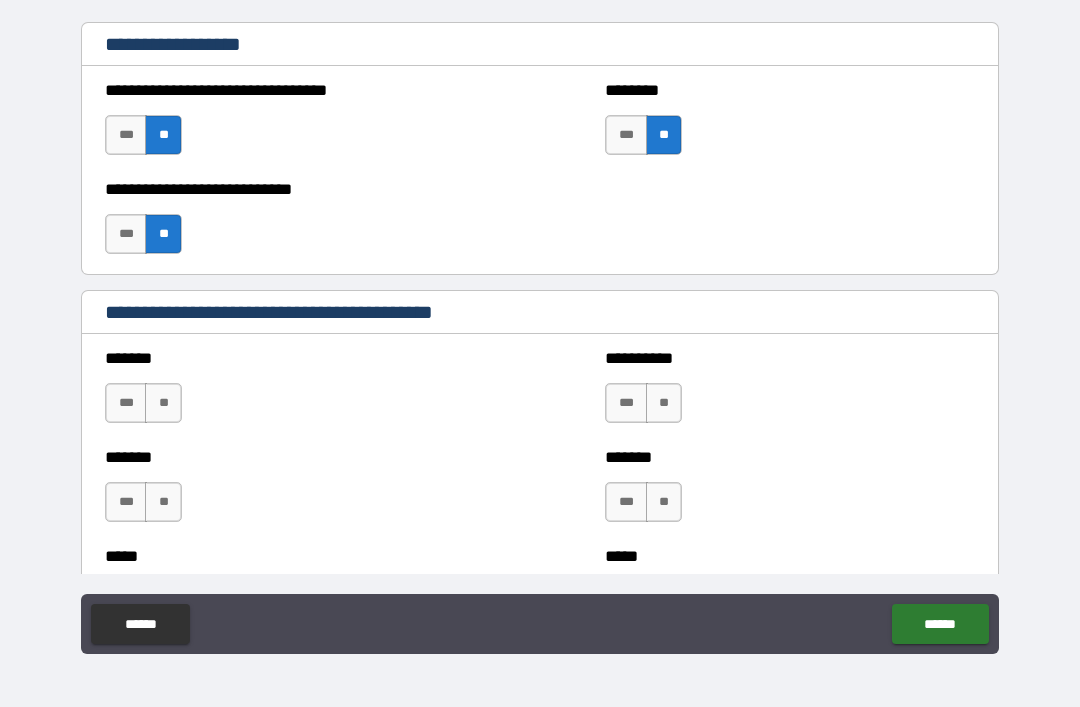 scroll, scrollTop: 1513, scrollLeft: 0, axis: vertical 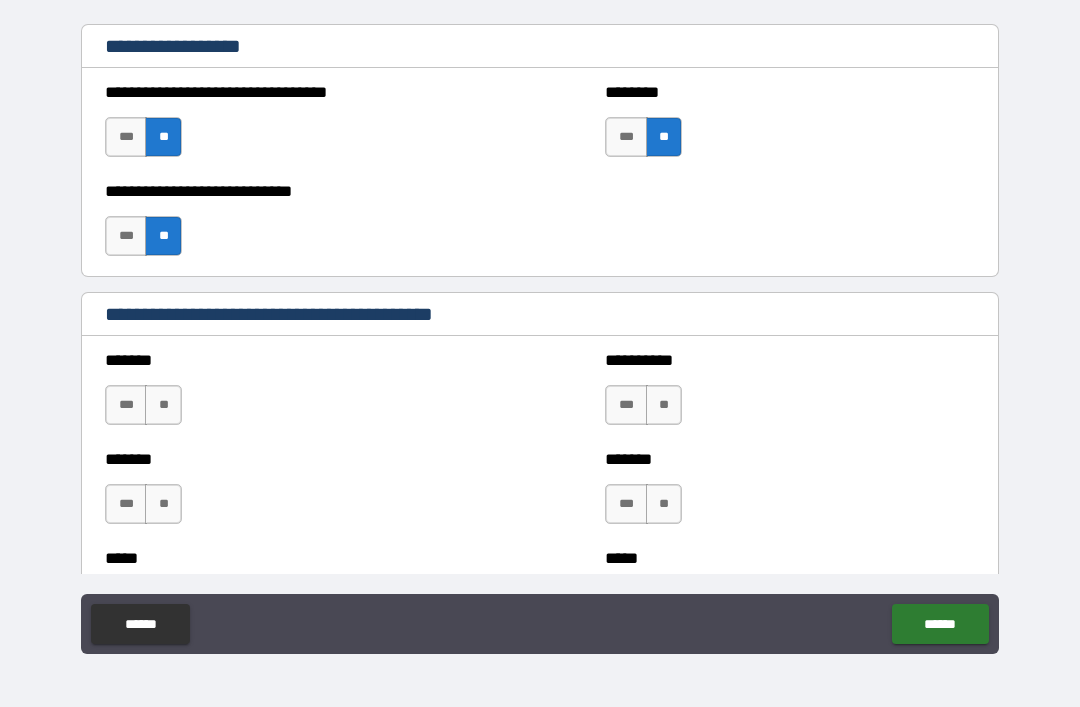 click on "**" at bounding box center (163, 405) 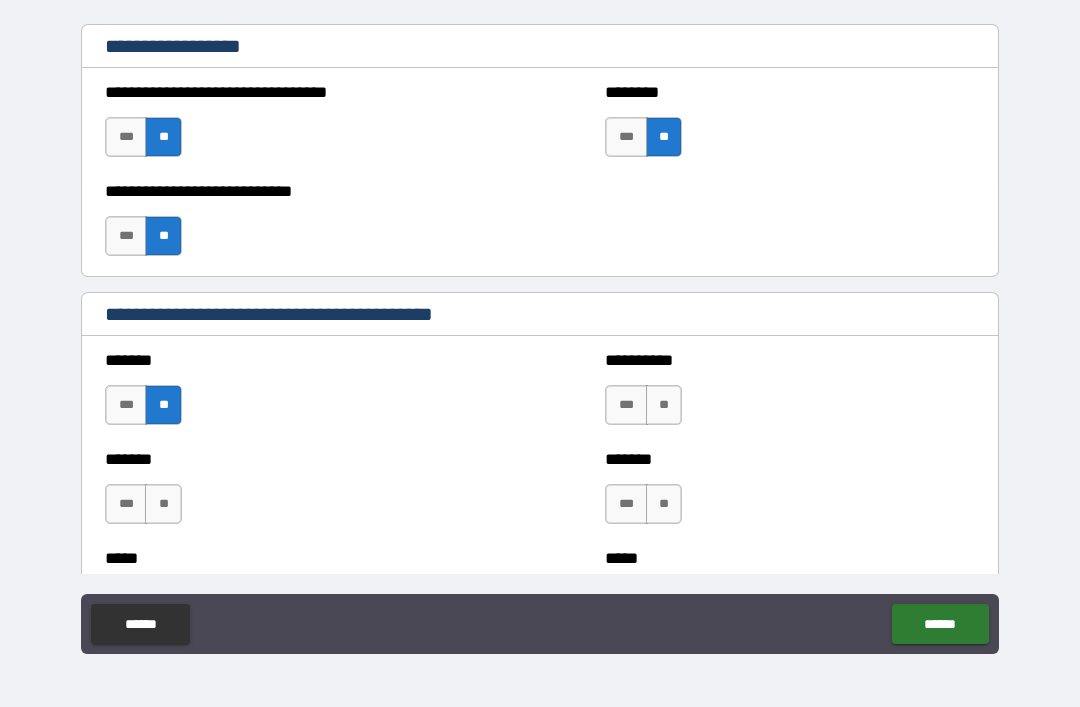click on "**" at bounding box center [163, 504] 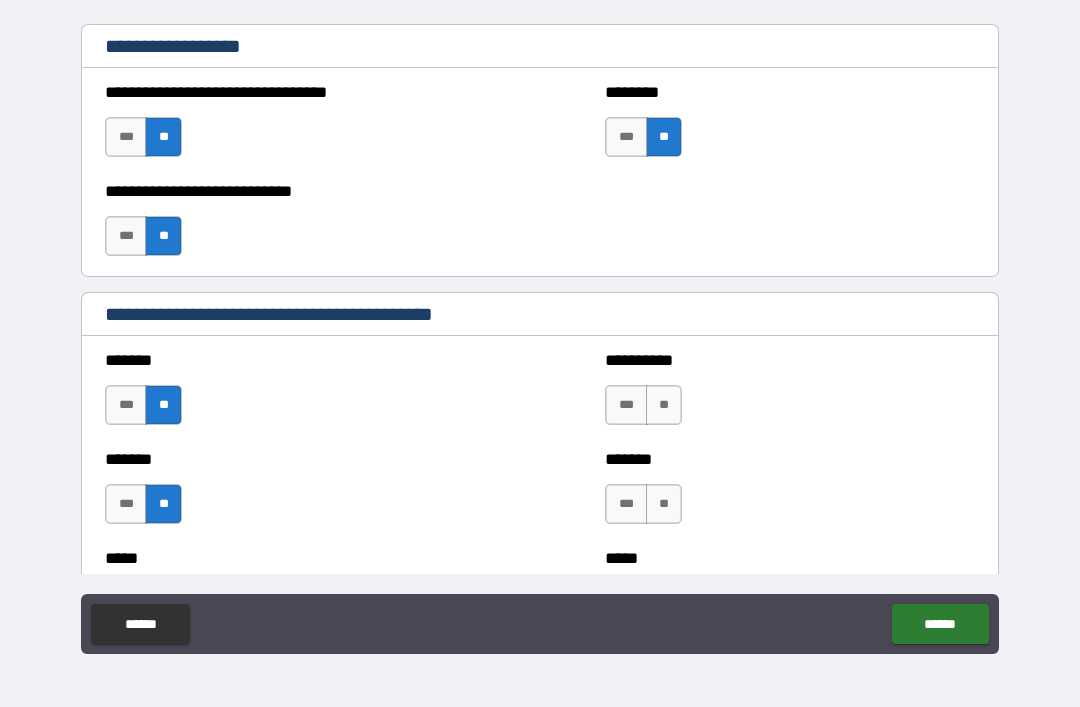 click on "**" at bounding box center (664, 405) 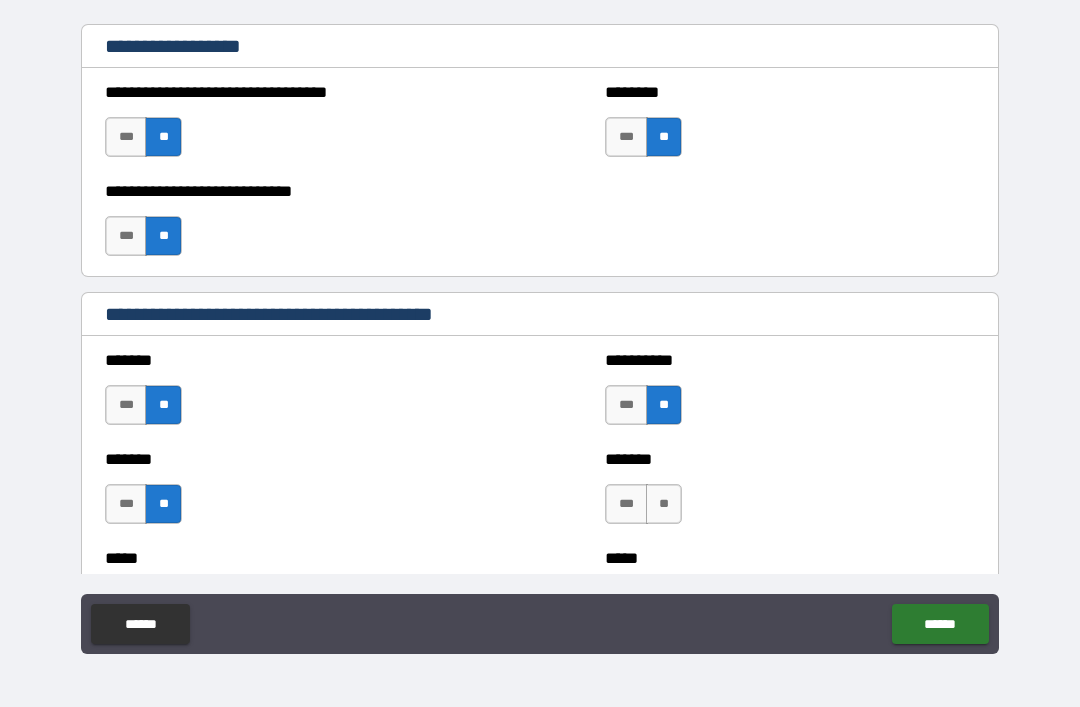 click on "**" at bounding box center (664, 504) 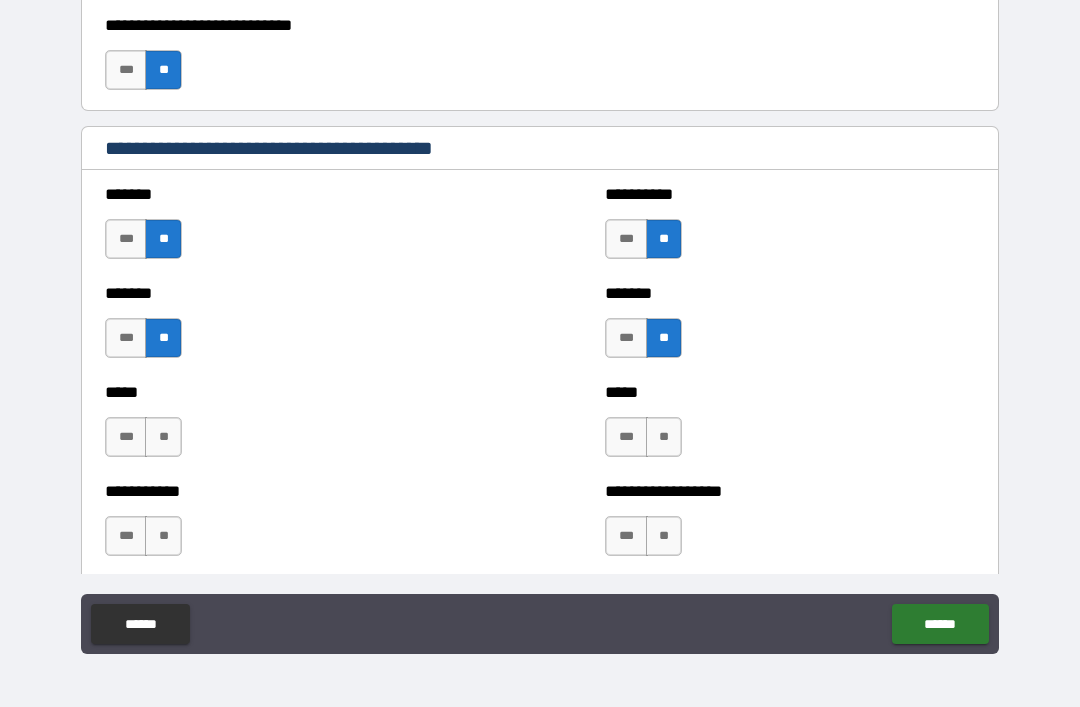 scroll, scrollTop: 1685, scrollLeft: 0, axis: vertical 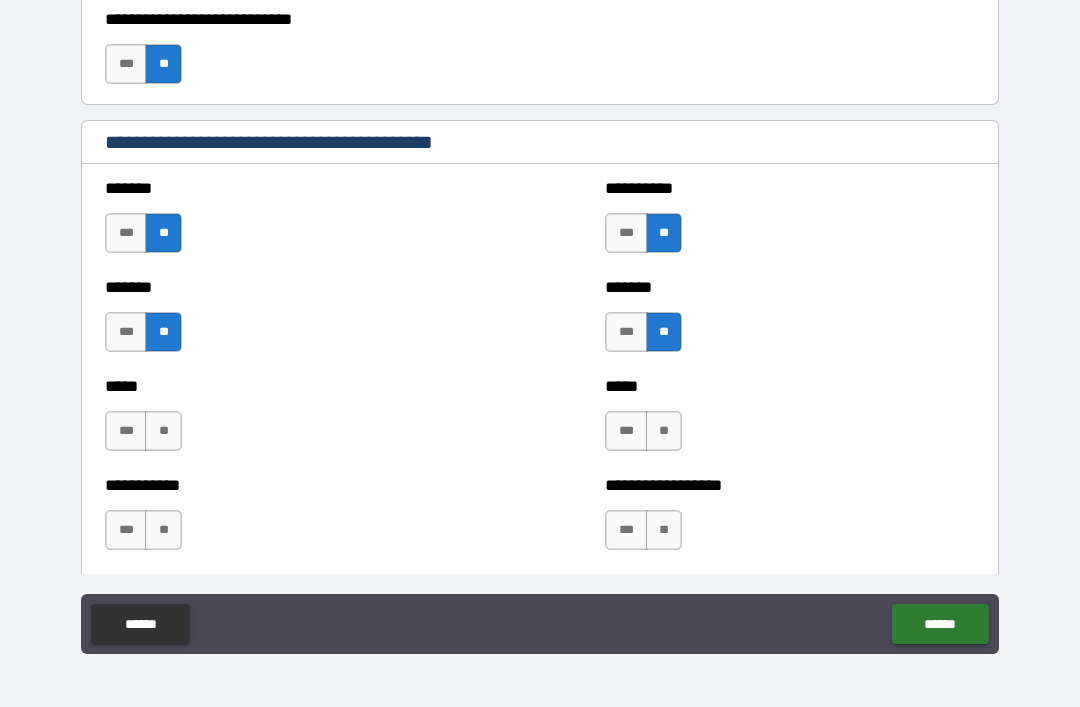 click on "***" at bounding box center (626, 431) 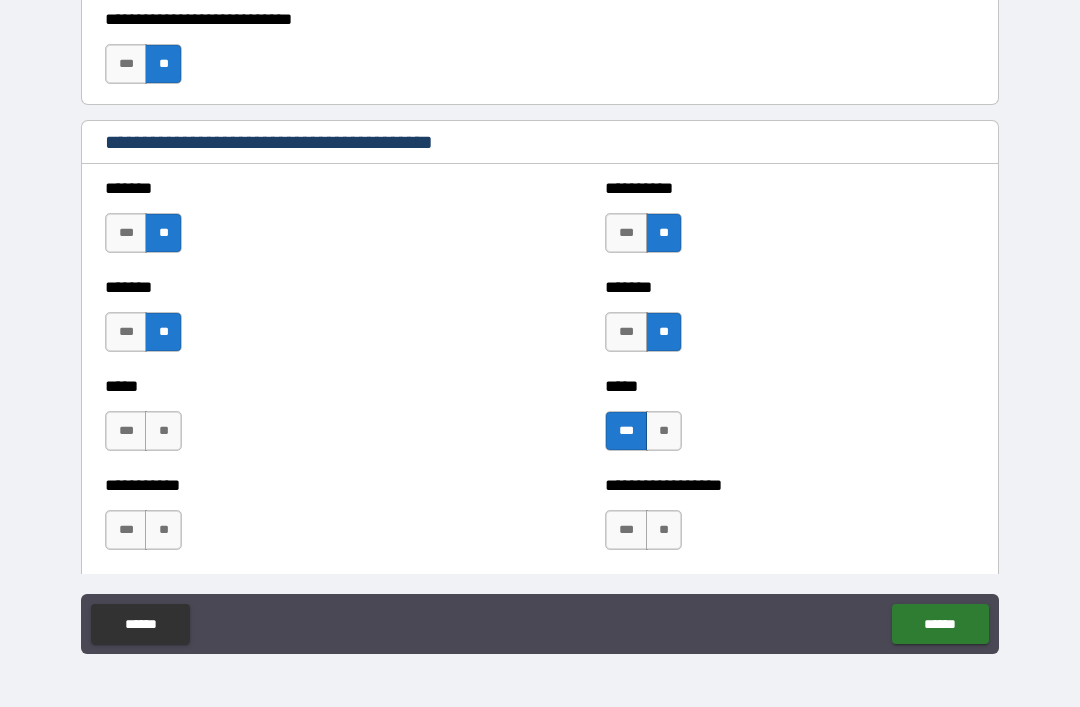click on "**" at bounding box center [163, 431] 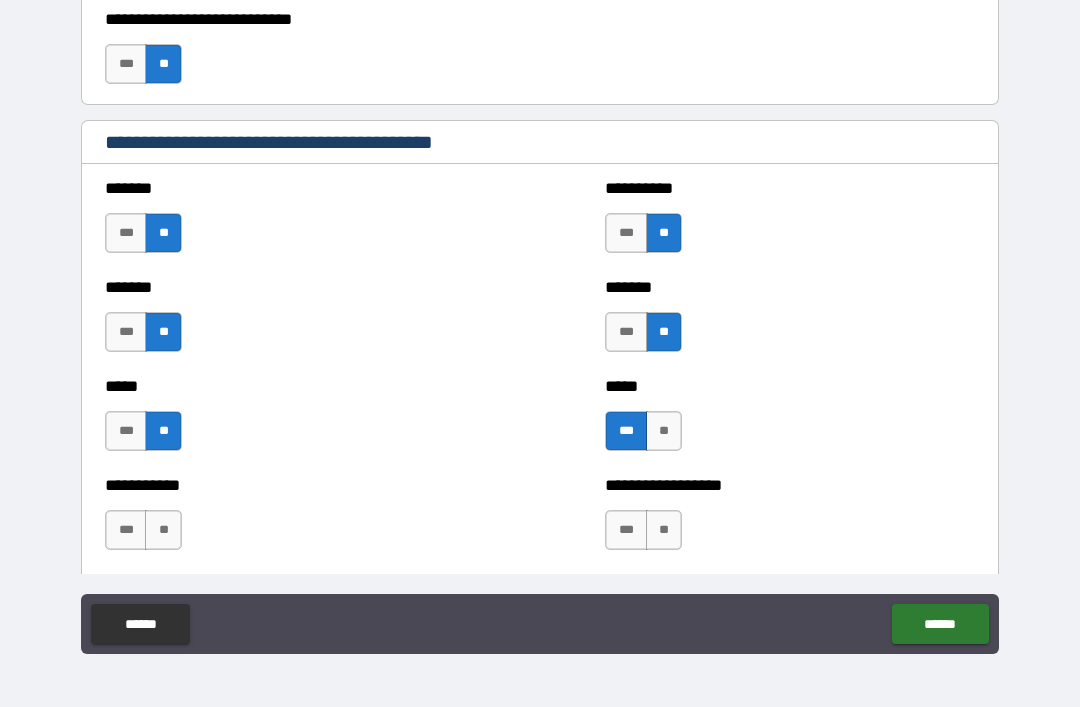 click on "**" at bounding box center (163, 530) 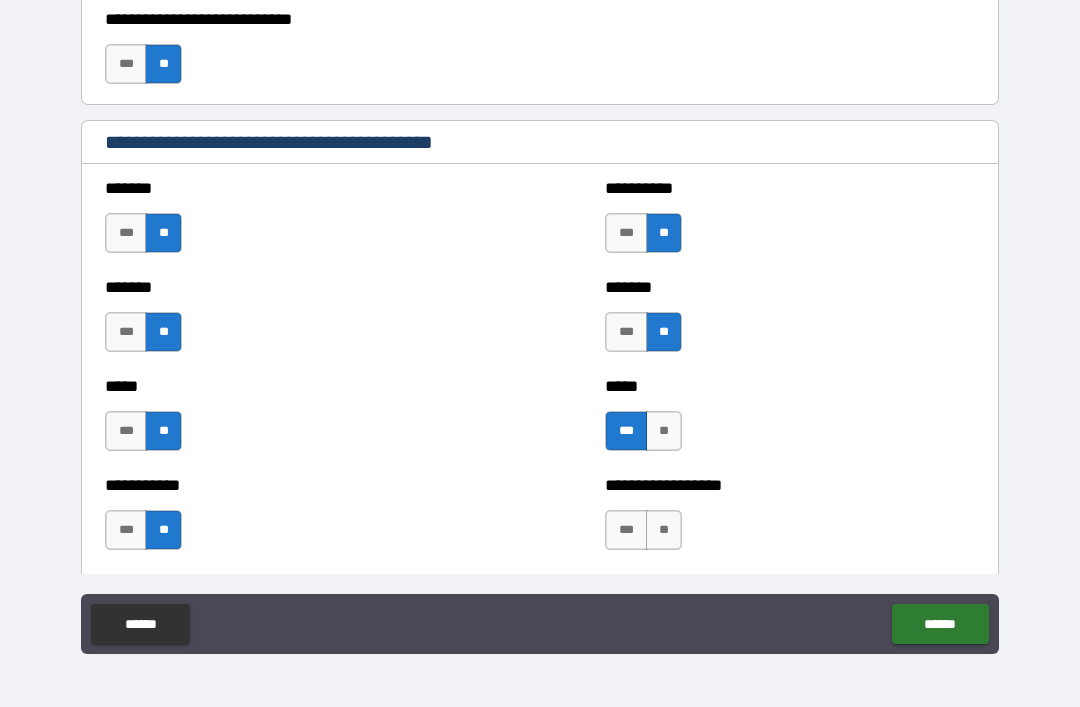 click on "**" at bounding box center [664, 530] 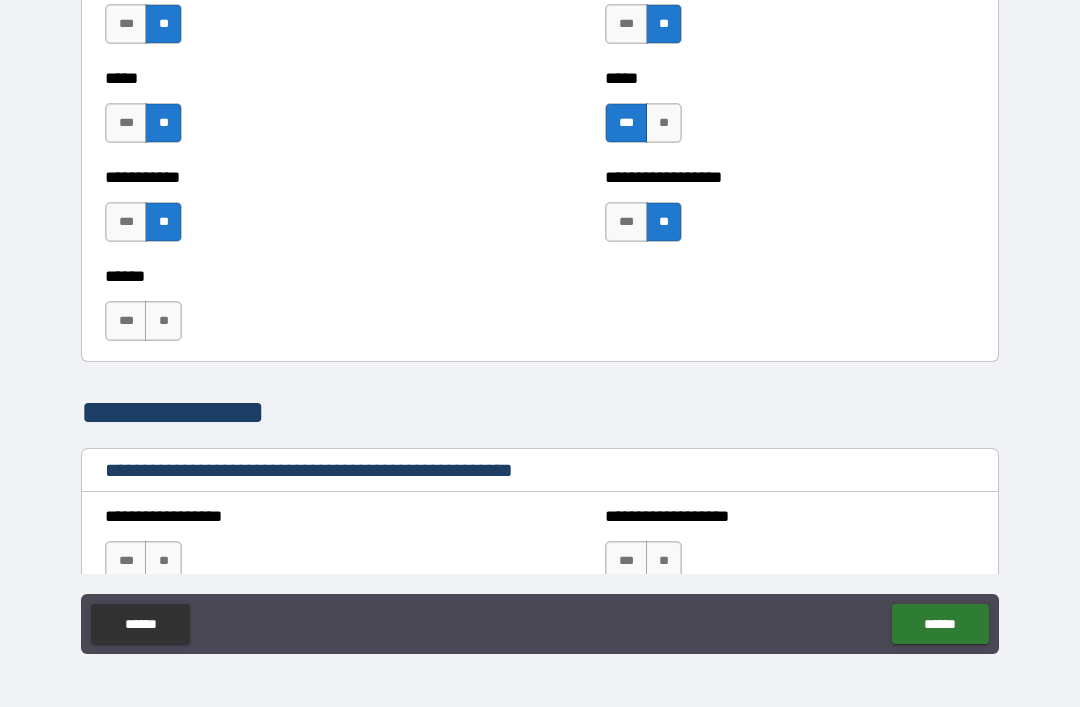 scroll, scrollTop: 2017, scrollLeft: 0, axis: vertical 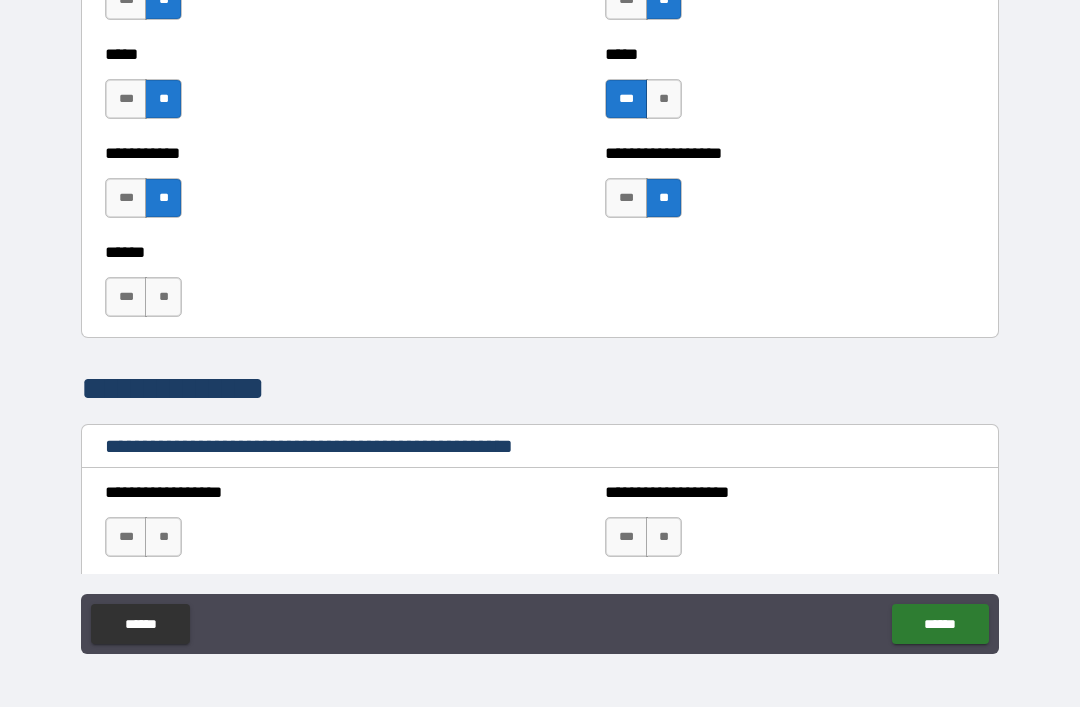 click on "**" at bounding box center (163, 297) 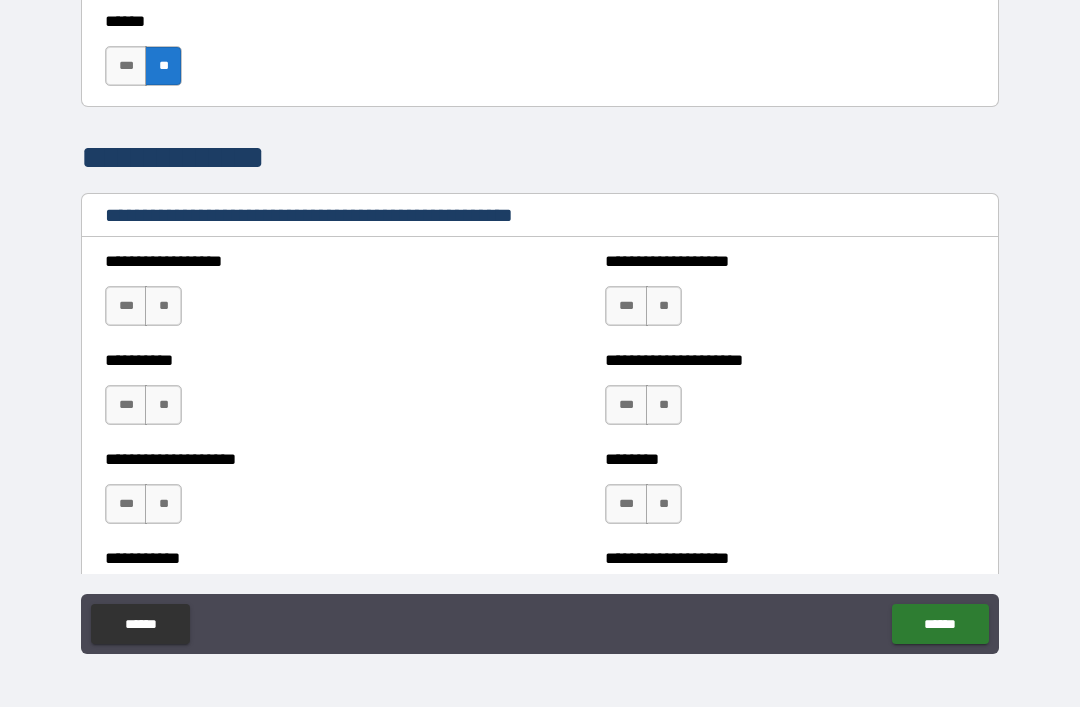 scroll, scrollTop: 2253, scrollLeft: 0, axis: vertical 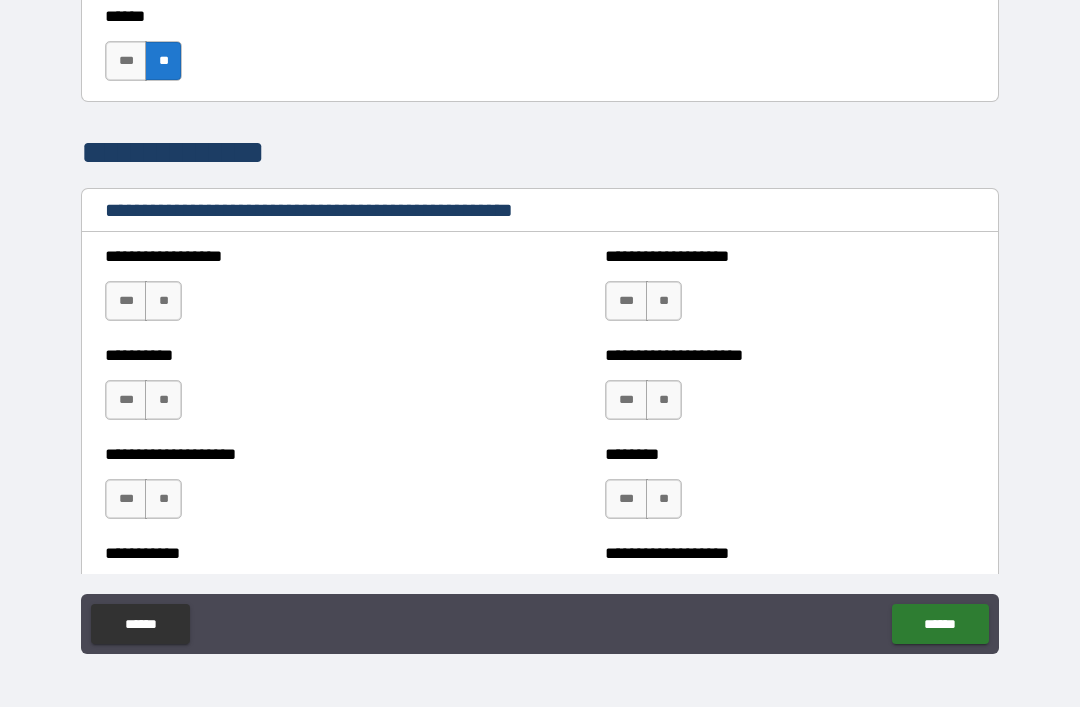 click on "**" at bounding box center [163, 301] 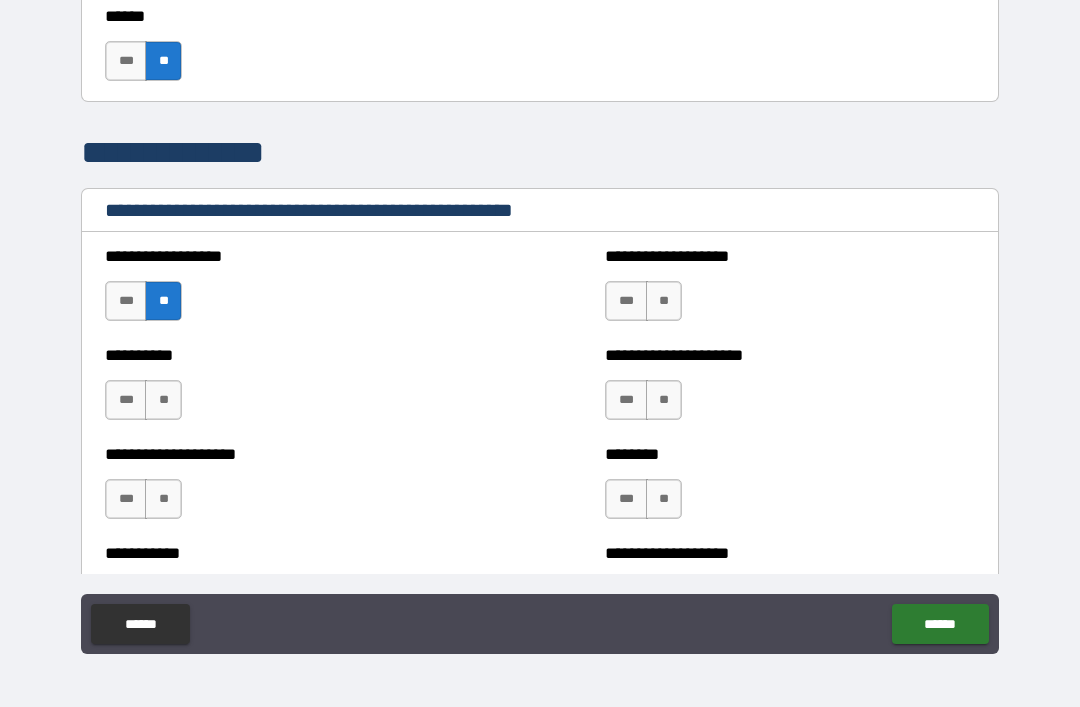 click on "**" at bounding box center (163, 400) 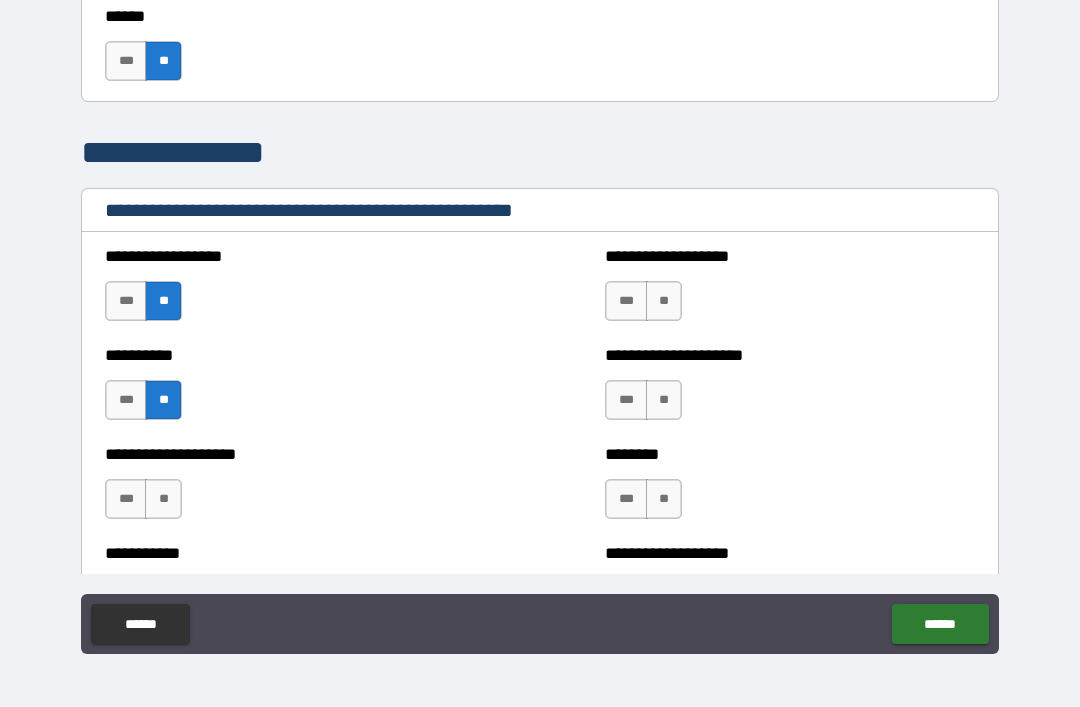 click on "**" at bounding box center (163, 499) 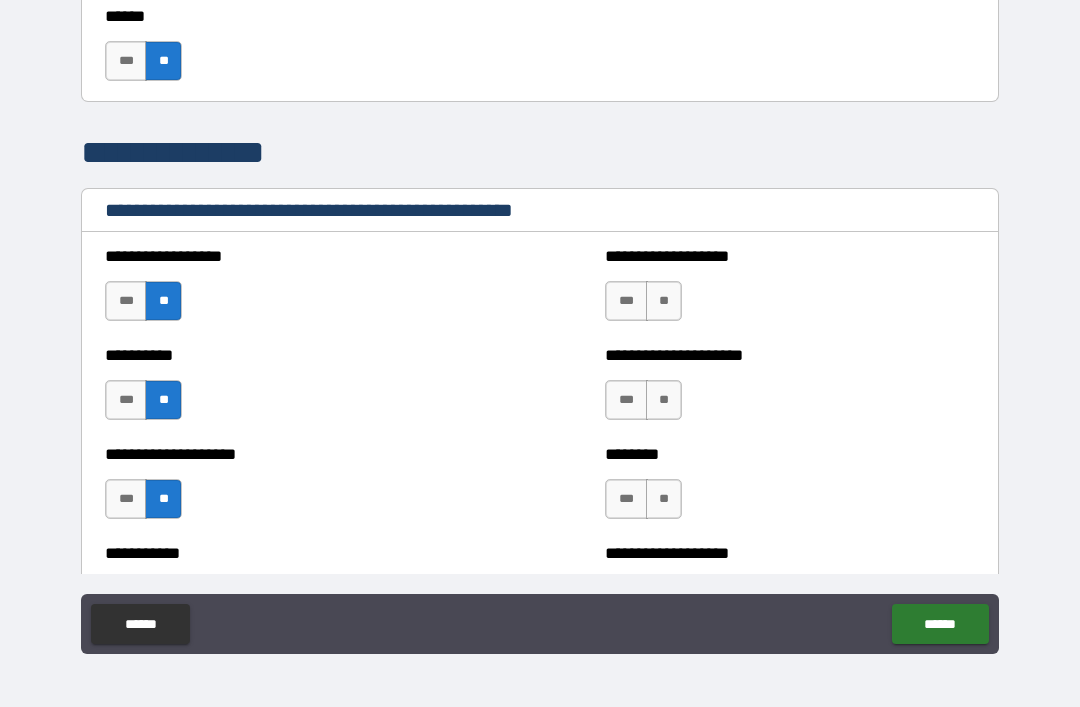 click on "**" at bounding box center (664, 499) 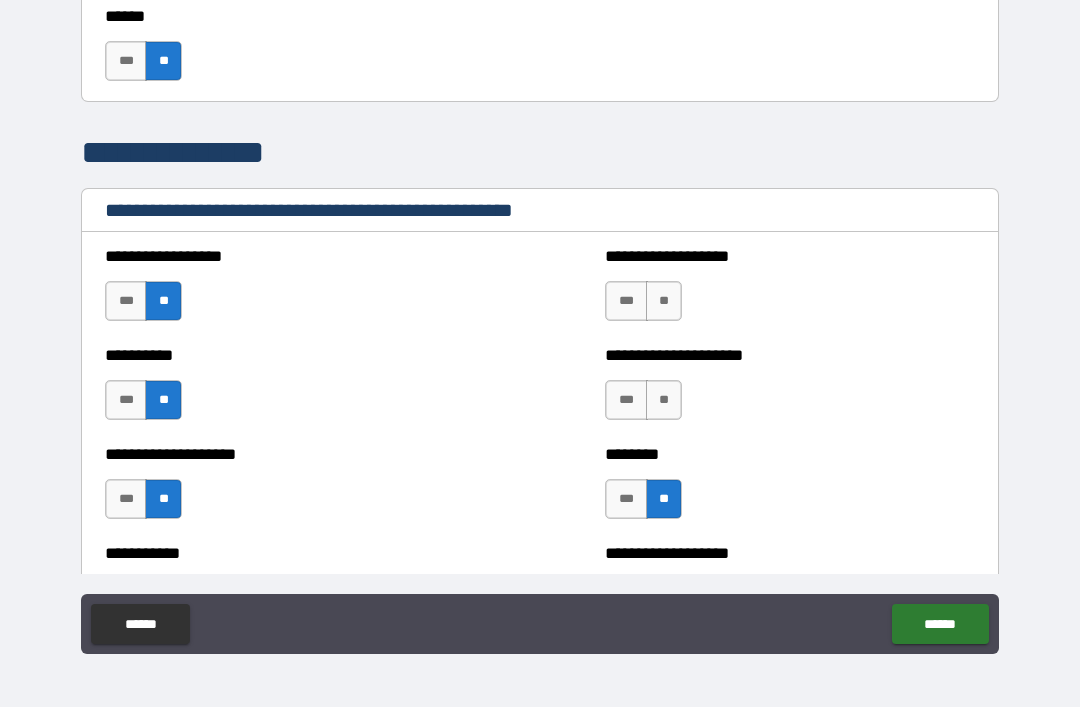 click on "**" at bounding box center (664, 400) 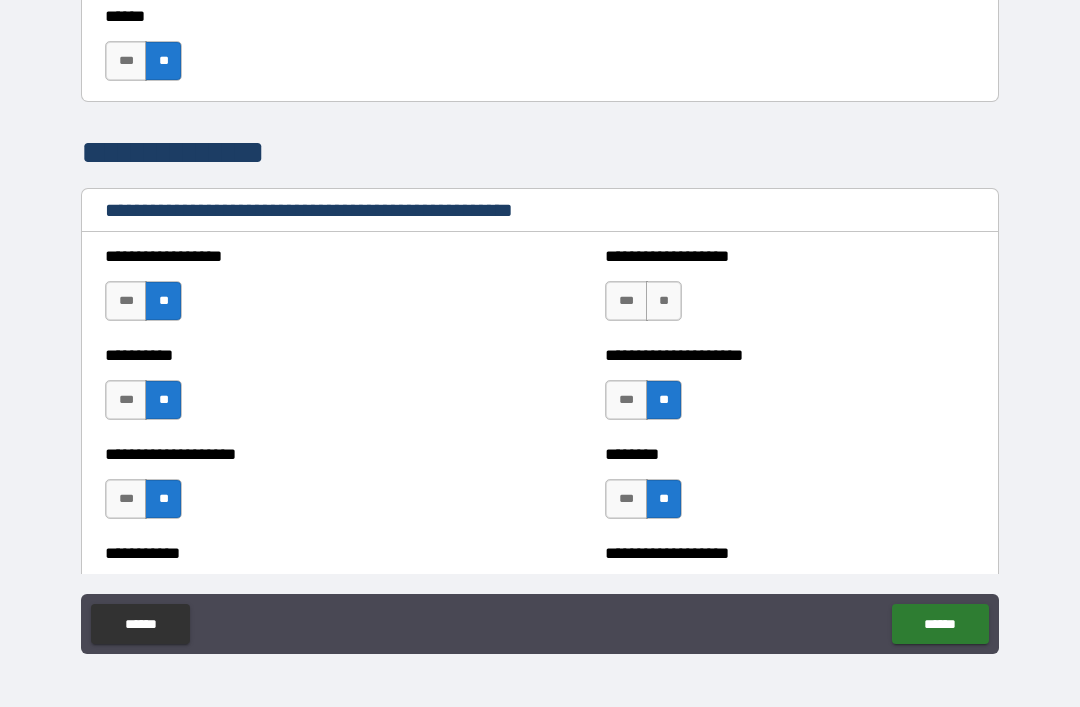click on "**" at bounding box center (664, 301) 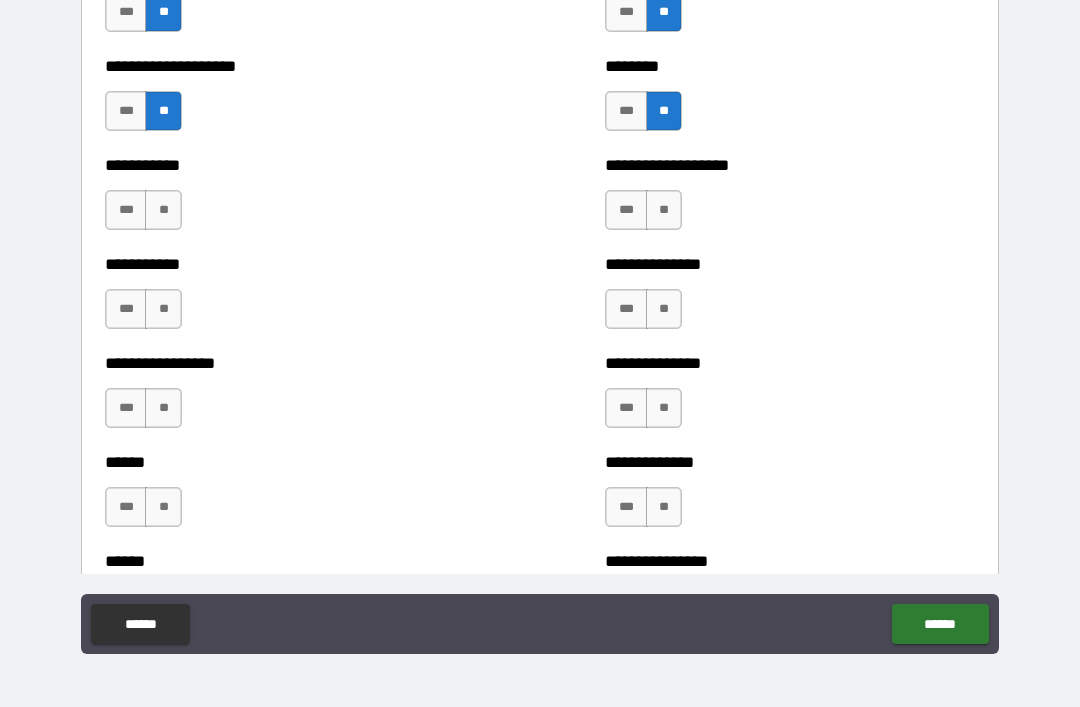 scroll, scrollTop: 2642, scrollLeft: 0, axis: vertical 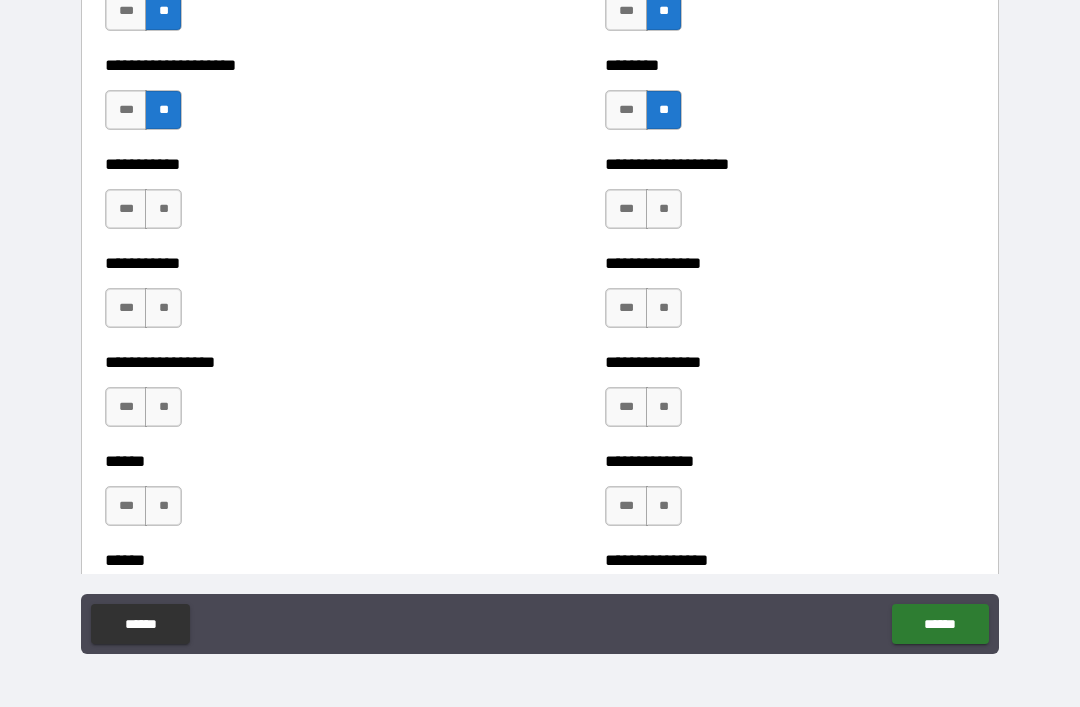 click on "**" at bounding box center [163, 209] 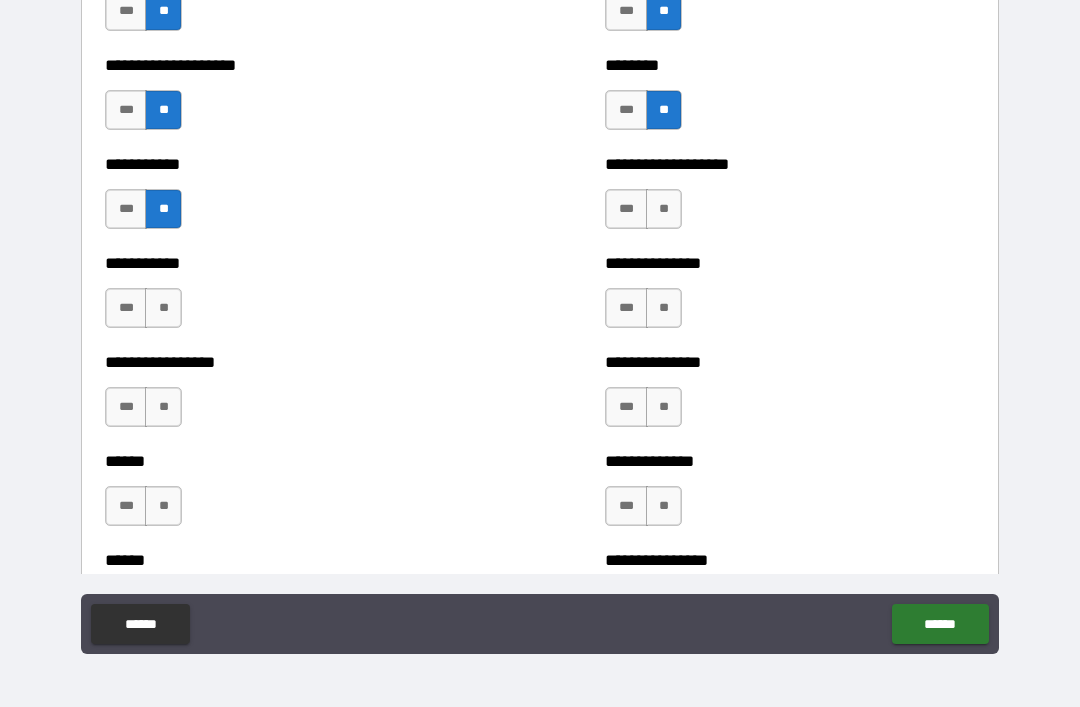 click on "**" at bounding box center [163, 308] 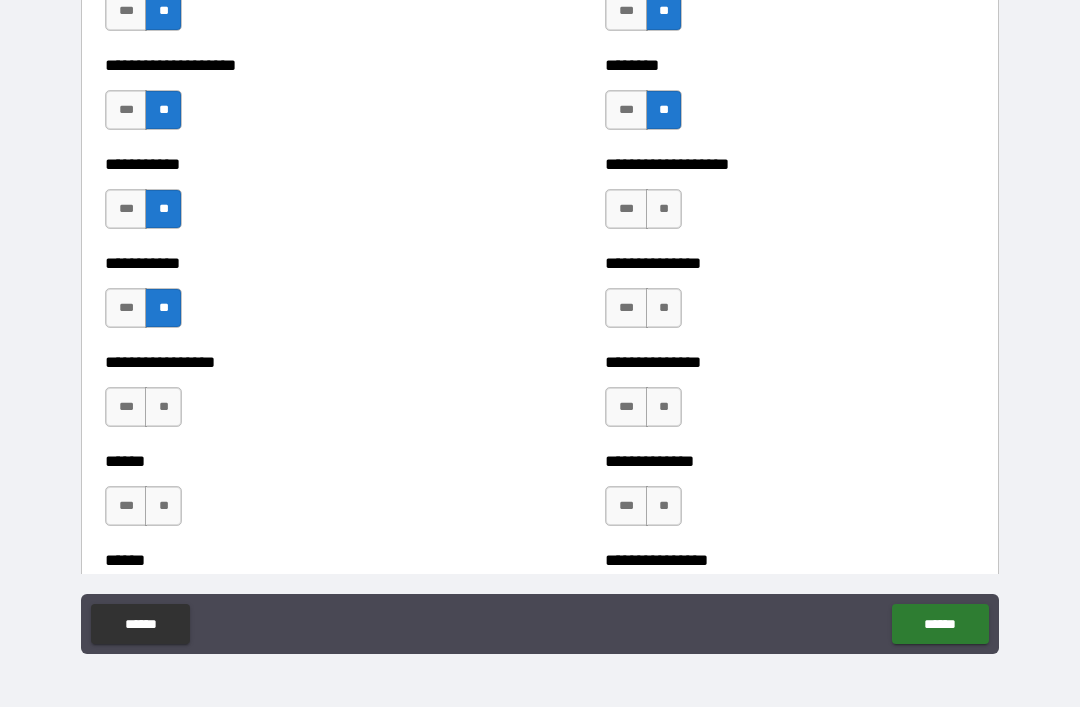 click on "**" at bounding box center (163, 407) 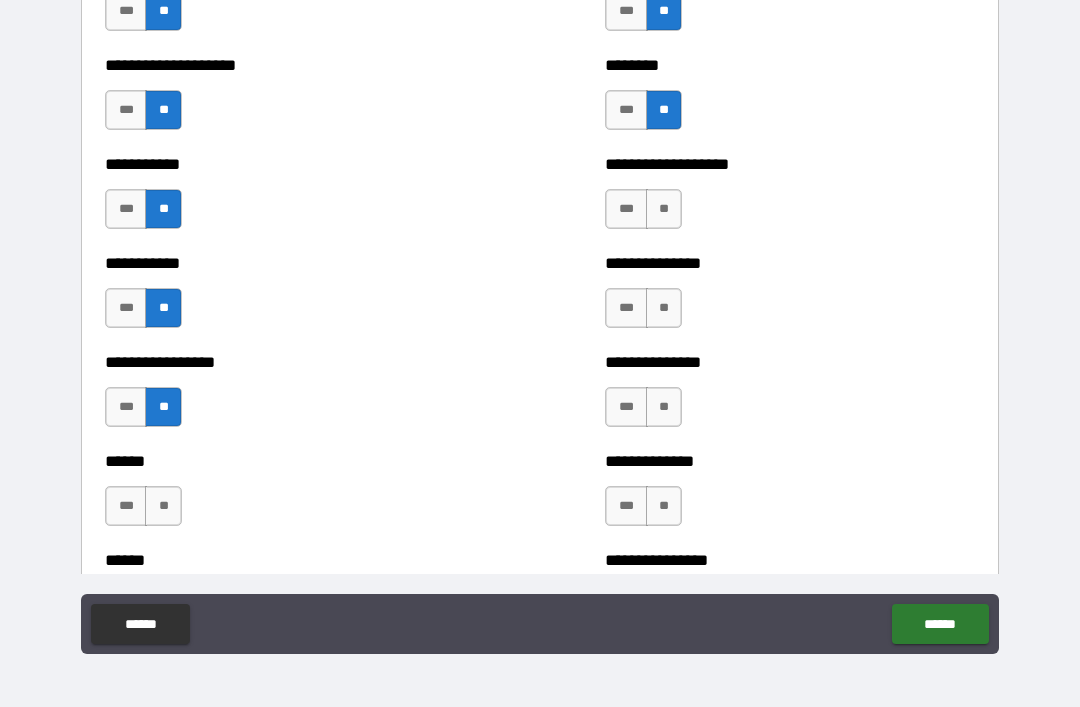 click on "**" at bounding box center [163, 506] 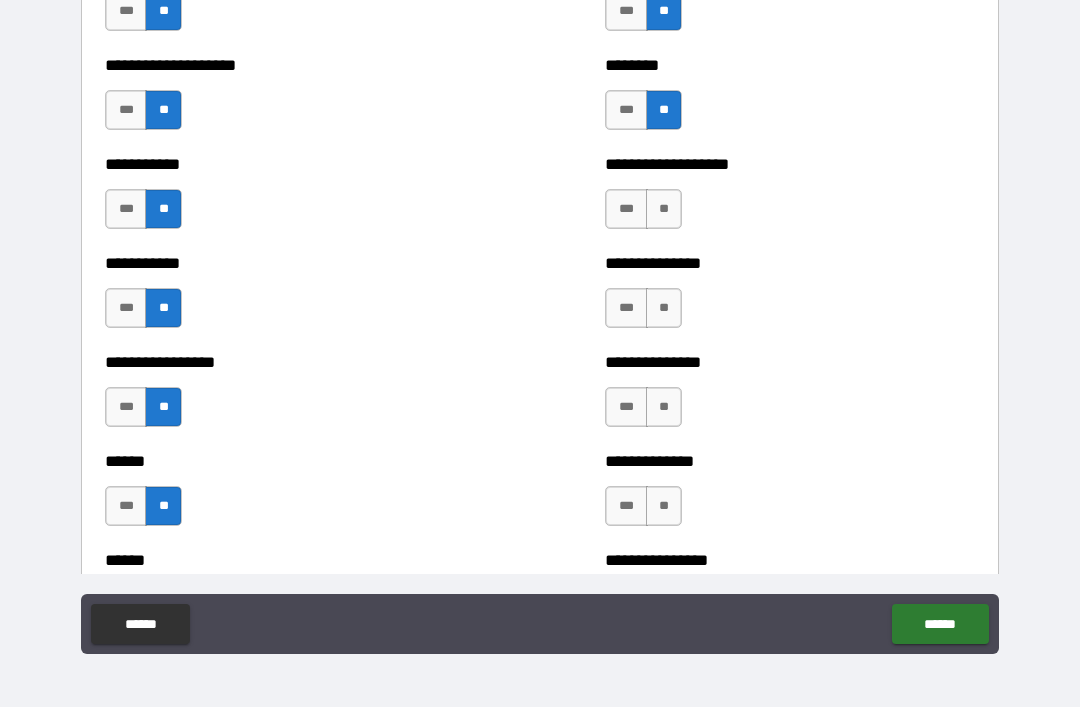 click on "**" at bounding box center (664, 506) 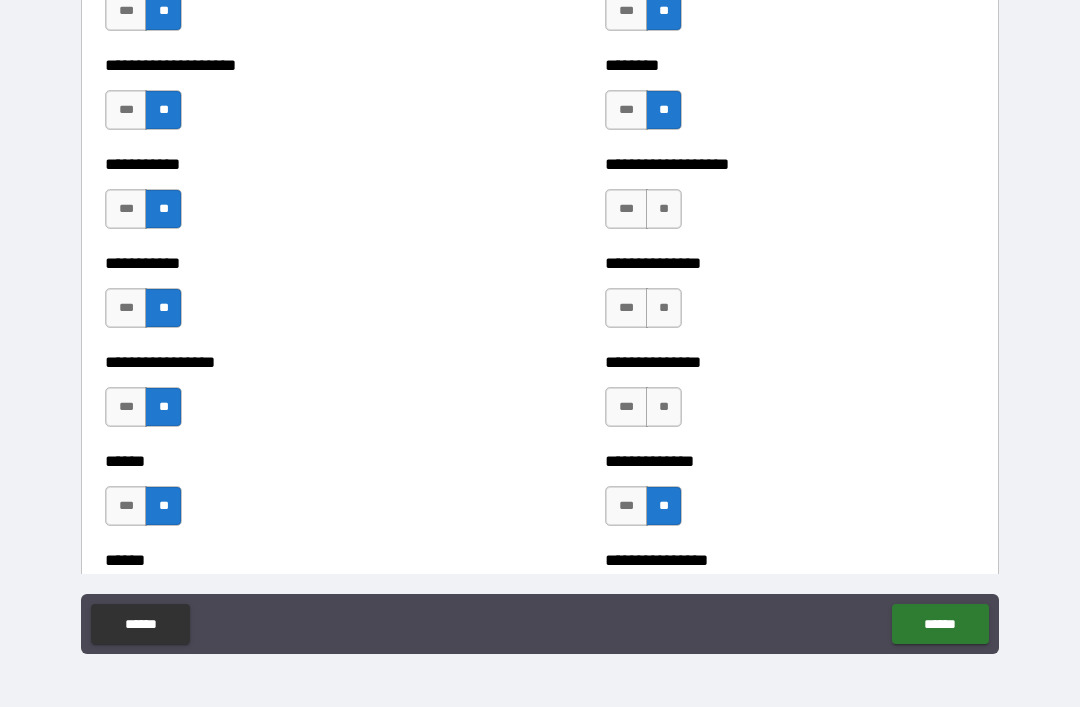 click on "**" at bounding box center [664, 407] 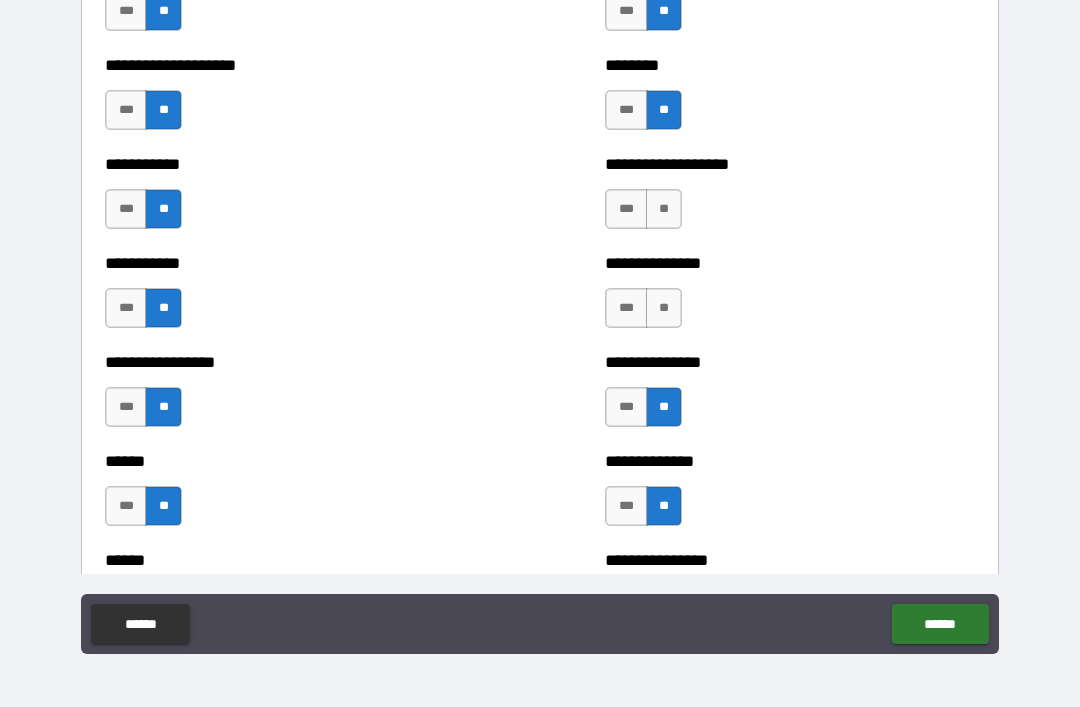 click on "**" at bounding box center [664, 308] 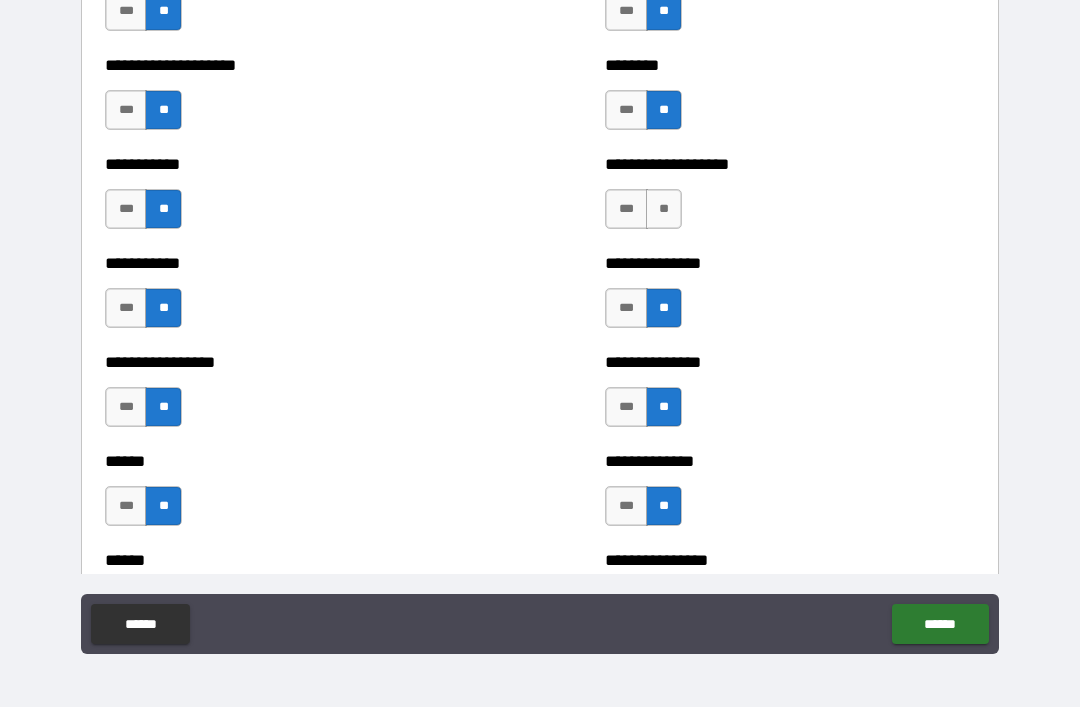 click on "**" at bounding box center (664, 209) 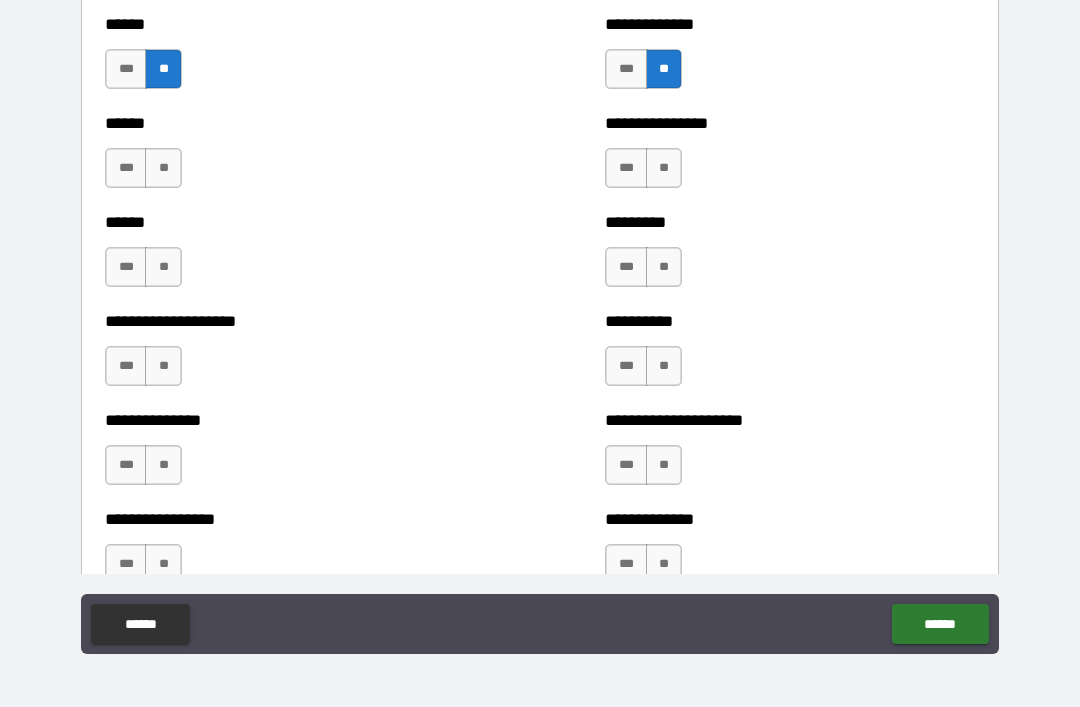 scroll, scrollTop: 3075, scrollLeft: 0, axis: vertical 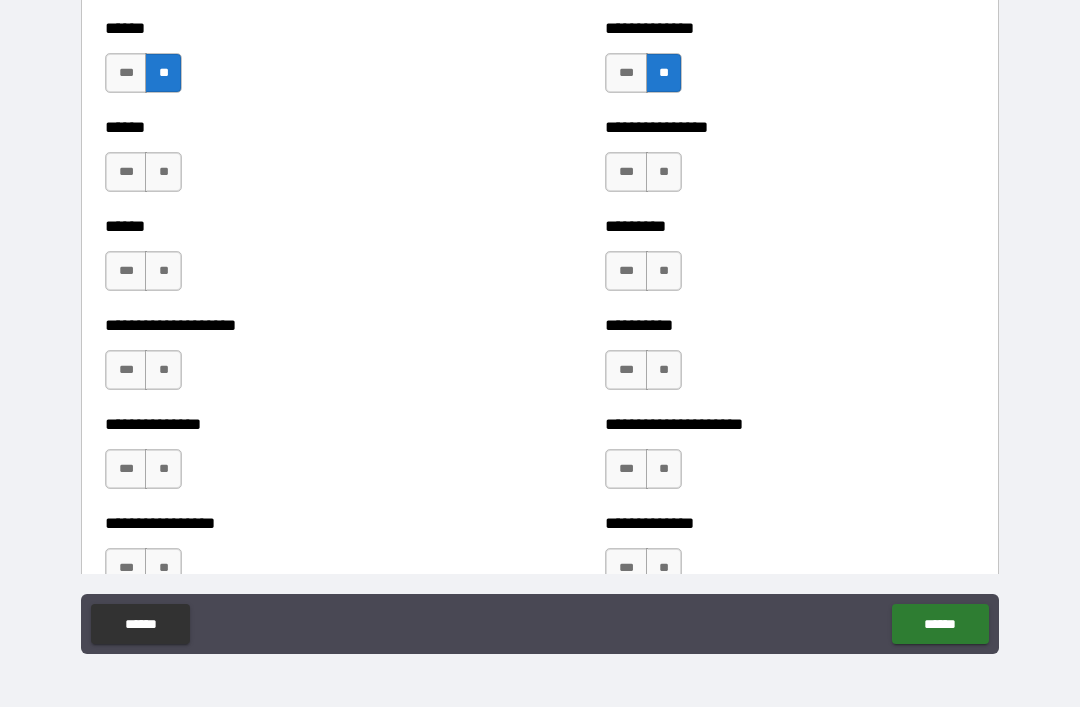 click on "**" at bounding box center (163, 172) 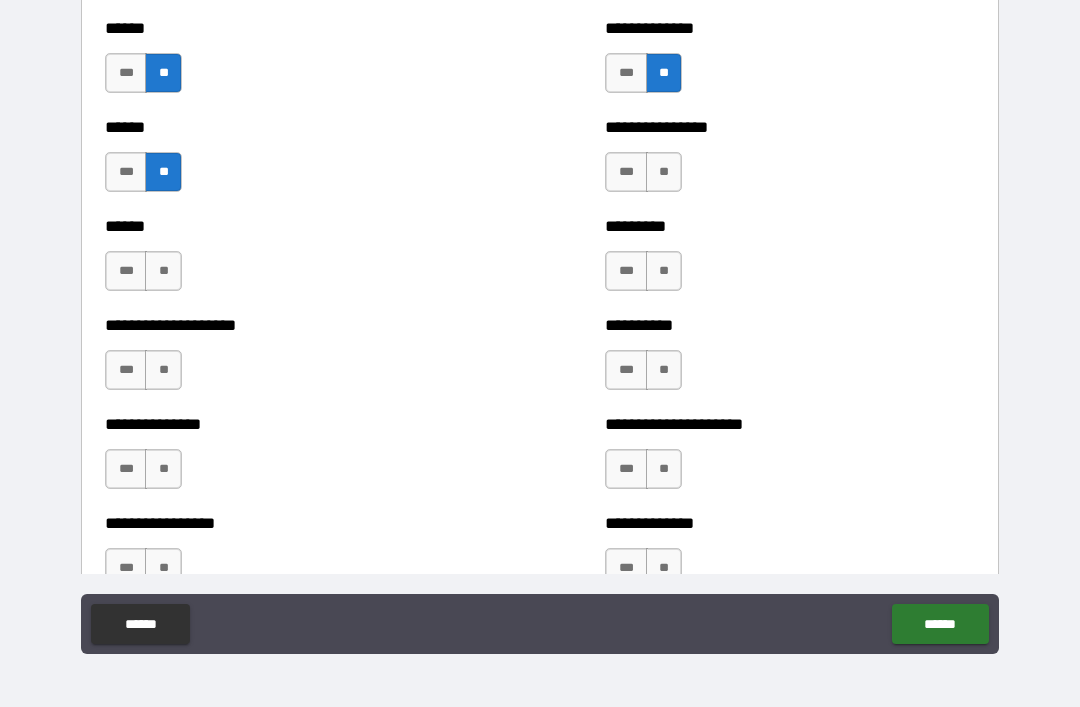 click on "**" at bounding box center (163, 271) 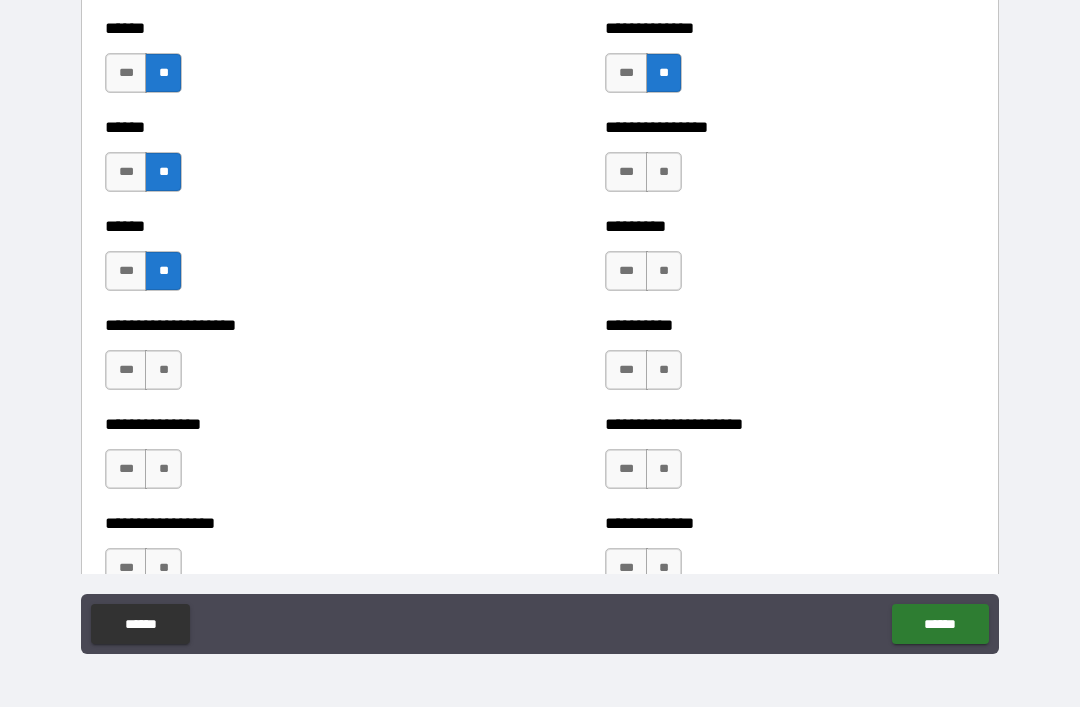 click on "**" at bounding box center (163, 370) 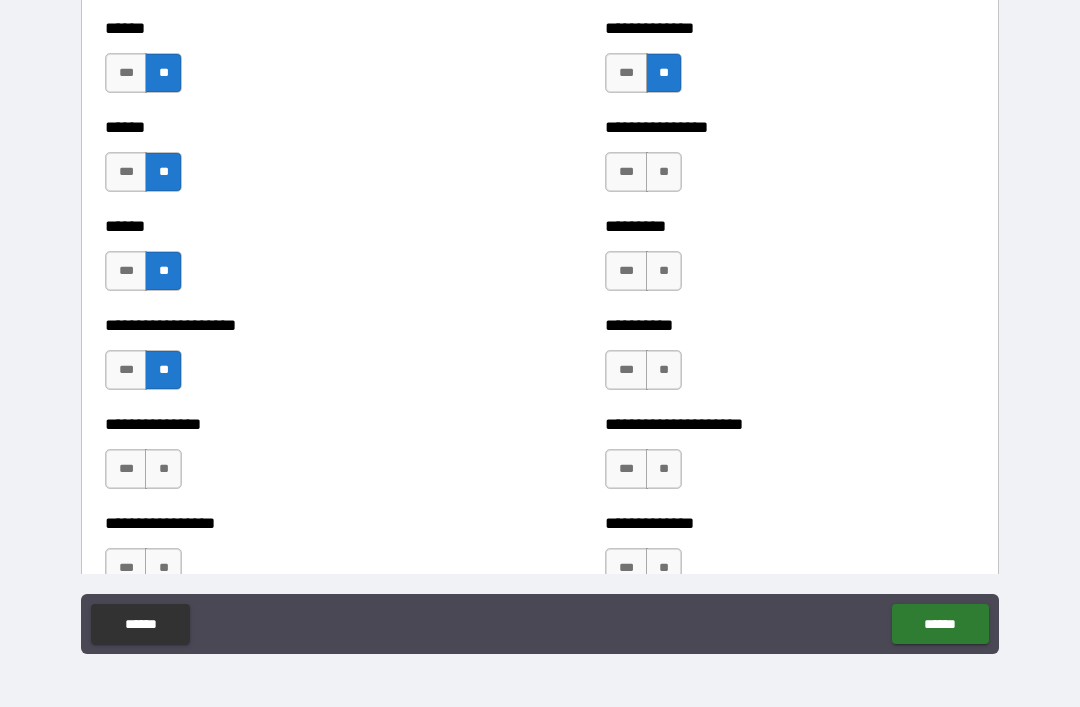 click on "**" at bounding box center [163, 469] 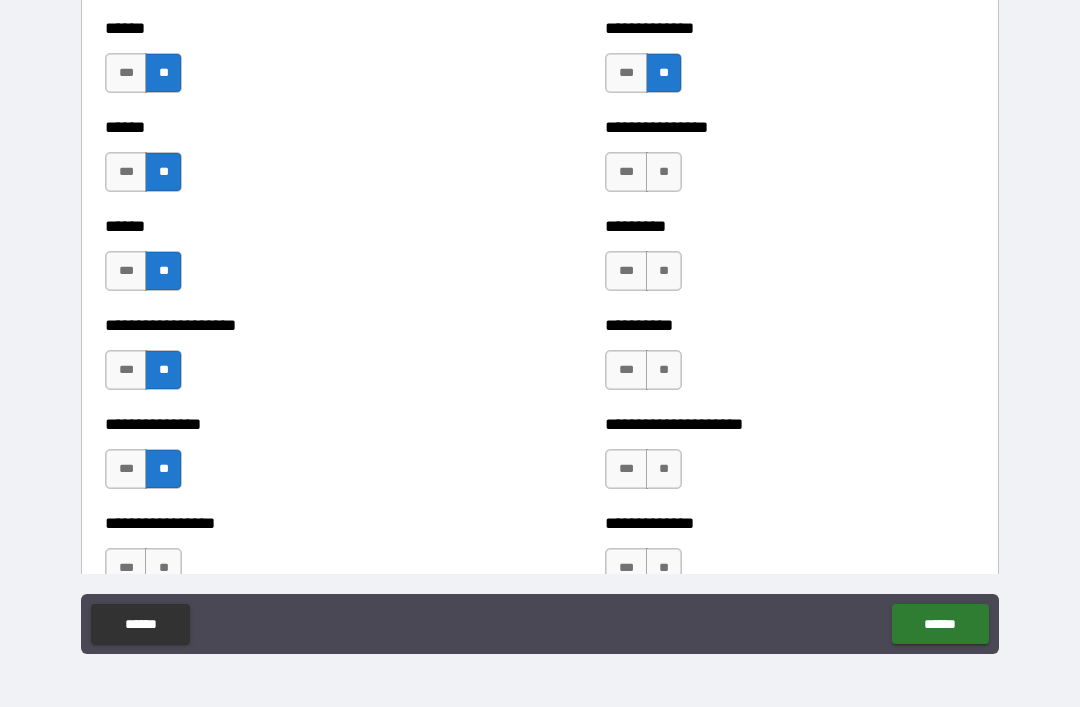 click on "**" at bounding box center [163, 568] 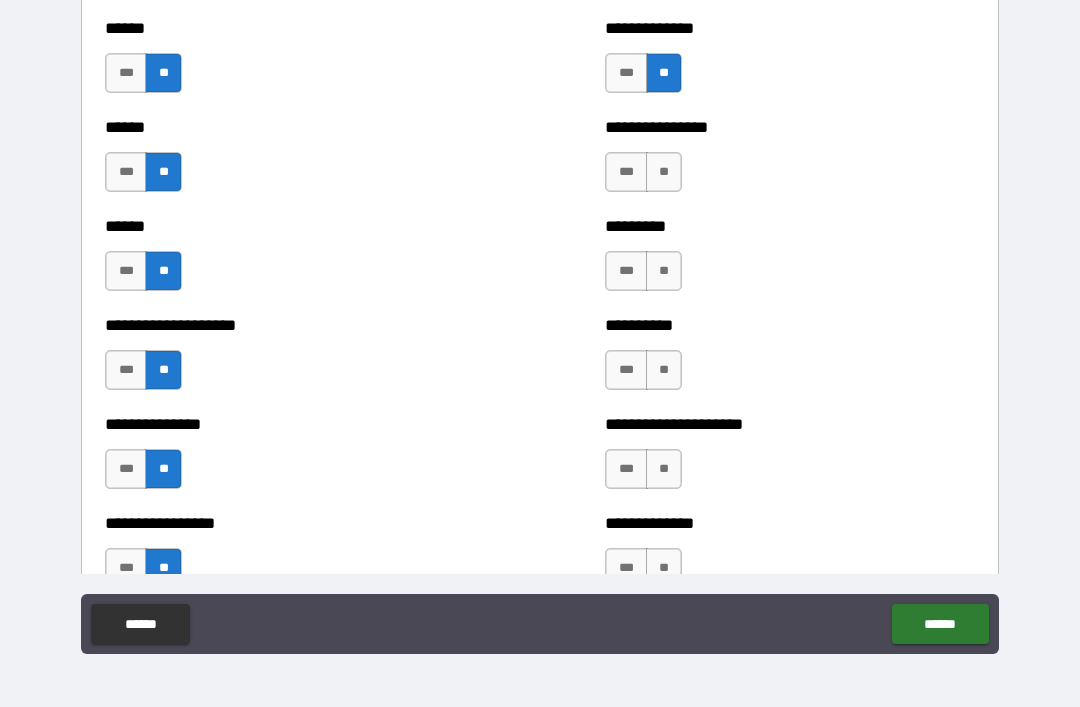 click on "**" at bounding box center (664, 568) 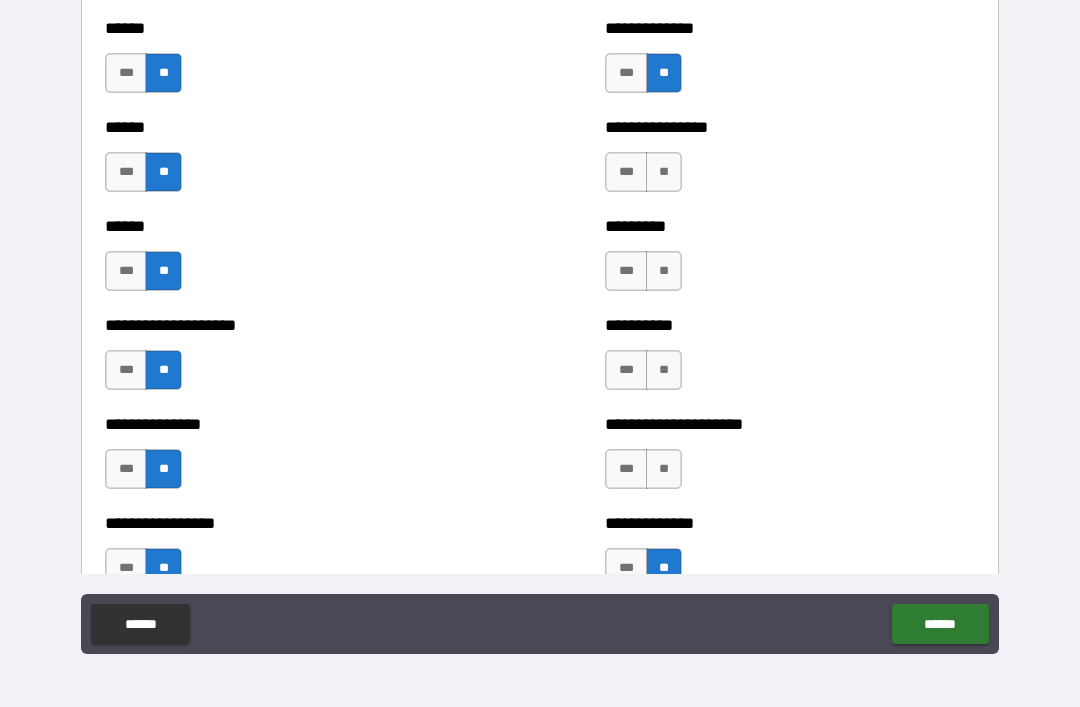 click on "**" at bounding box center (664, 469) 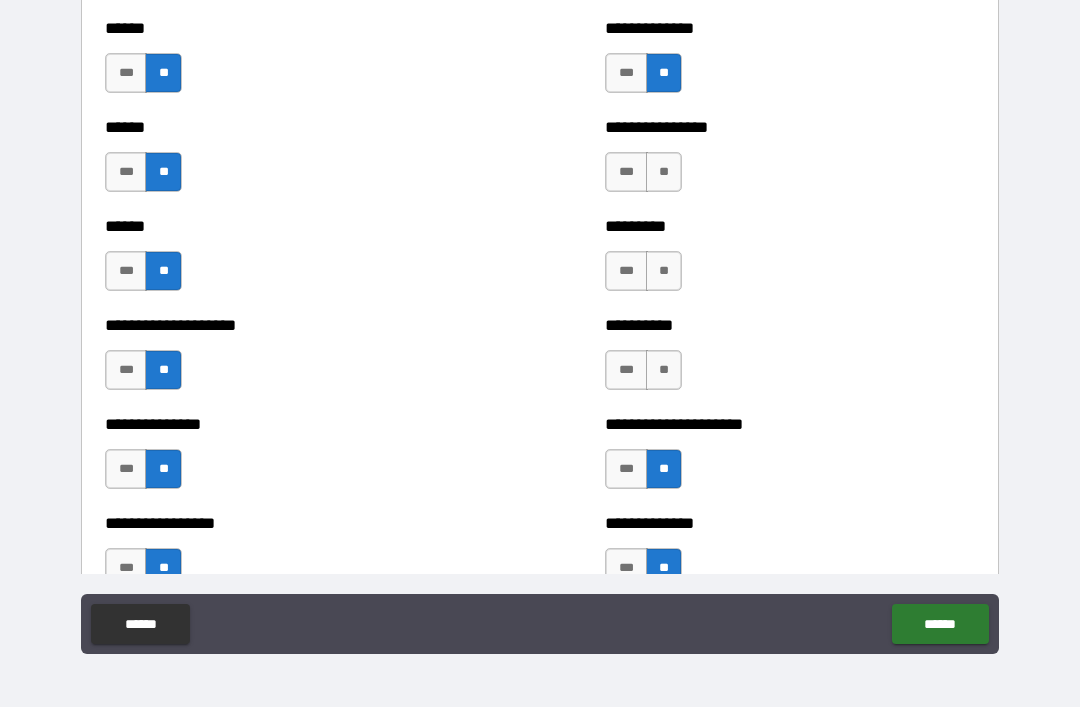 click on "**" at bounding box center [664, 370] 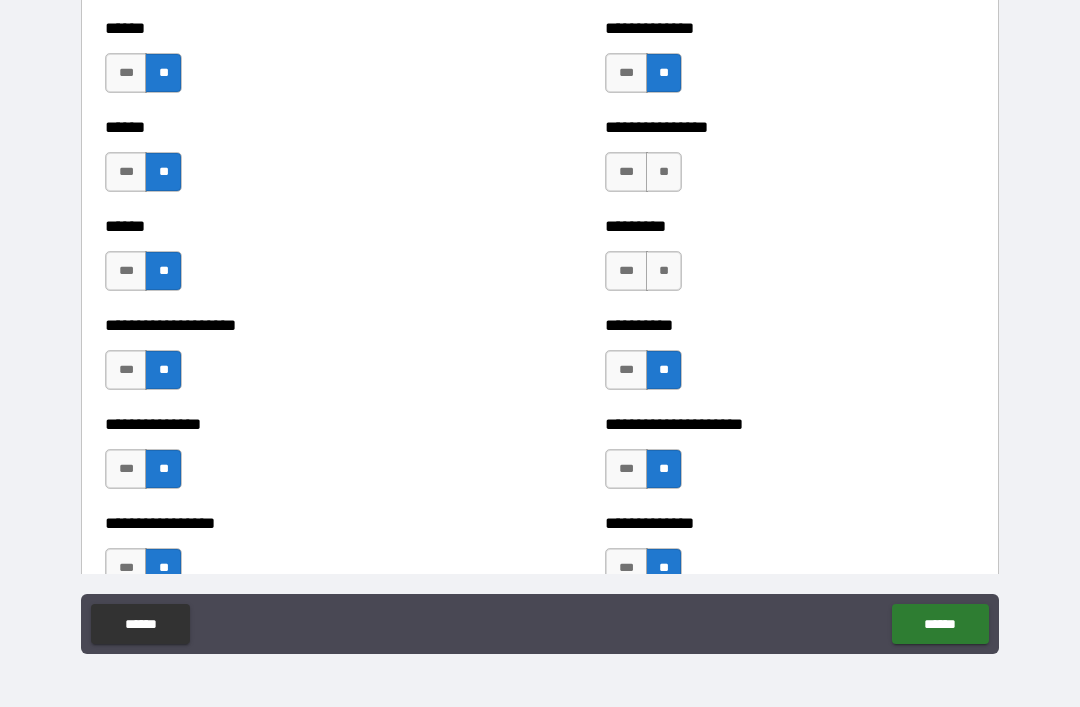click on "**" at bounding box center [664, 271] 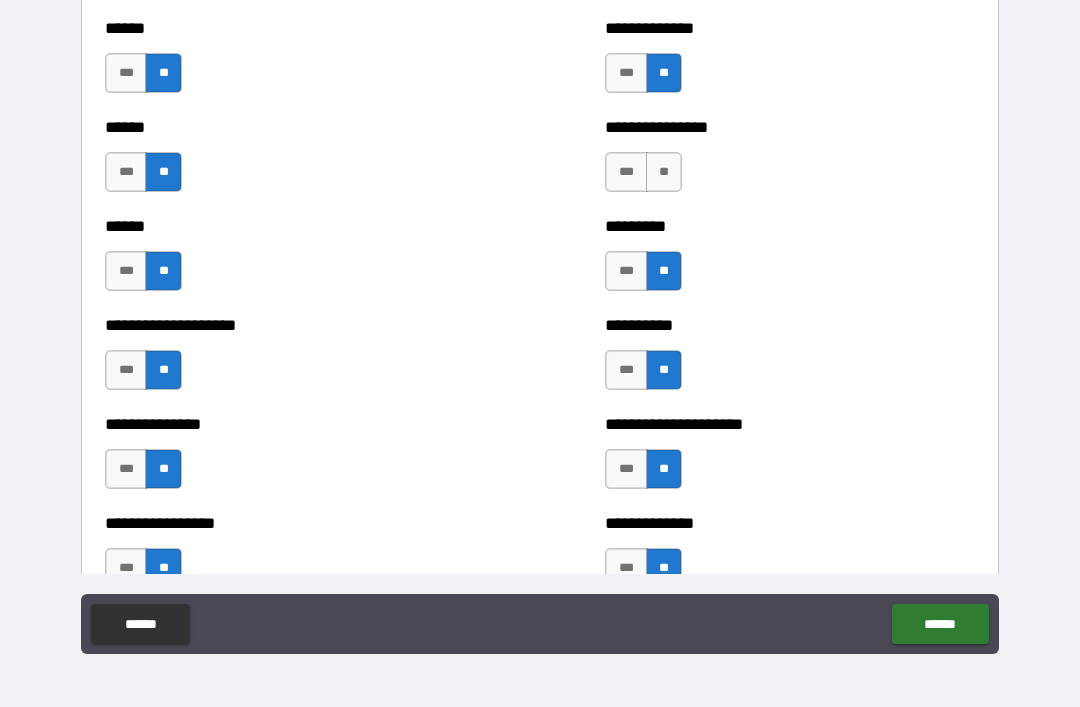 click on "**" at bounding box center (664, 172) 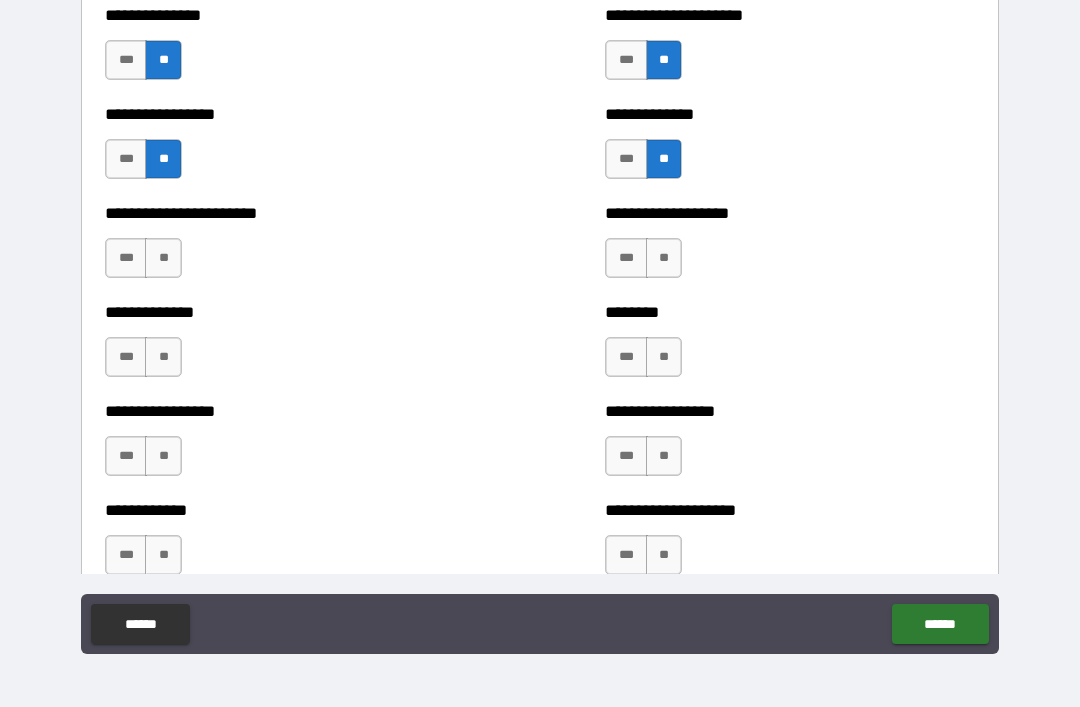 scroll, scrollTop: 3481, scrollLeft: 0, axis: vertical 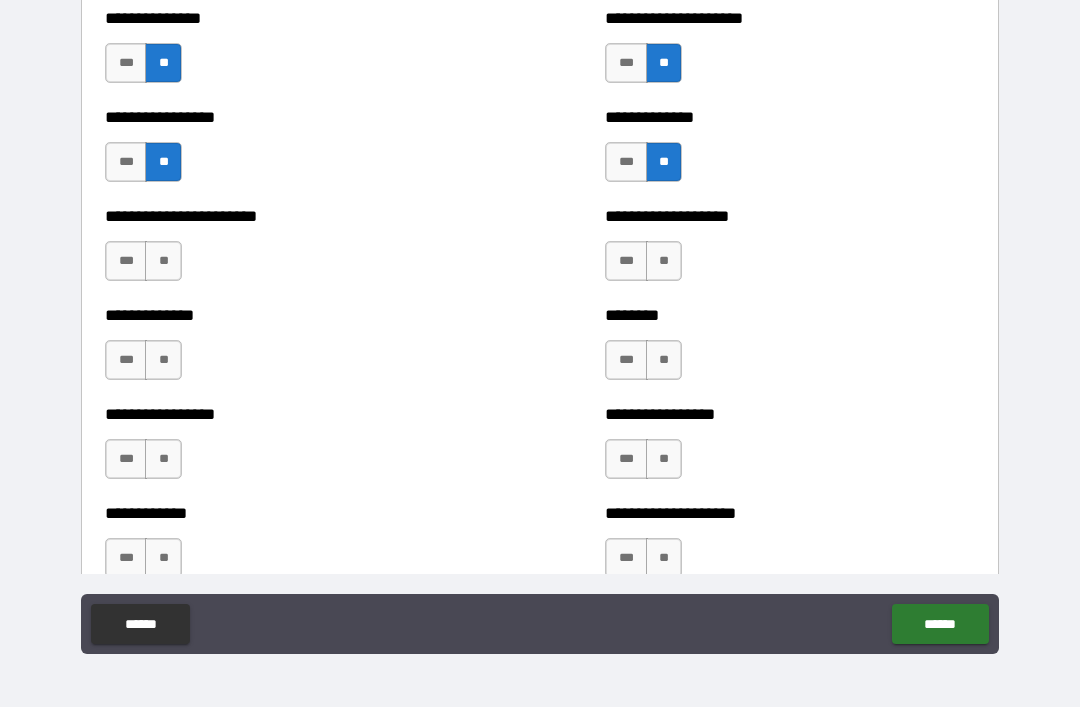 click on "**" at bounding box center (664, 261) 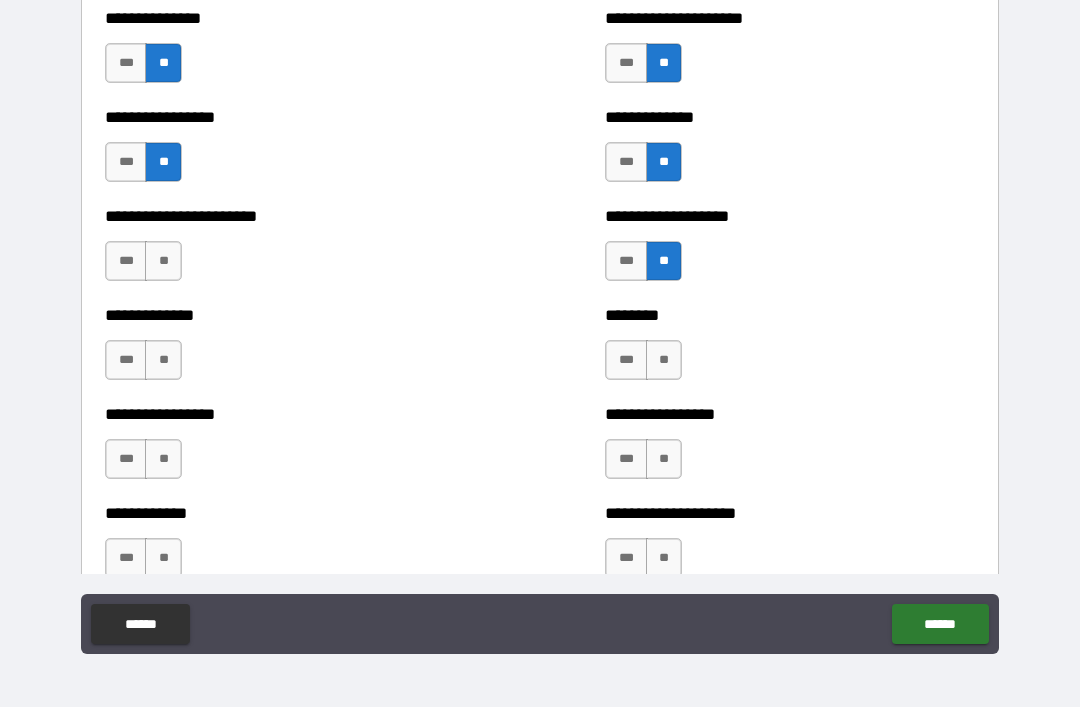 click on "**" at bounding box center [664, 360] 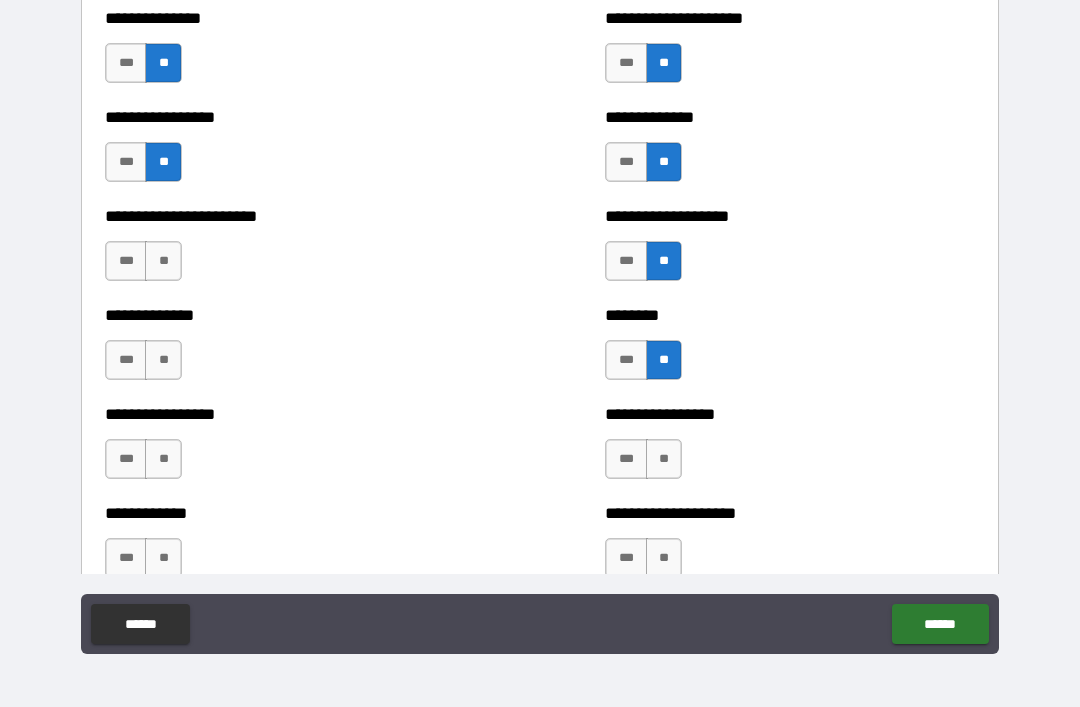 click on "**" at bounding box center (664, 459) 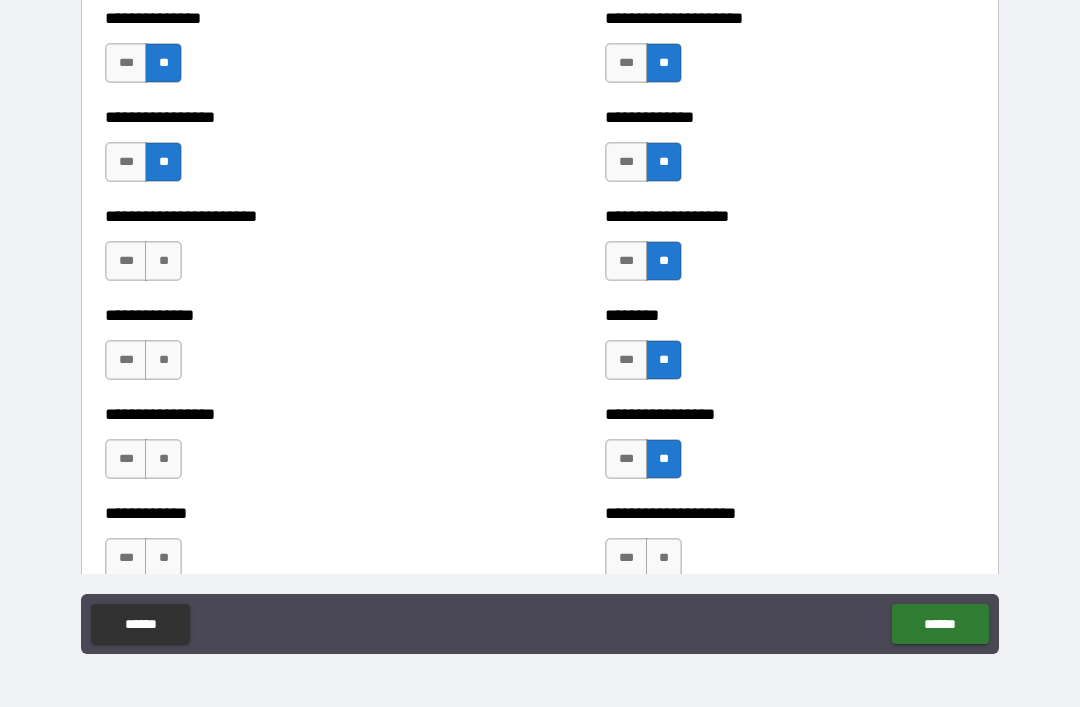click on "**" at bounding box center [664, 558] 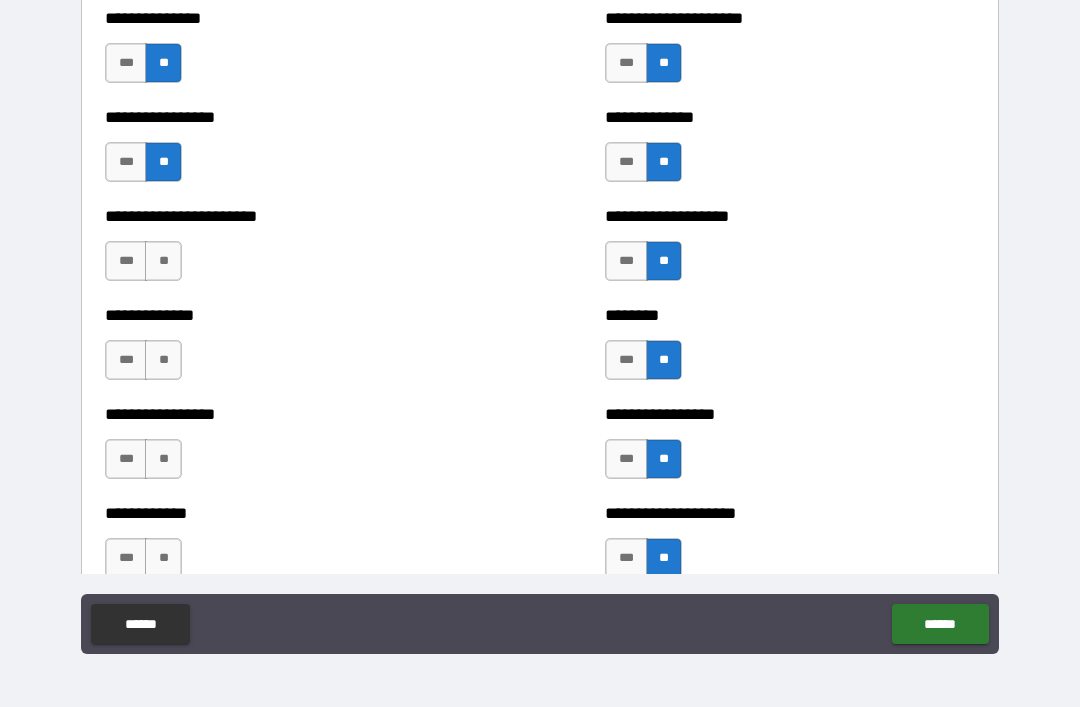 click on "**" at bounding box center (163, 558) 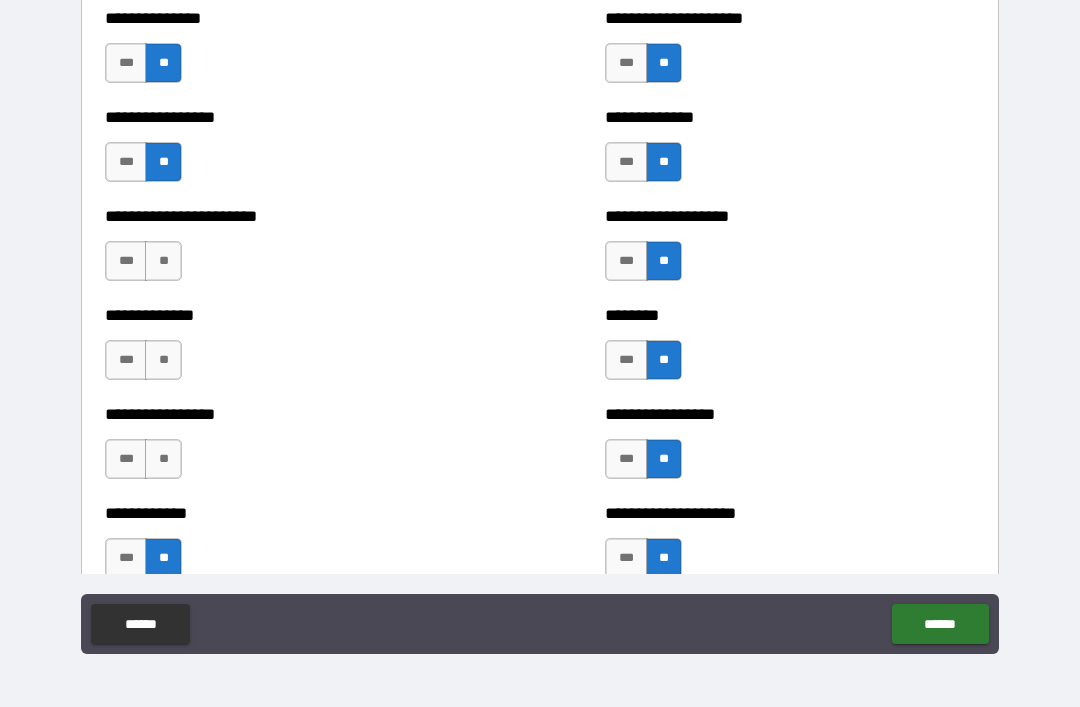 click on "**" at bounding box center [163, 459] 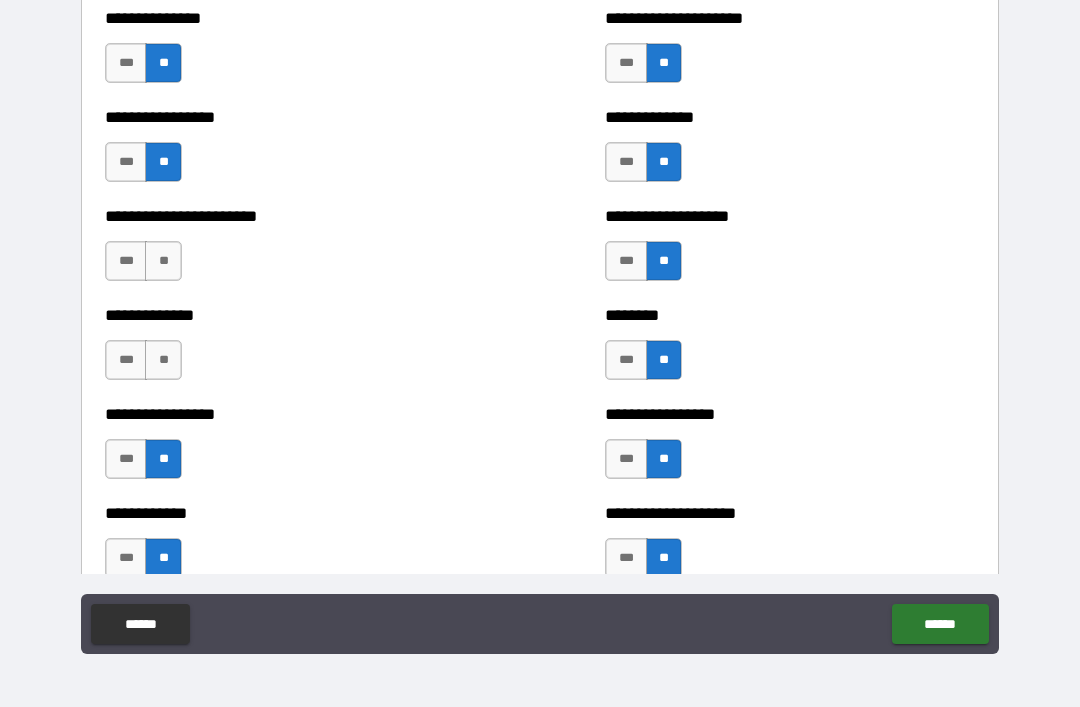 click on "**" at bounding box center (163, 360) 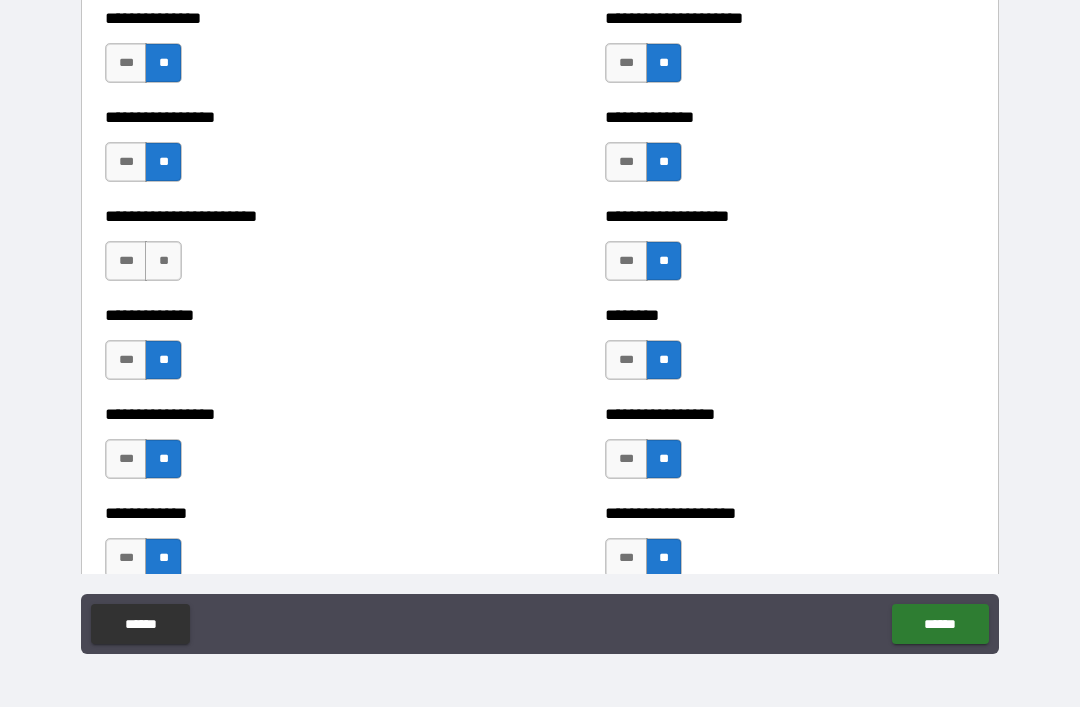 click on "**" at bounding box center [163, 261] 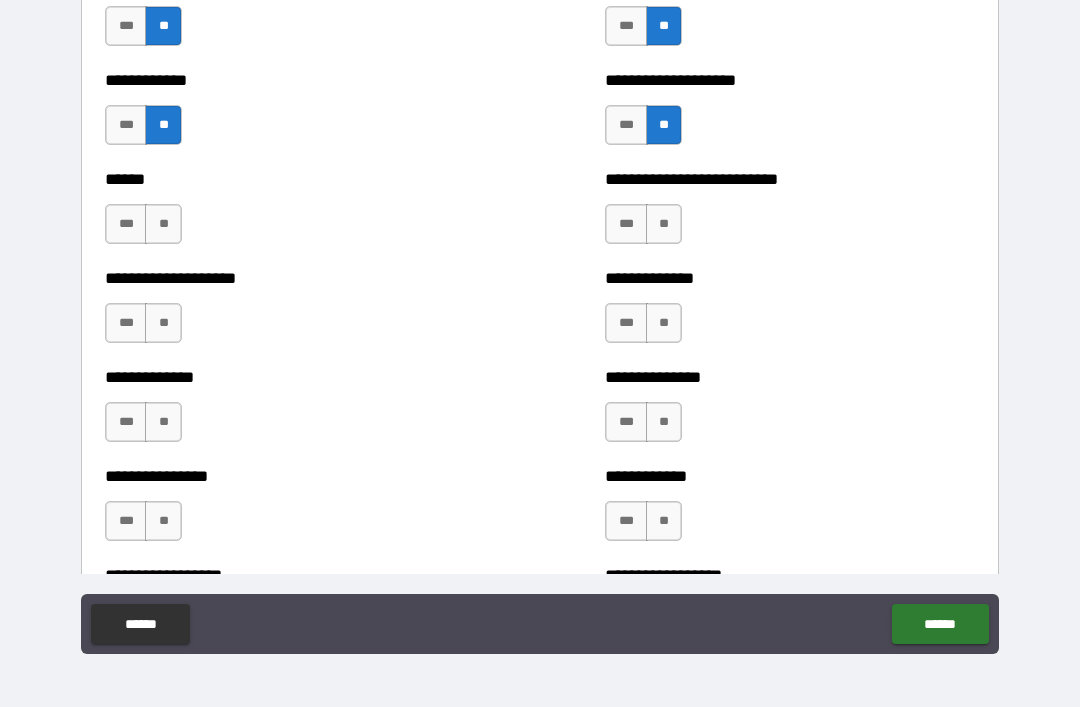 scroll, scrollTop: 3953, scrollLeft: 0, axis: vertical 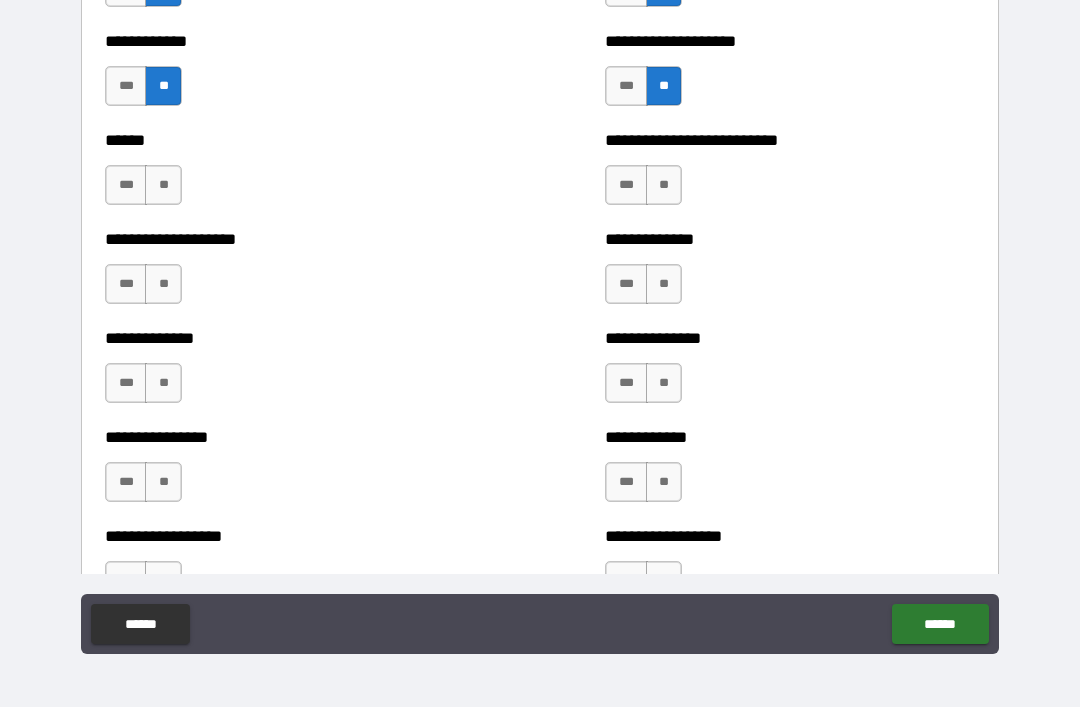 click on "**" at bounding box center (163, 185) 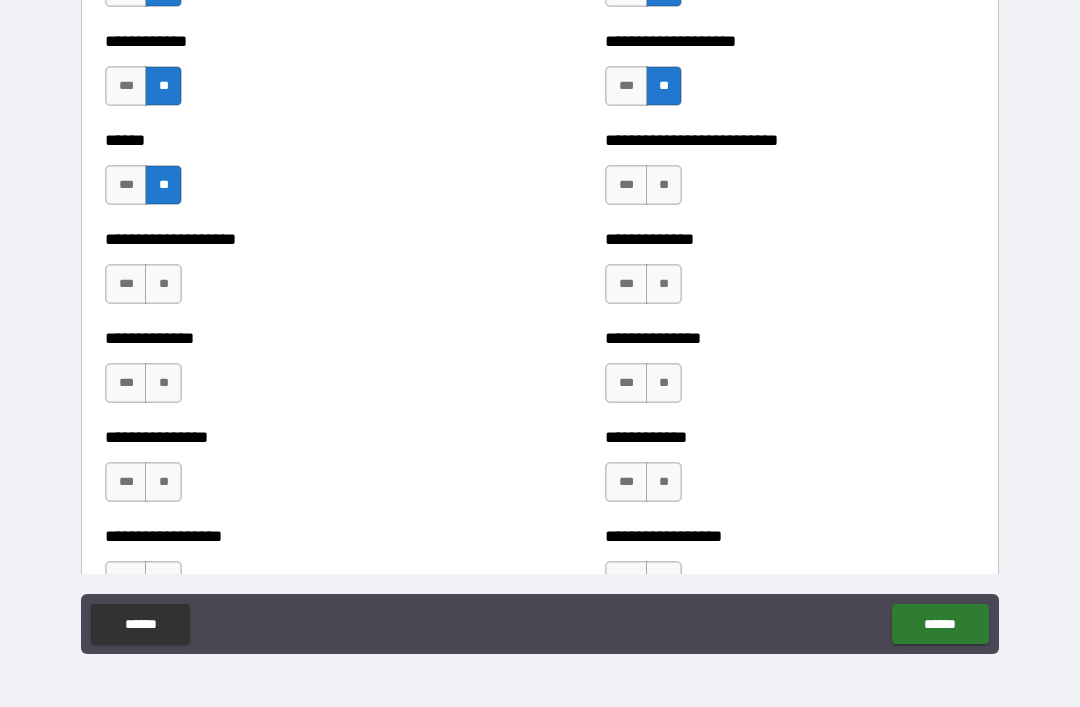 click on "**" at bounding box center (163, 284) 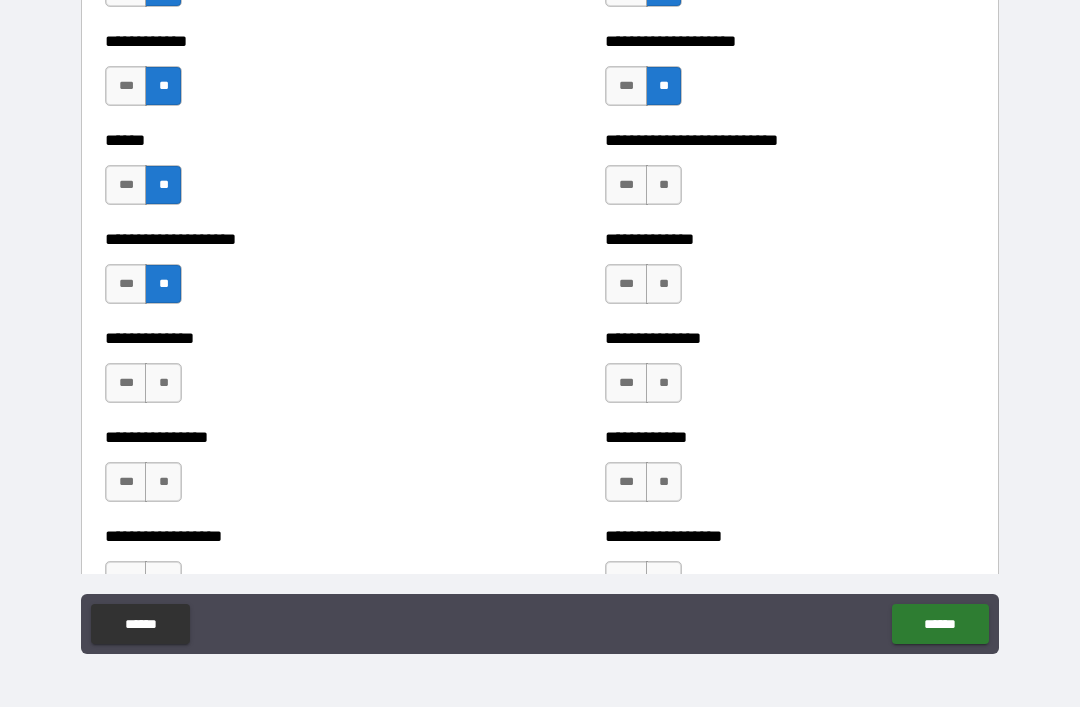 click on "**" at bounding box center [163, 383] 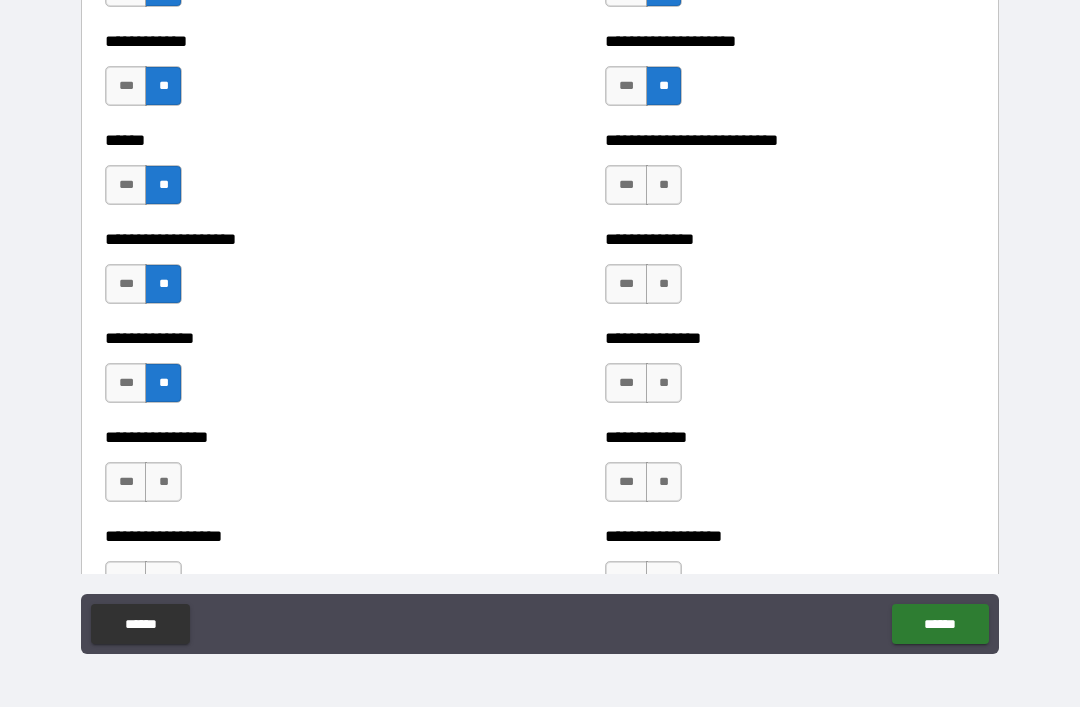 click on "**" at bounding box center [163, 482] 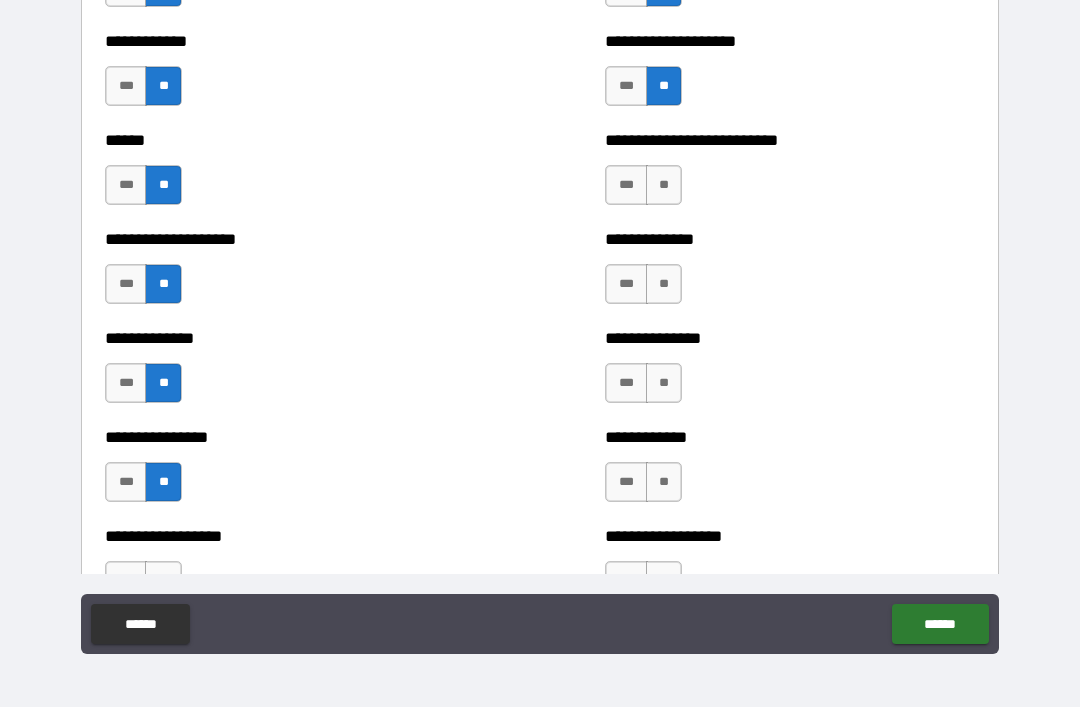 click on "**" at bounding box center (664, 185) 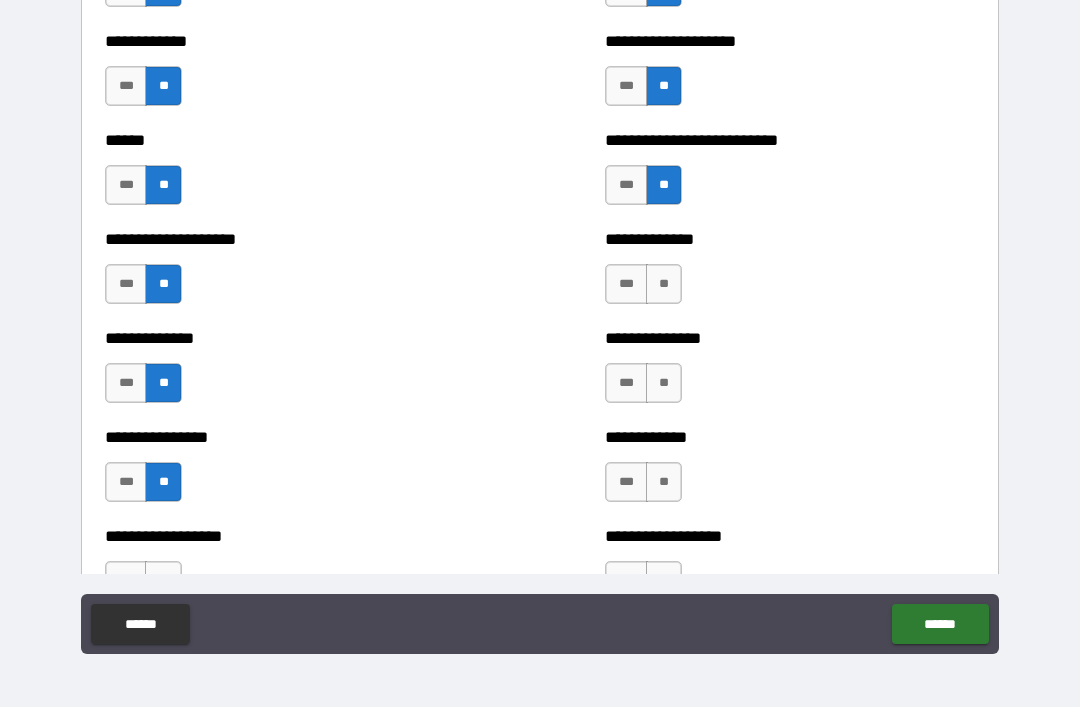 click on "**" at bounding box center (664, 284) 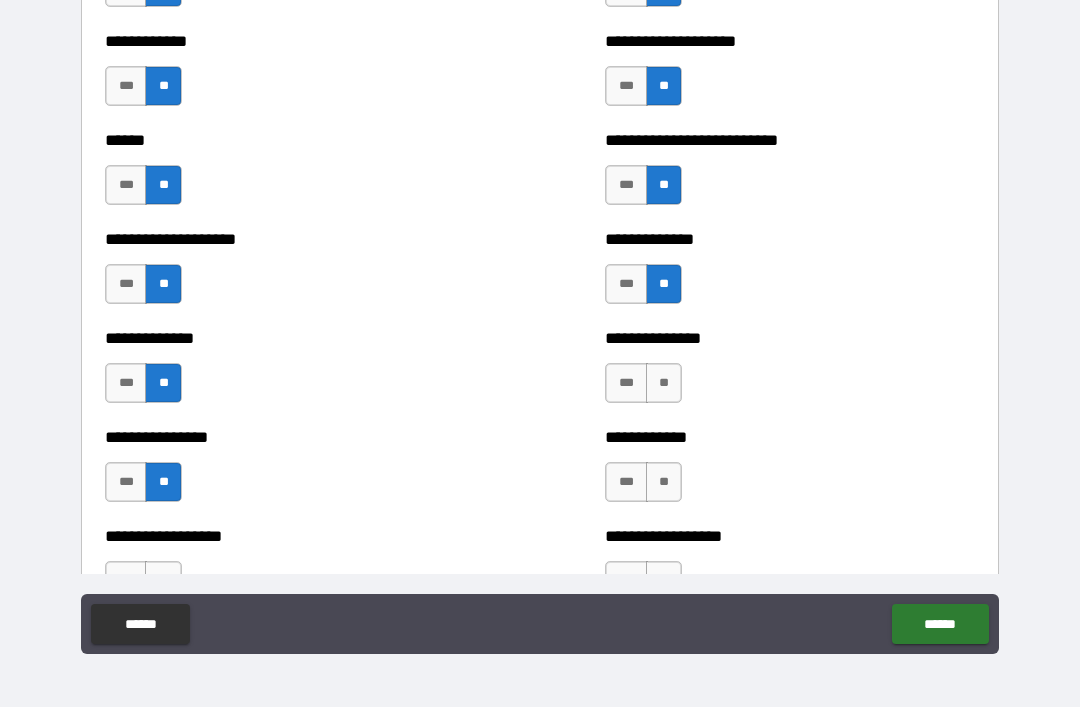 click on "**" at bounding box center (664, 383) 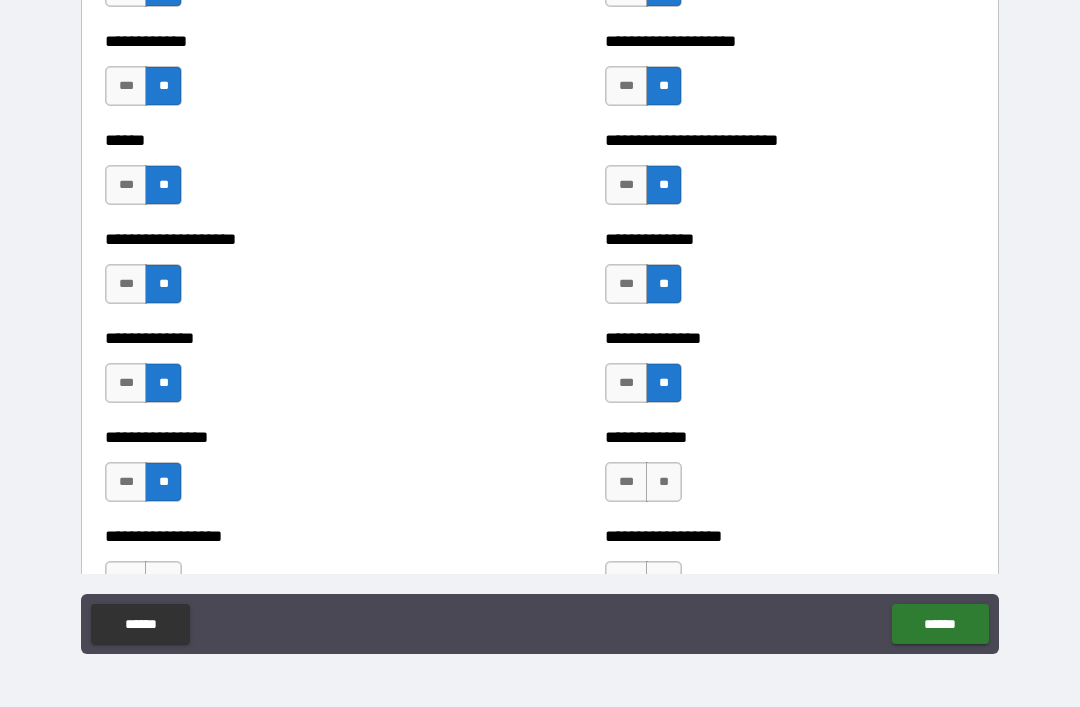 click on "**" at bounding box center (664, 482) 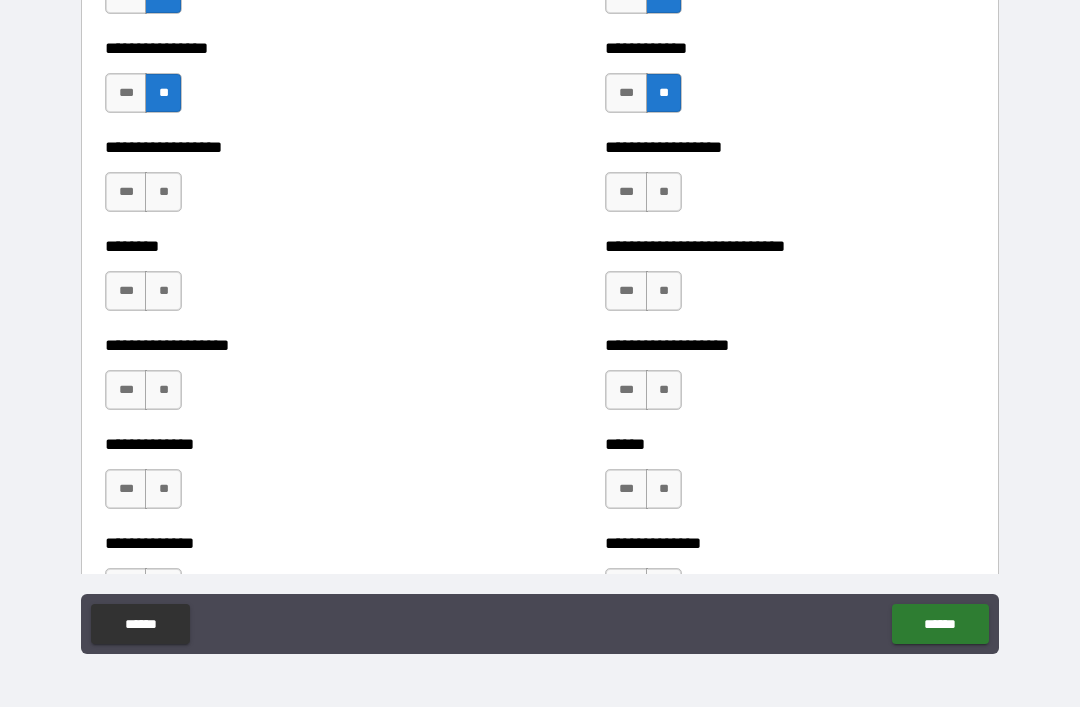 scroll, scrollTop: 4343, scrollLeft: 0, axis: vertical 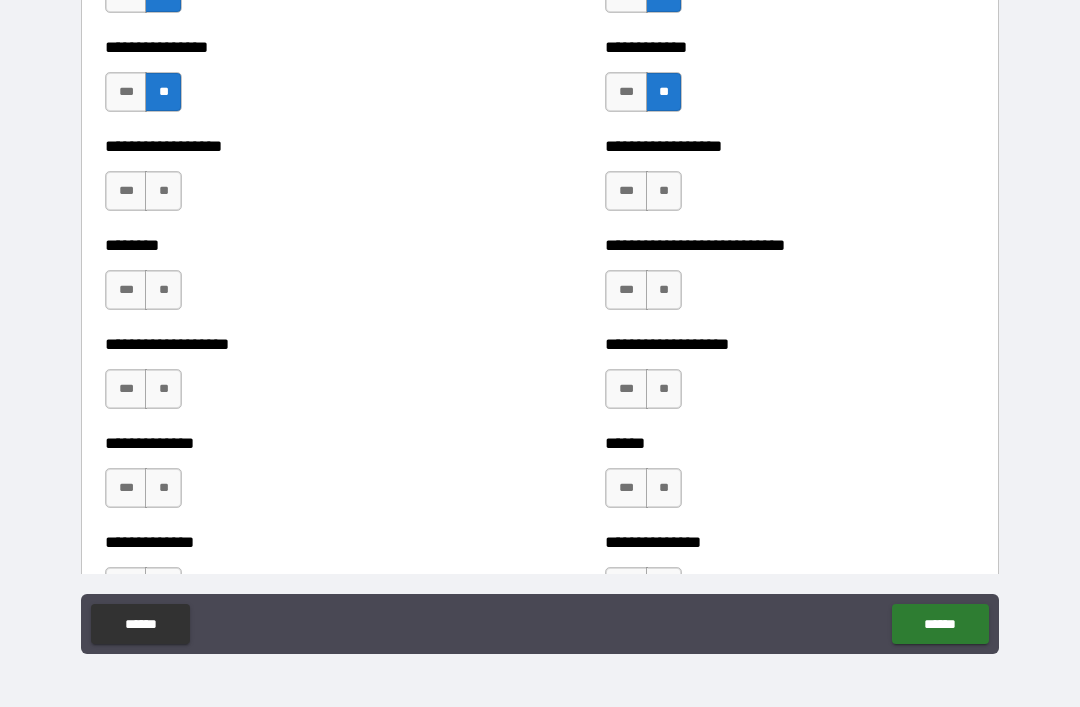 click on "**" at bounding box center [664, 191] 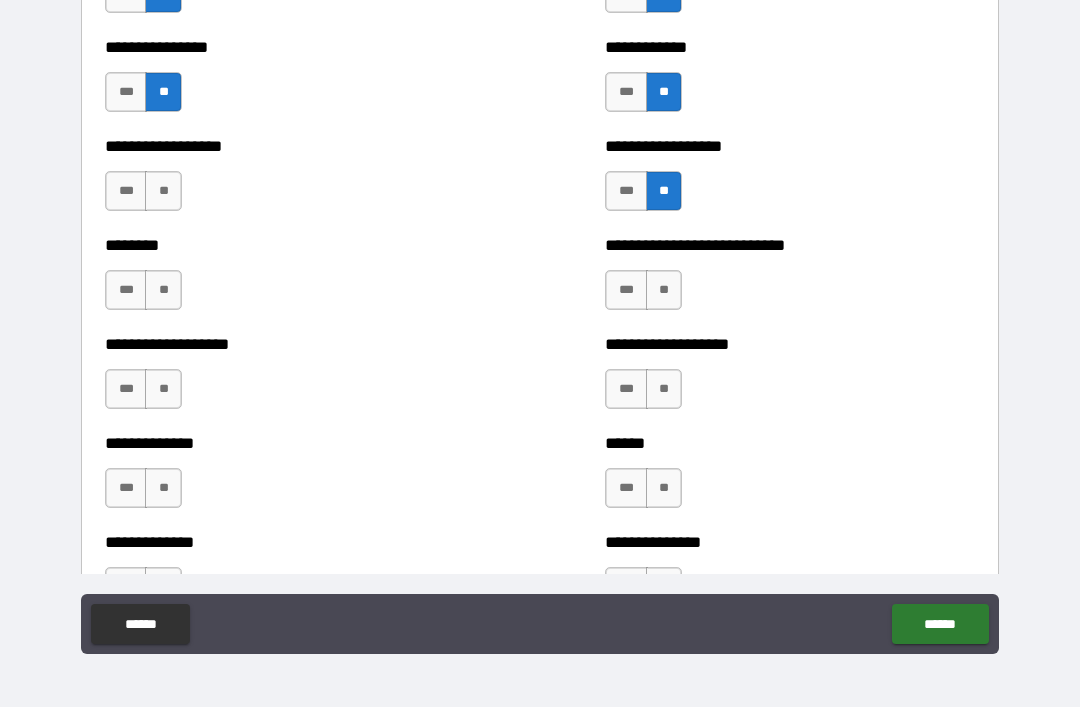 click on "**" at bounding box center (664, 290) 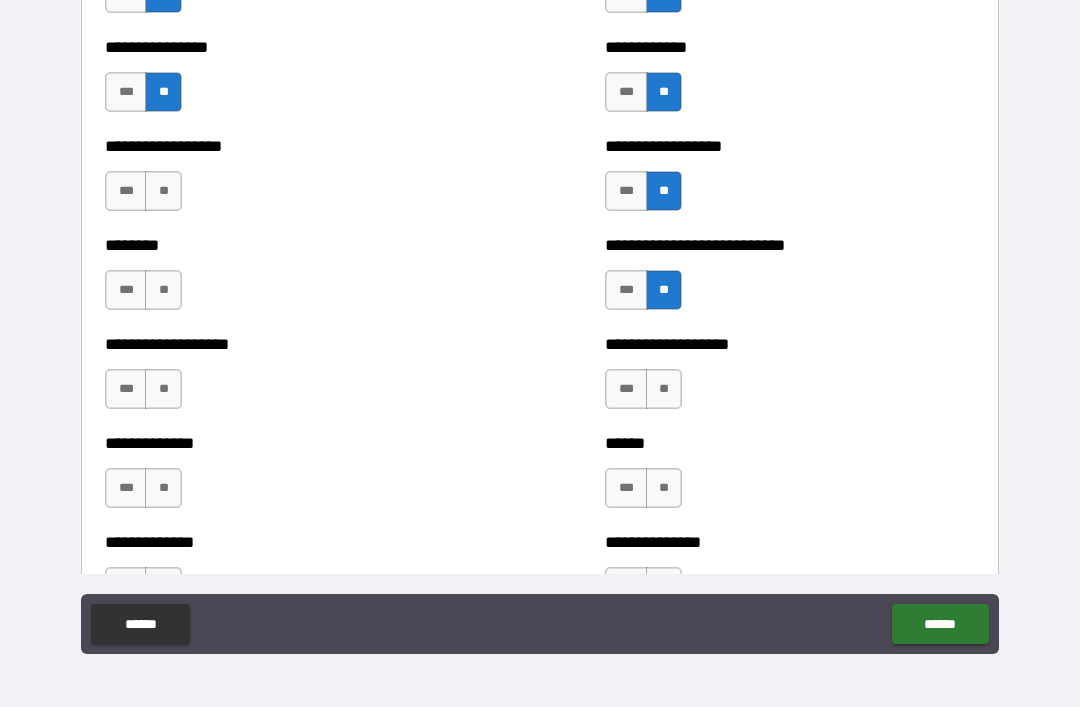 click on "**" at bounding box center (664, 389) 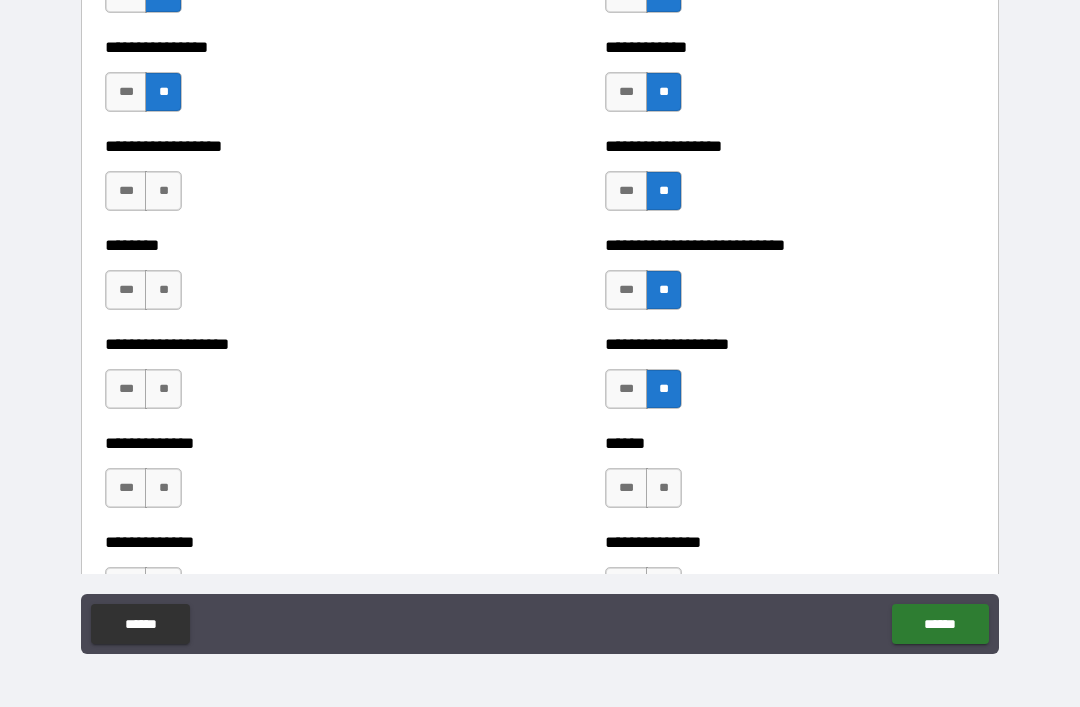 click on "**" at bounding box center (664, 488) 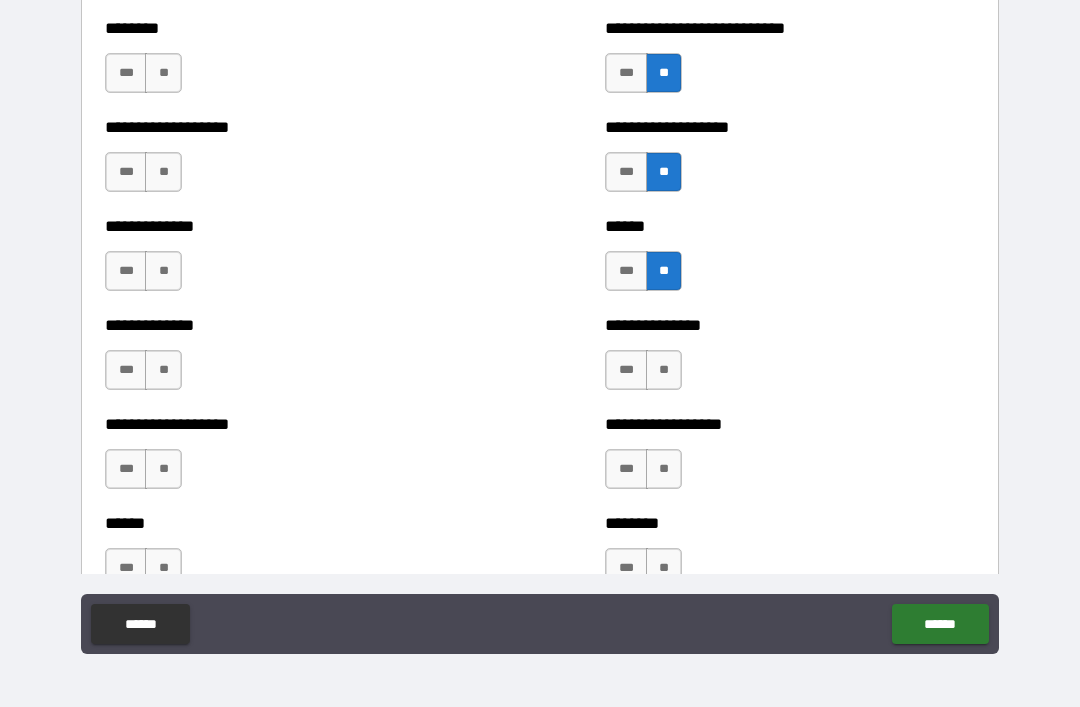 scroll, scrollTop: 4570, scrollLeft: 0, axis: vertical 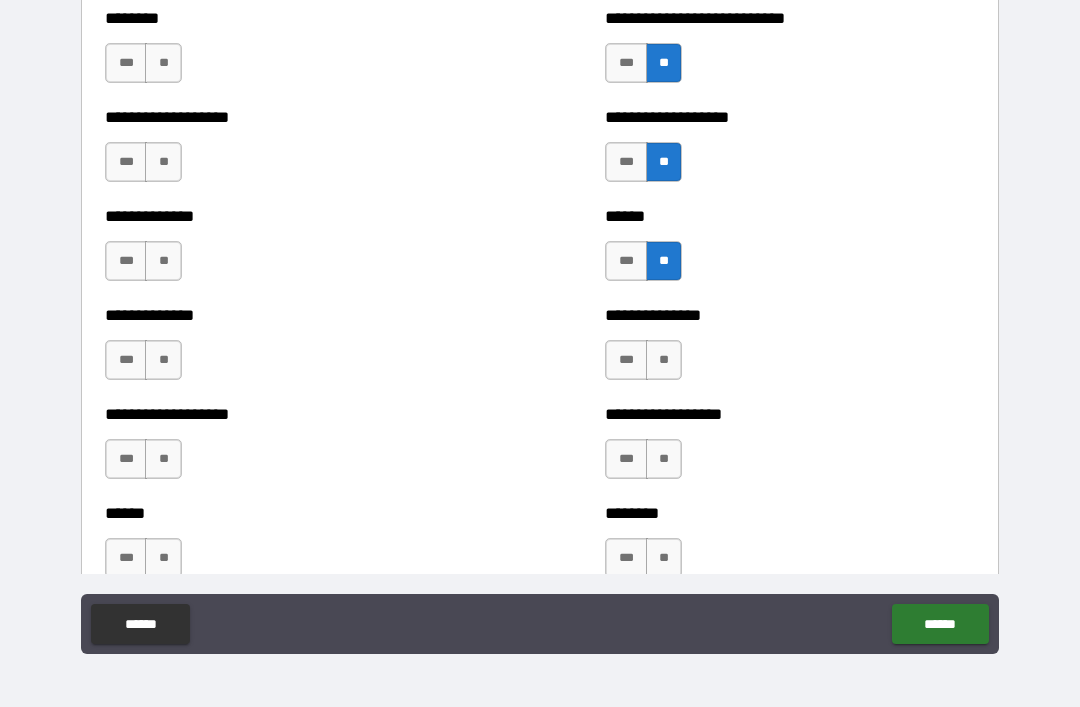 click on "**" at bounding box center [664, 360] 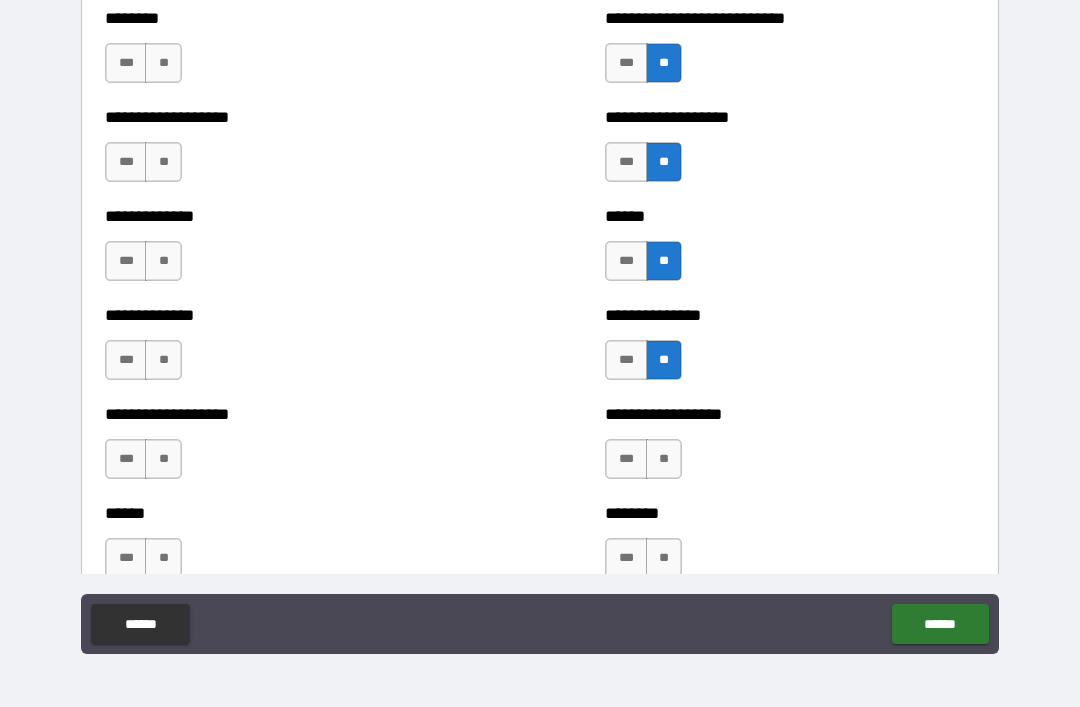 click on "**" at bounding box center (664, 459) 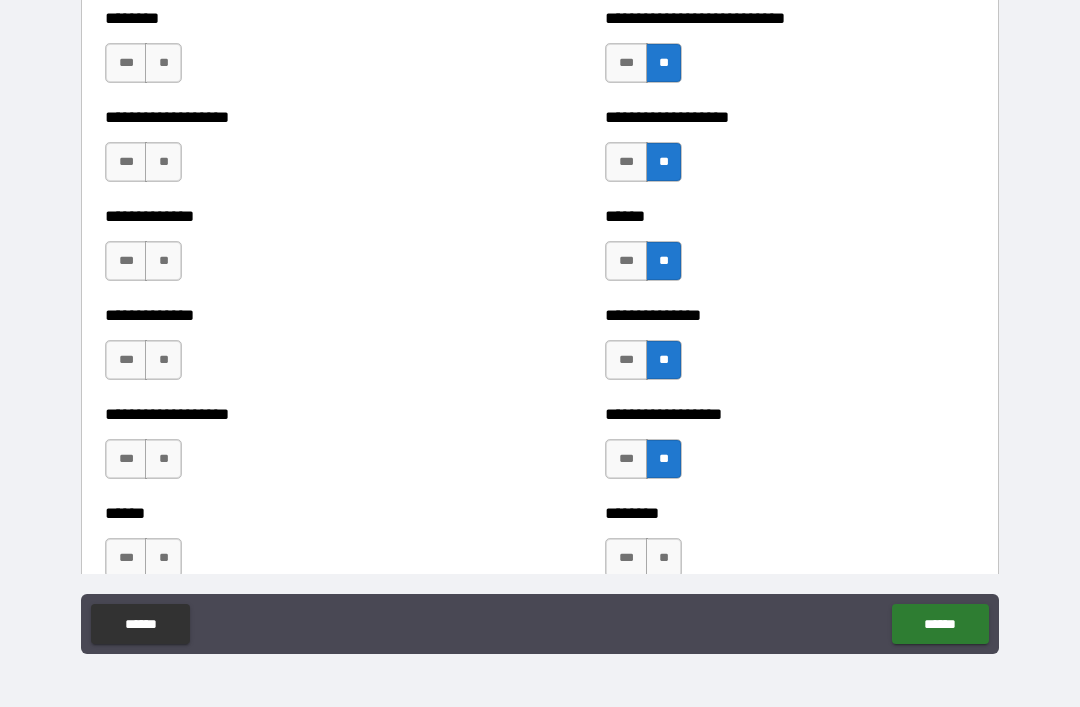 click on "**" at bounding box center (163, 558) 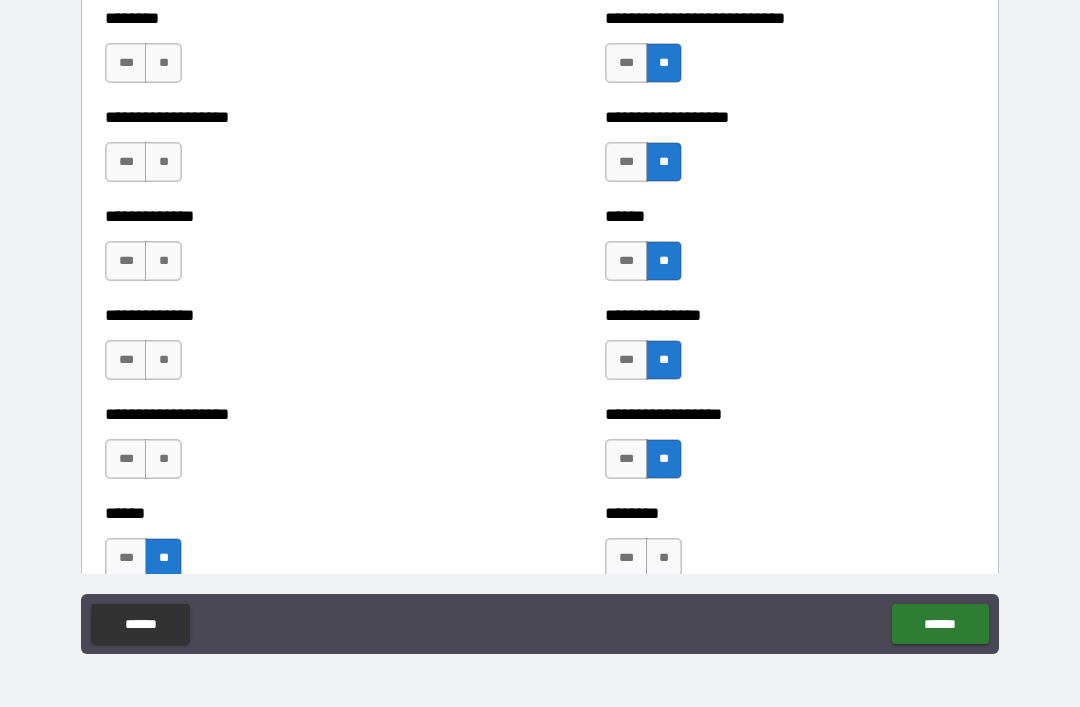 click on "**" at bounding box center (163, 459) 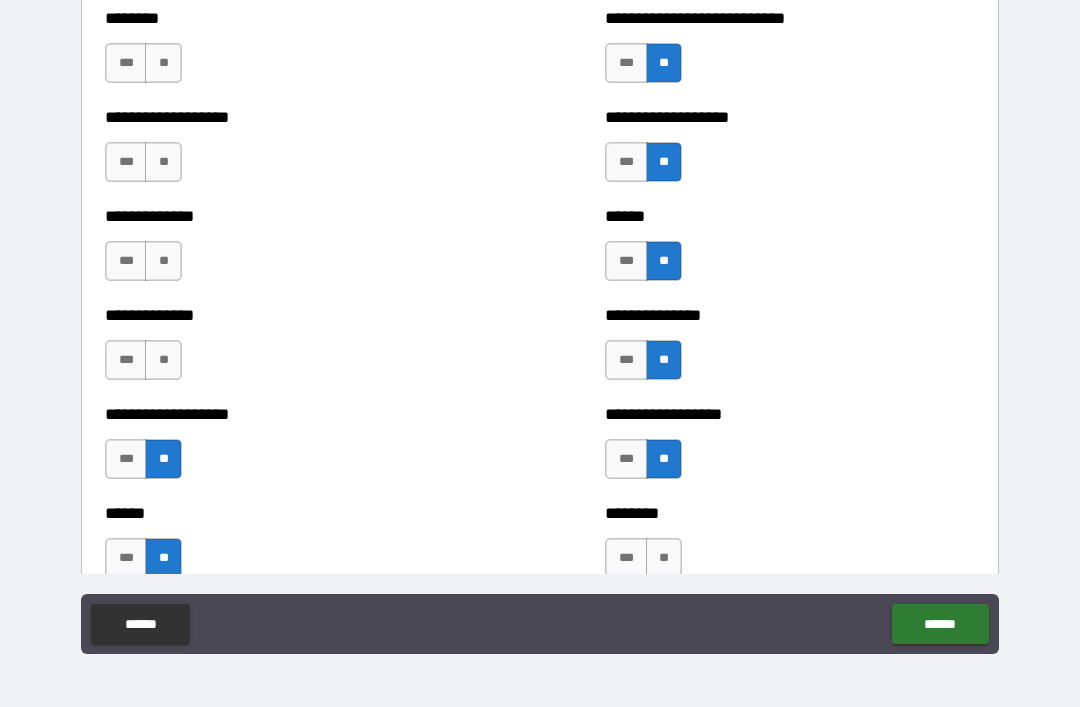 click on "**" at bounding box center (163, 360) 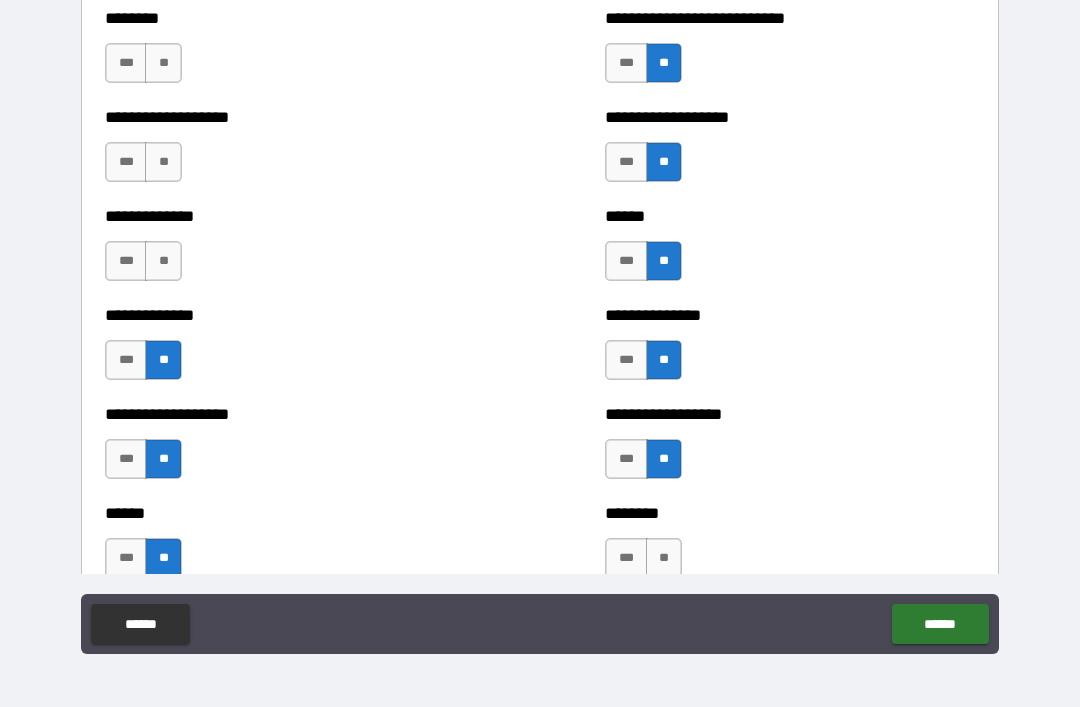 click on "**" at bounding box center (163, 261) 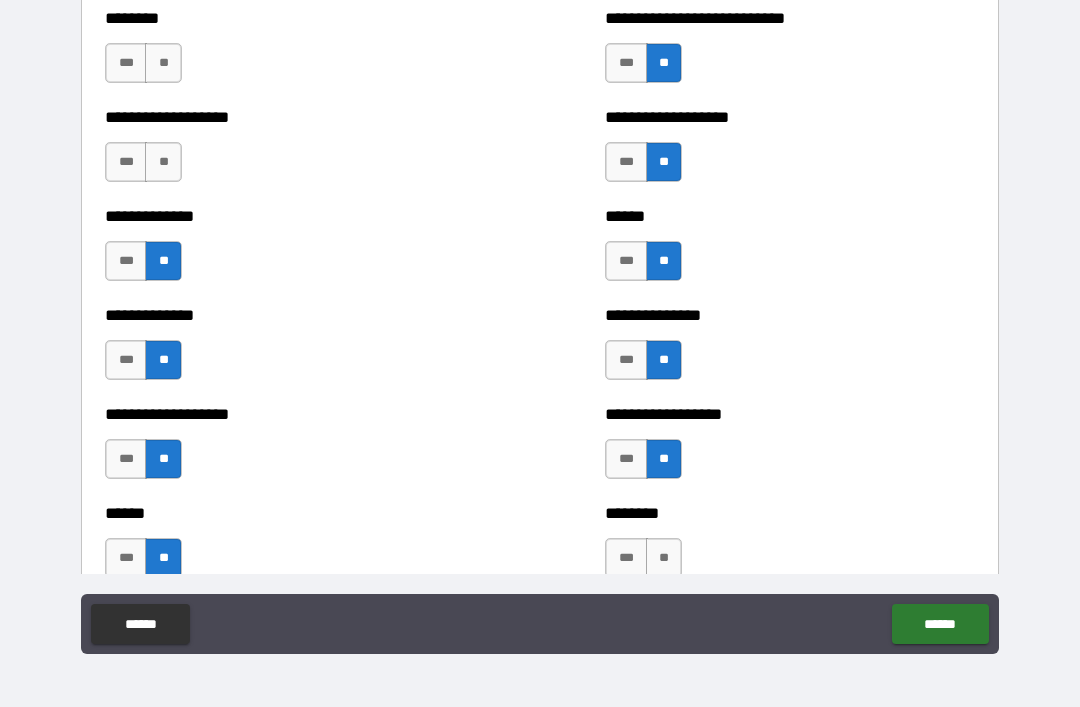 click on "**" at bounding box center [163, 162] 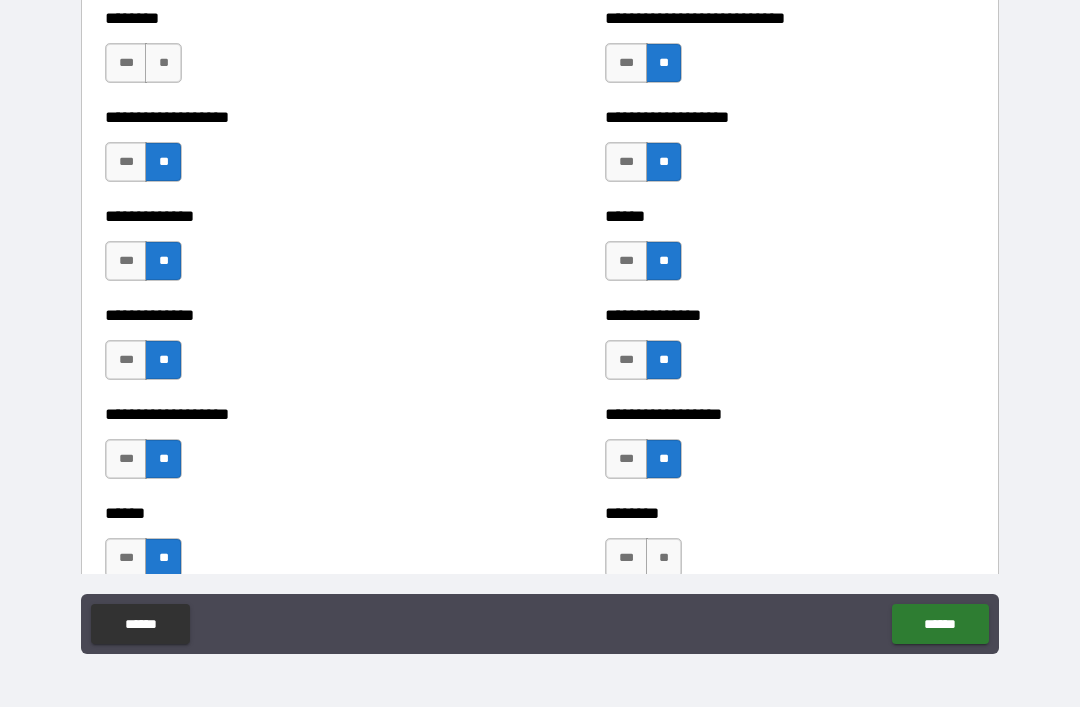 click on "**" at bounding box center [163, 63] 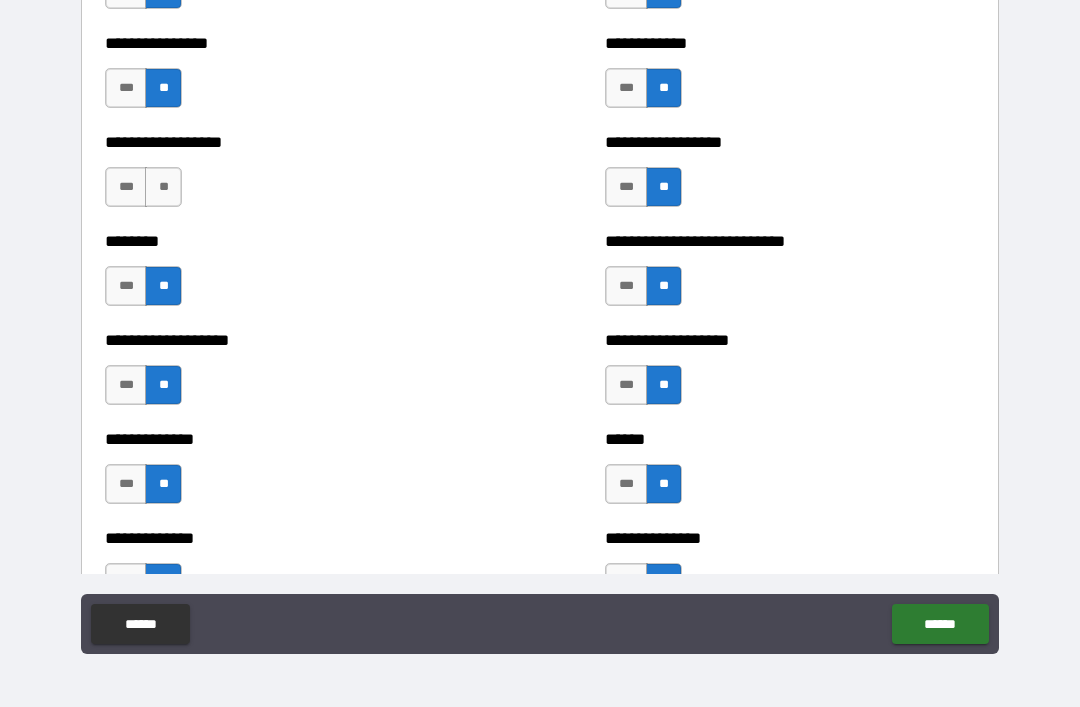 scroll, scrollTop: 4357, scrollLeft: 0, axis: vertical 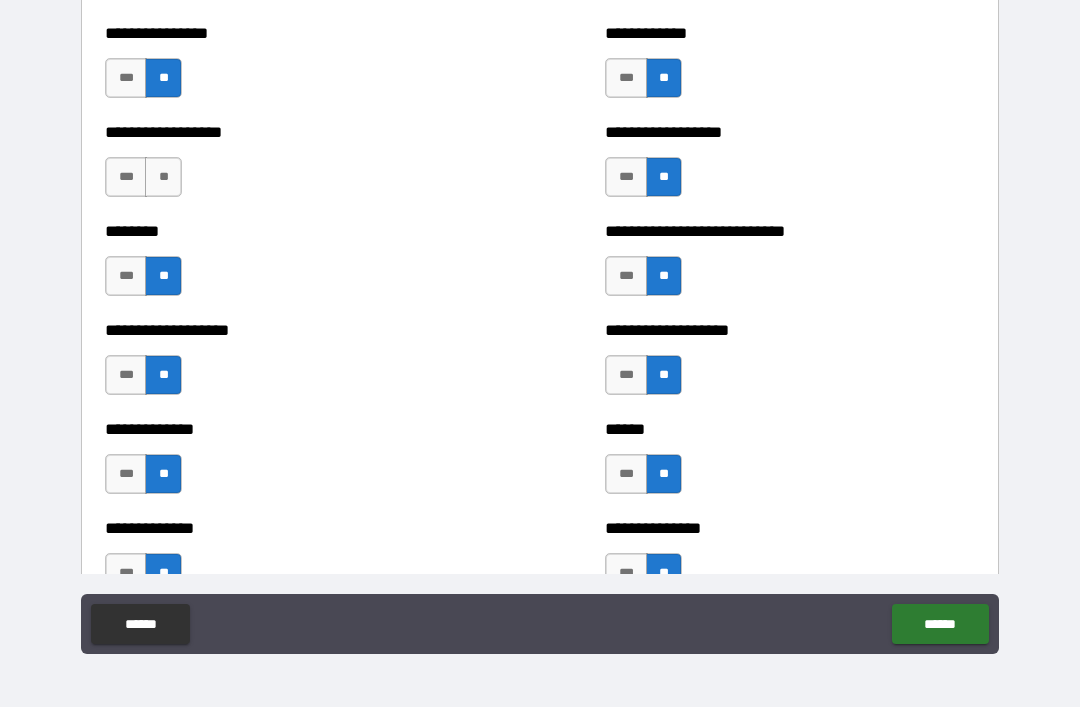 click on "**" at bounding box center [163, 177] 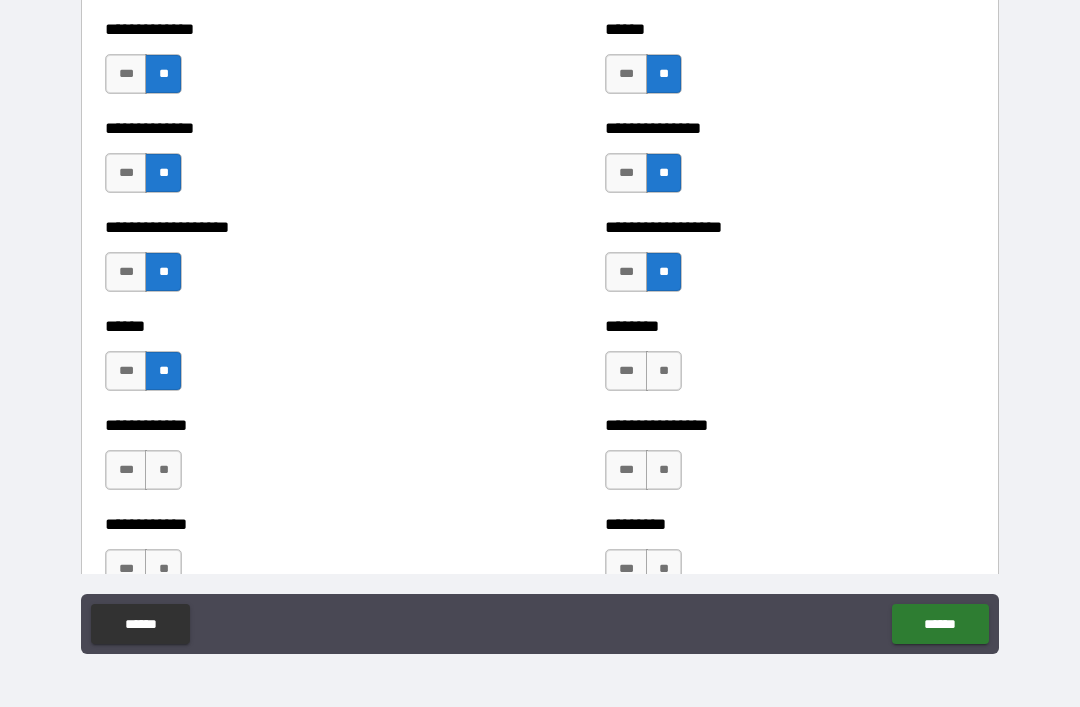 scroll, scrollTop: 4763, scrollLeft: 0, axis: vertical 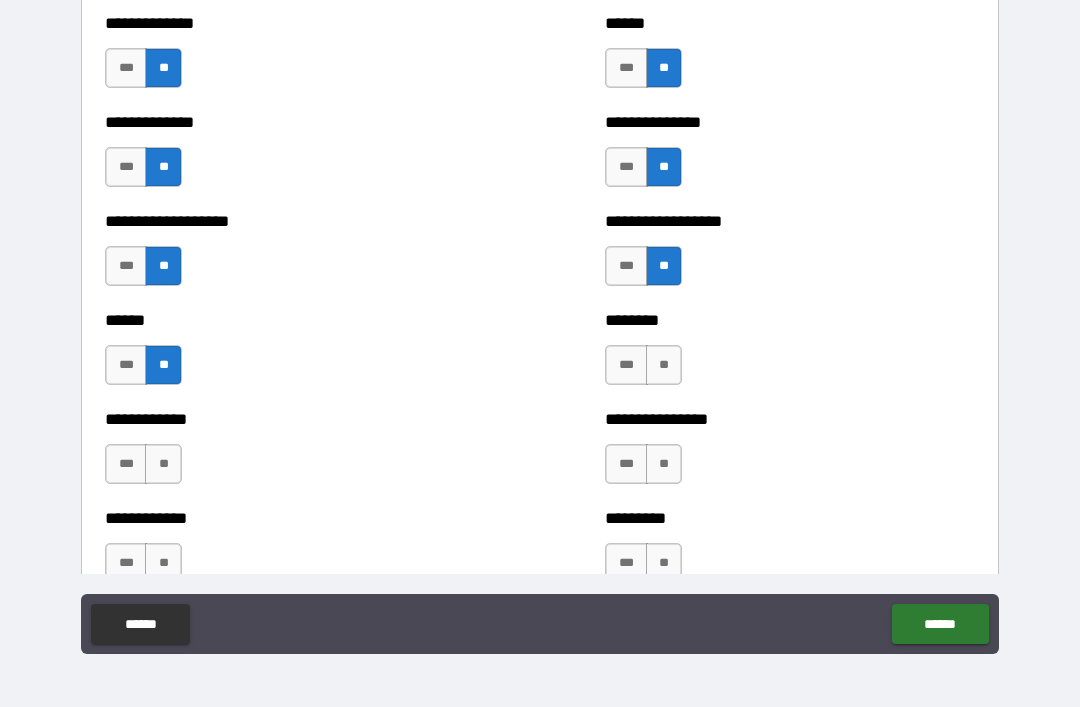 click on "**" at bounding box center (664, 365) 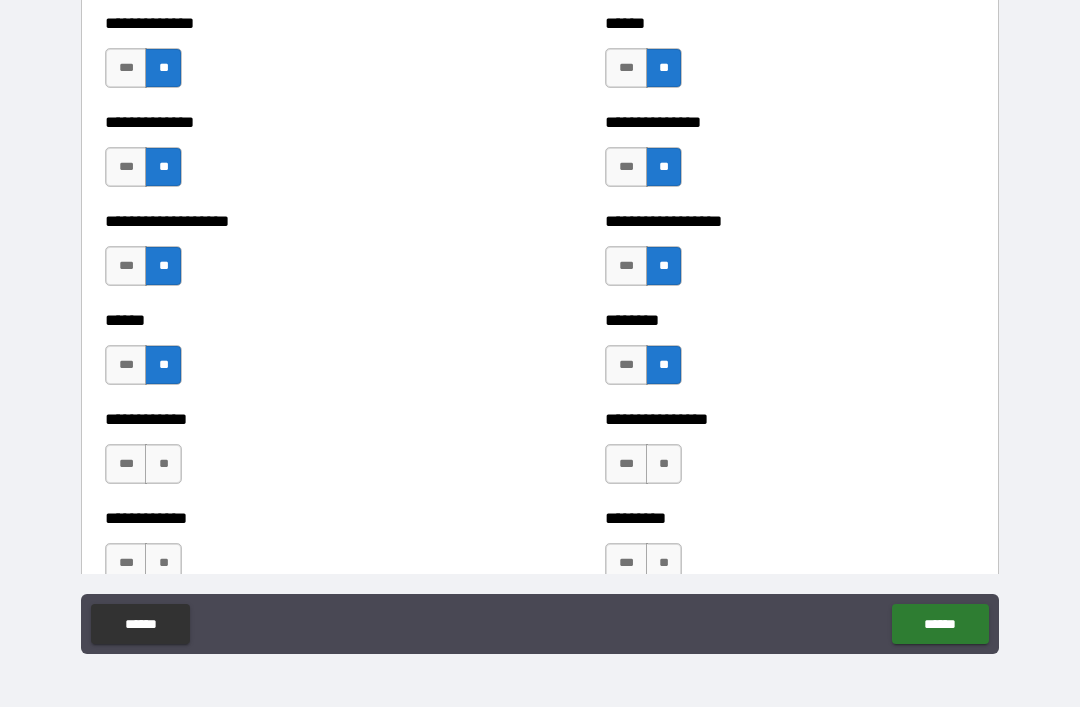 click on "**" at bounding box center (664, 464) 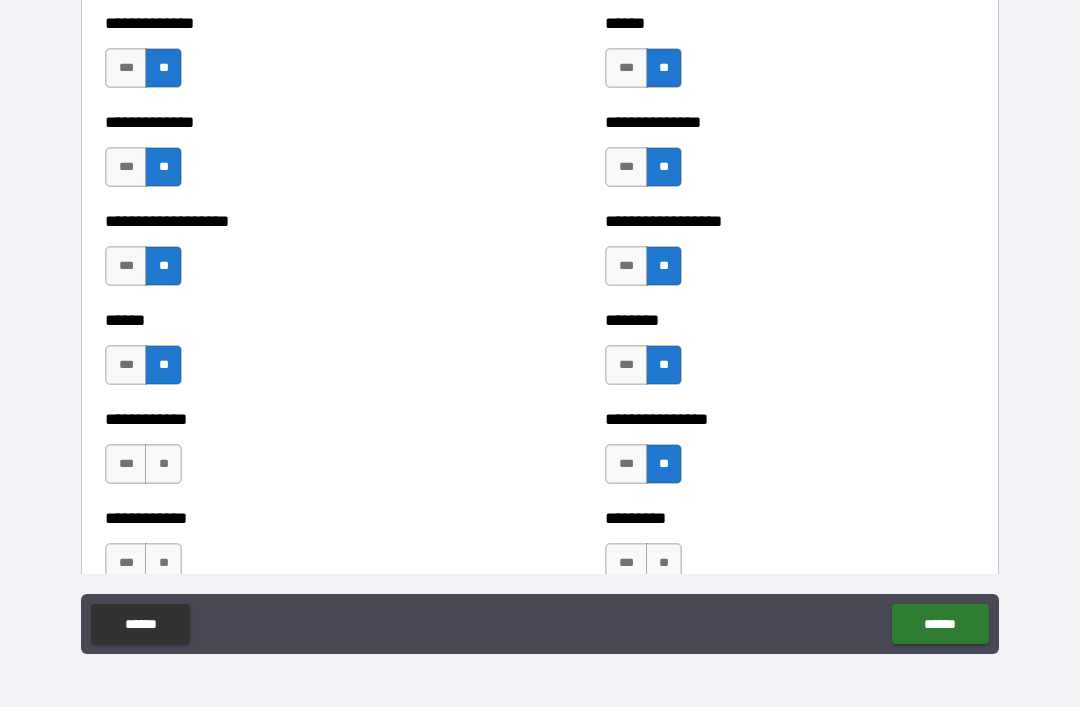 click on "**" at bounding box center [664, 563] 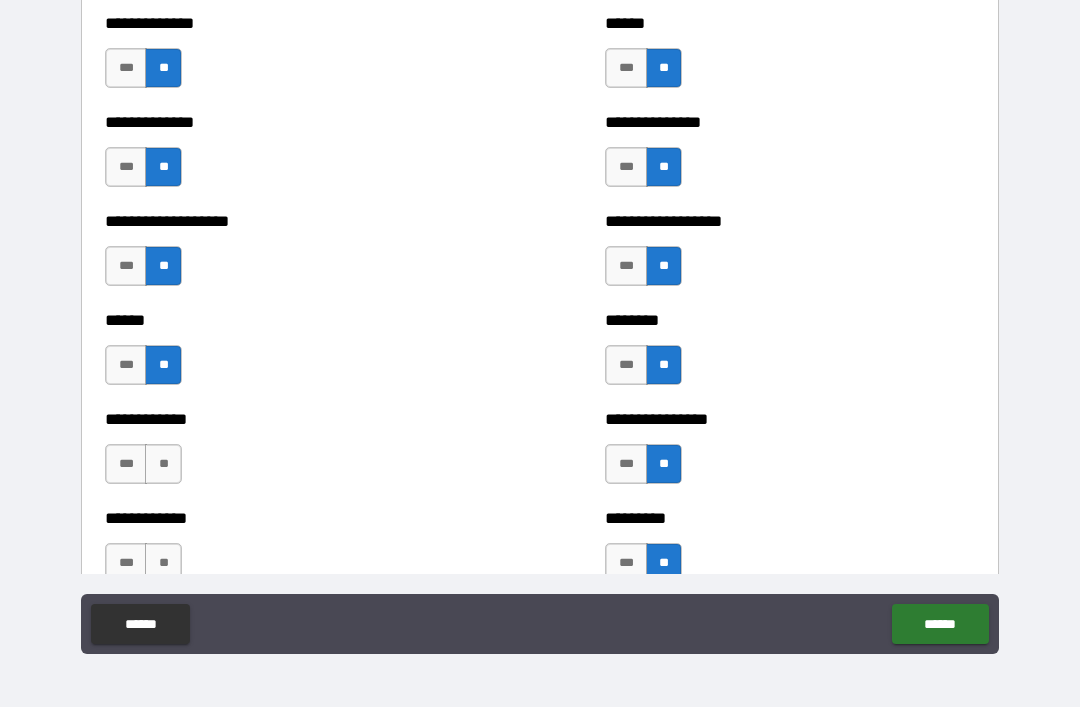click on "**" at bounding box center (163, 464) 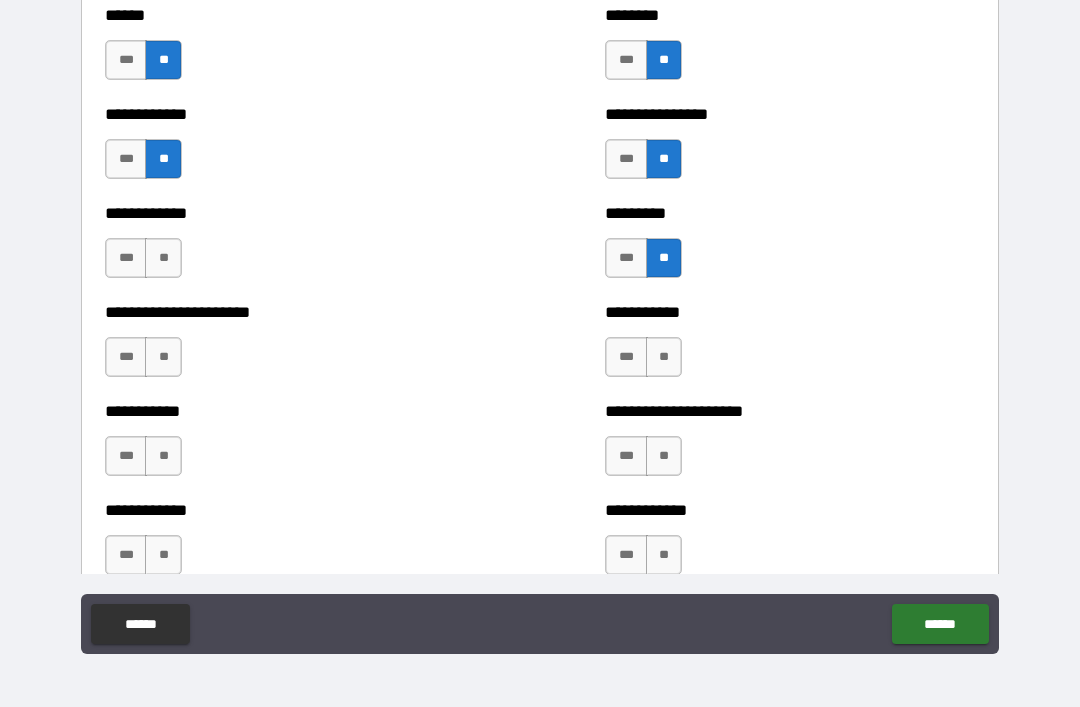 scroll, scrollTop: 5068, scrollLeft: 0, axis: vertical 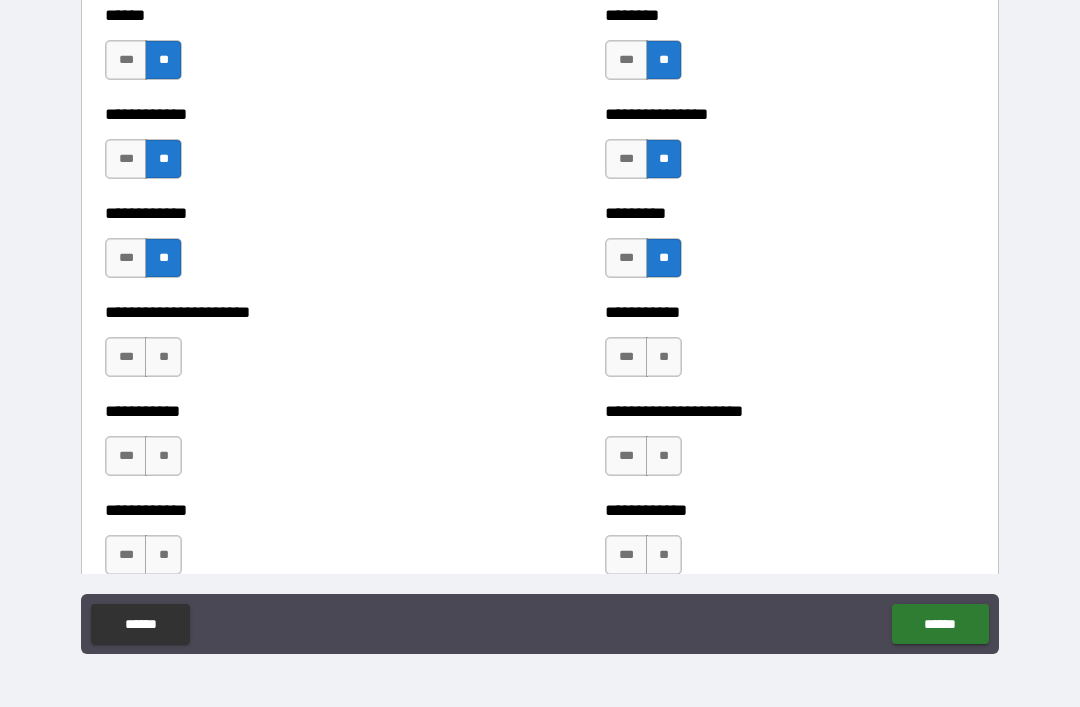 click on "**" at bounding box center (163, 357) 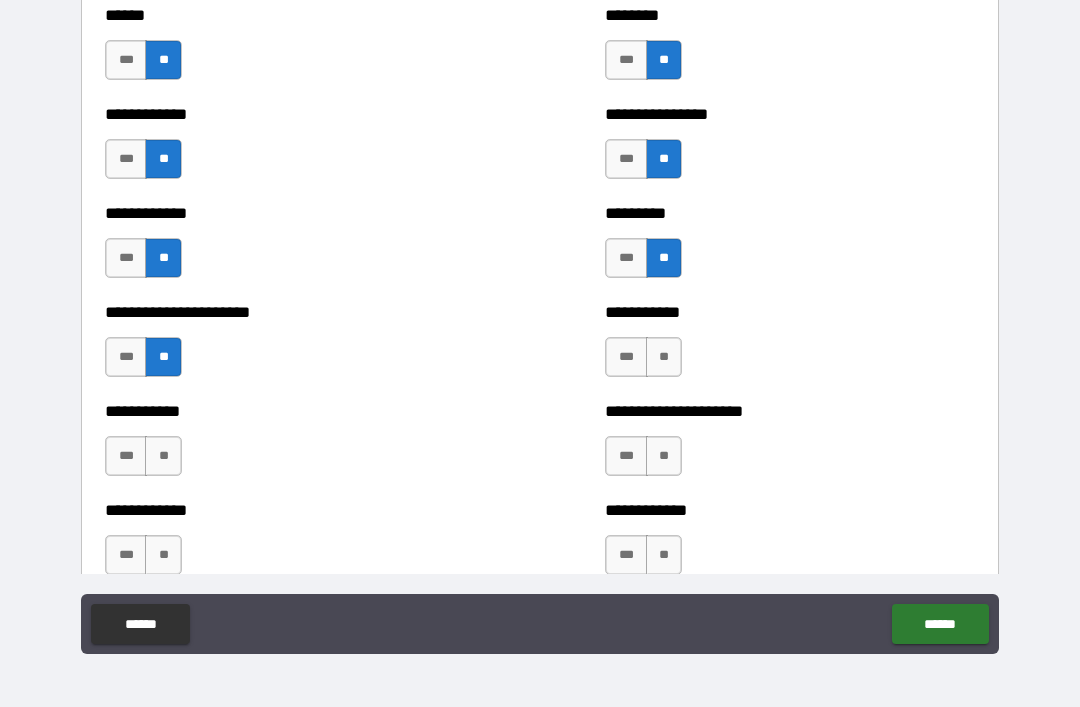 click on "**" at bounding box center (163, 456) 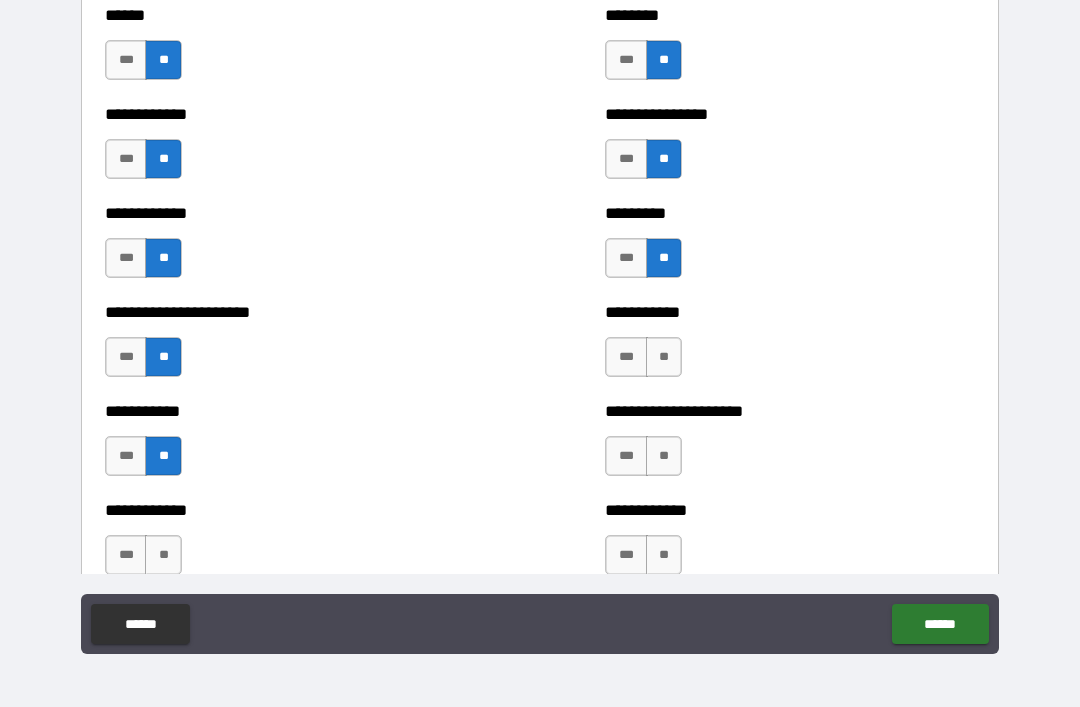 click on "**" at bounding box center [664, 357] 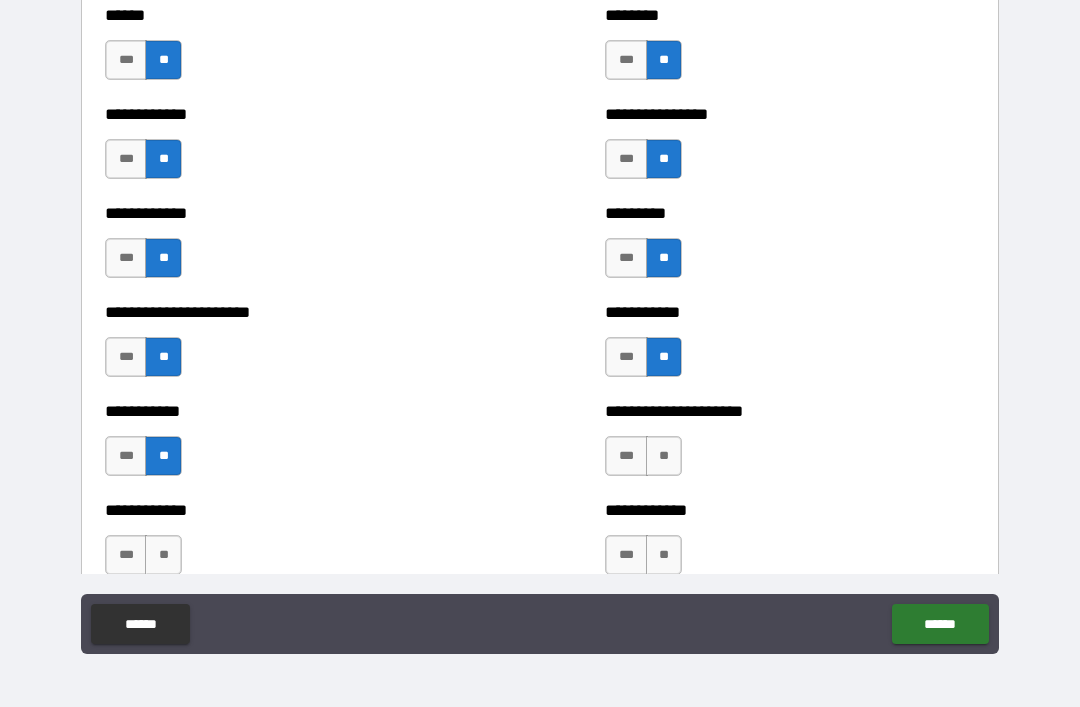 click on "**" at bounding box center [664, 456] 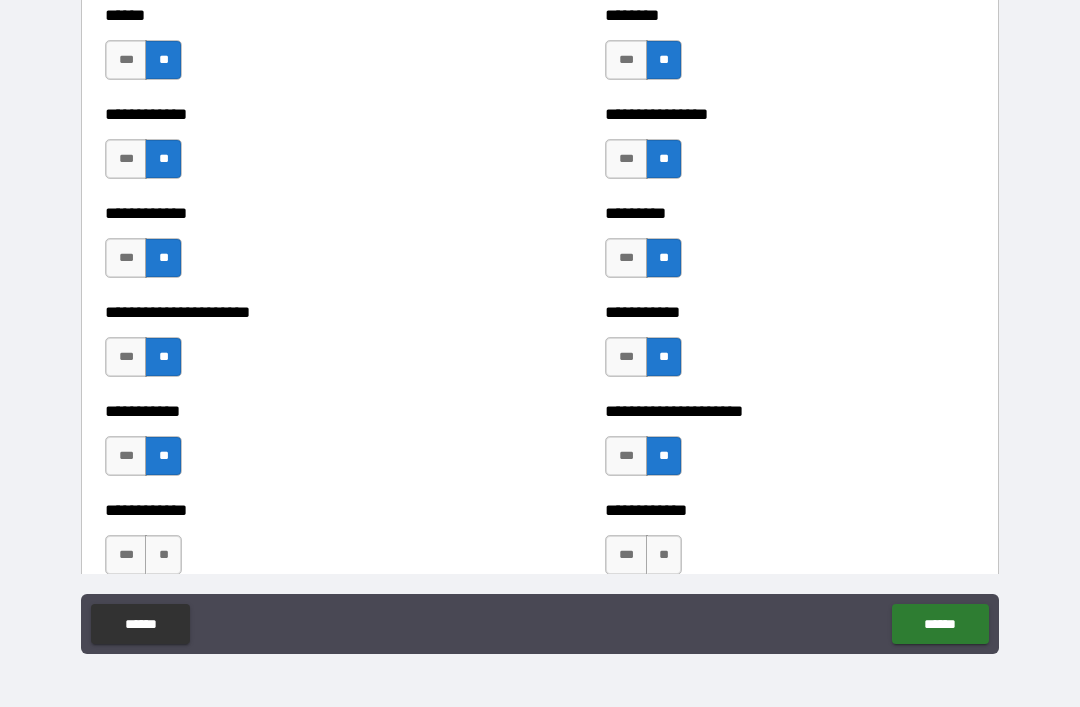 click on "**" at bounding box center [664, 555] 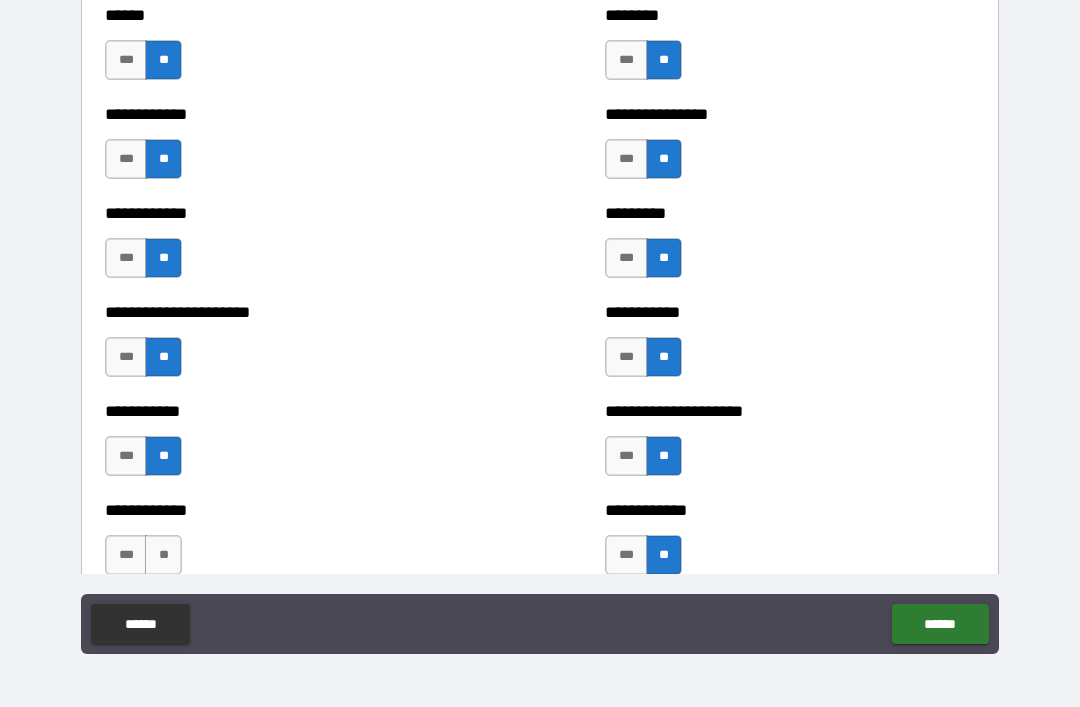 click on "**" at bounding box center [163, 555] 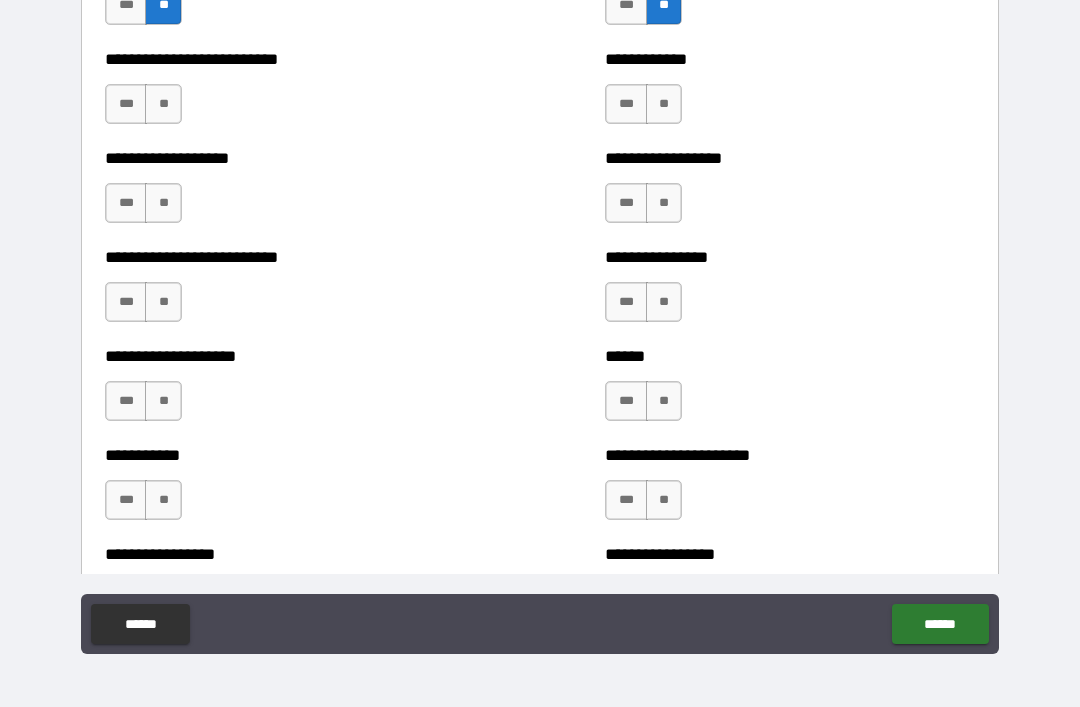 scroll, scrollTop: 5628, scrollLeft: 0, axis: vertical 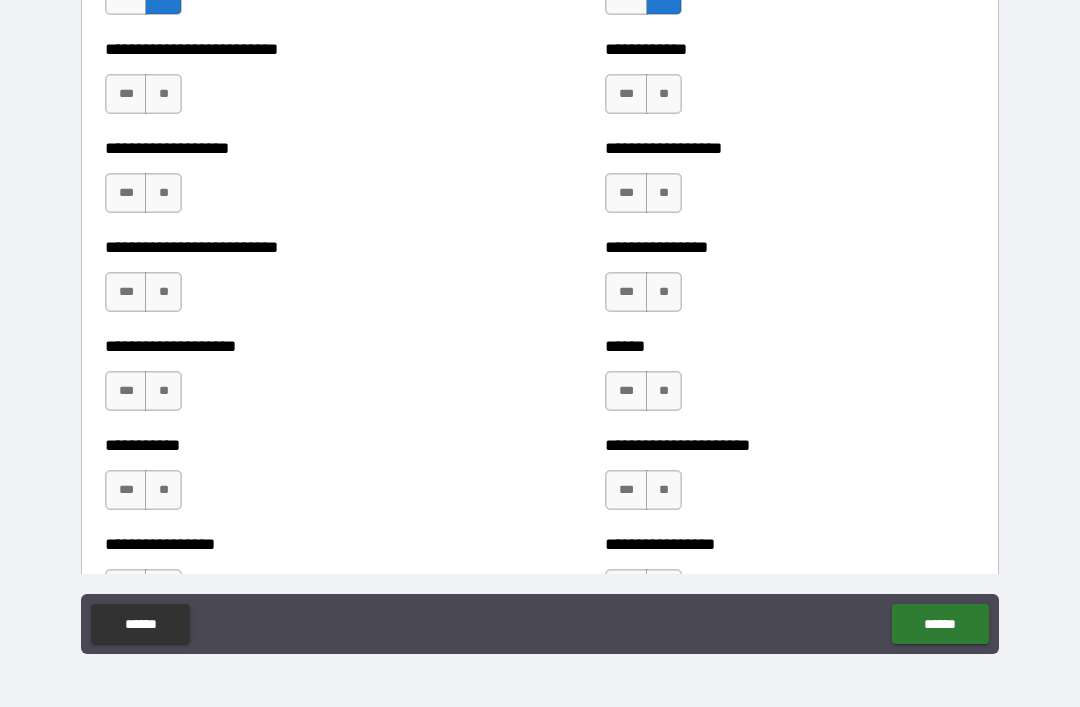 click on "**" at bounding box center [163, 94] 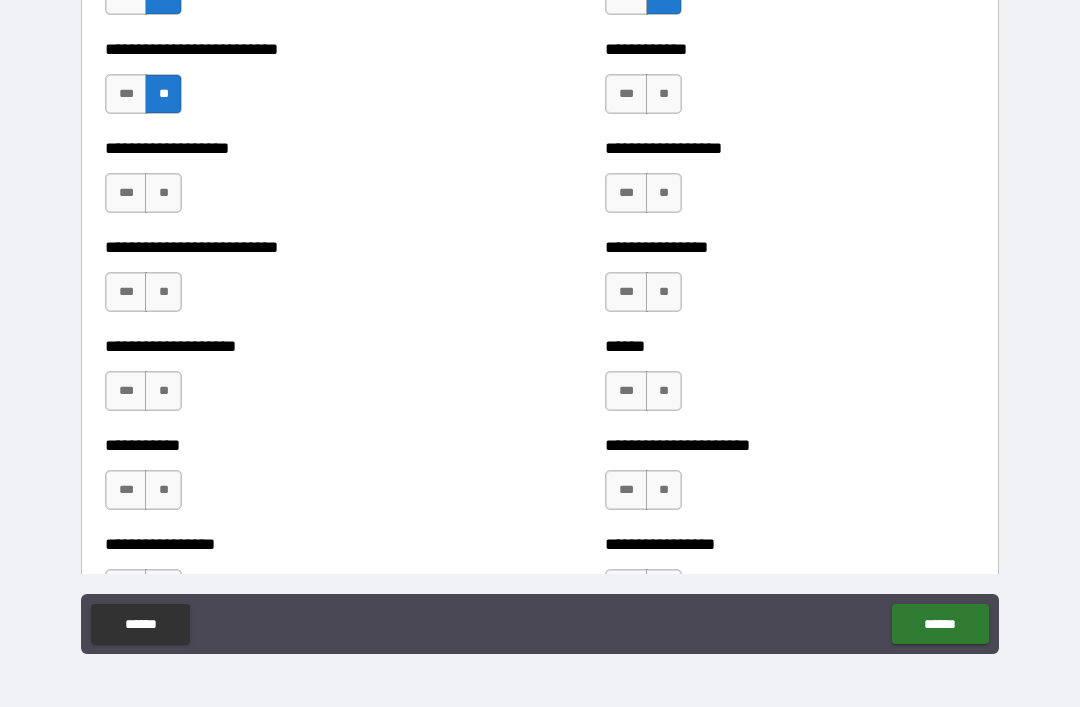 click on "**" at bounding box center (664, 94) 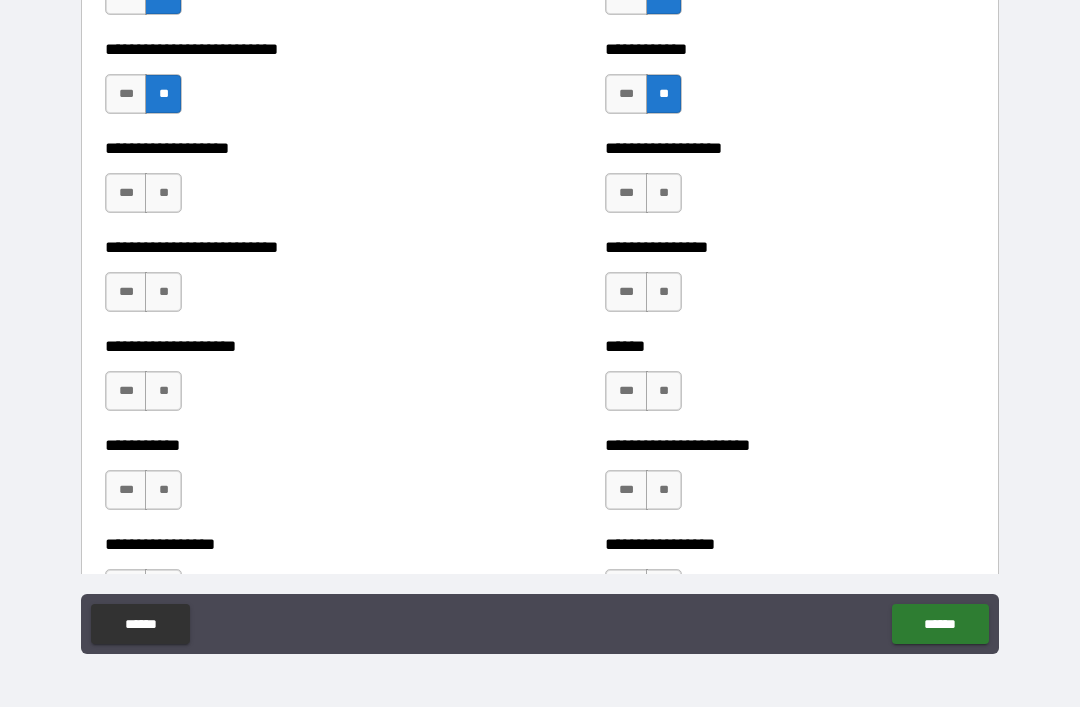 click on "**" at bounding box center [163, 193] 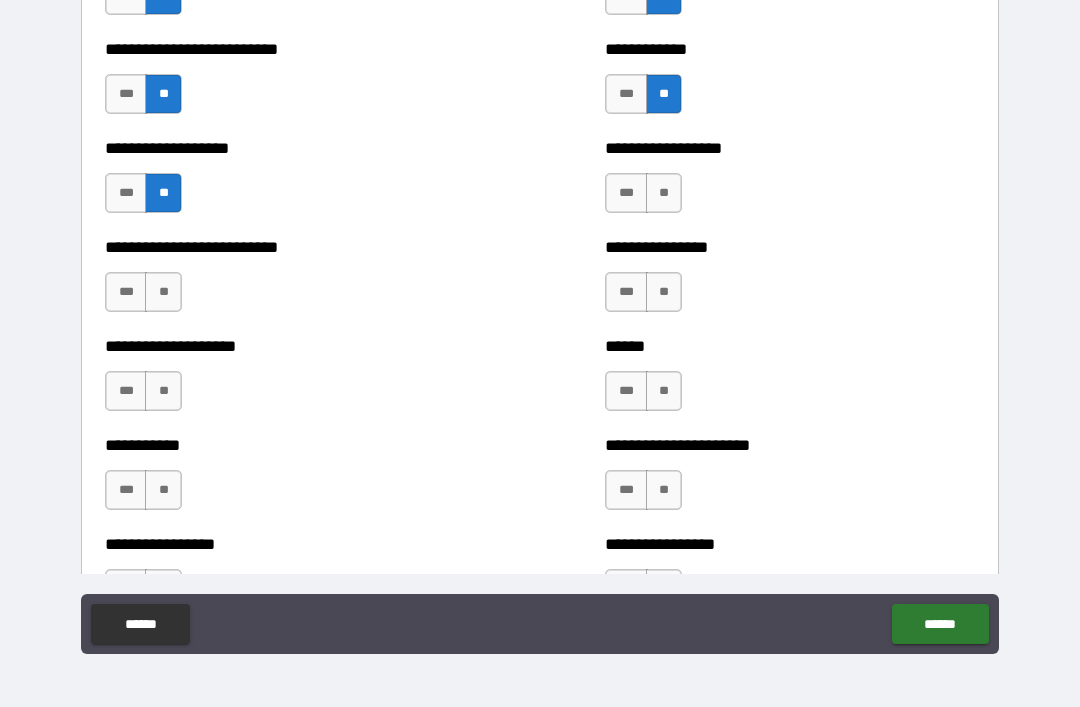 click on "**" at bounding box center (664, 193) 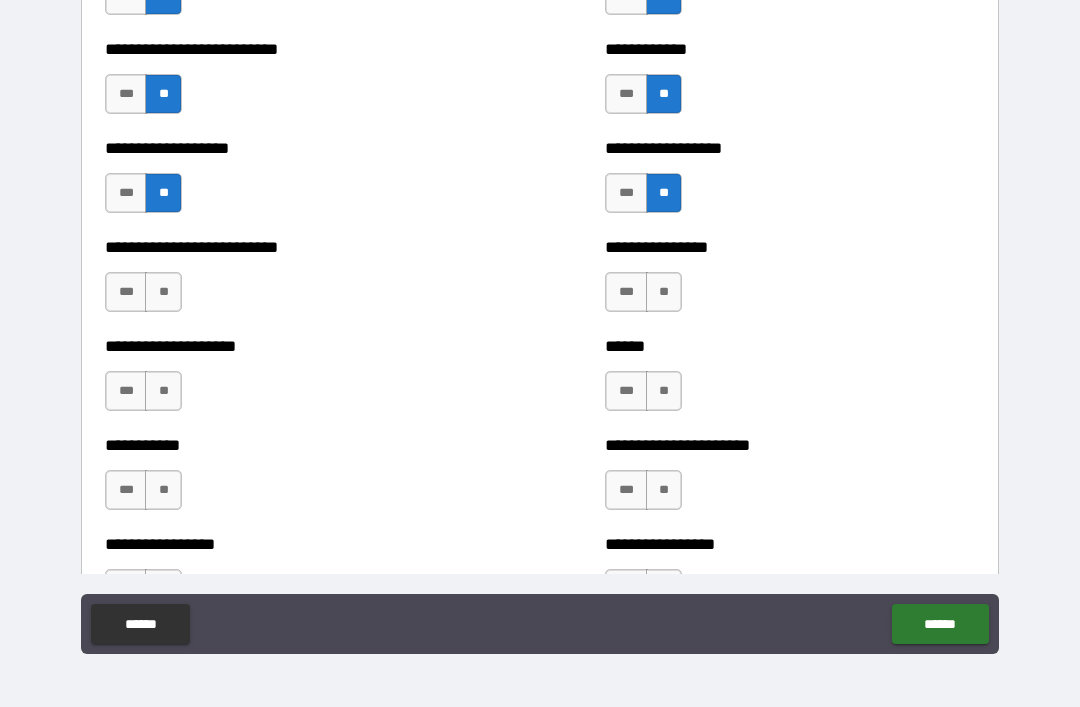 click on "**" at bounding box center [163, 292] 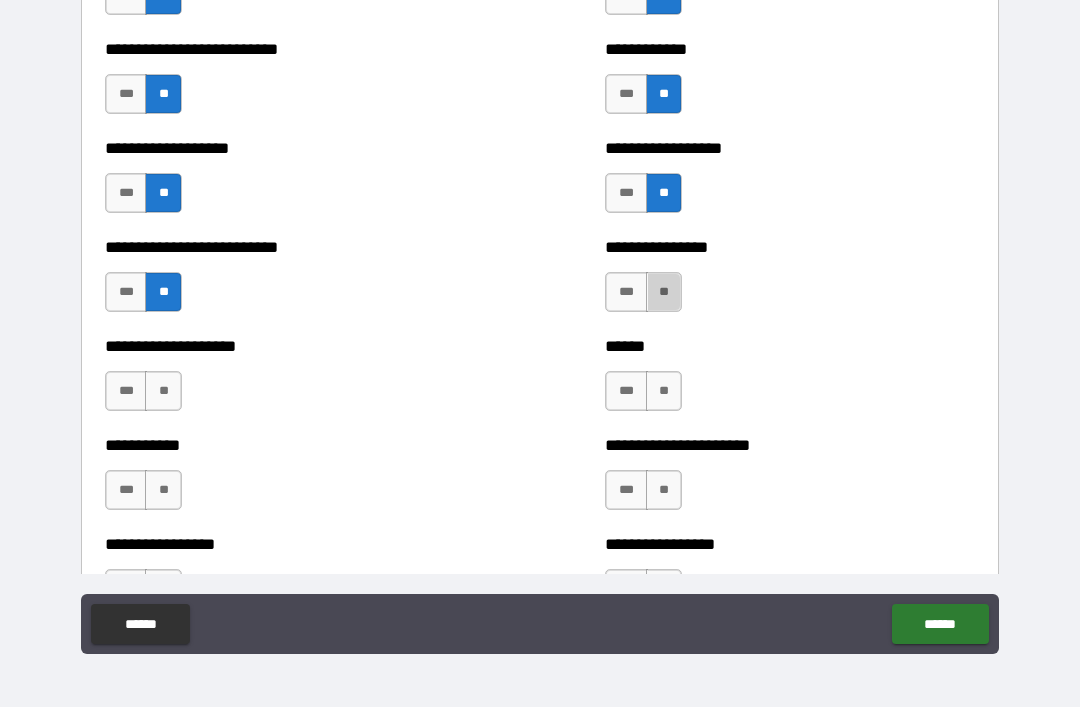 click on "**" at bounding box center (664, 292) 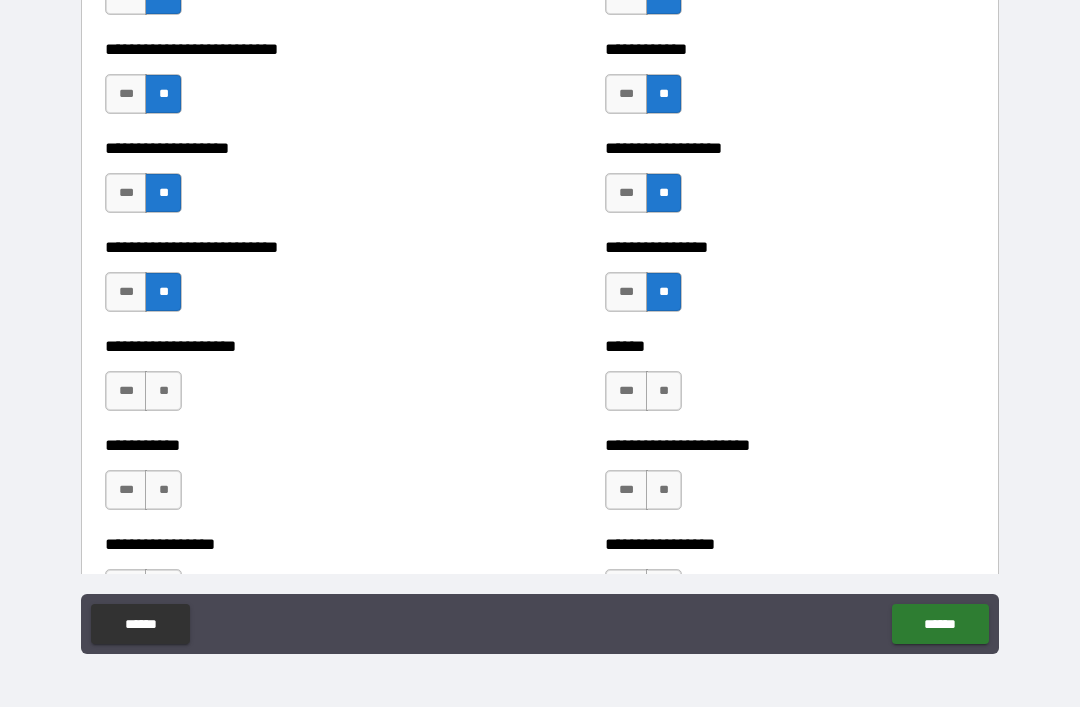 click on "**" at bounding box center [664, 391] 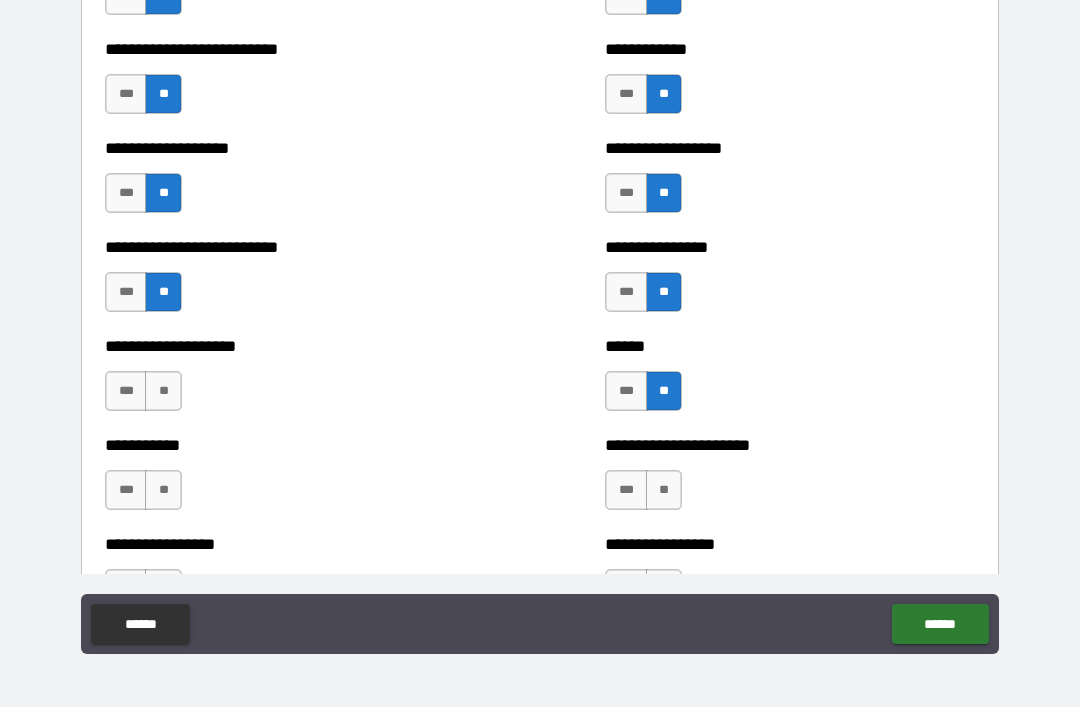 click on "**" at bounding box center (163, 391) 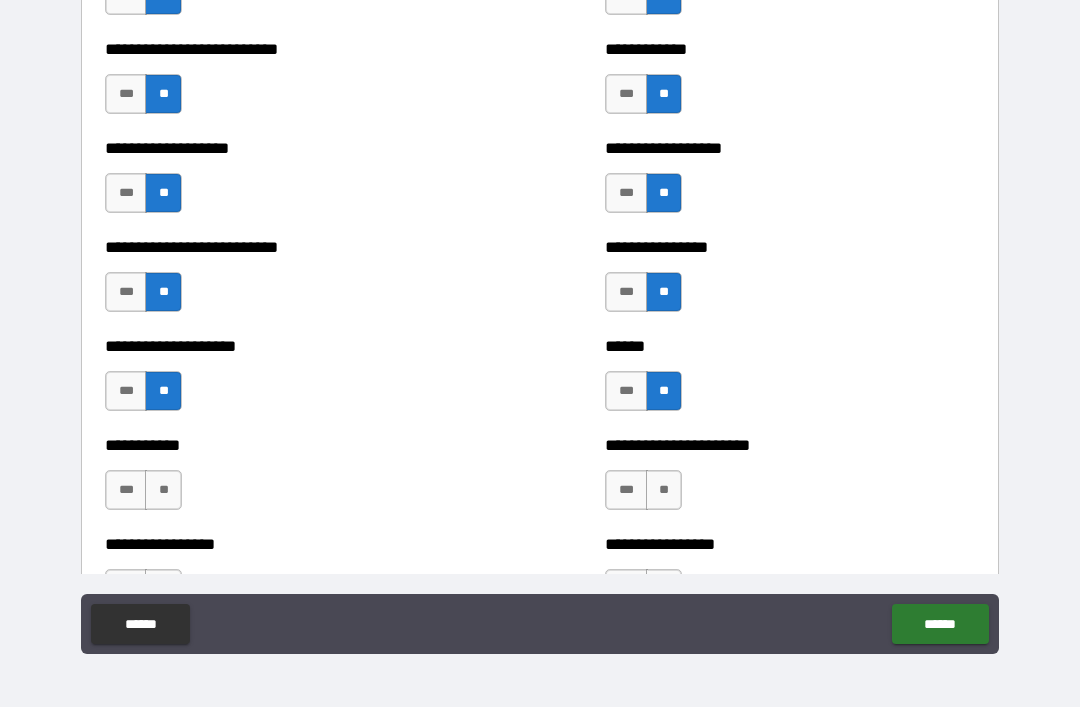 click on "**" at bounding box center (163, 490) 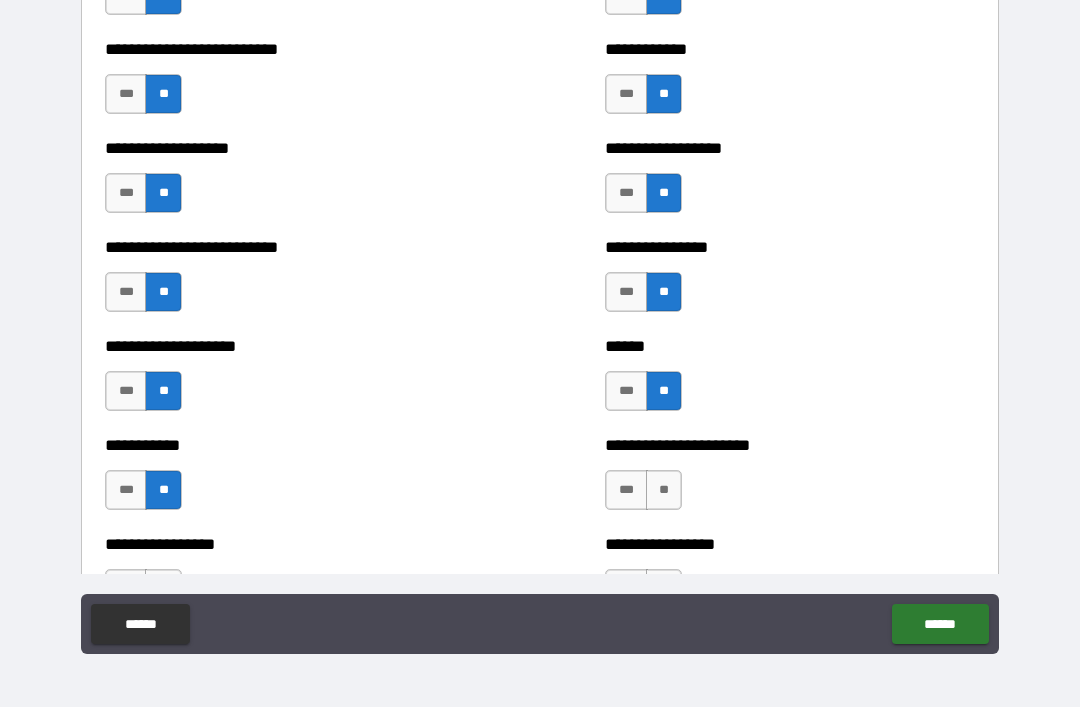 click on "**" at bounding box center (664, 490) 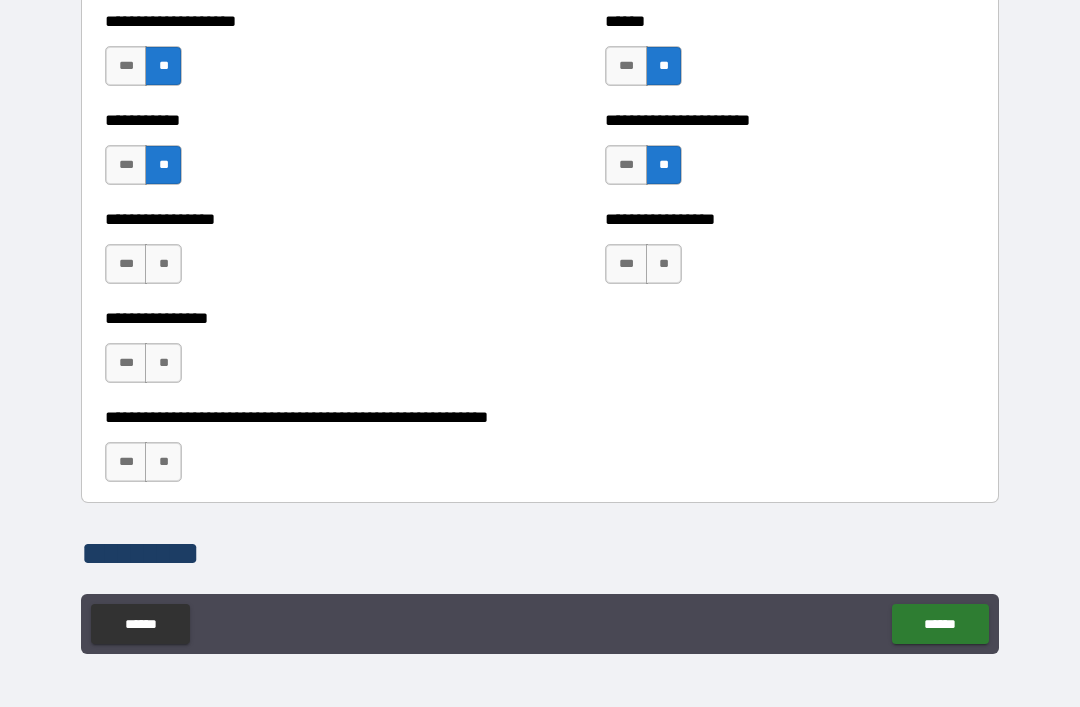scroll, scrollTop: 5969, scrollLeft: 0, axis: vertical 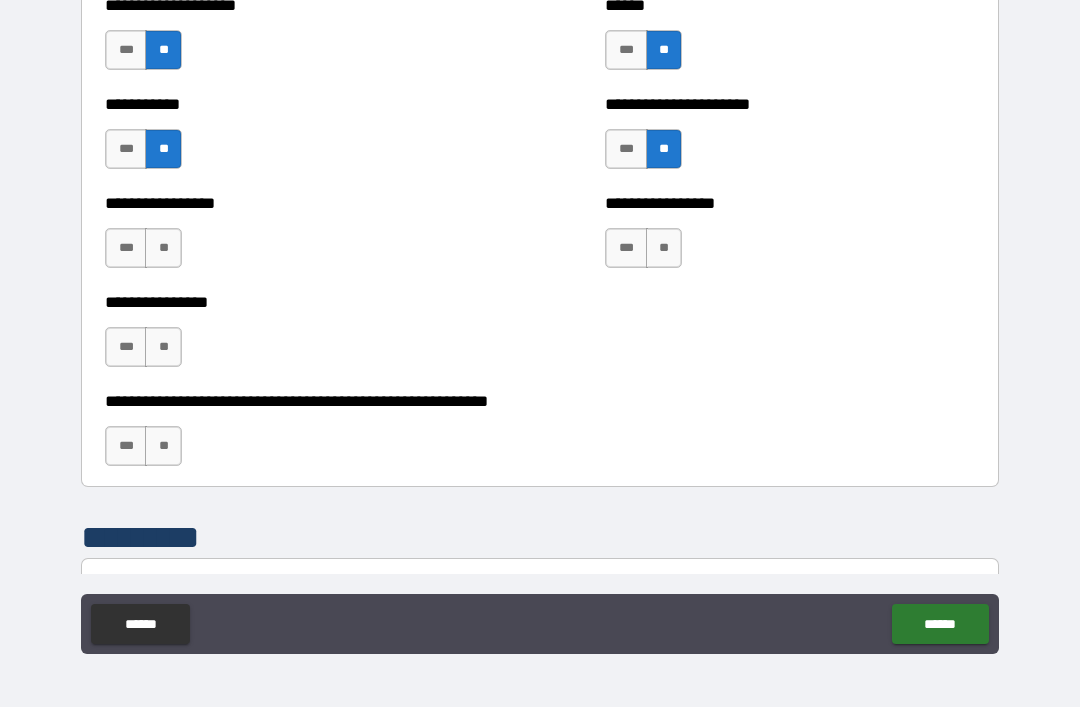 click on "**" at bounding box center (664, 248) 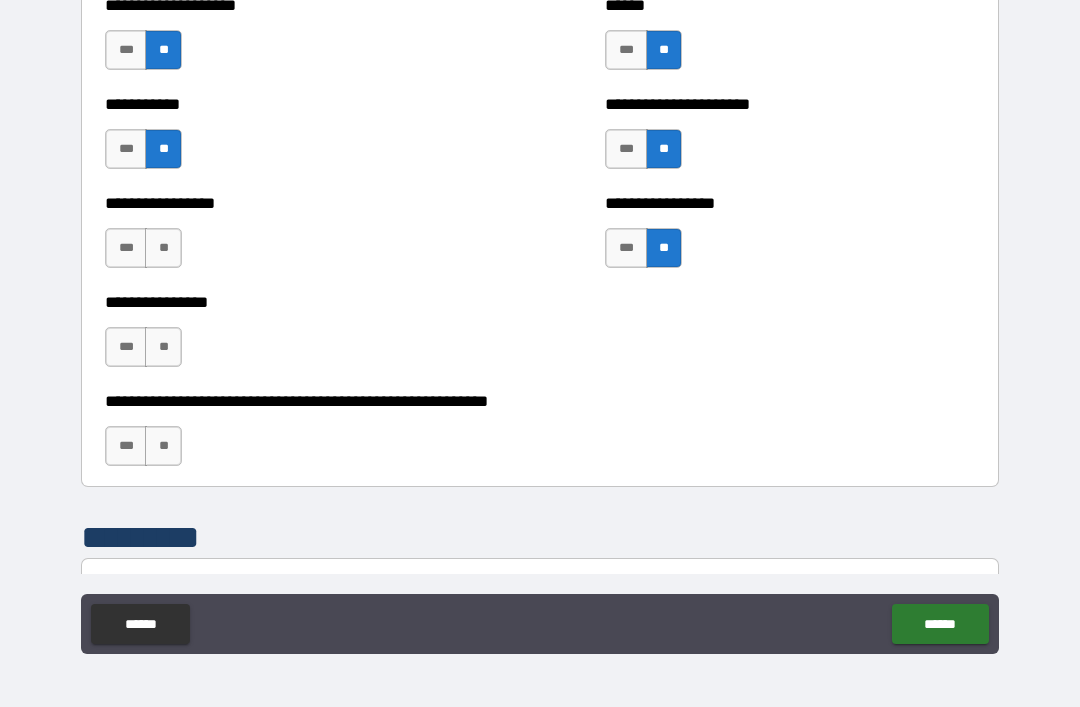 click on "**" at bounding box center [163, 248] 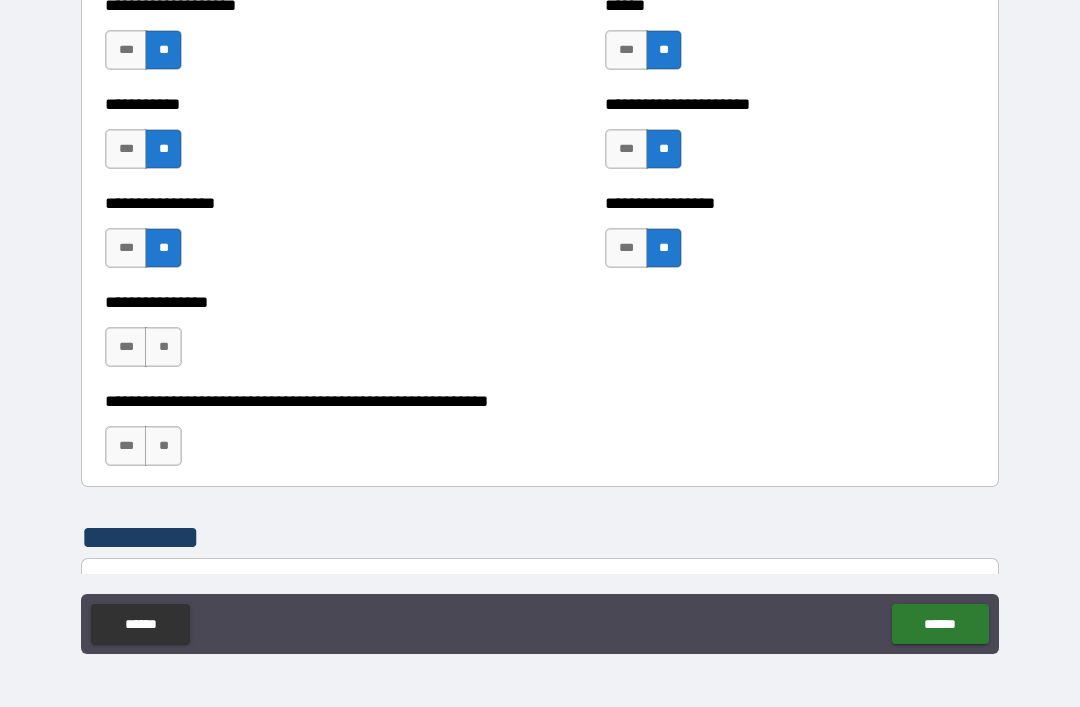 click on "**" at bounding box center [163, 347] 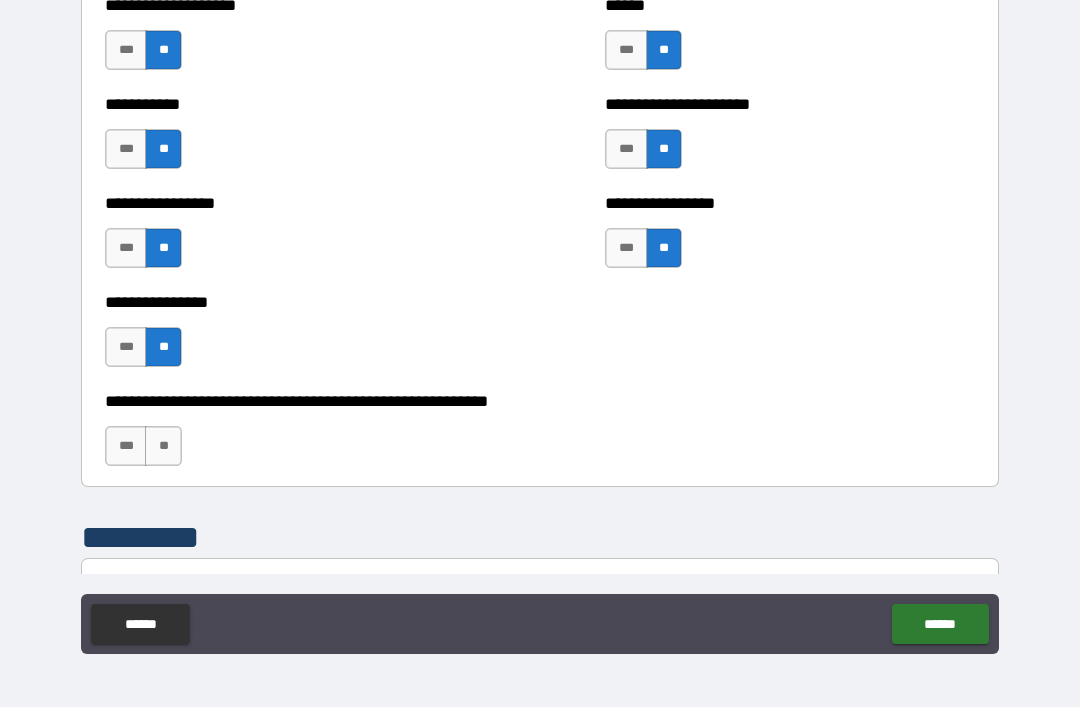 click on "**" at bounding box center [163, 446] 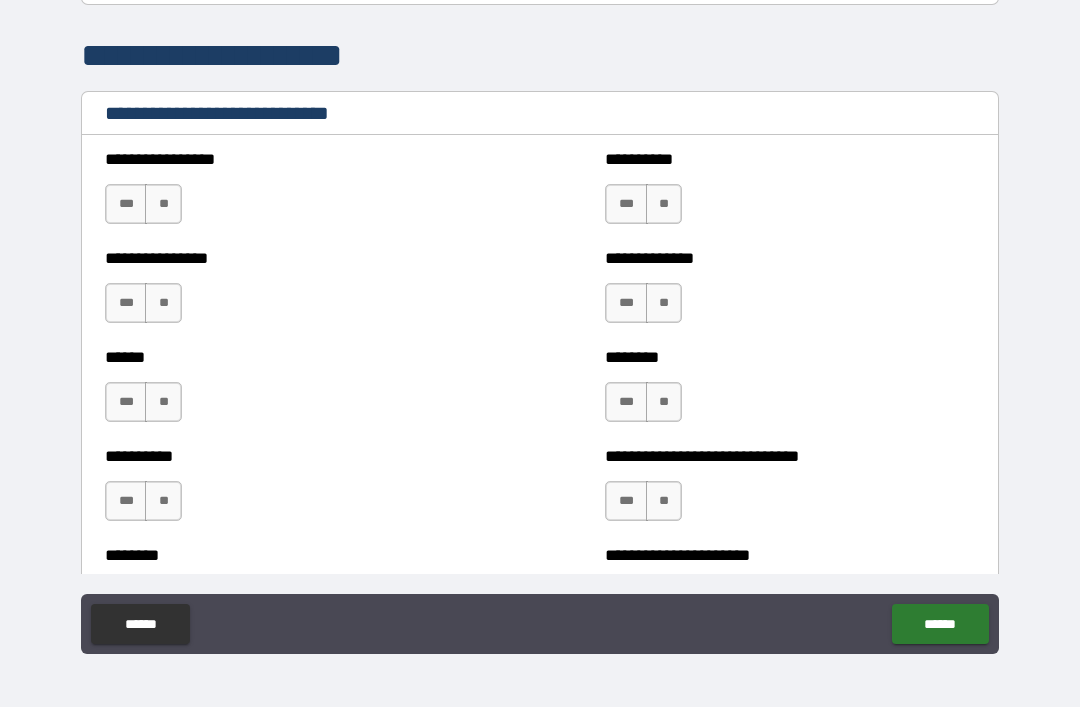 scroll, scrollTop: 6635, scrollLeft: 0, axis: vertical 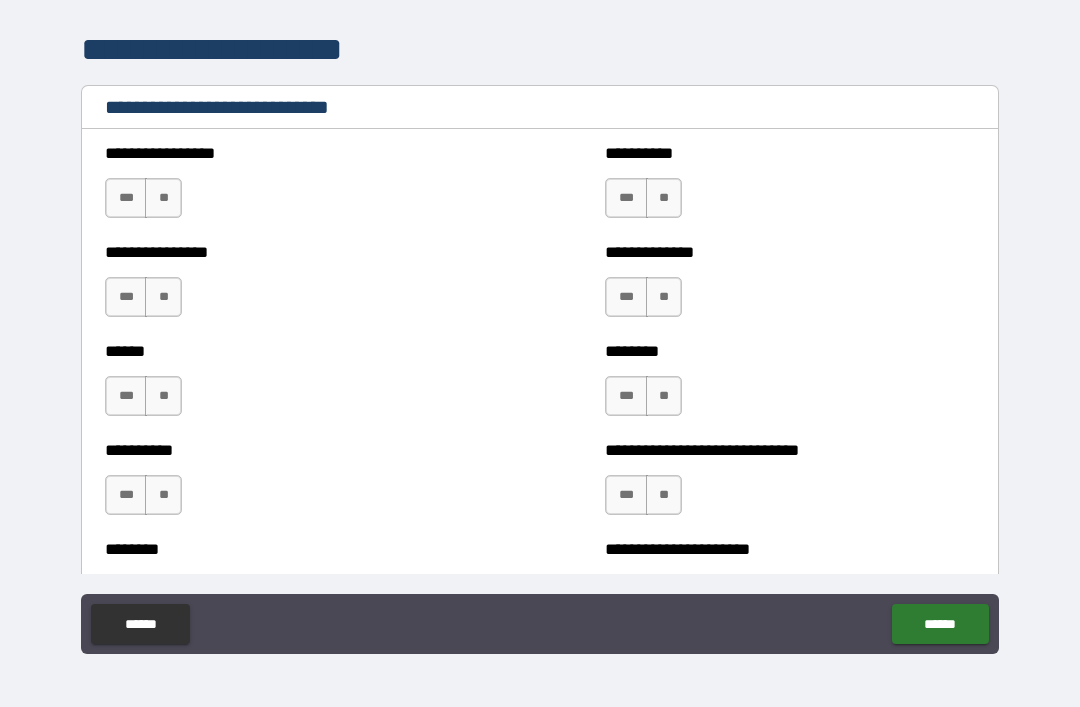 click on "**" at bounding box center (163, 198) 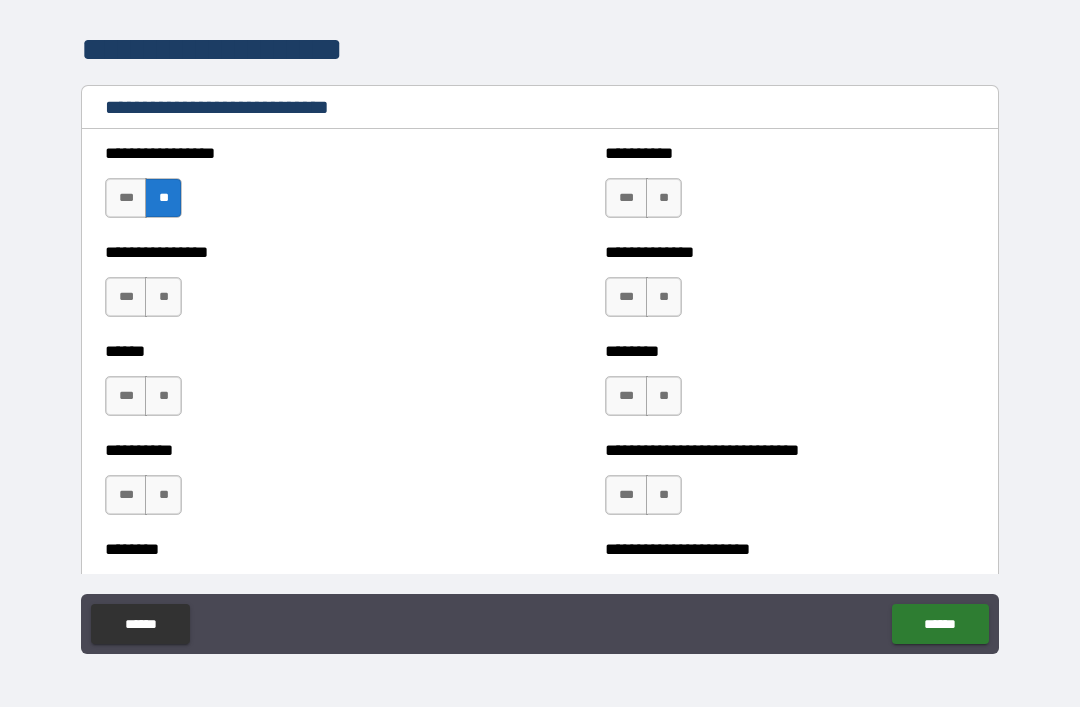 click on "**" at bounding box center [664, 198] 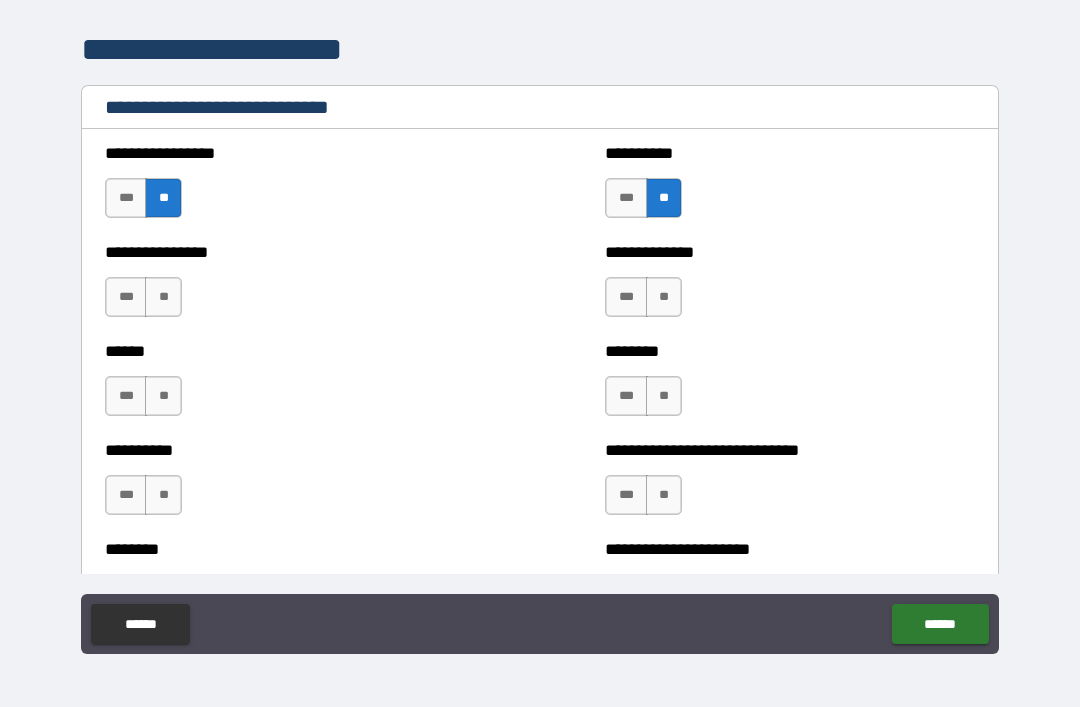 click on "**" at bounding box center [664, 297] 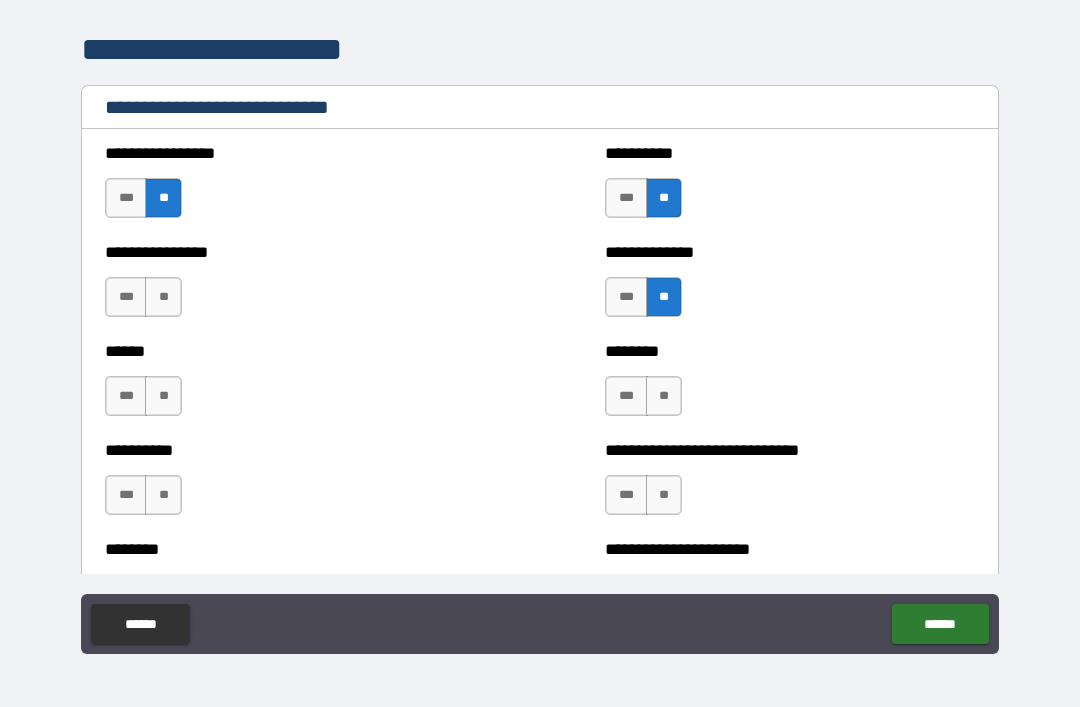 click on "***" at bounding box center (626, 297) 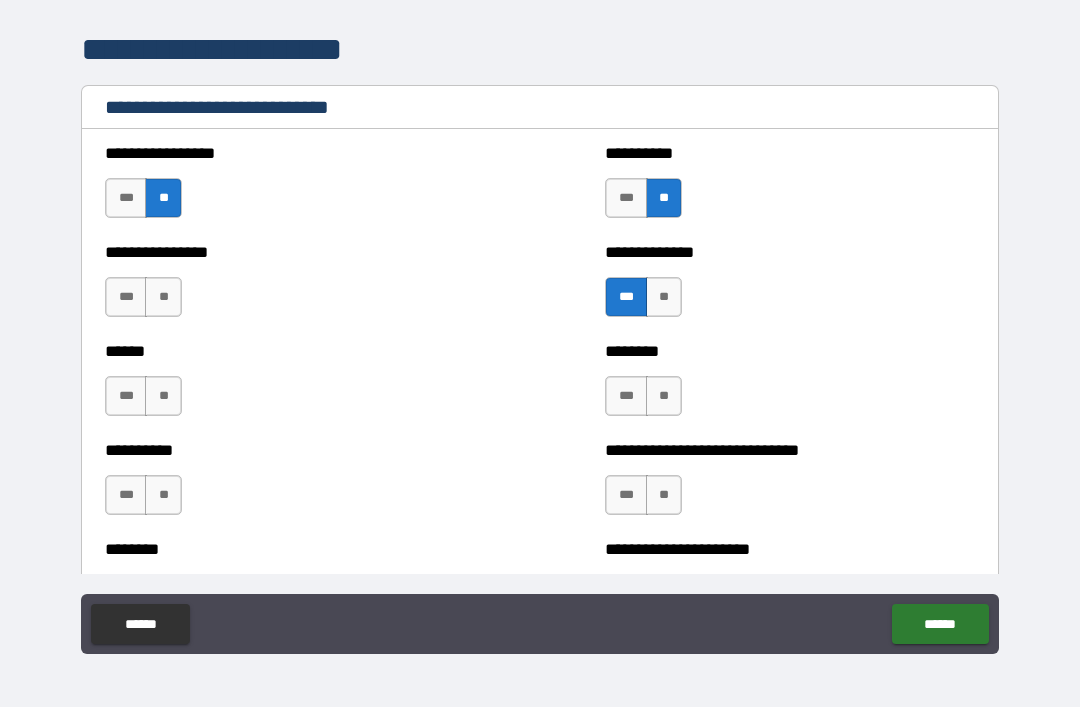 click on "**" at bounding box center [664, 396] 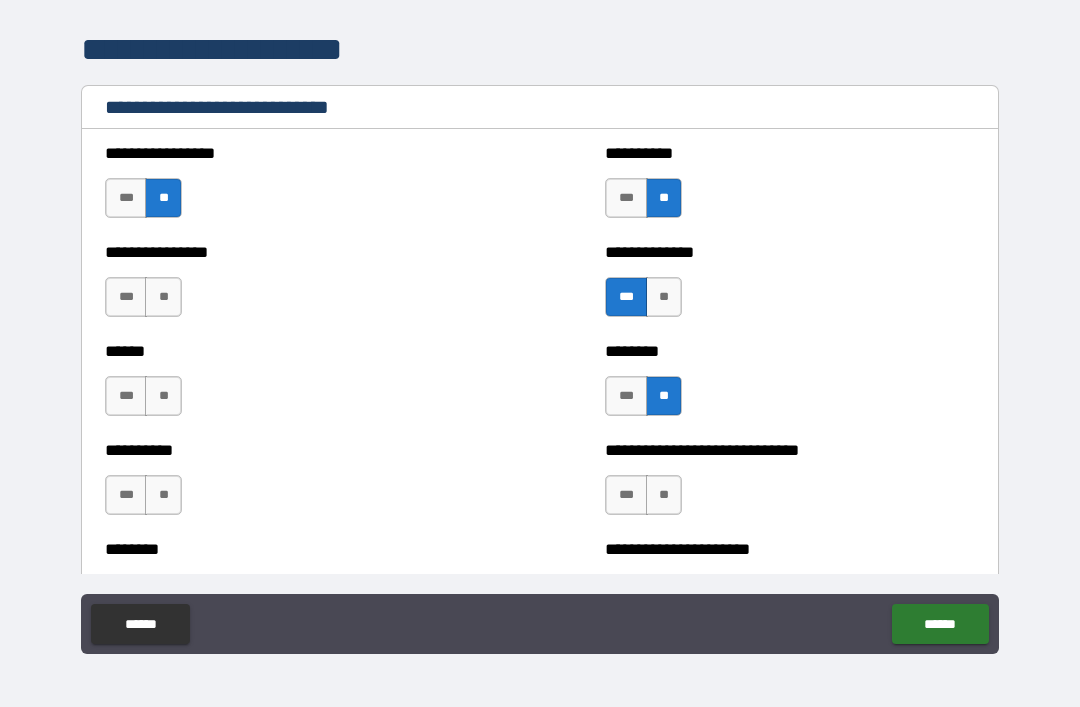 click on "**" at bounding box center [163, 297] 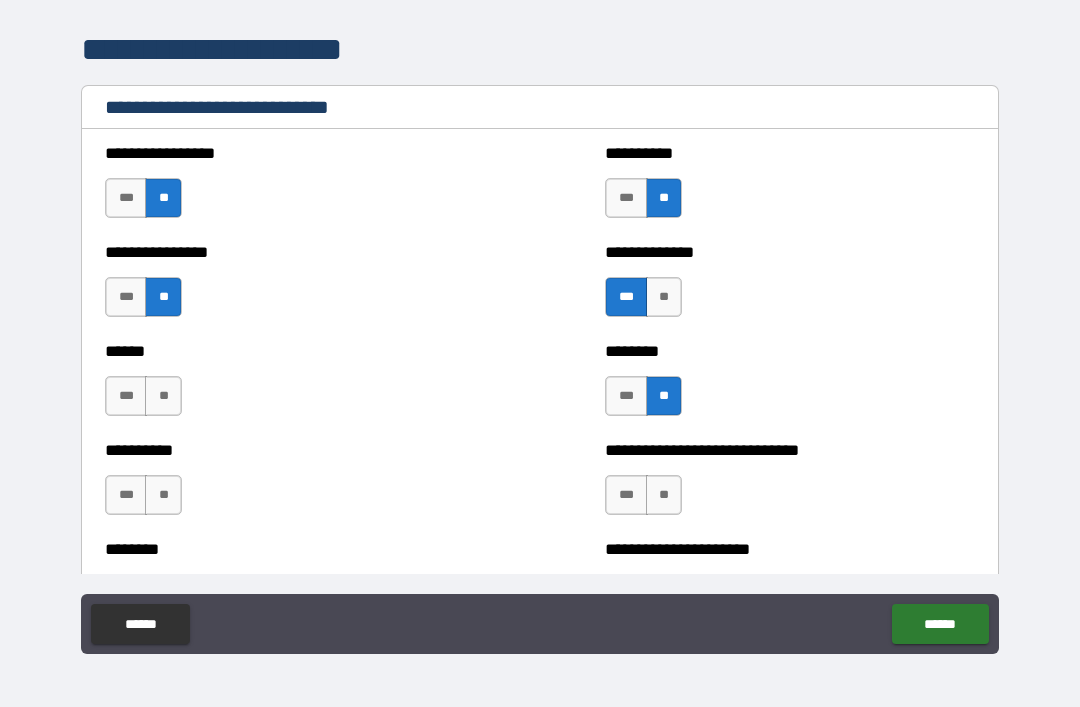 click on "**" at bounding box center [163, 396] 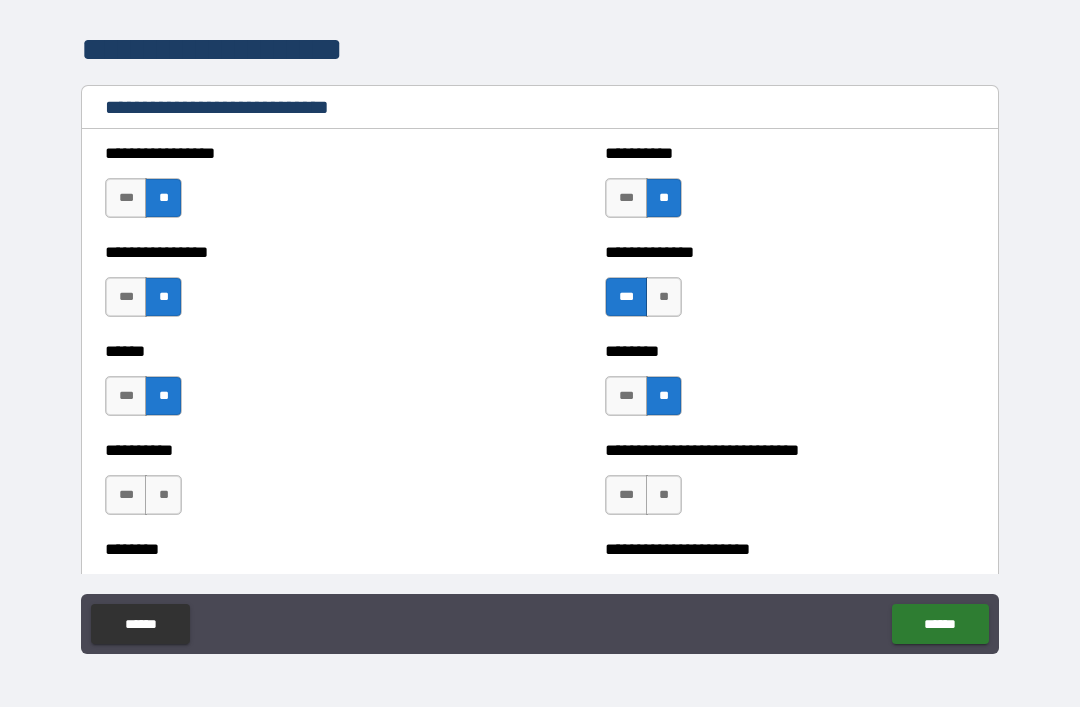 click on "**" at bounding box center (163, 495) 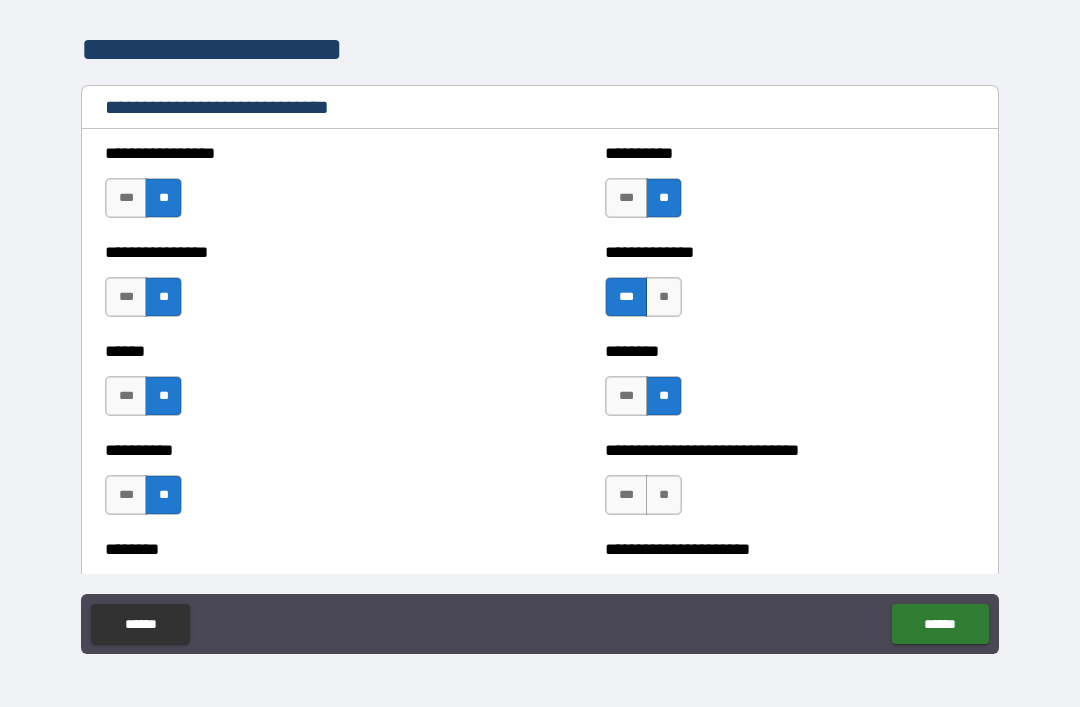 click on "**" at bounding box center [664, 495] 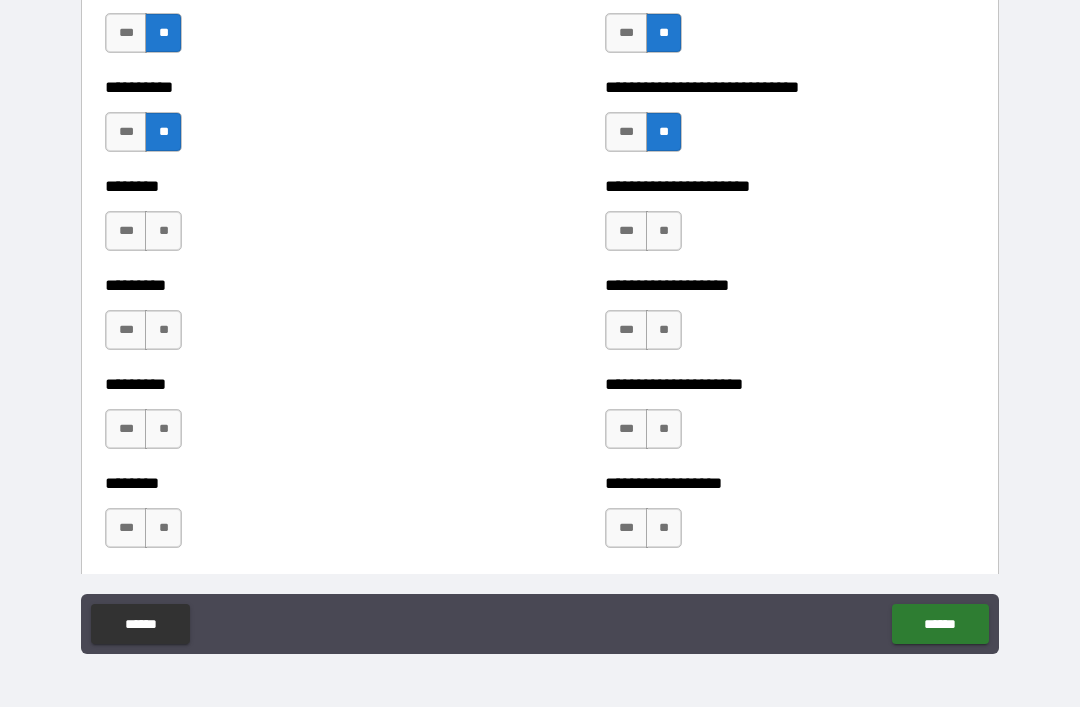 scroll, scrollTop: 6997, scrollLeft: 0, axis: vertical 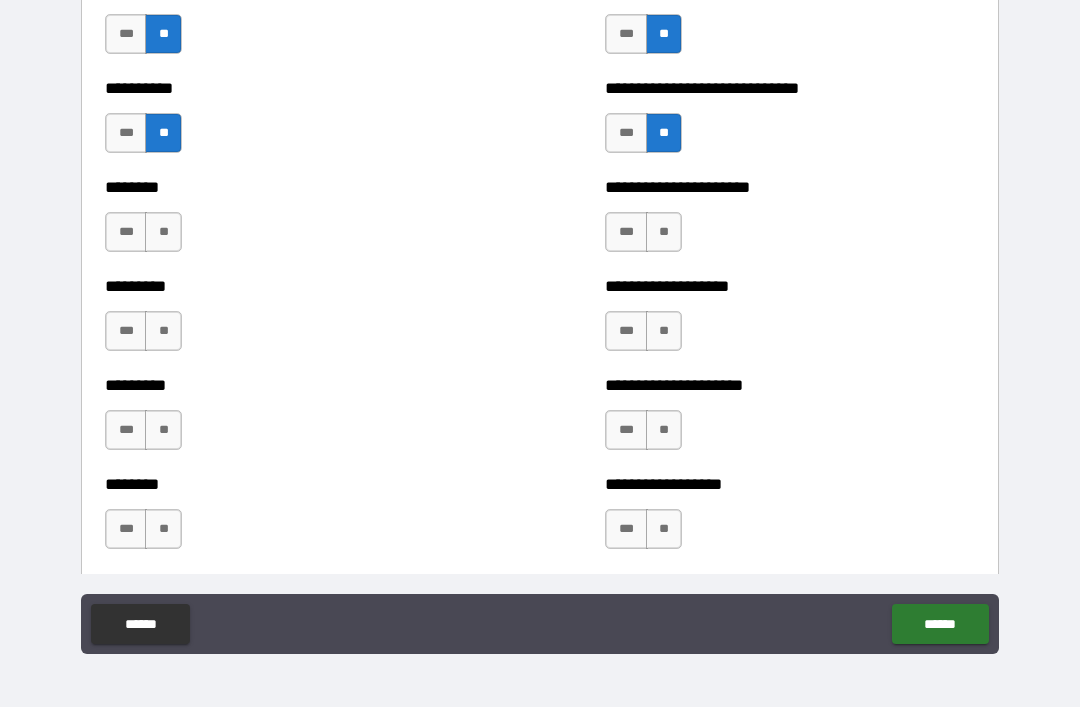 click on "***" at bounding box center [626, 232] 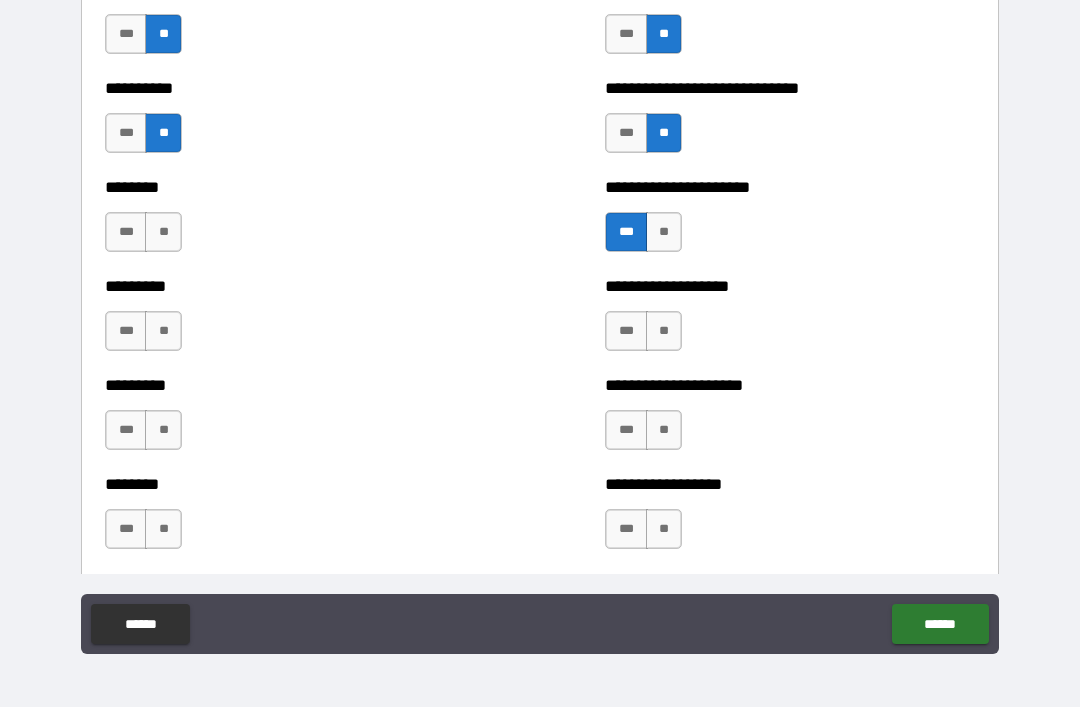 click on "**" at bounding box center (664, 331) 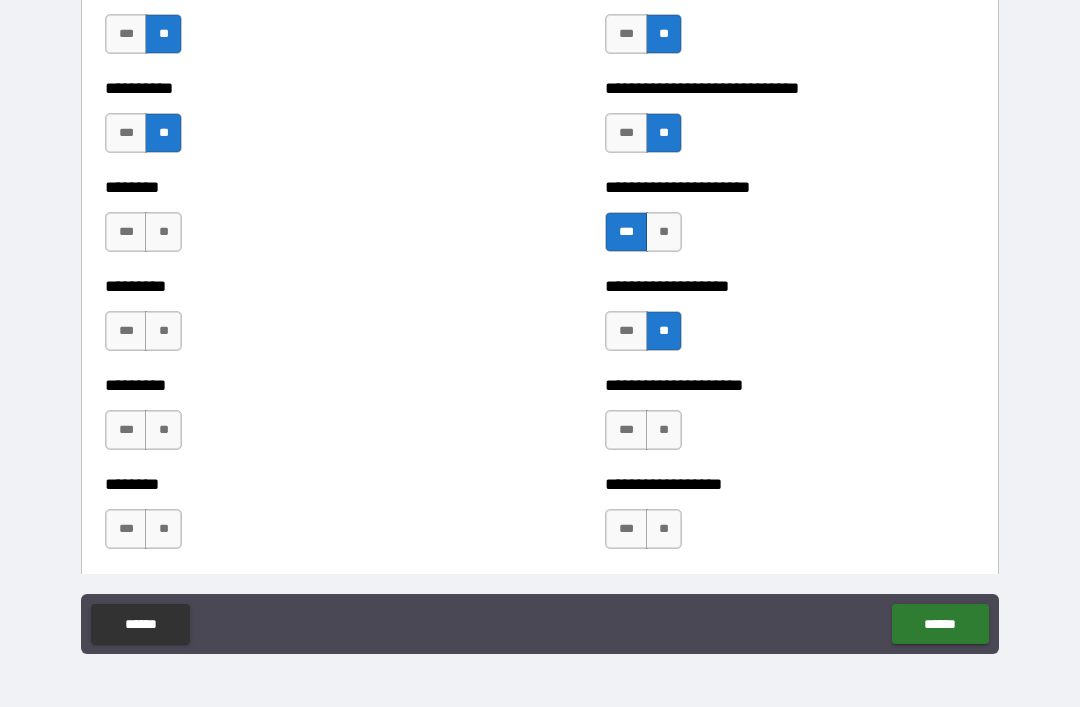 click on "**" at bounding box center [664, 430] 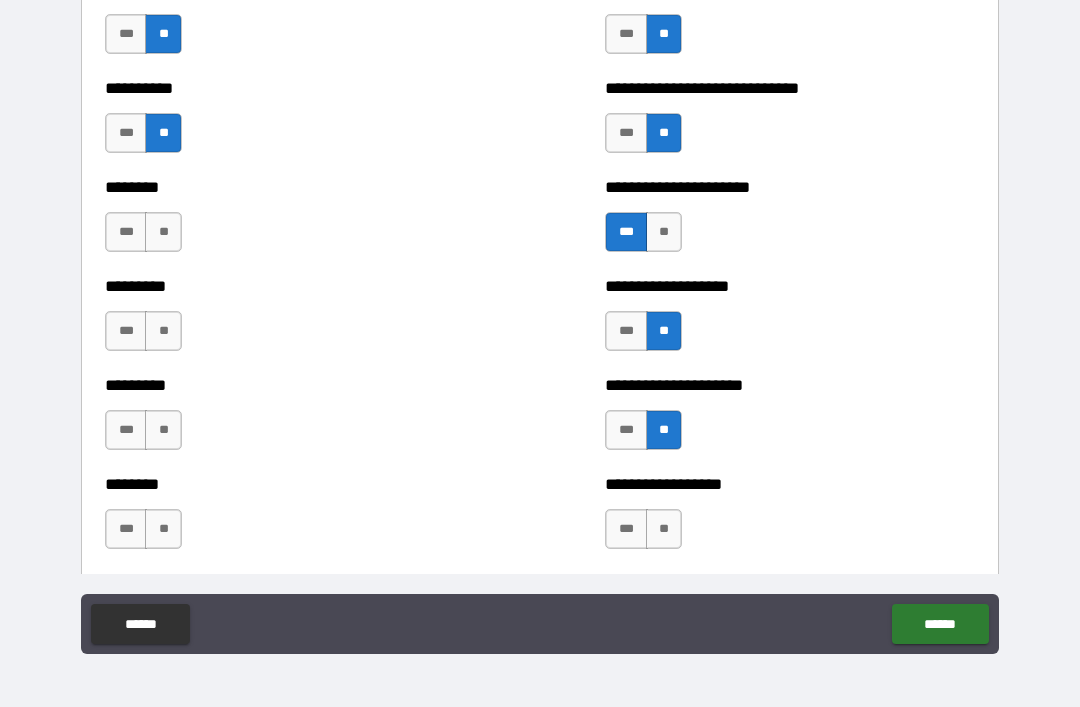 click on "**" at bounding box center [664, 529] 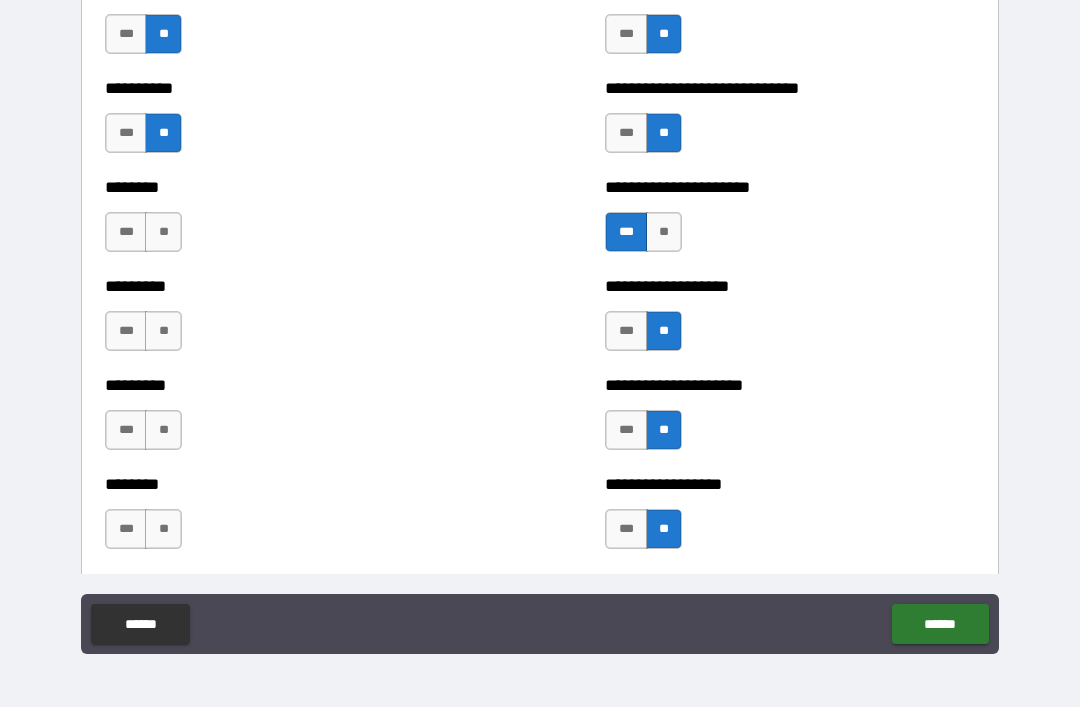 click on "**" at bounding box center (163, 529) 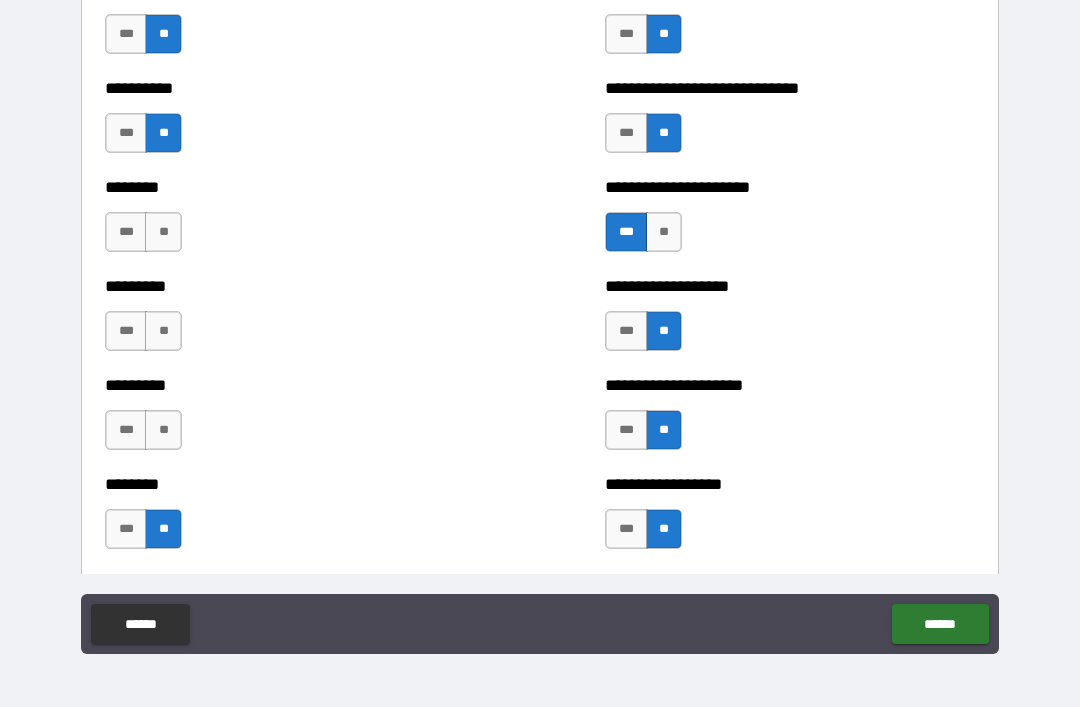 click on "**" at bounding box center [163, 430] 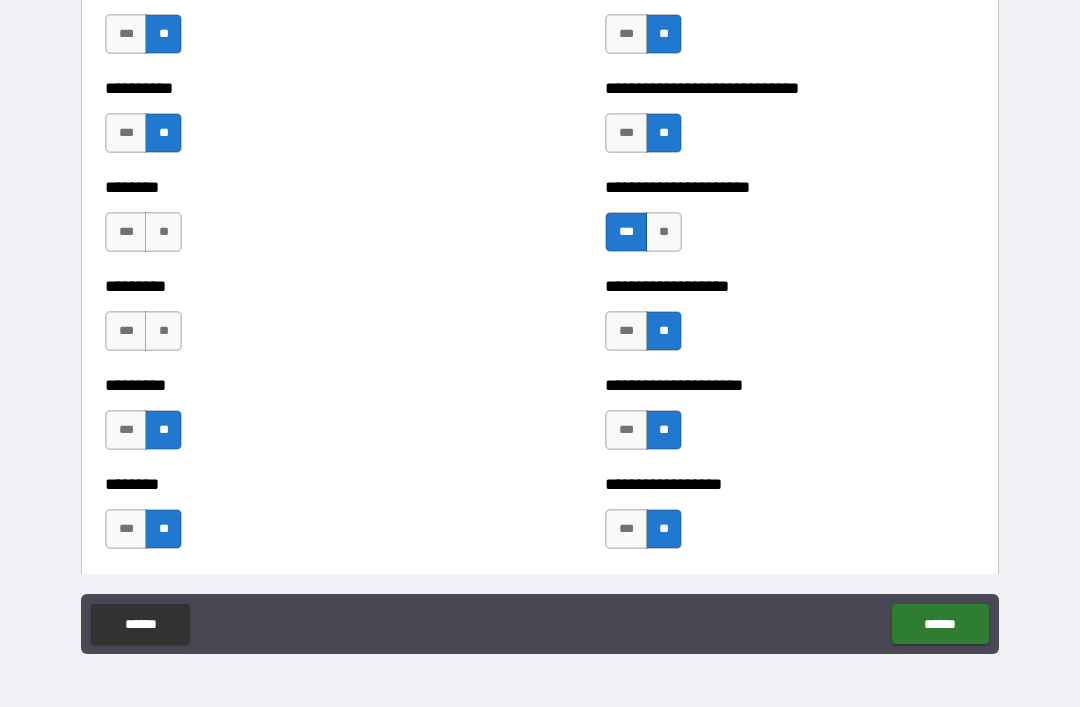 click on "**" at bounding box center (163, 331) 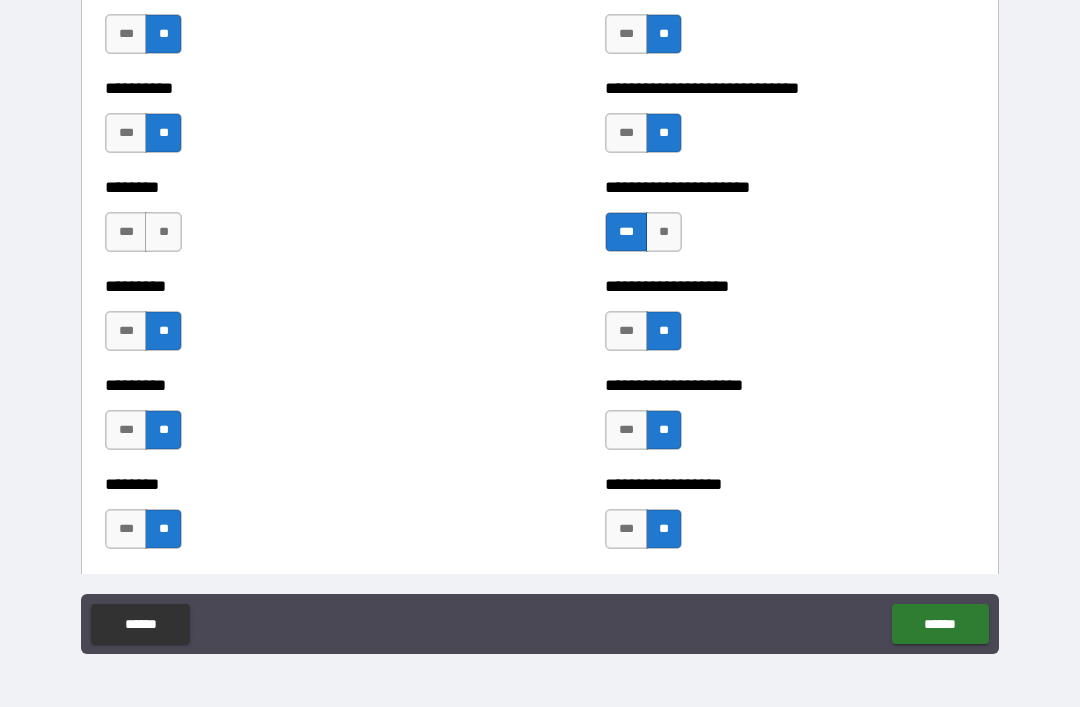 click on "**" at bounding box center (163, 232) 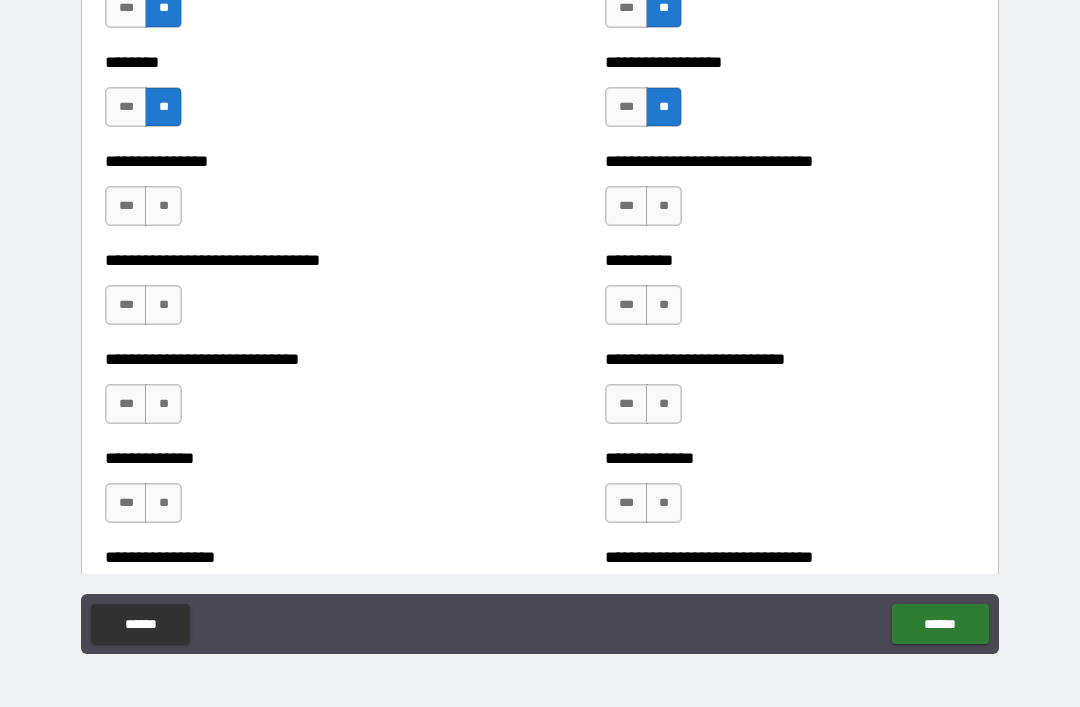 scroll, scrollTop: 7417, scrollLeft: 0, axis: vertical 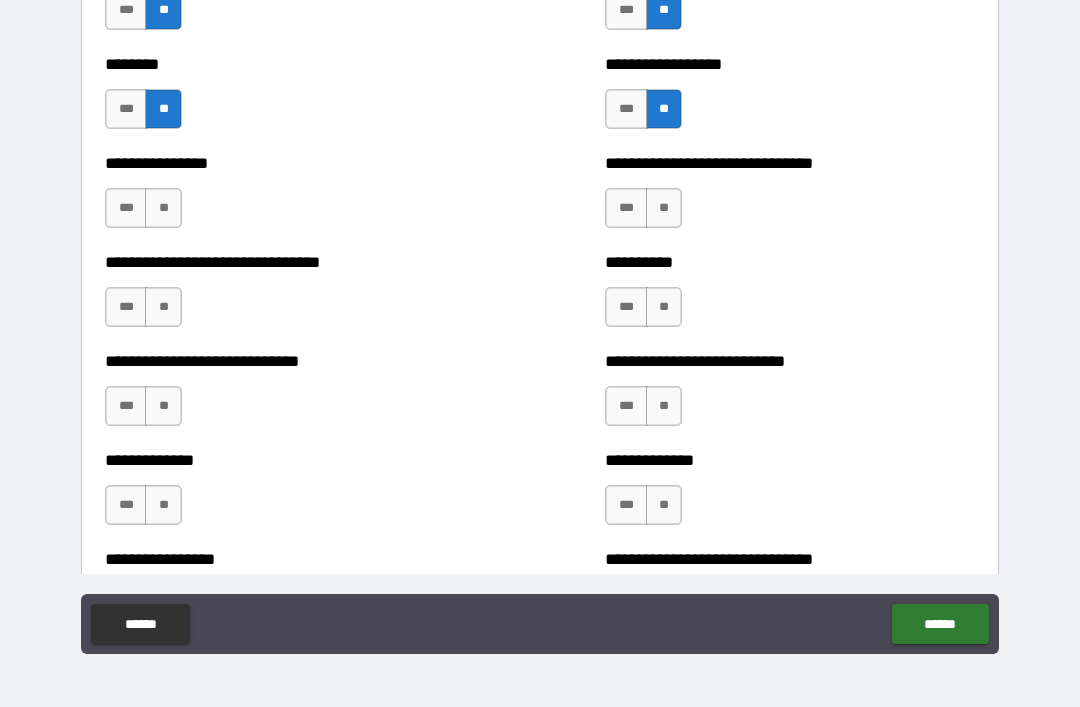 click on "**" at bounding box center [163, 208] 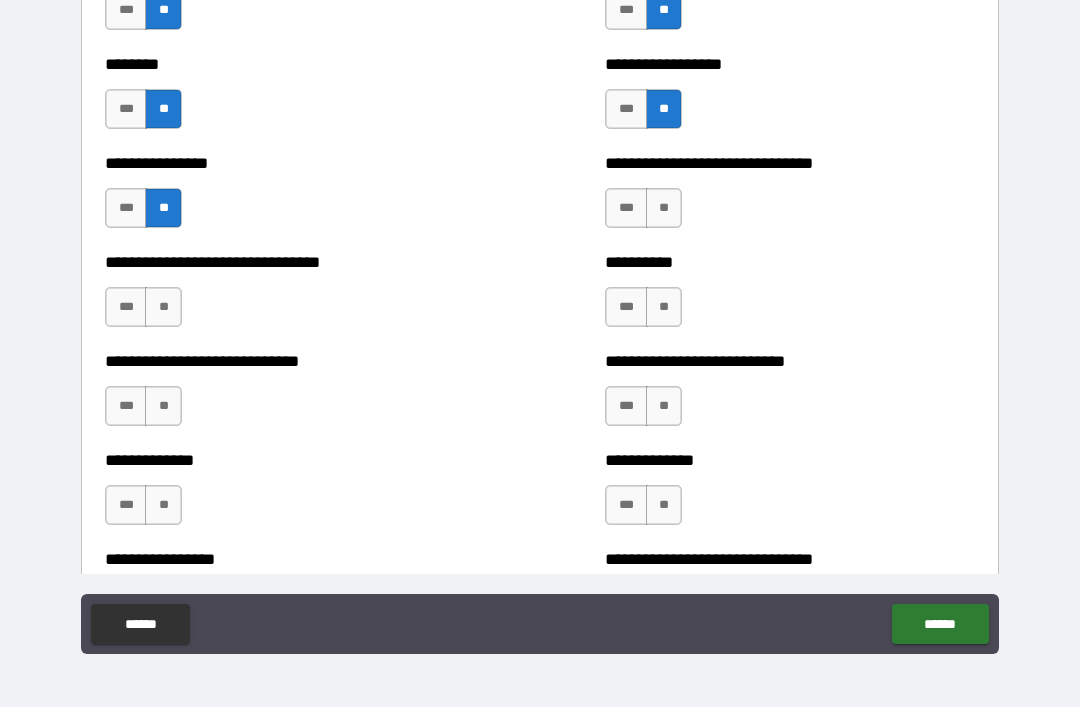 click on "**" at bounding box center (163, 307) 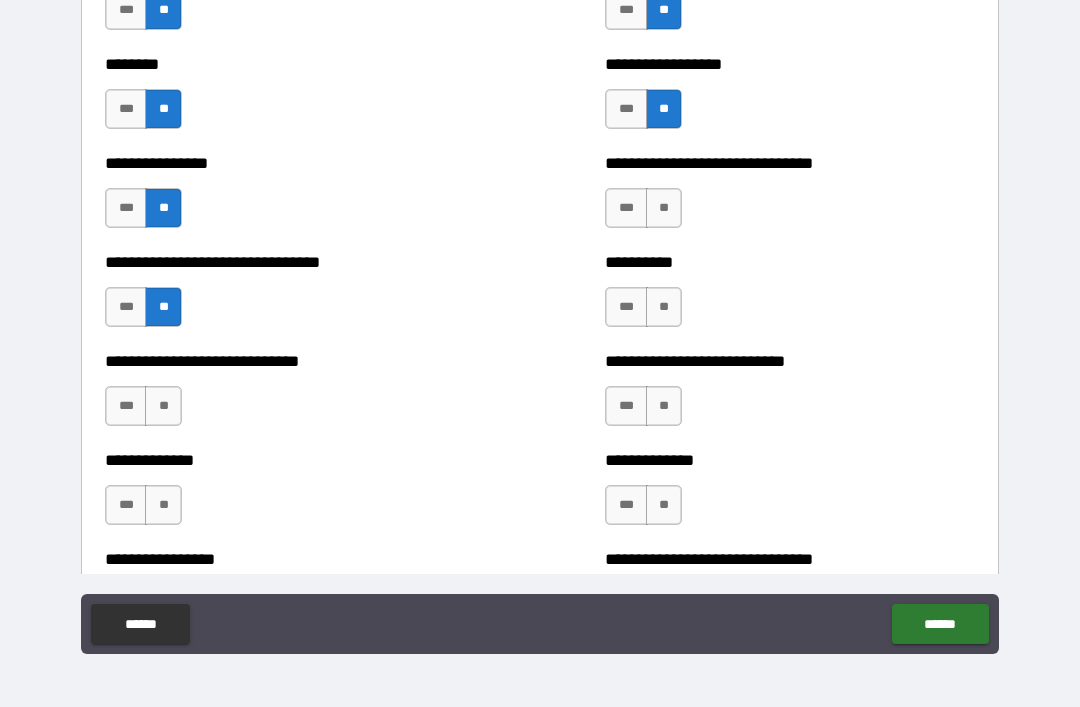 click on "**" at bounding box center [664, 208] 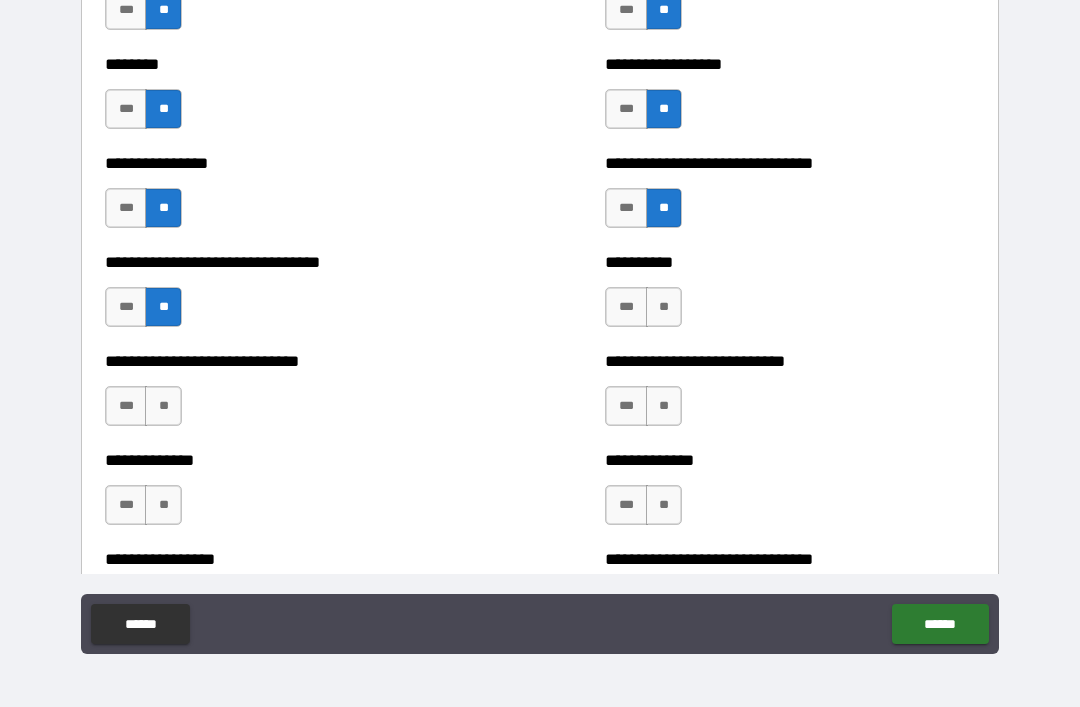 click on "**" at bounding box center (664, 307) 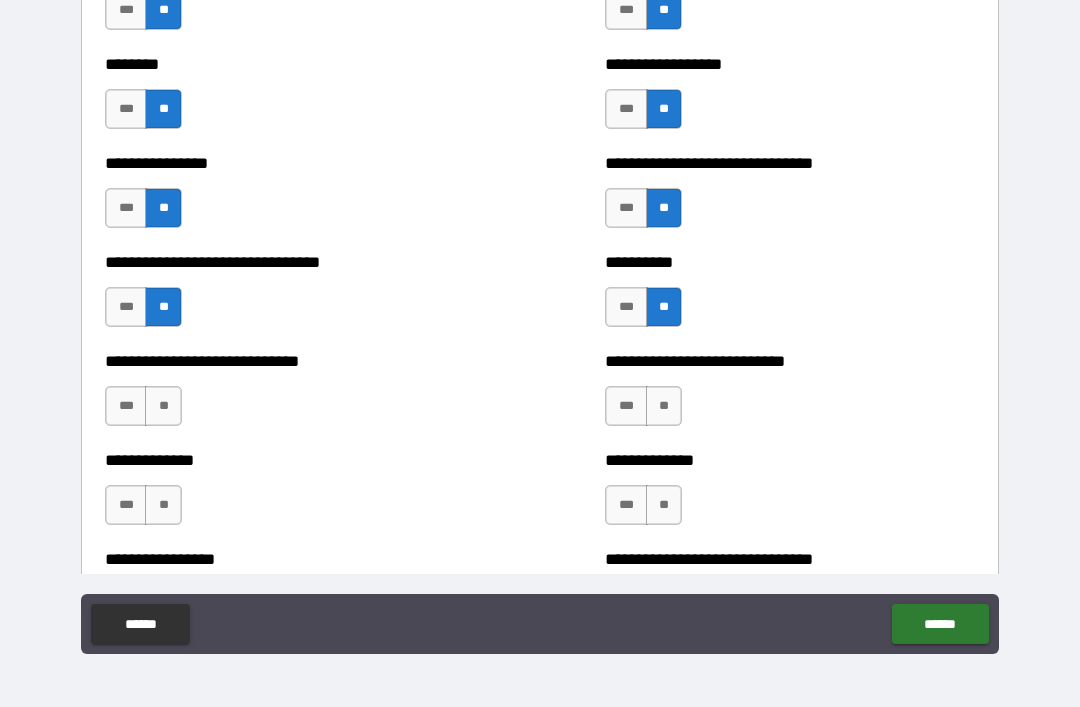 click on "**" at bounding box center [664, 406] 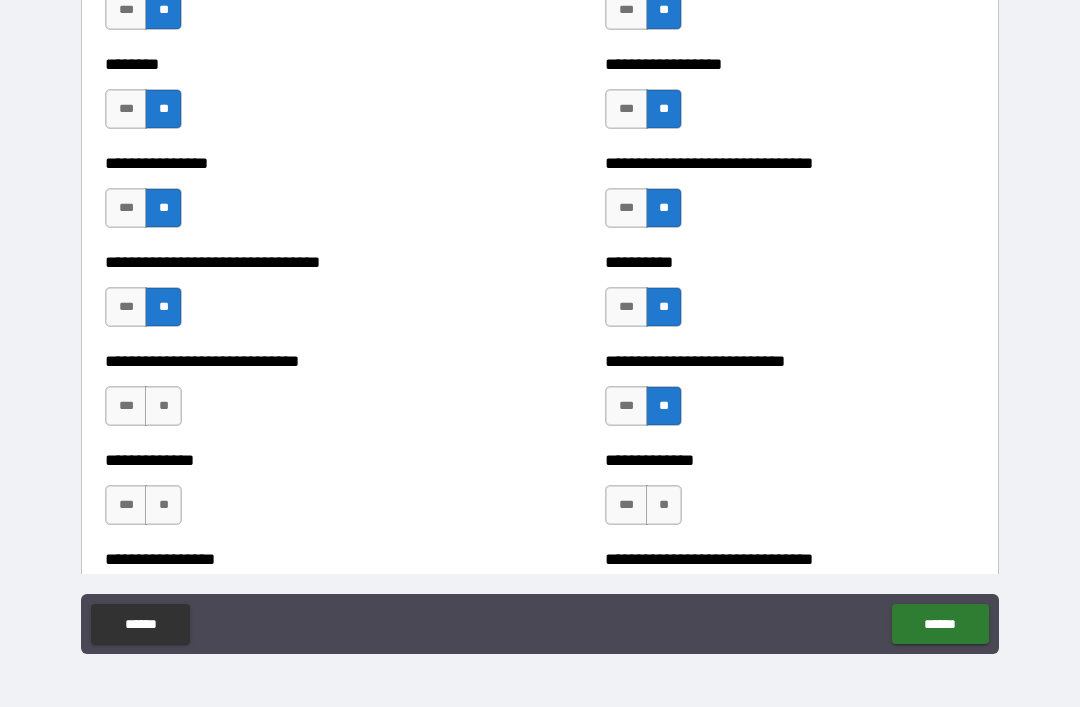 click on "**" at bounding box center (664, 505) 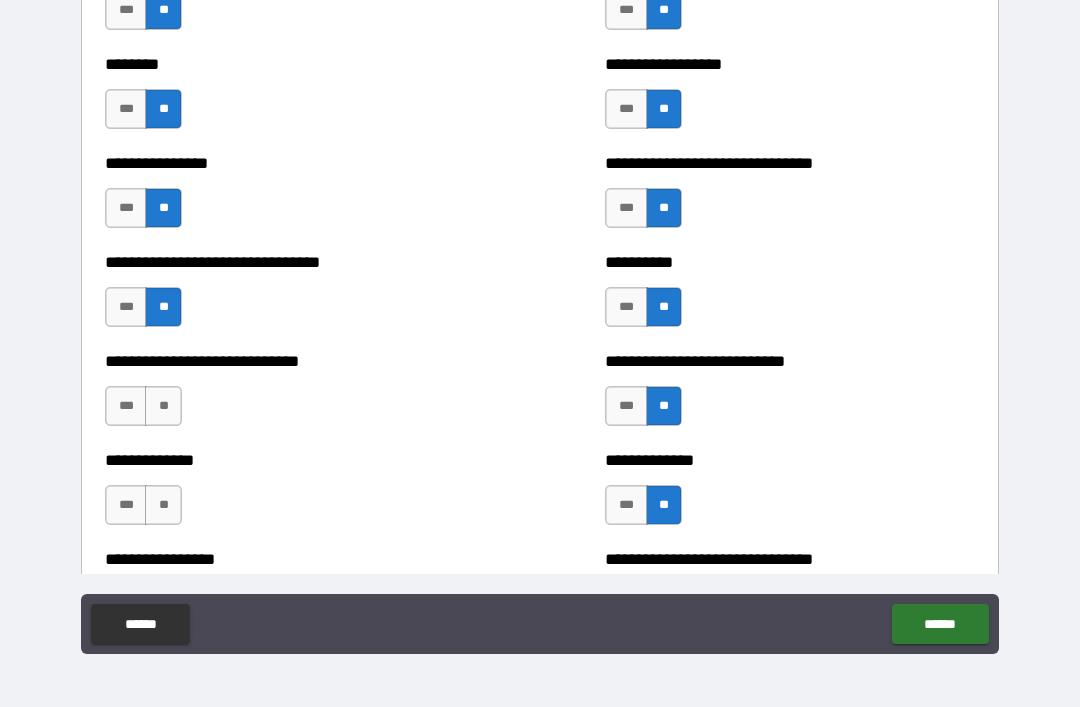 click on "**" at bounding box center (163, 406) 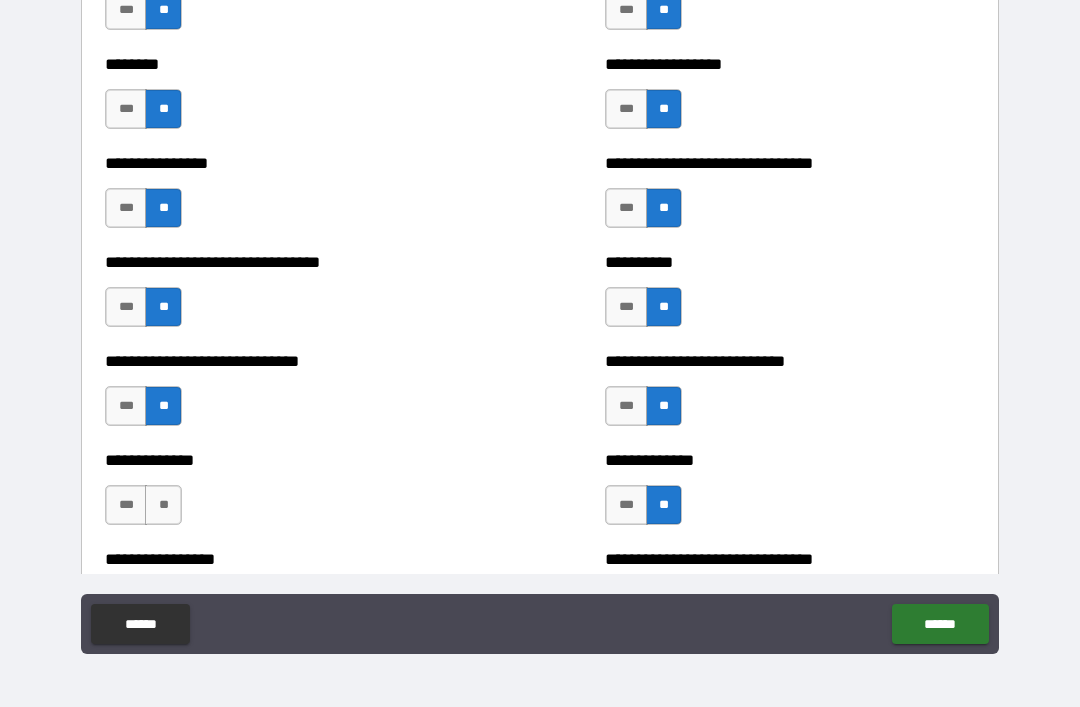click on "**" at bounding box center (163, 505) 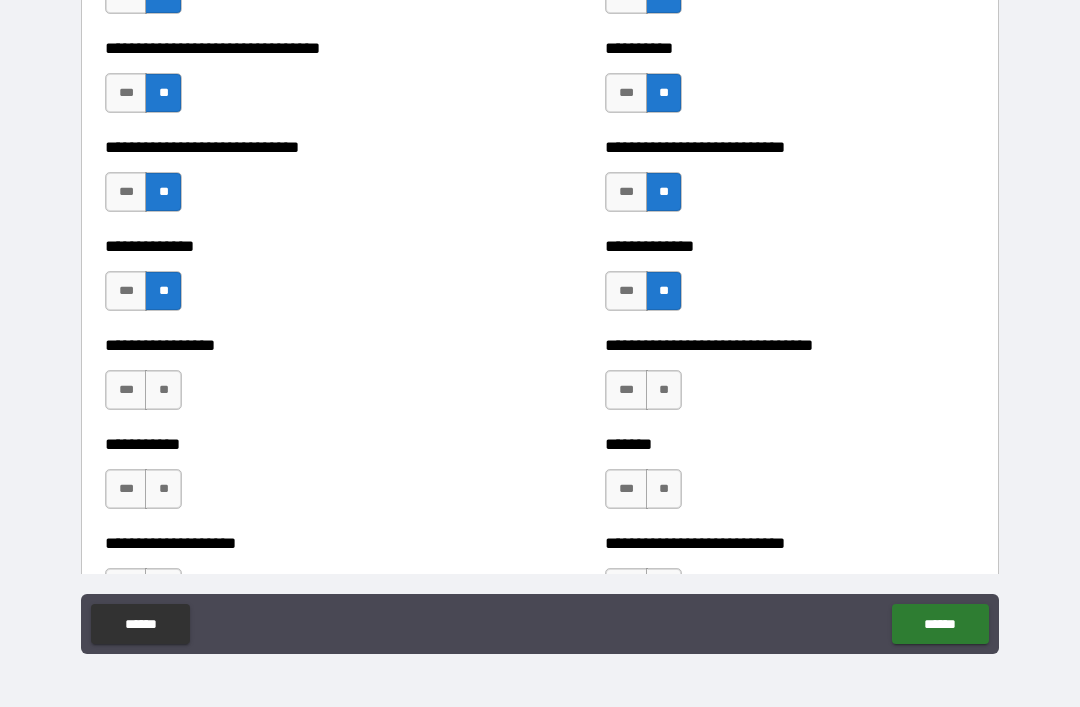 scroll, scrollTop: 7638, scrollLeft: 0, axis: vertical 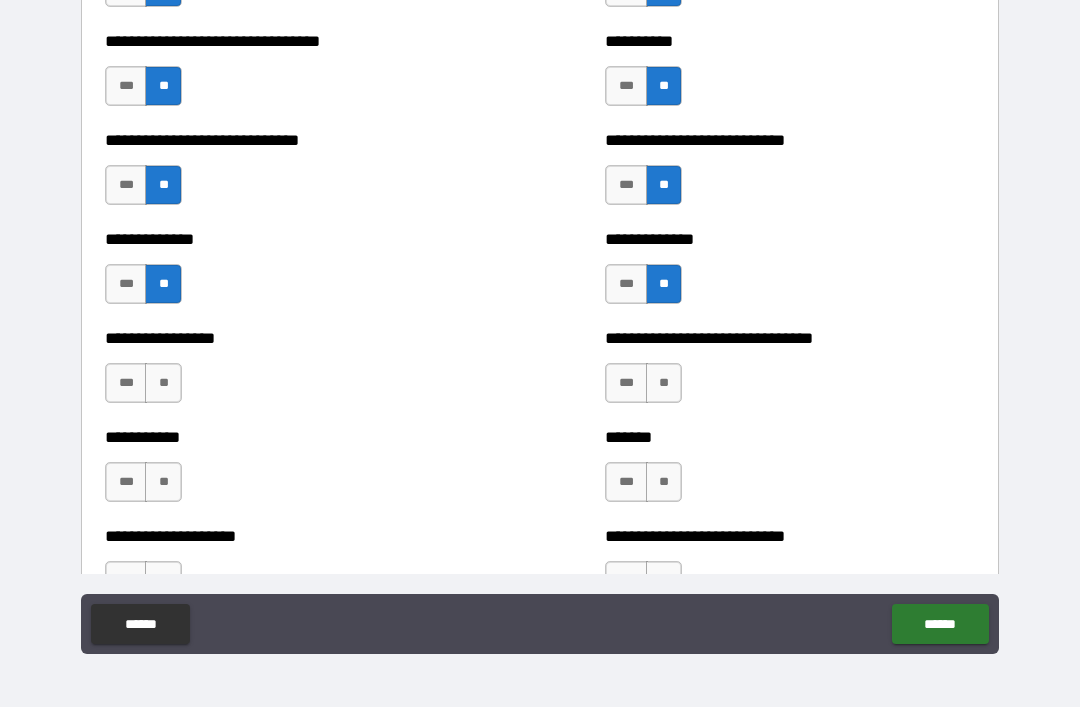 click on "**" at bounding box center [664, 383] 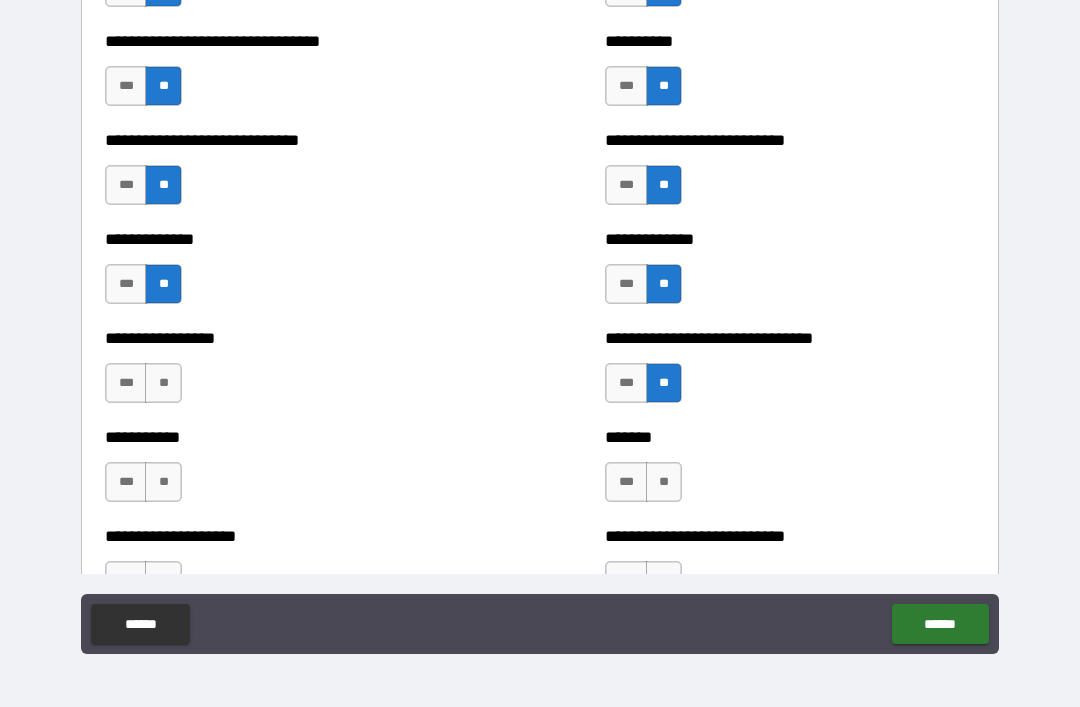 click on "**" at bounding box center (664, 482) 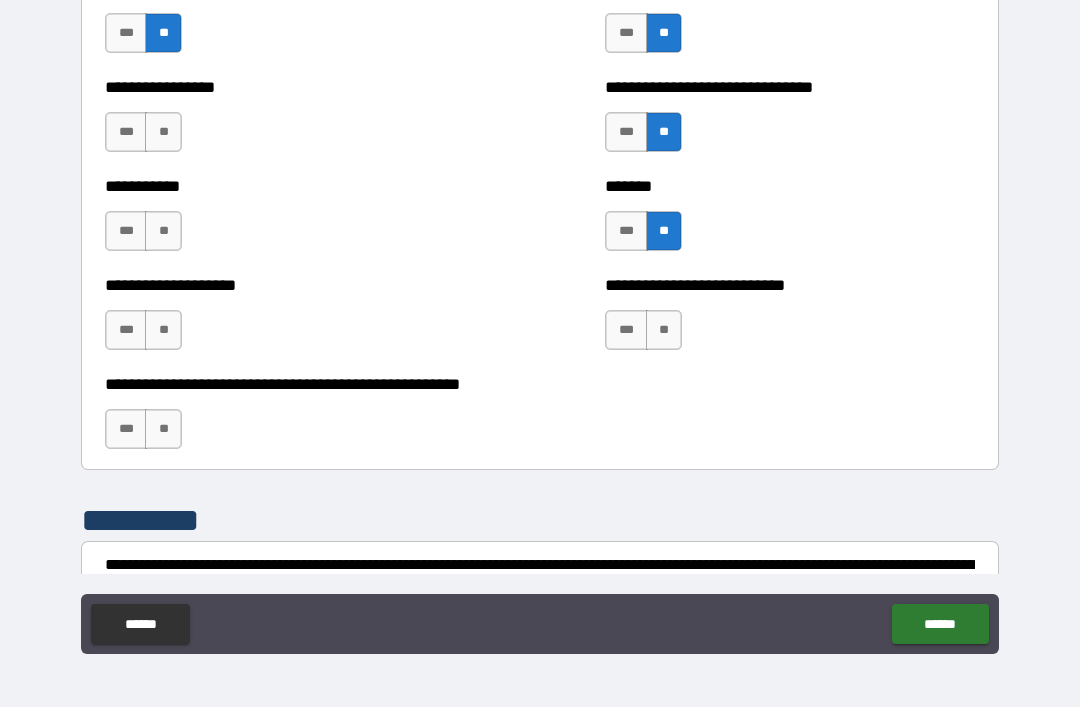 scroll, scrollTop: 7893, scrollLeft: 0, axis: vertical 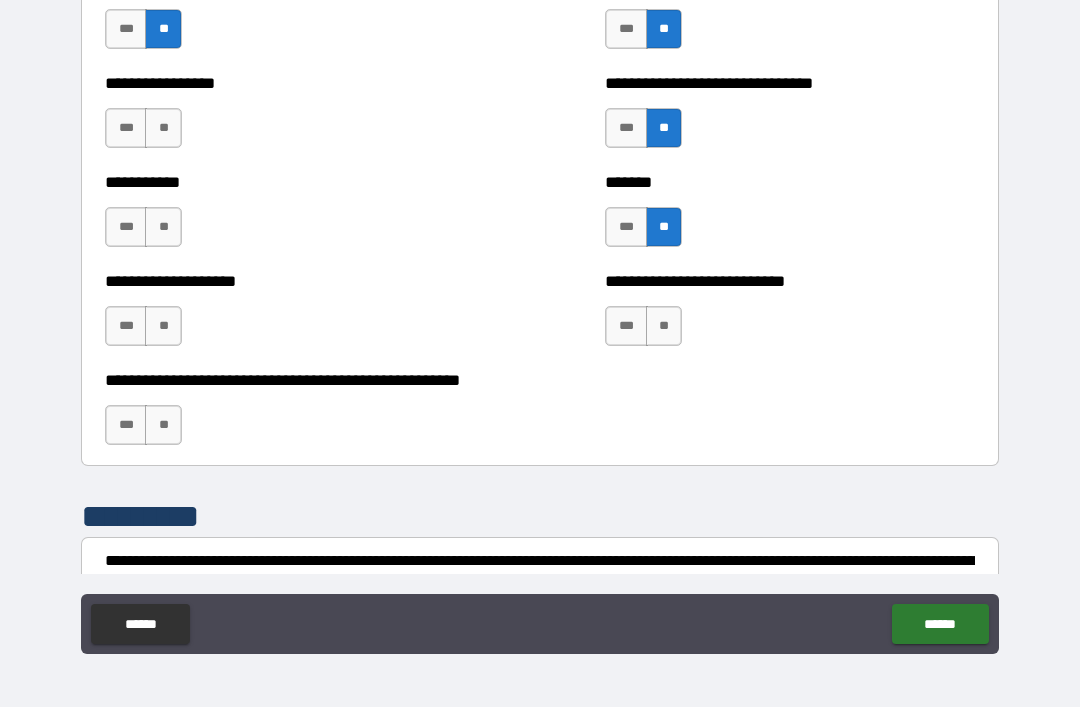 click on "**" at bounding box center [664, 326] 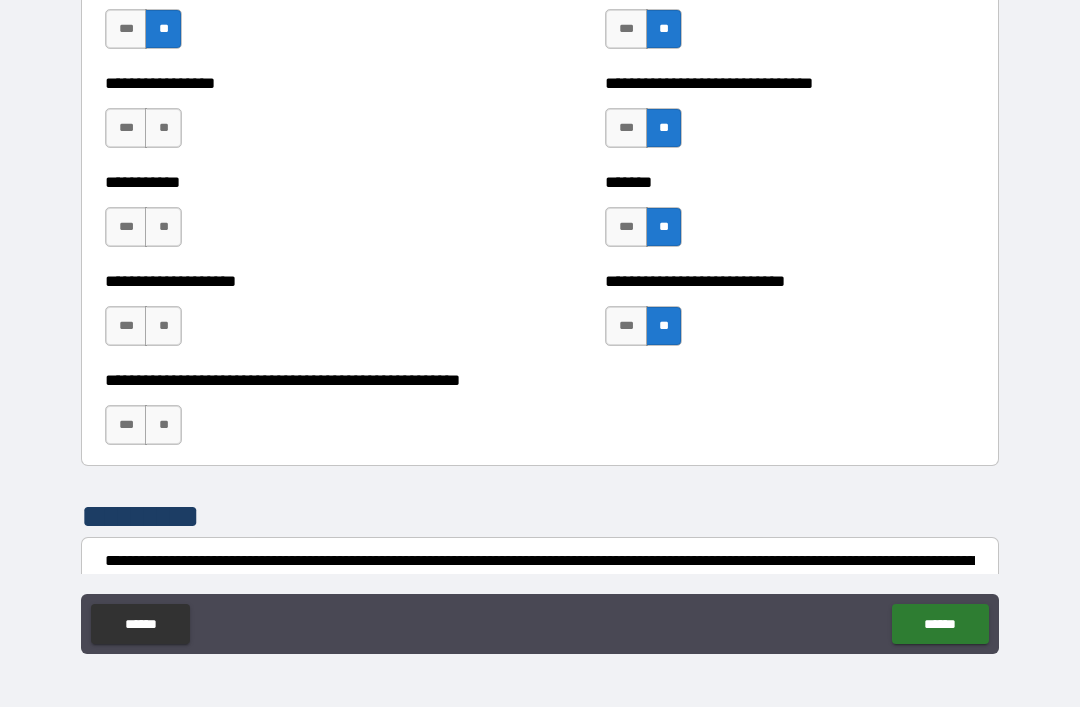 click on "**" at bounding box center (163, 128) 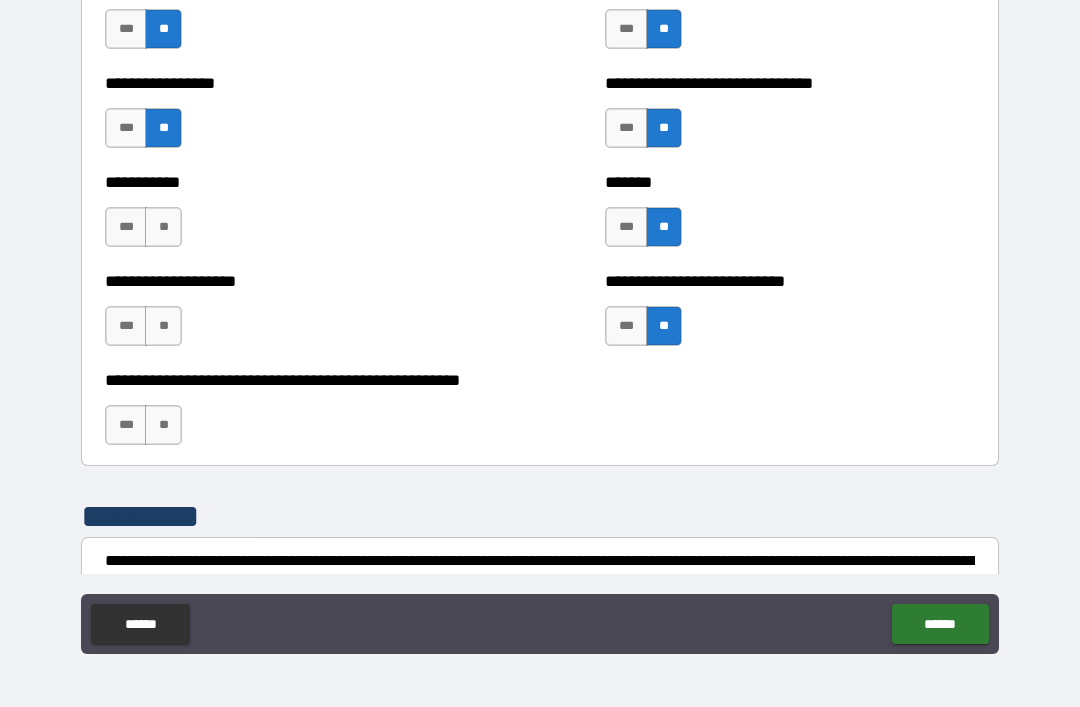 click on "**" at bounding box center [163, 227] 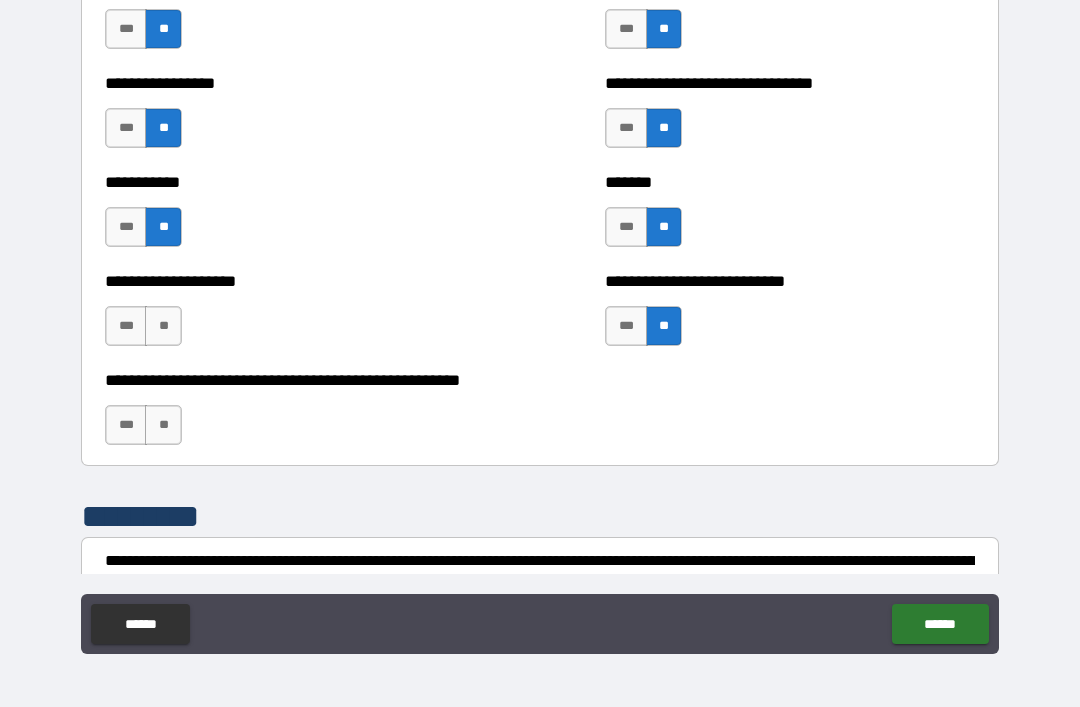 click on "**" at bounding box center (163, 326) 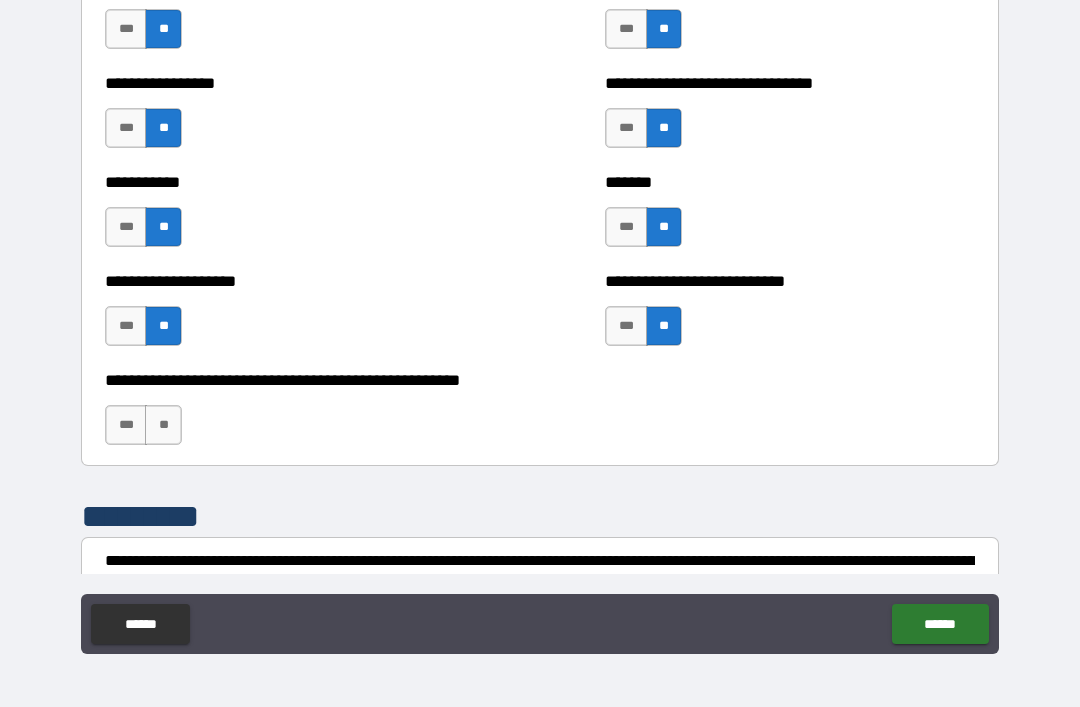 click on "**" at bounding box center (163, 425) 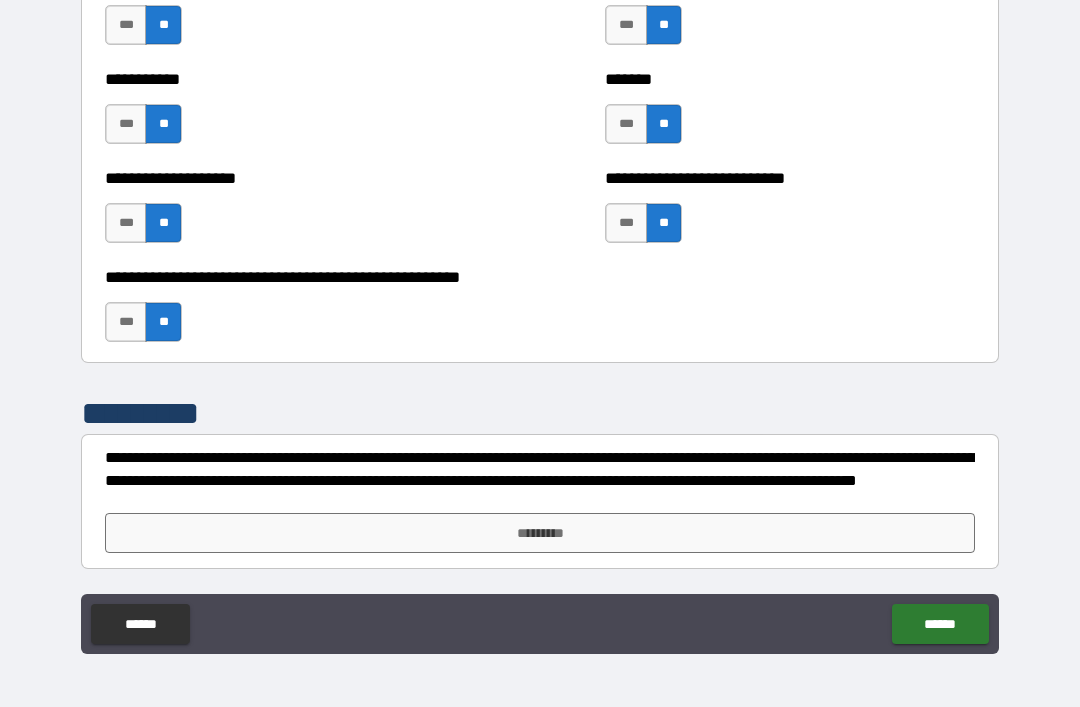 scroll, scrollTop: 7996, scrollLeft: 0, axis: vertical 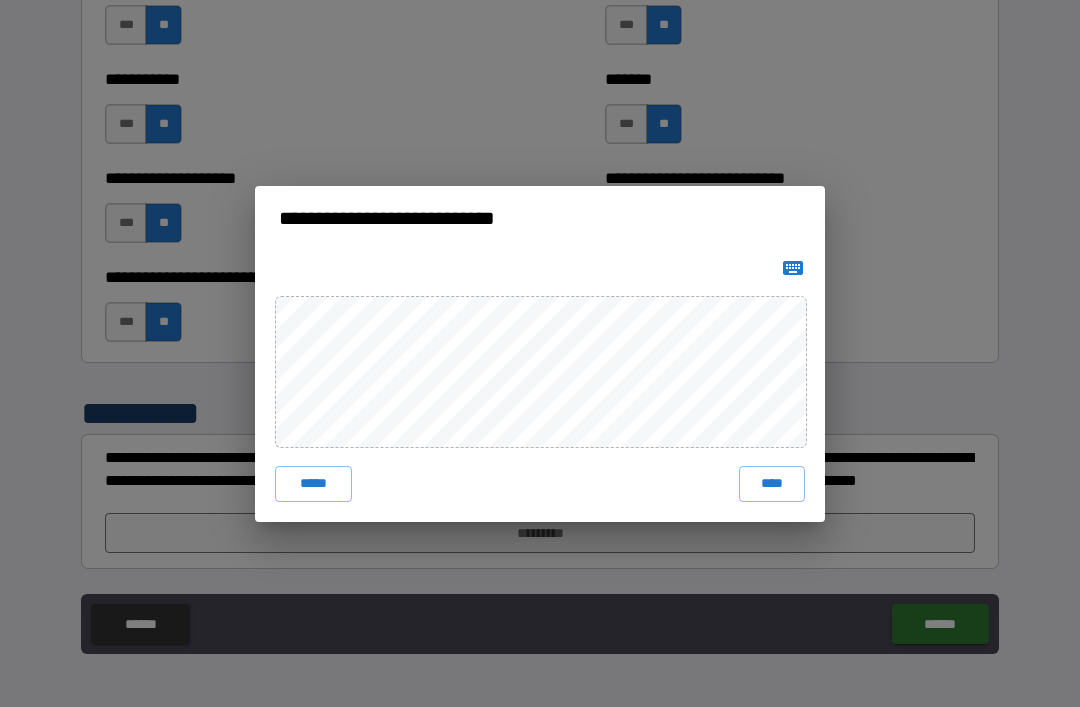 click on "****" at bounding box center [772, 484] 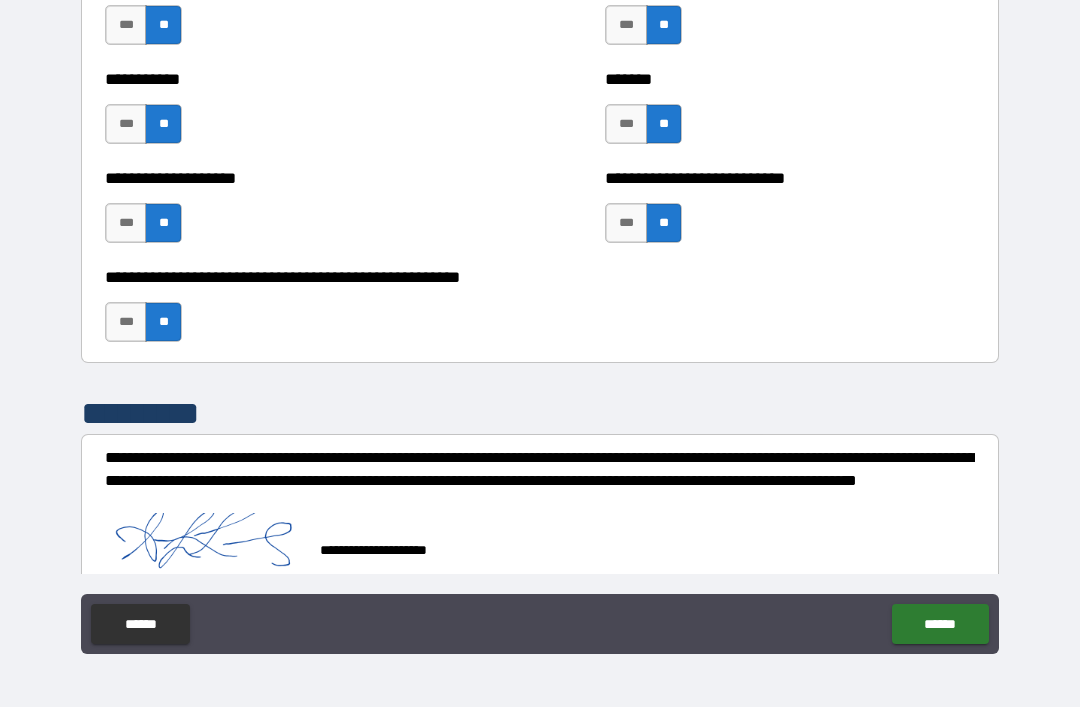 click on "******" at bounding box center [940, 624] 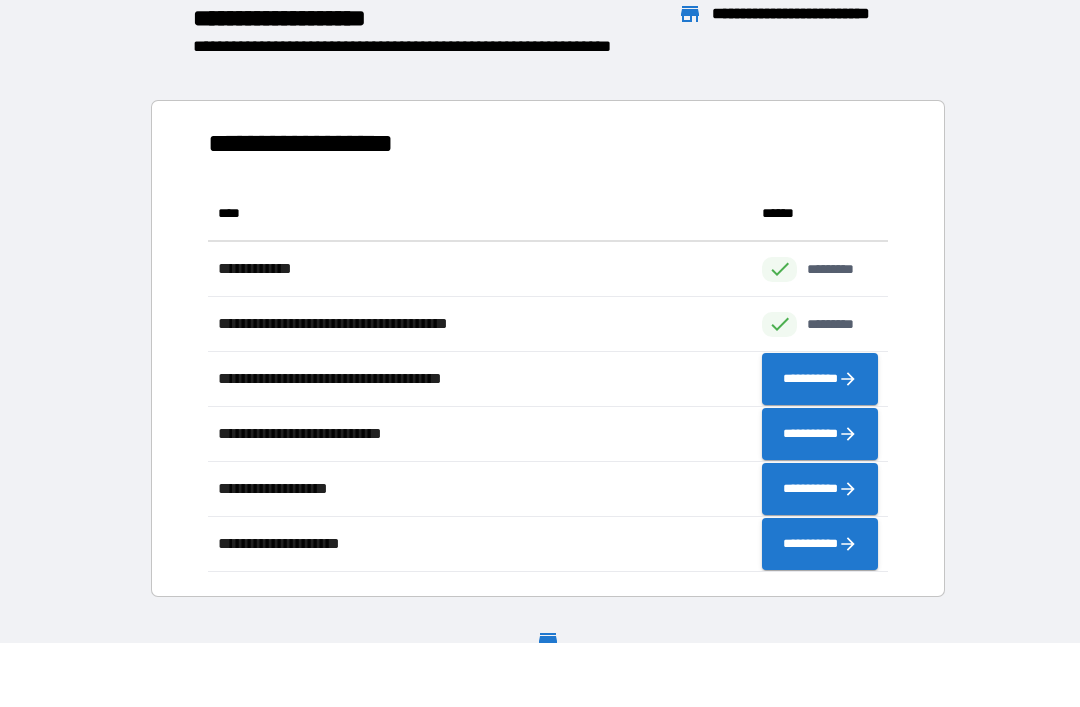 scroll, scrollTop: 1, scrollLeft: 1, axis: both 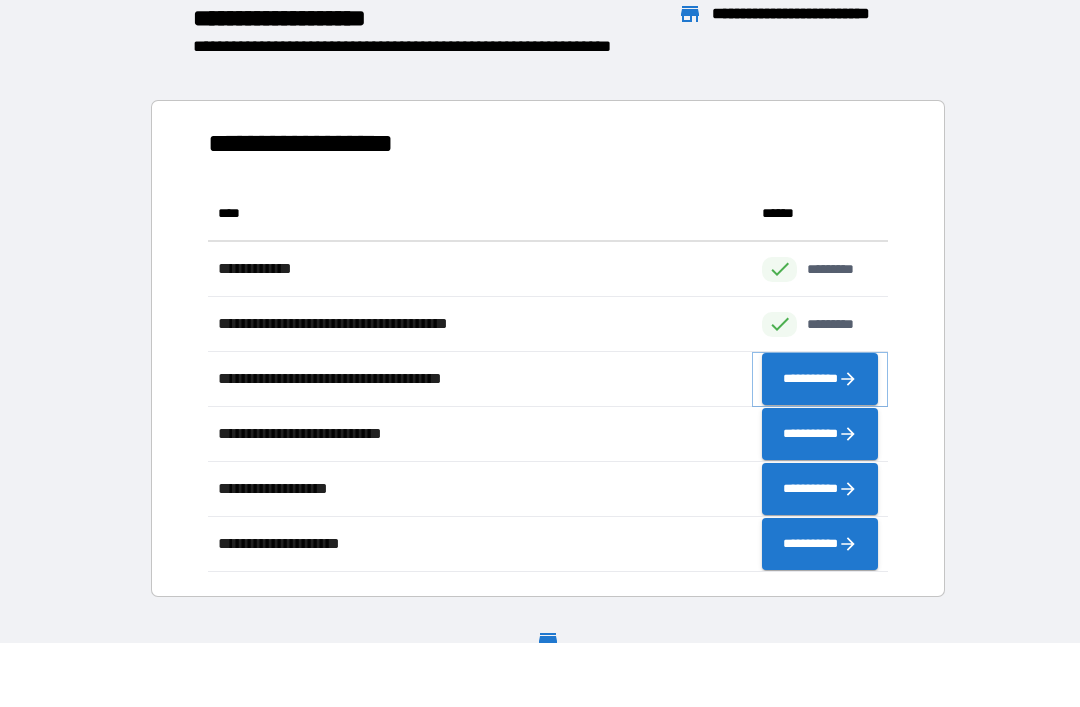 click on "**********" at bounding box center [820, 379] 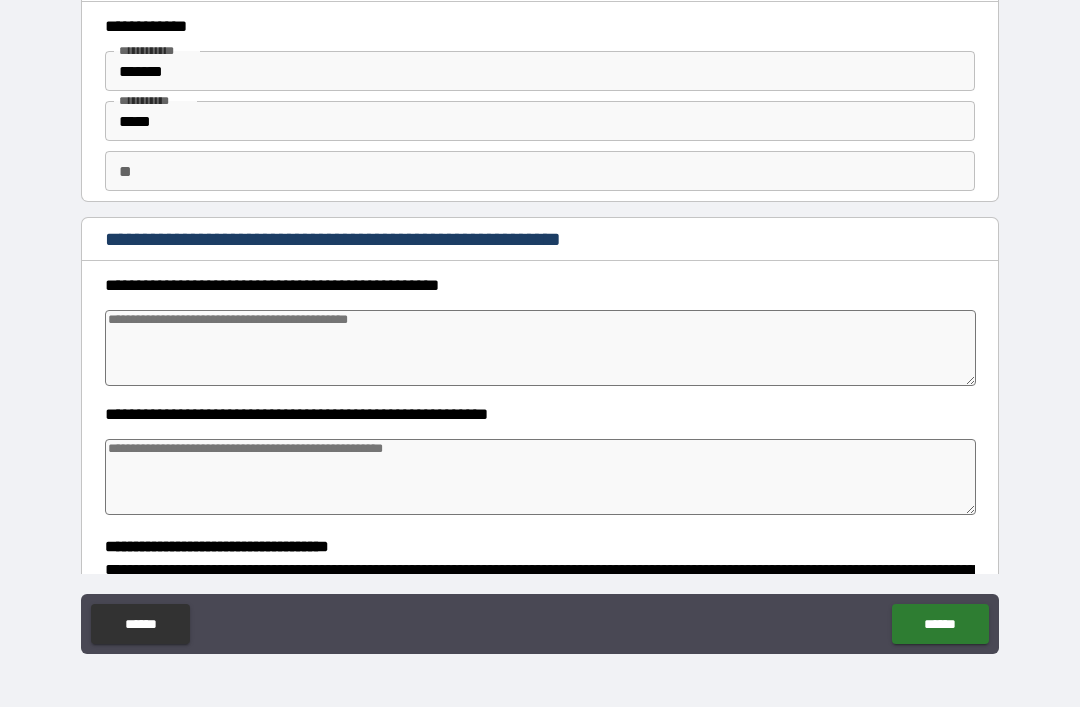 scroll, scrollTop: 103, scrollLeft: 0, axis: vertical 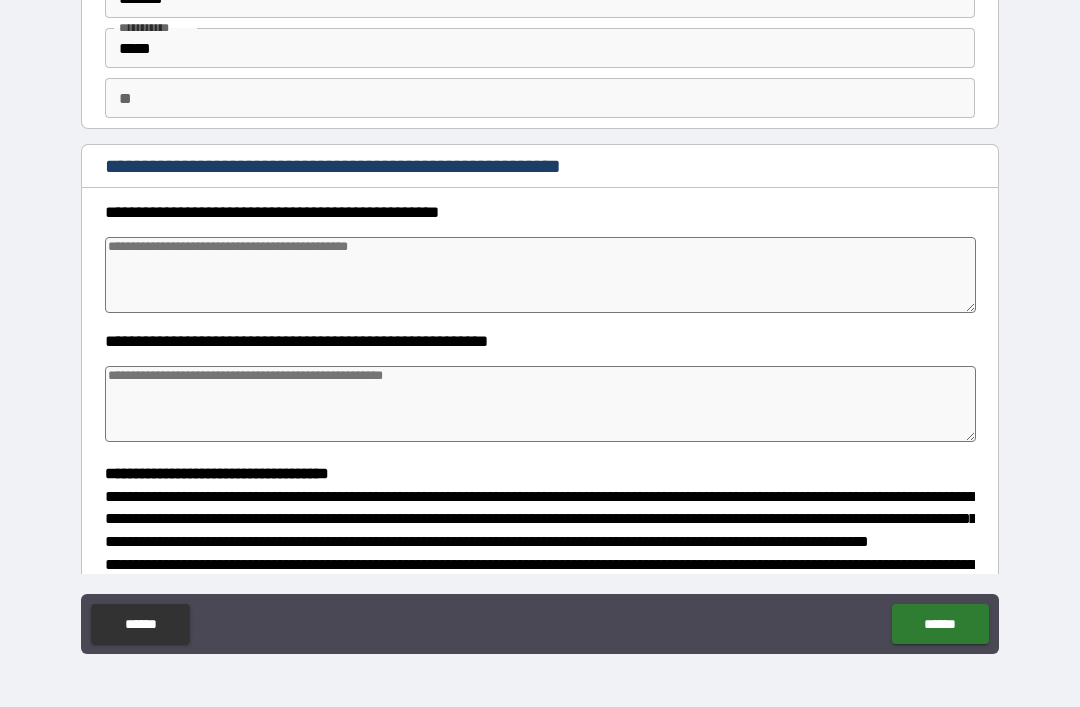 click at bounding box center [540, 275] 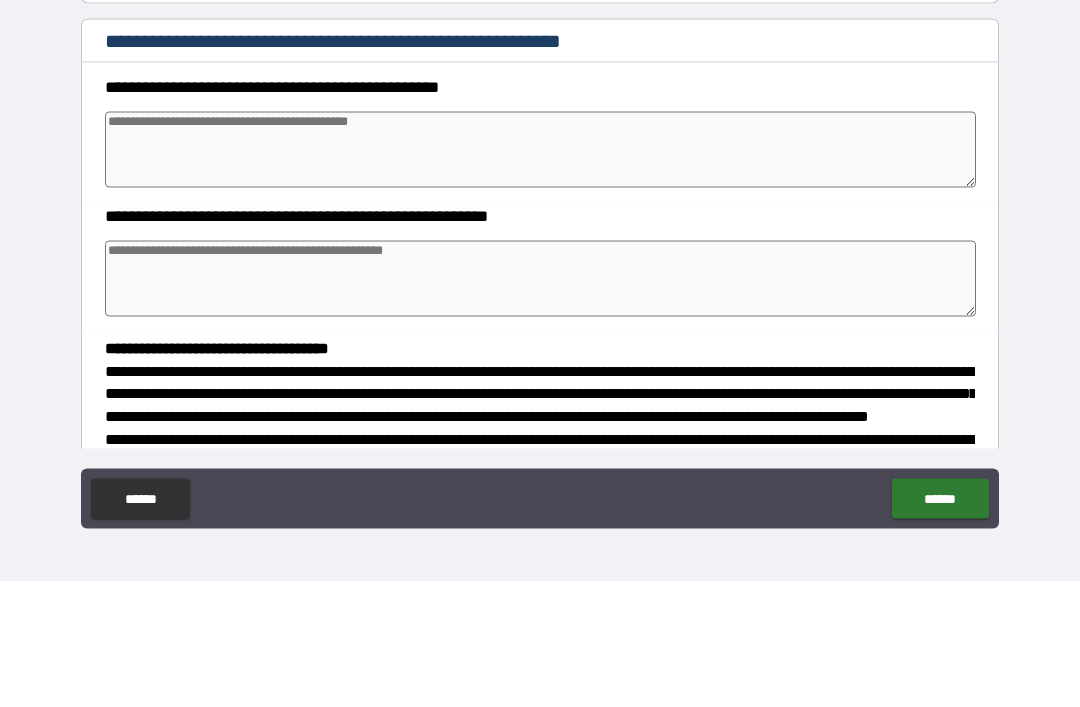 type on "*" 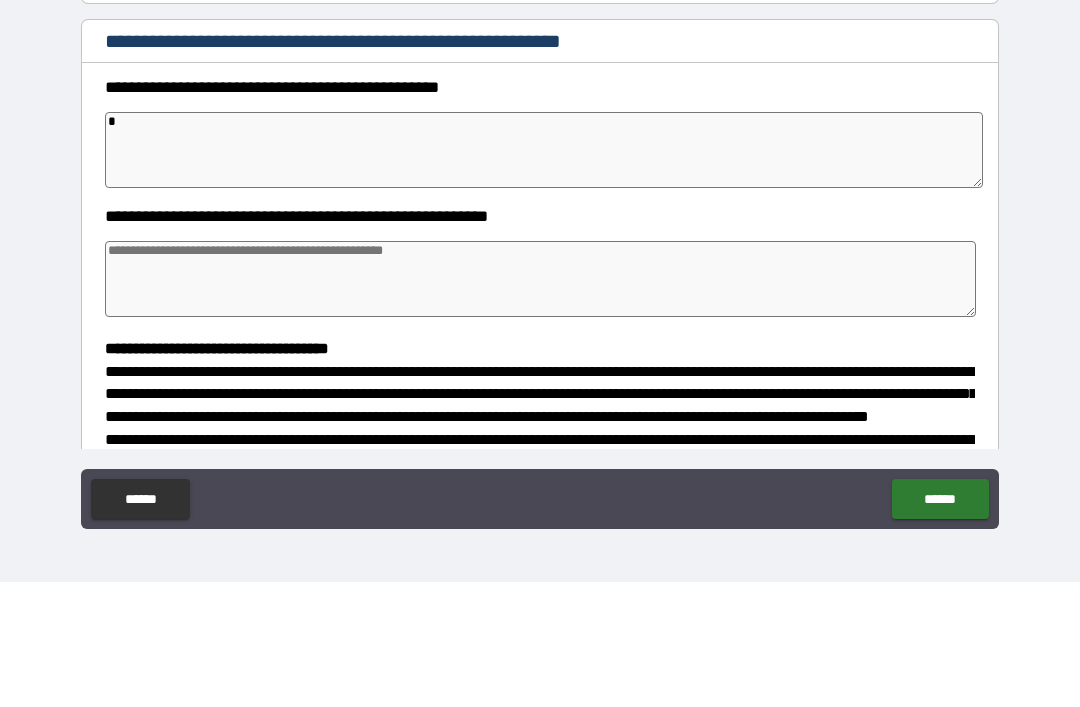 type on "**" 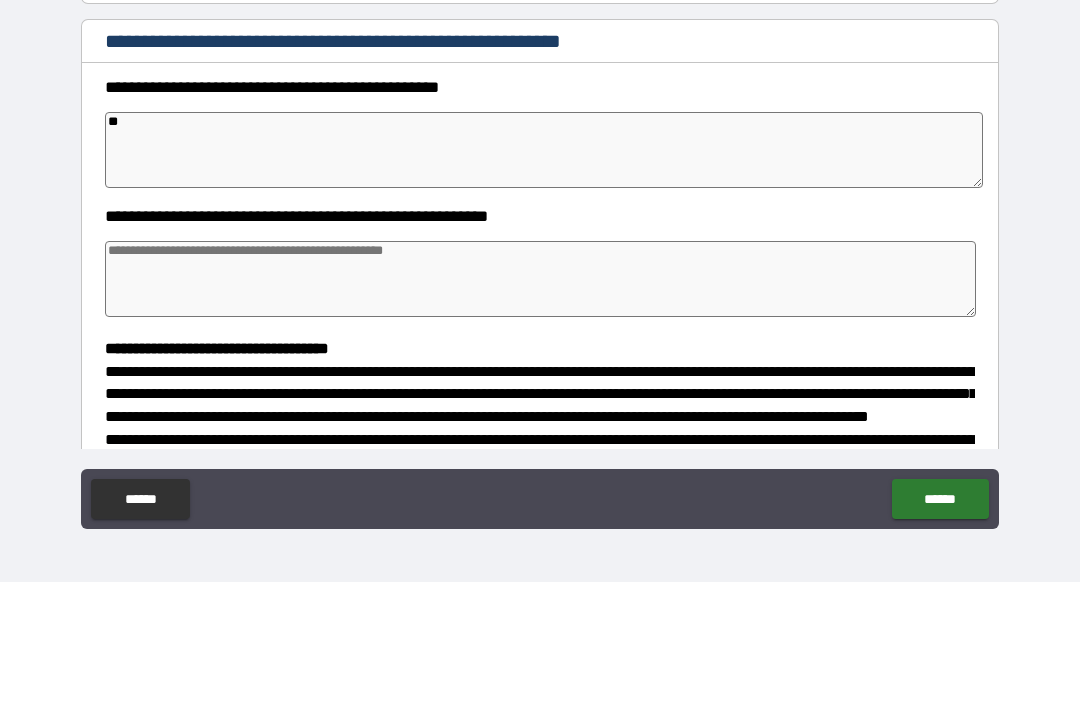 type on "*" 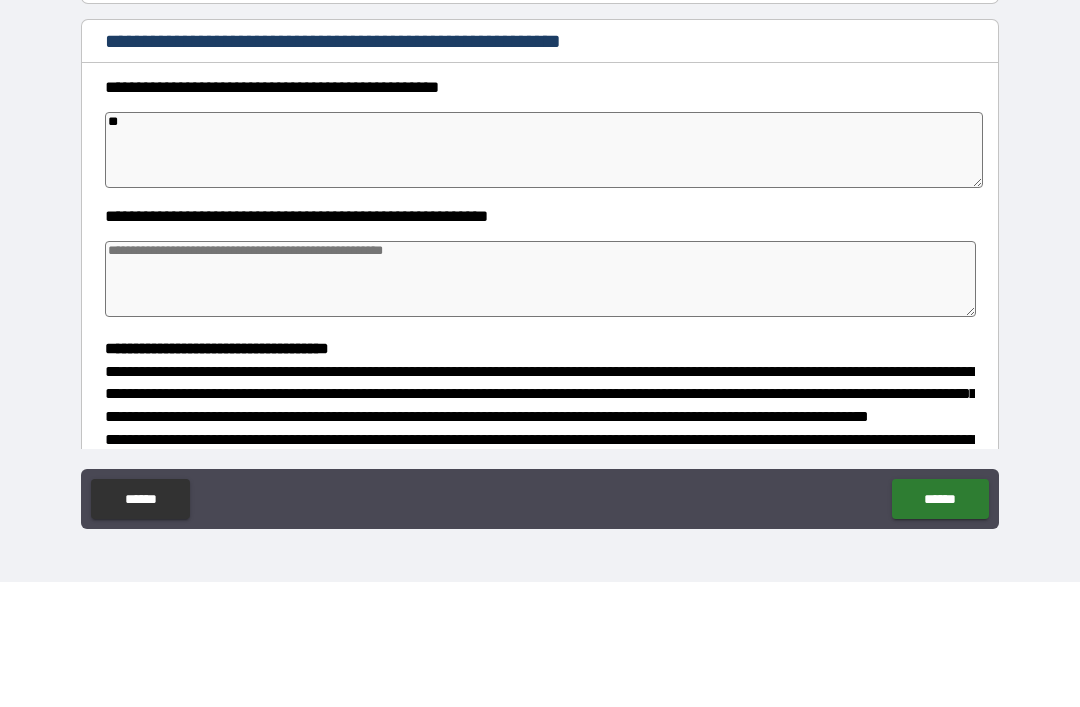 type on "*" 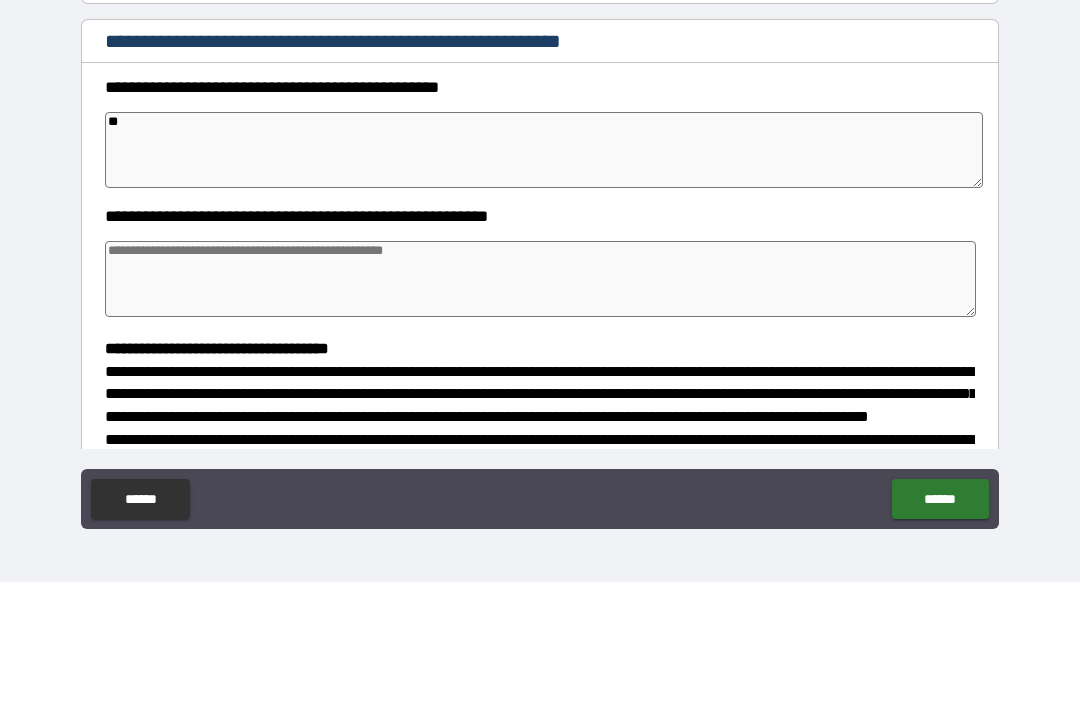 type on "*" 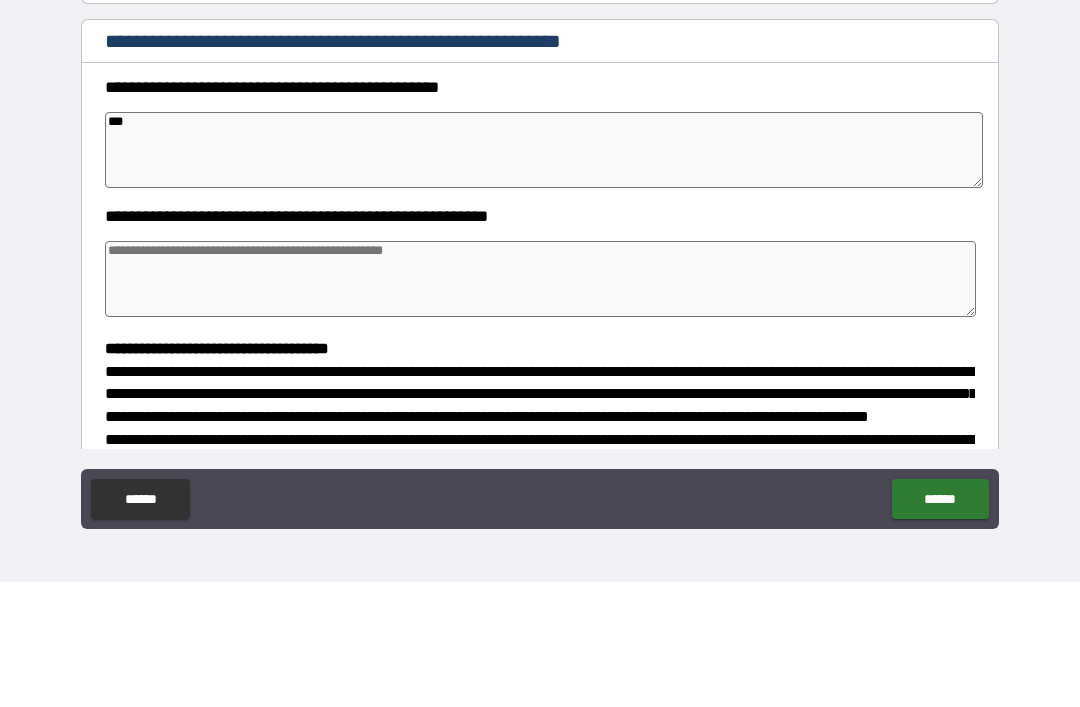type on "*" 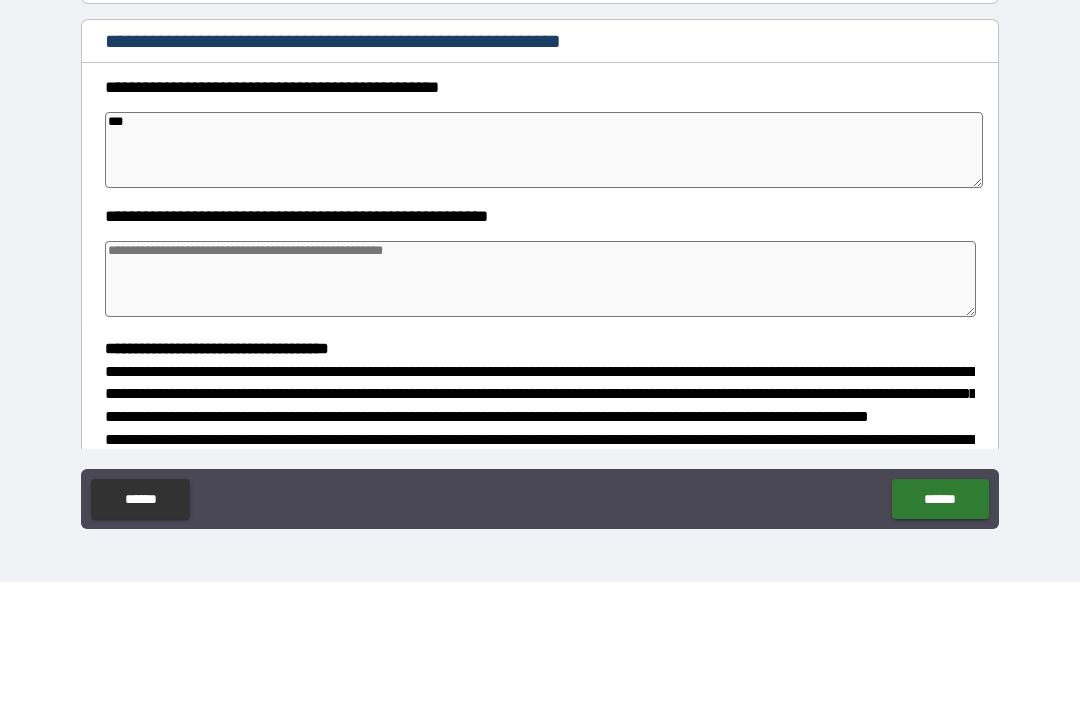 type on "****" 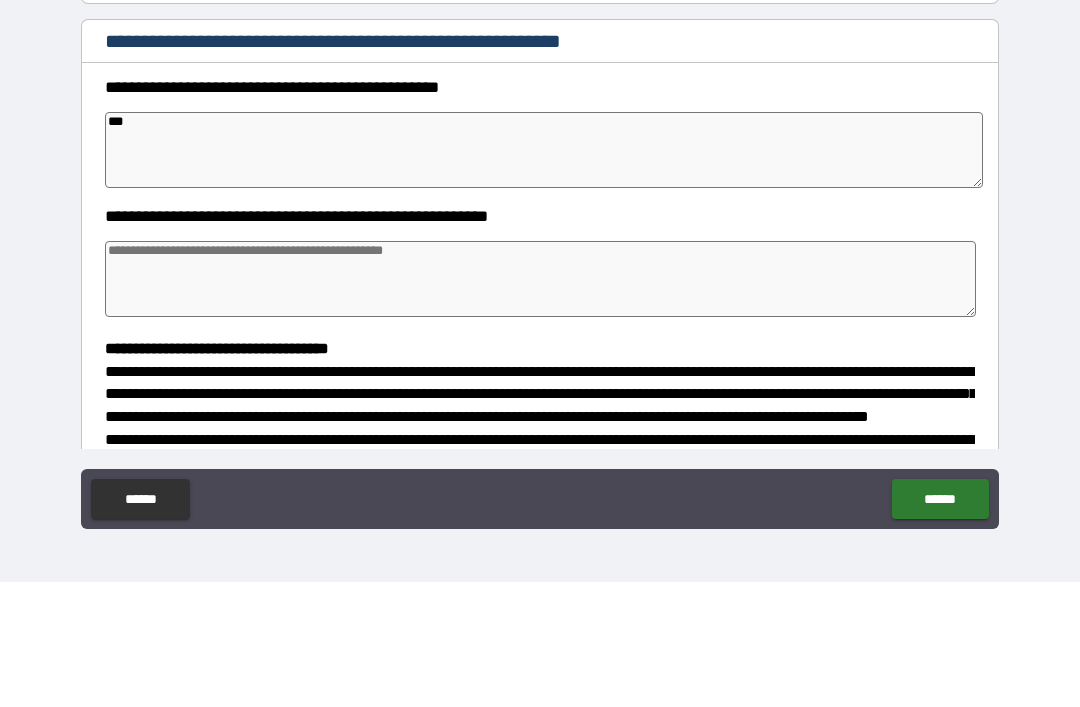 type on "*" 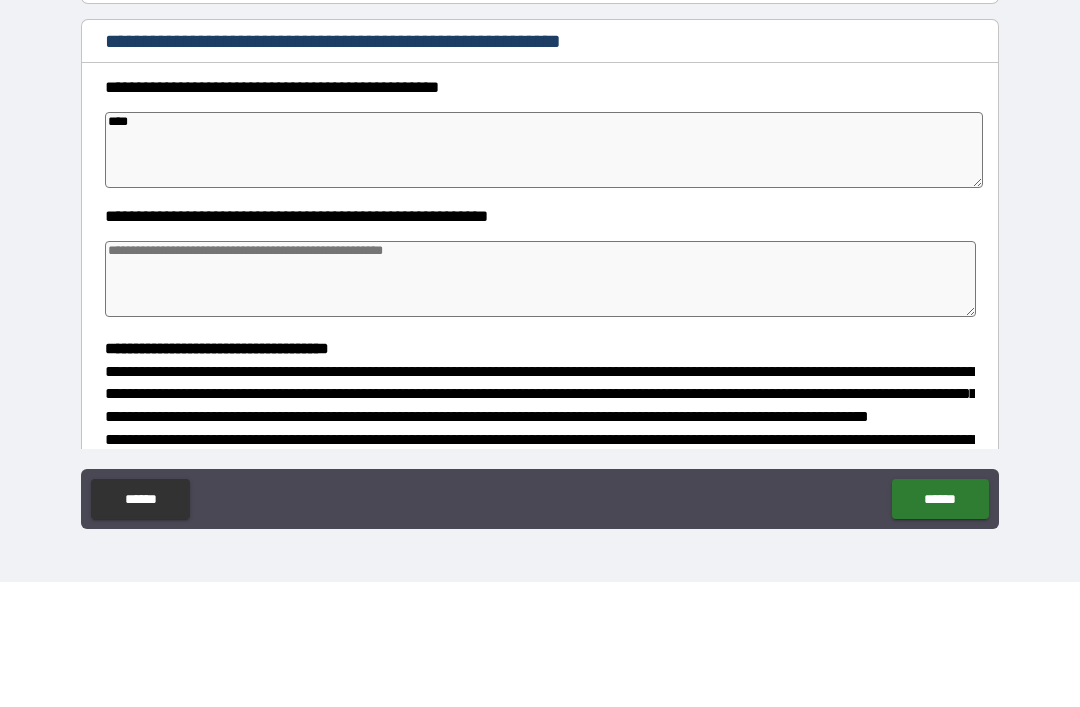 type on "*" 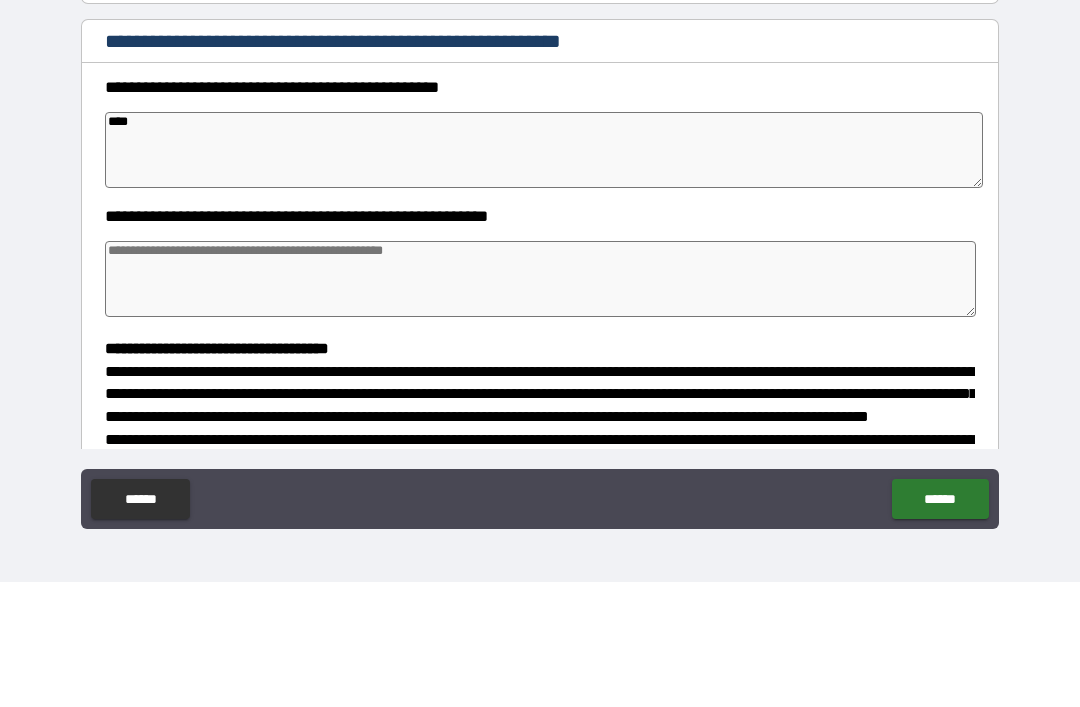 type on "*" 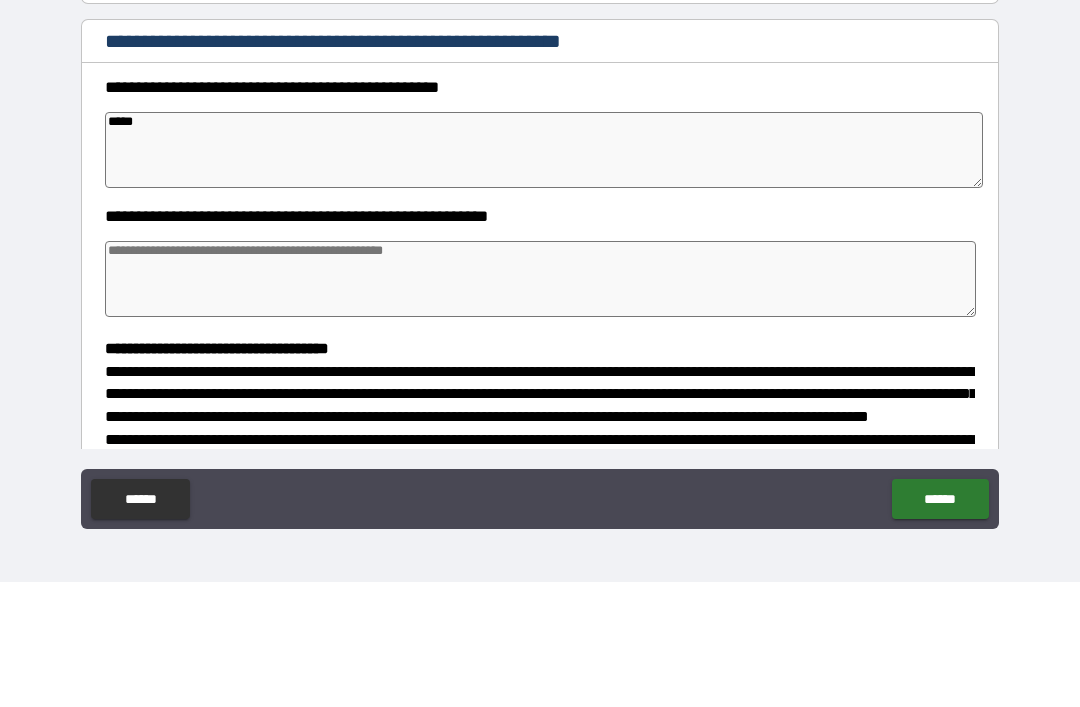 type on "*" 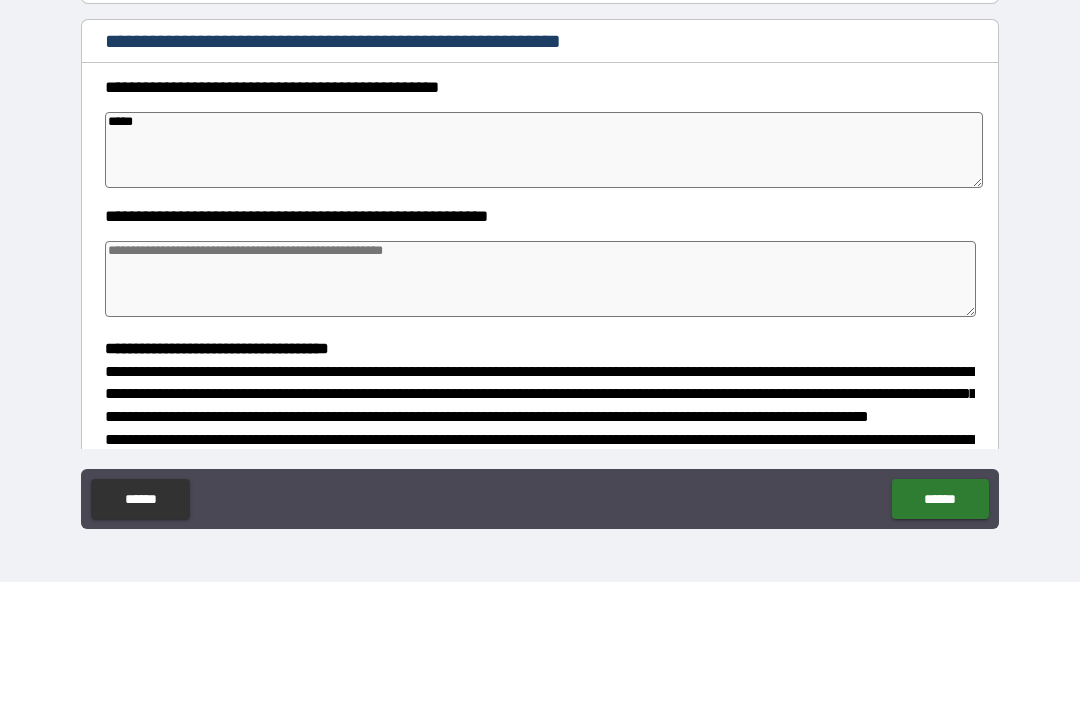 type on "*****" 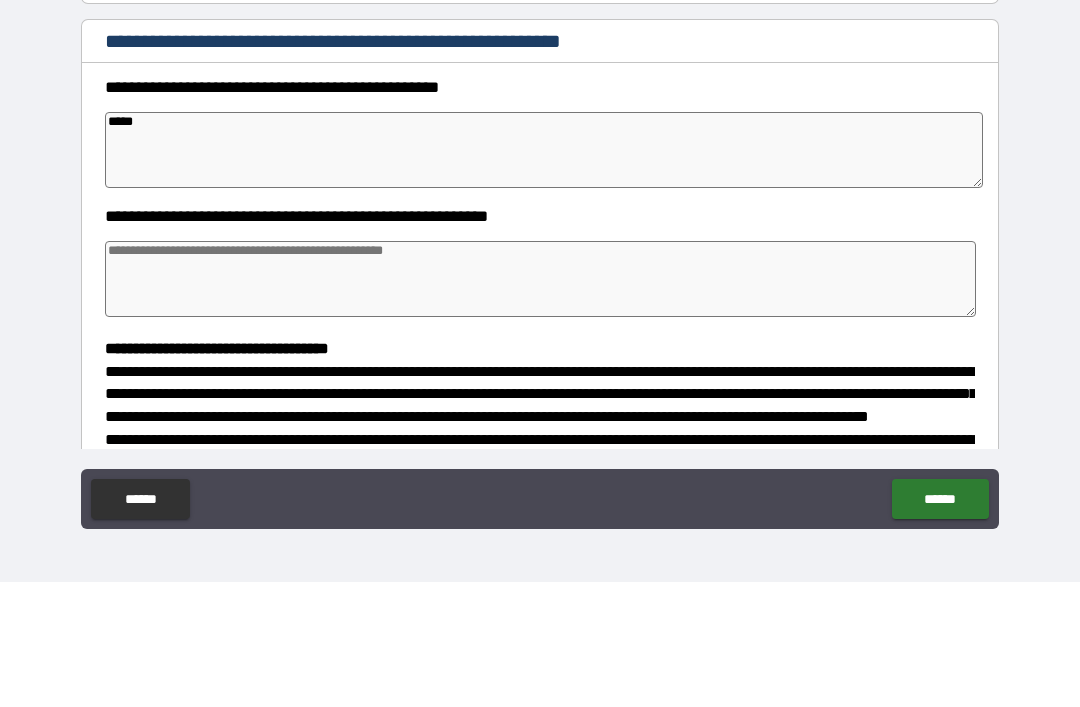 type on "*" 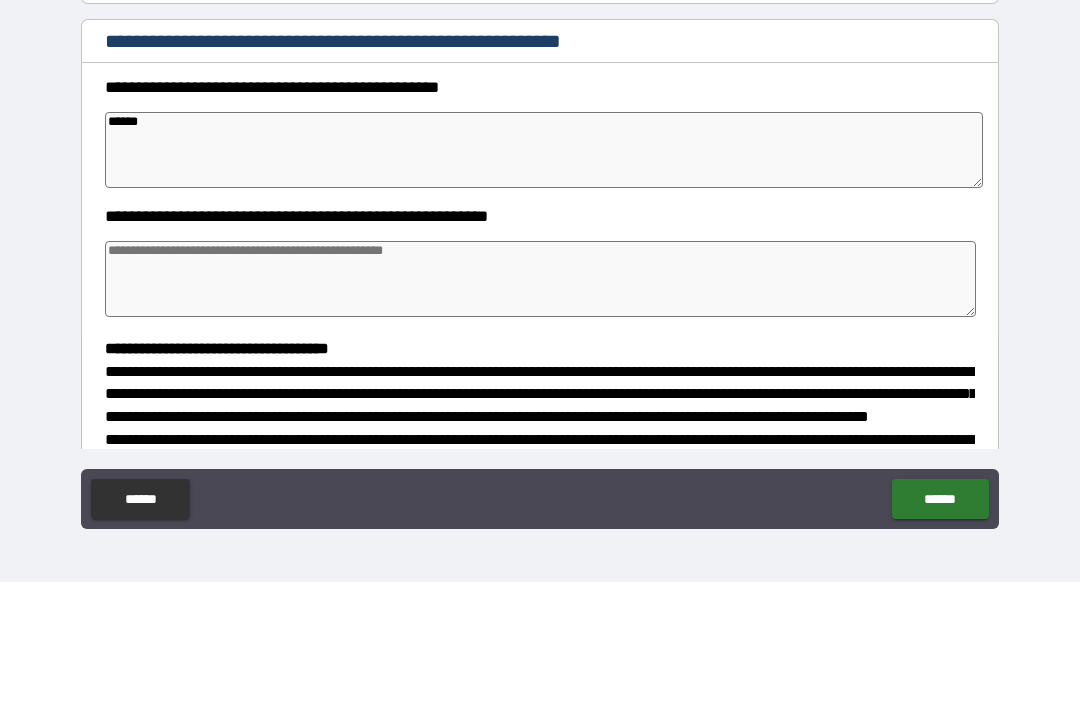 type on "*" 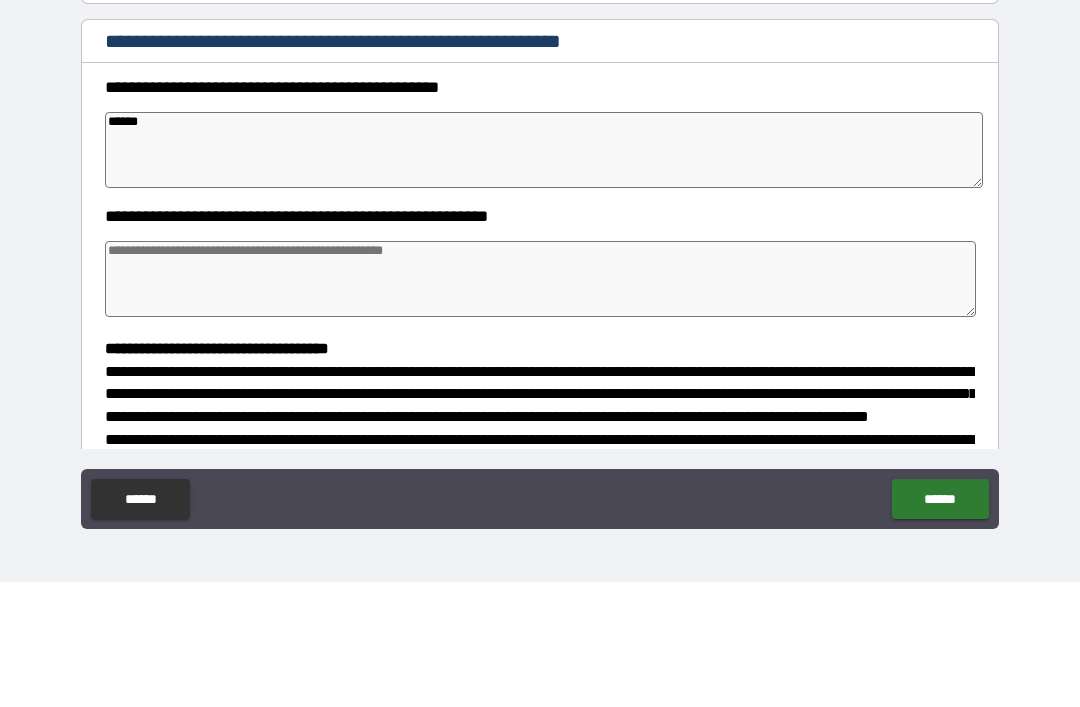 type on "*" 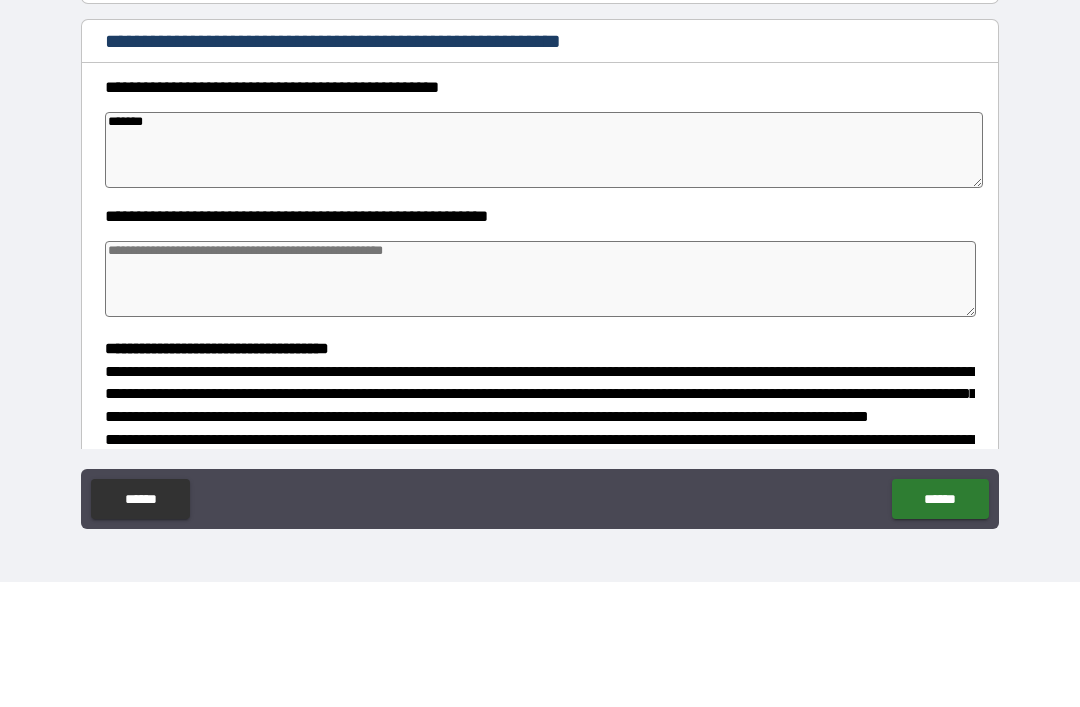 type on "*" 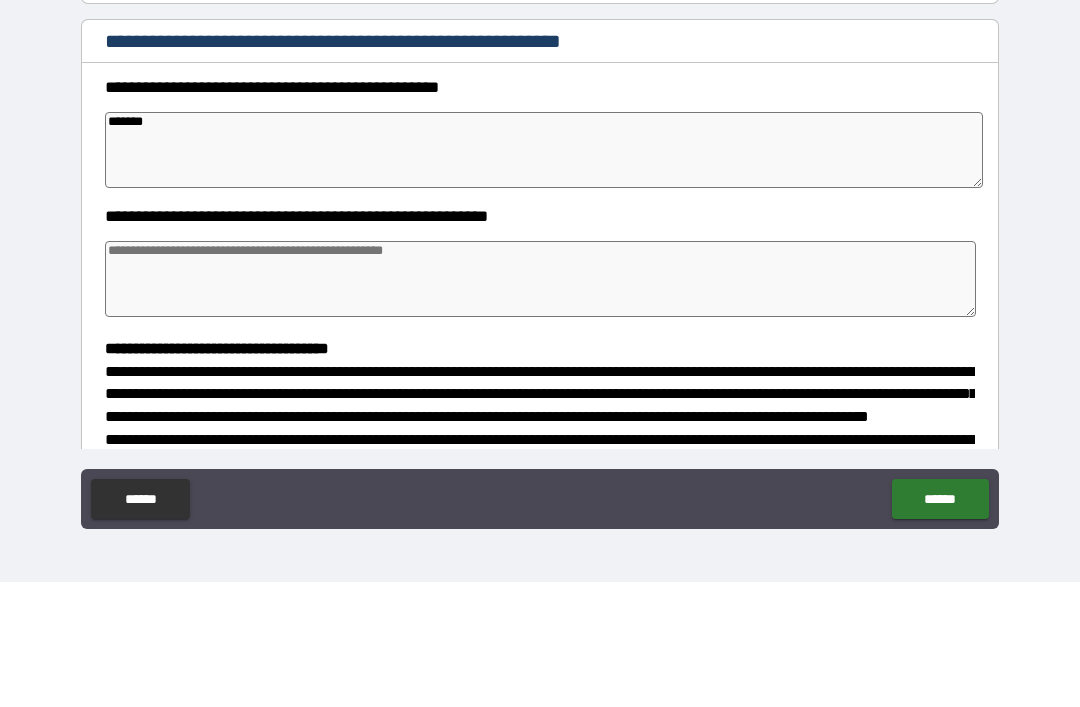 type on "********" 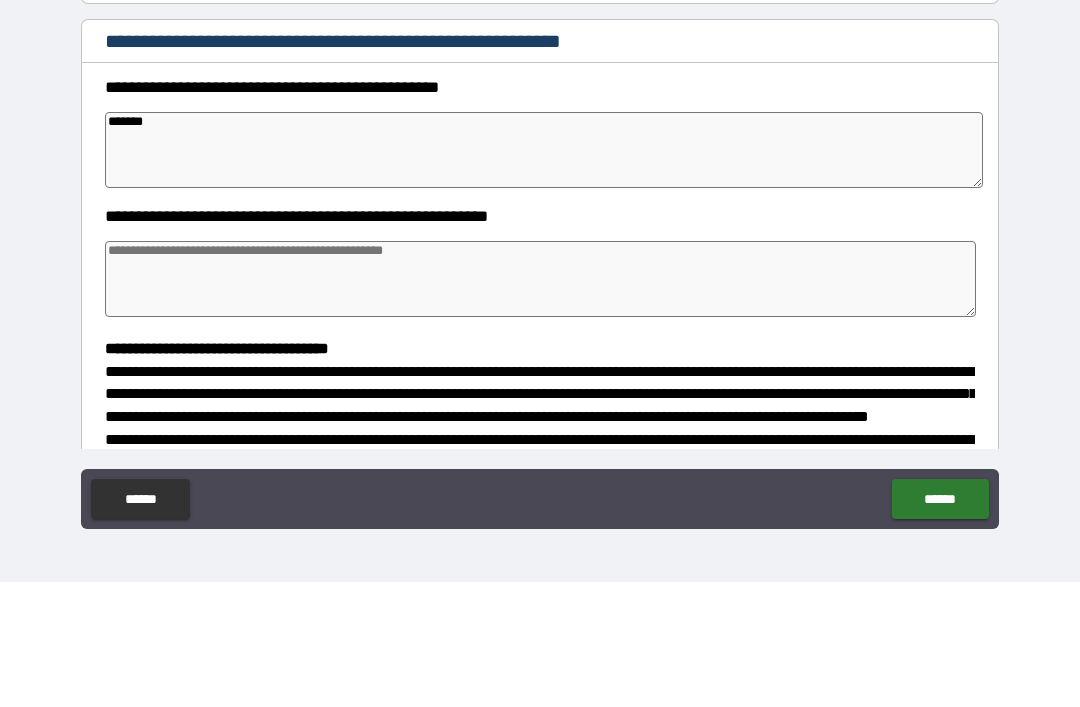 type on "*" 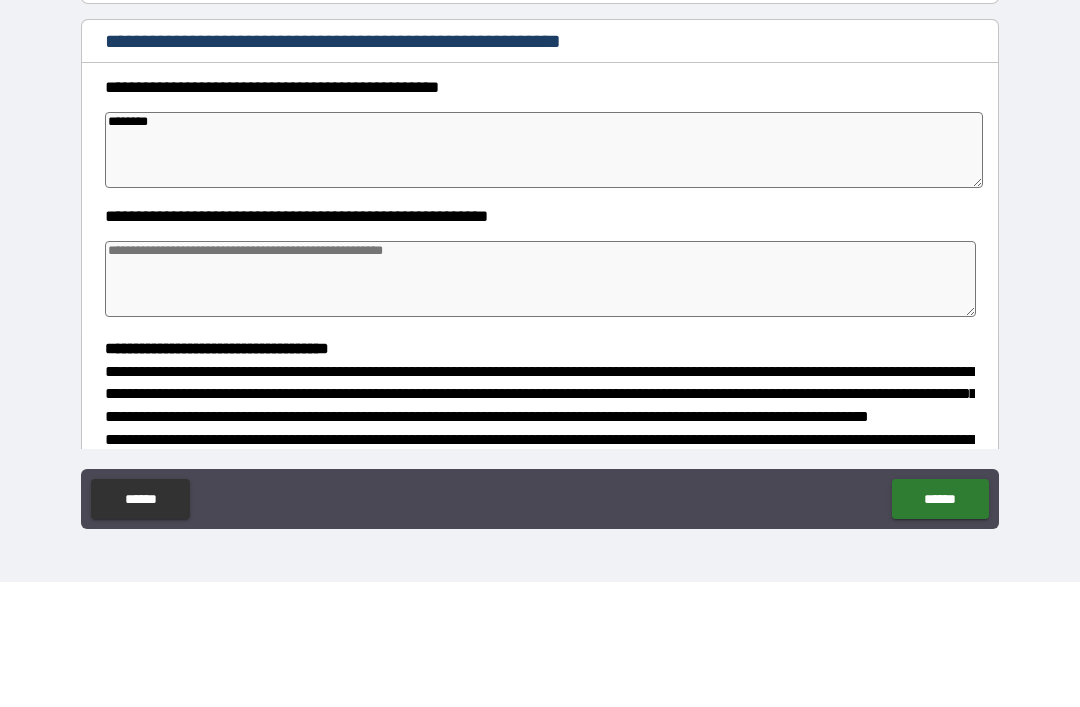 type on "*" 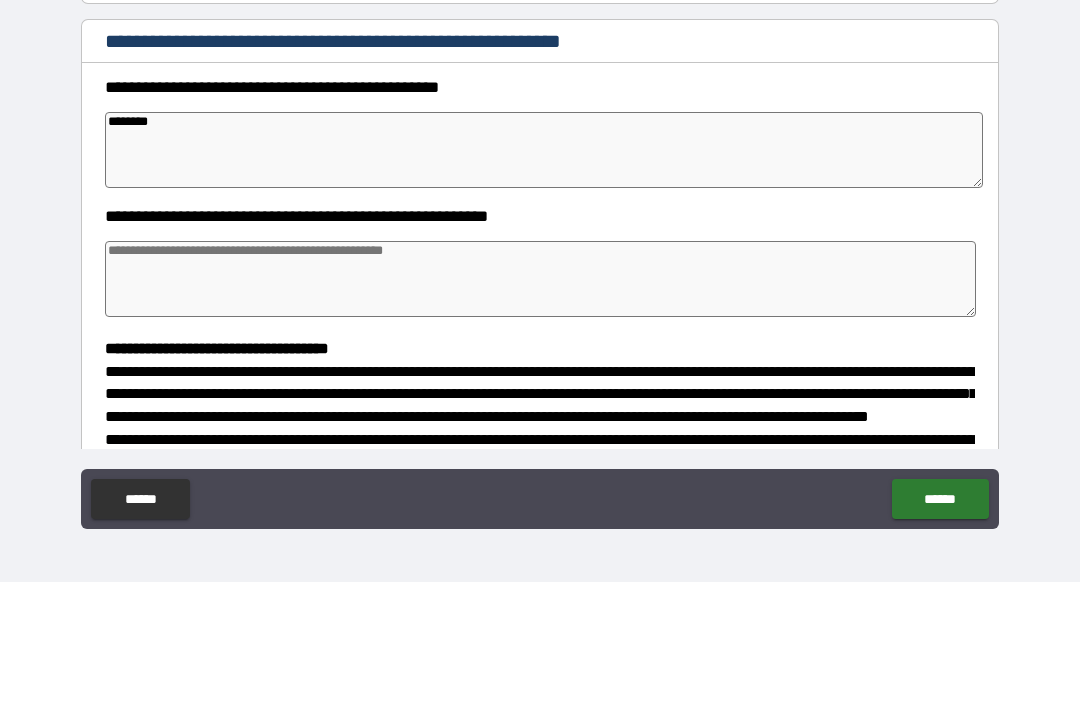 type on "*" 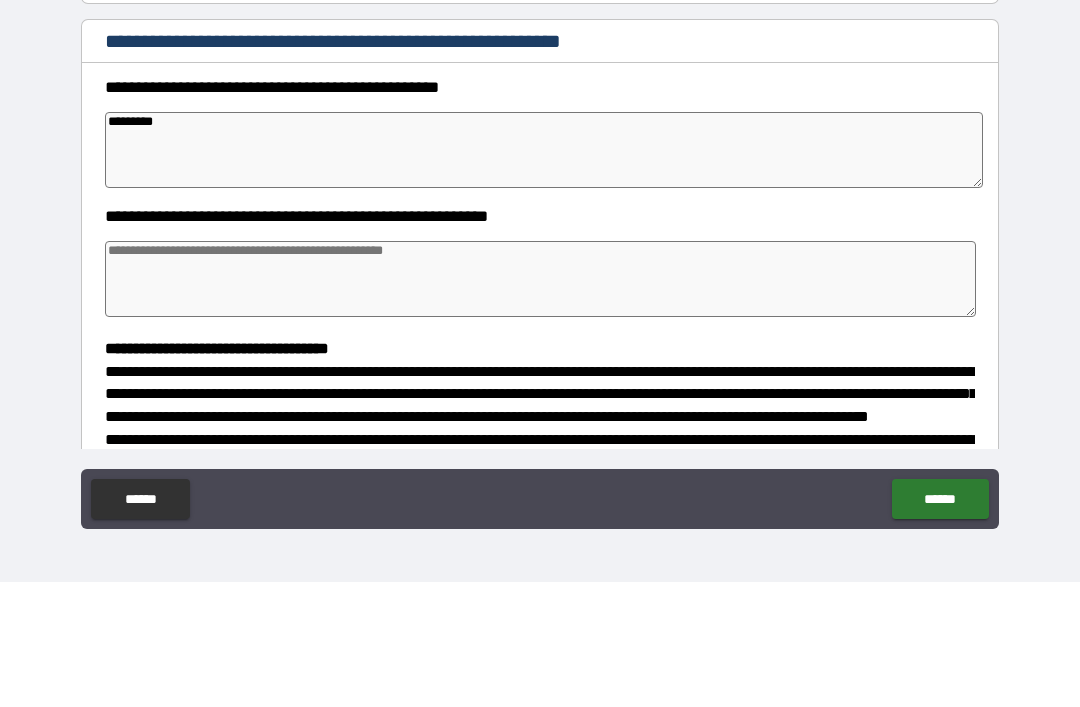 type on "*" 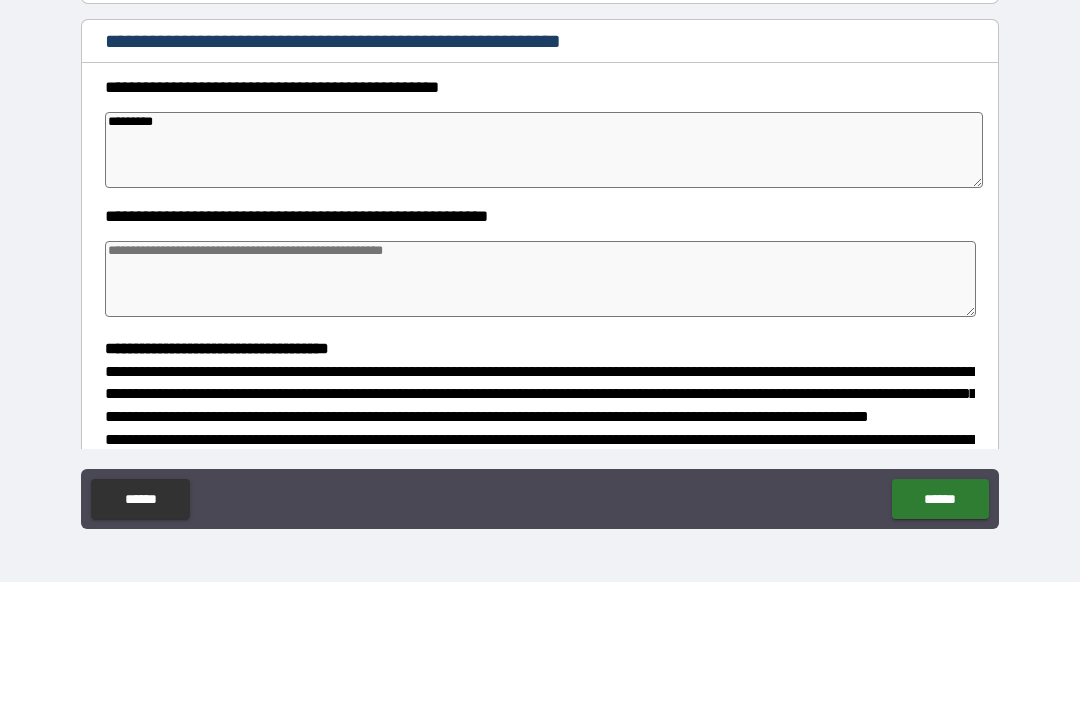 type on "*" 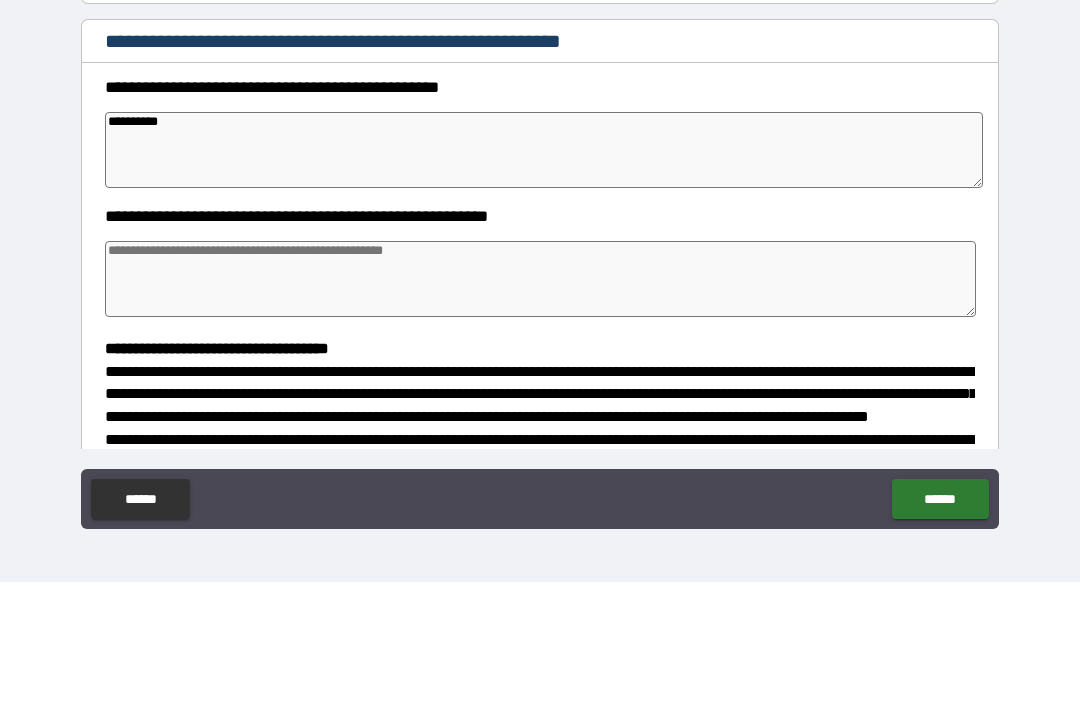 type on "*" 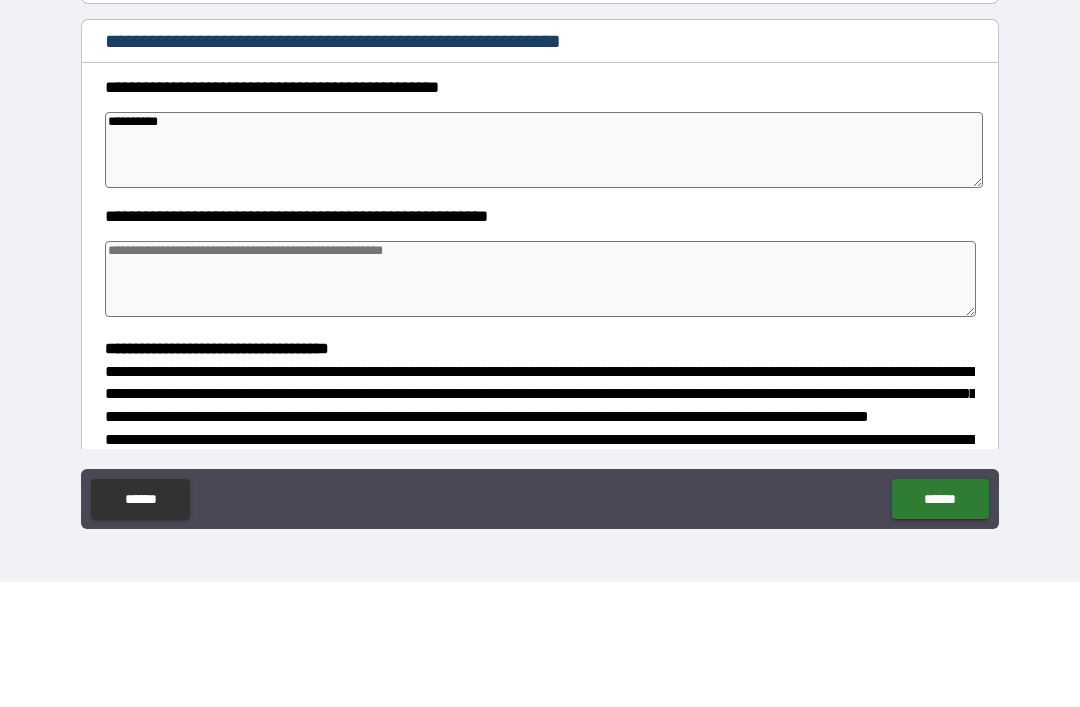 type on "*" 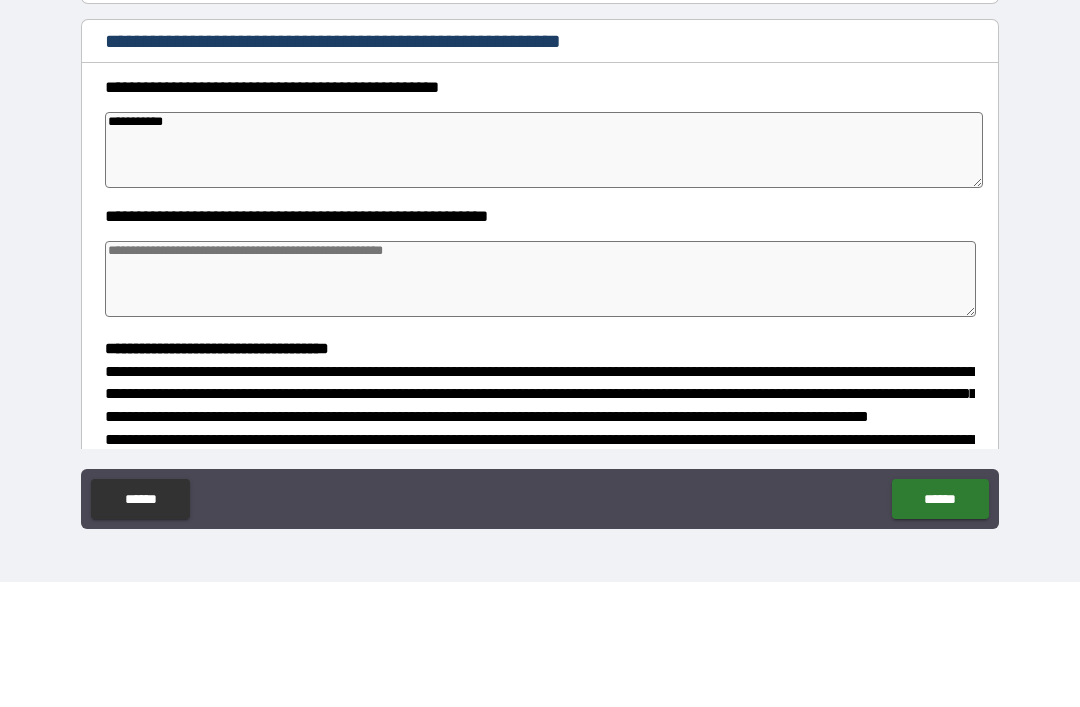 type on "*" 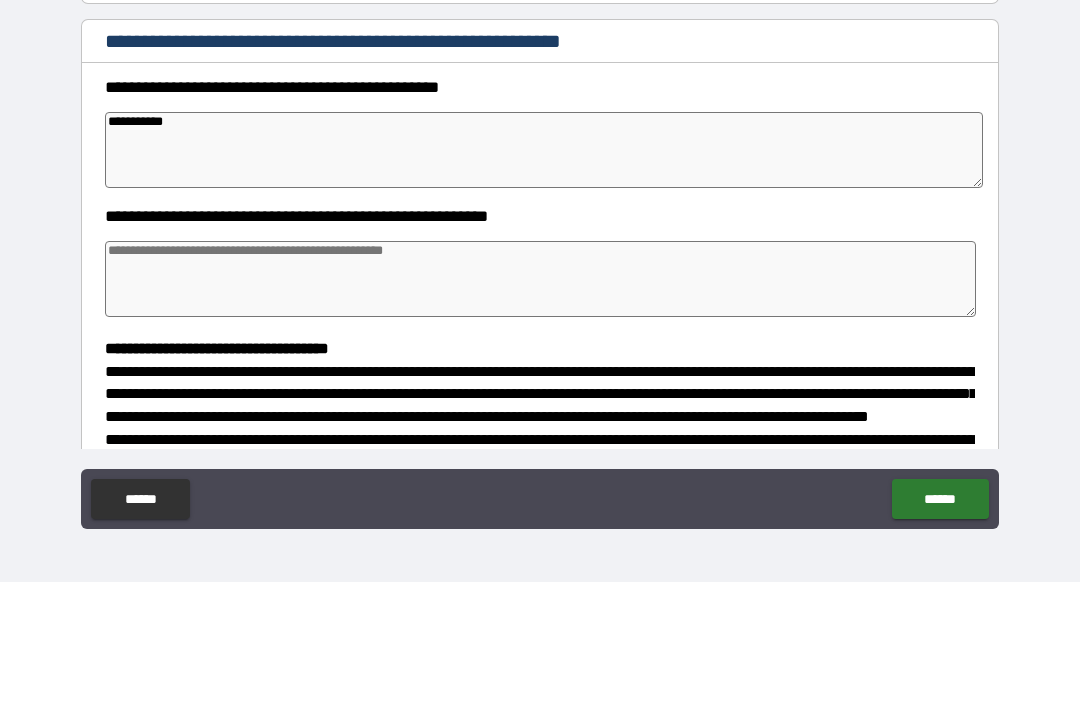 type on "*" 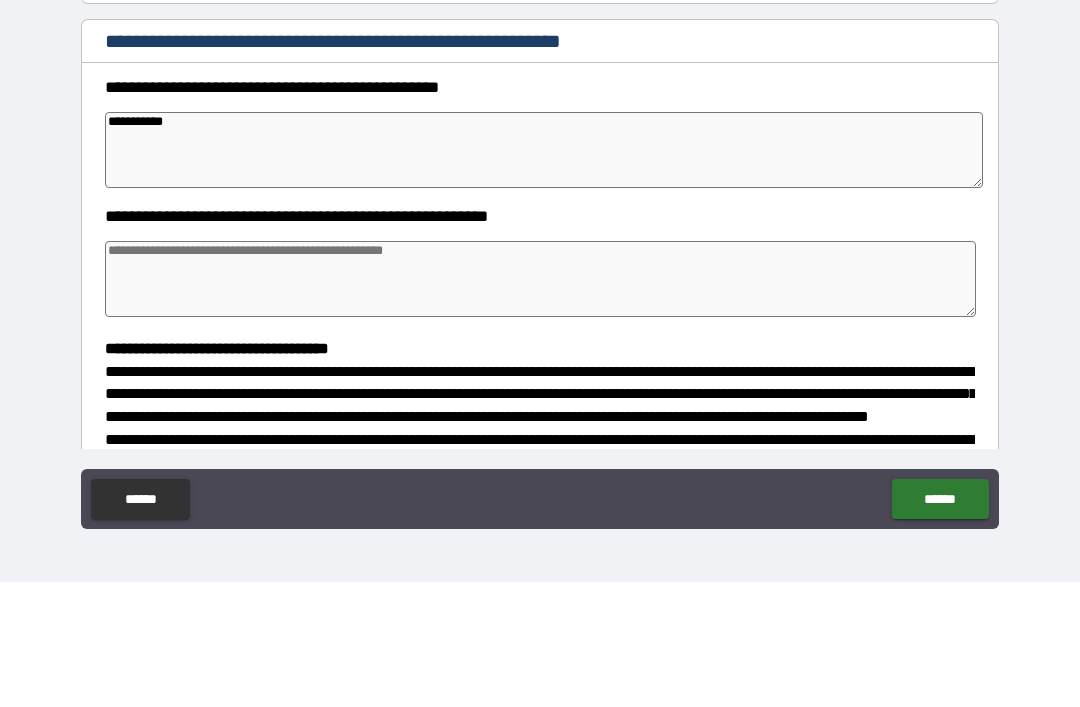 type on "*" 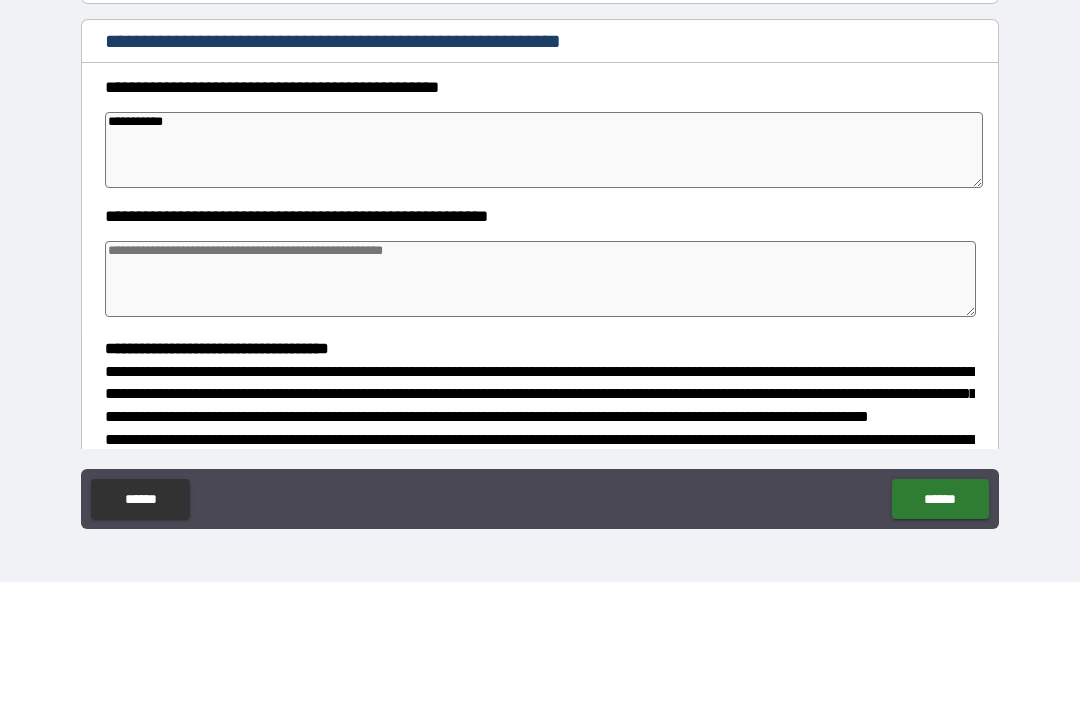 type on "**********" 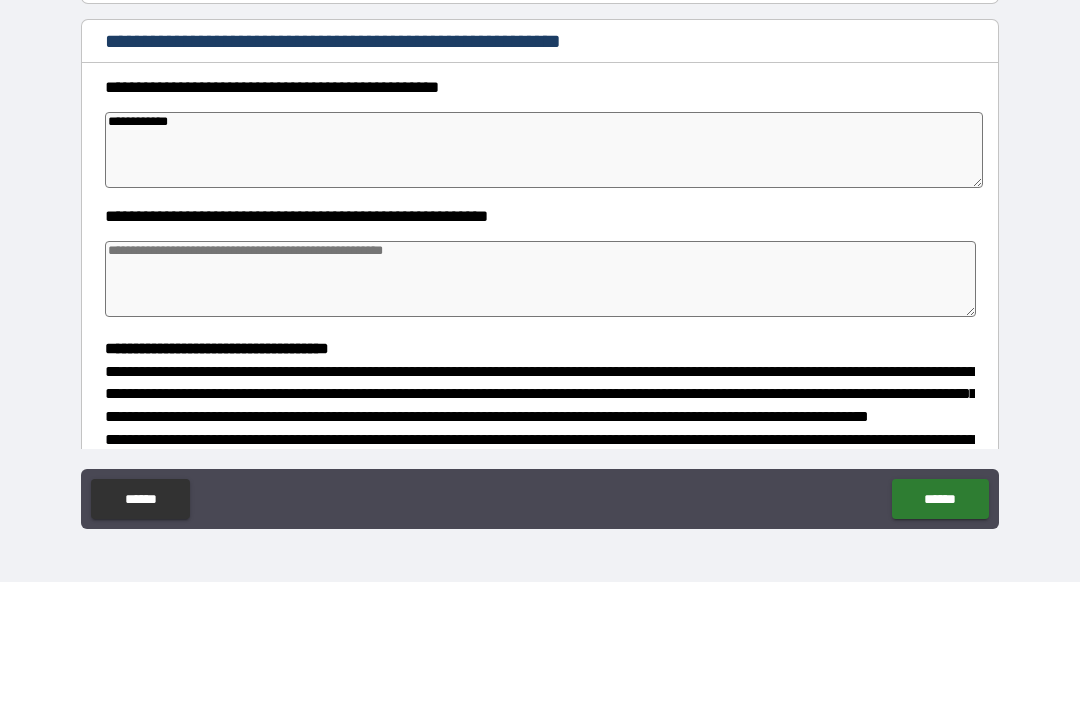 type on "*" 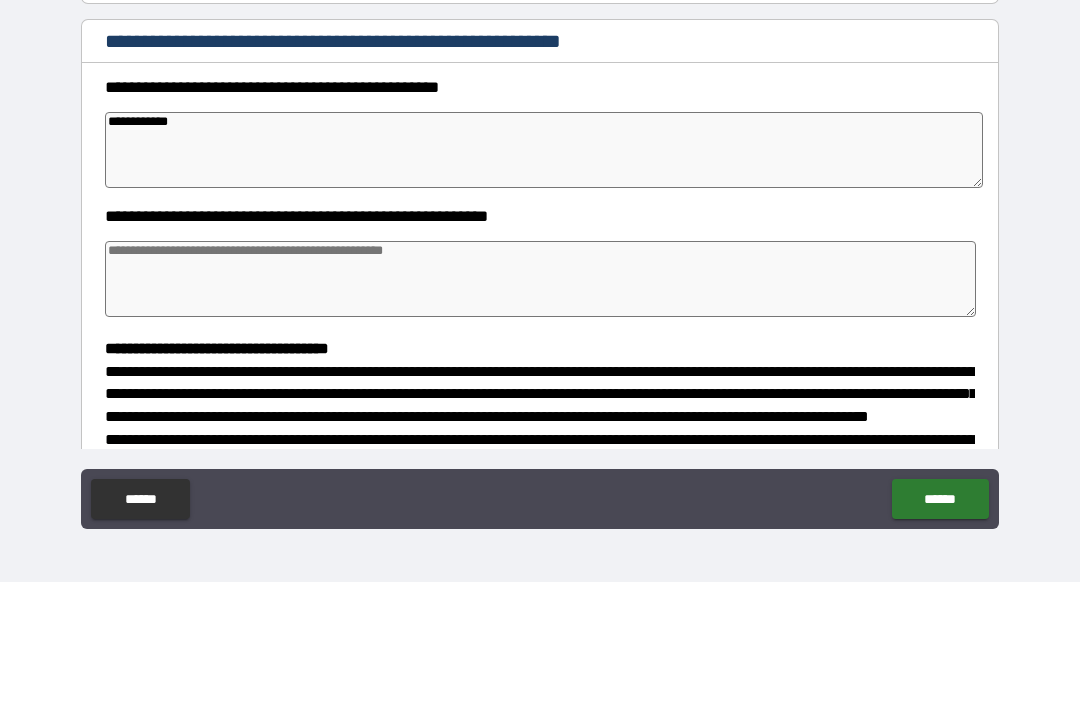 type on "*" 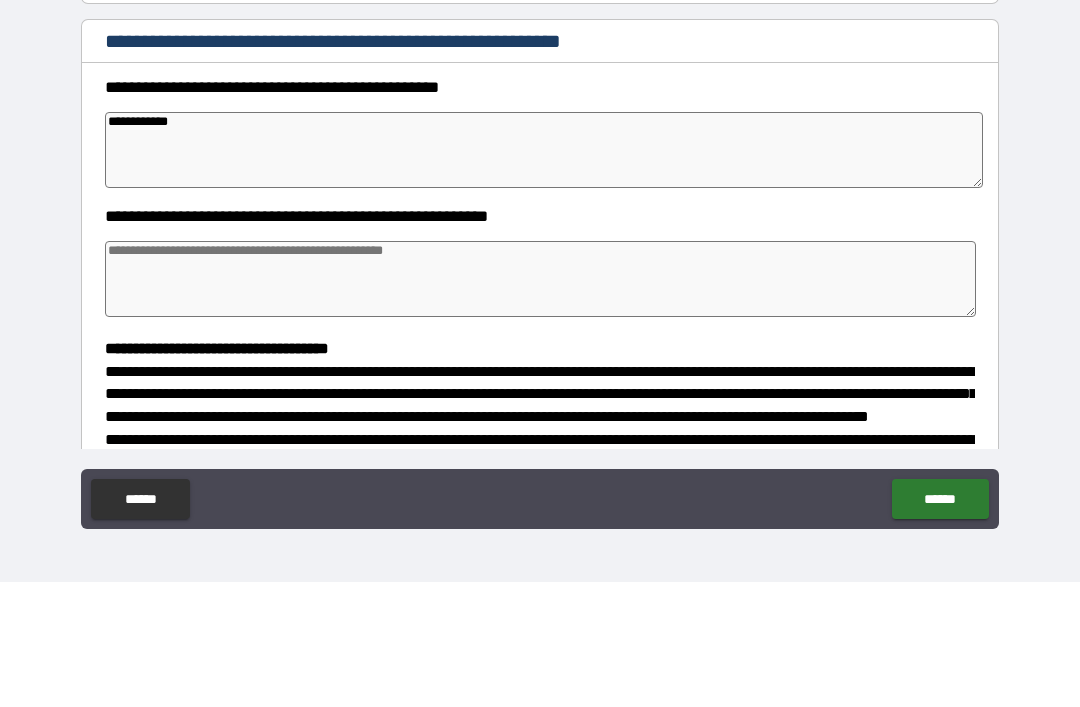type on "*" 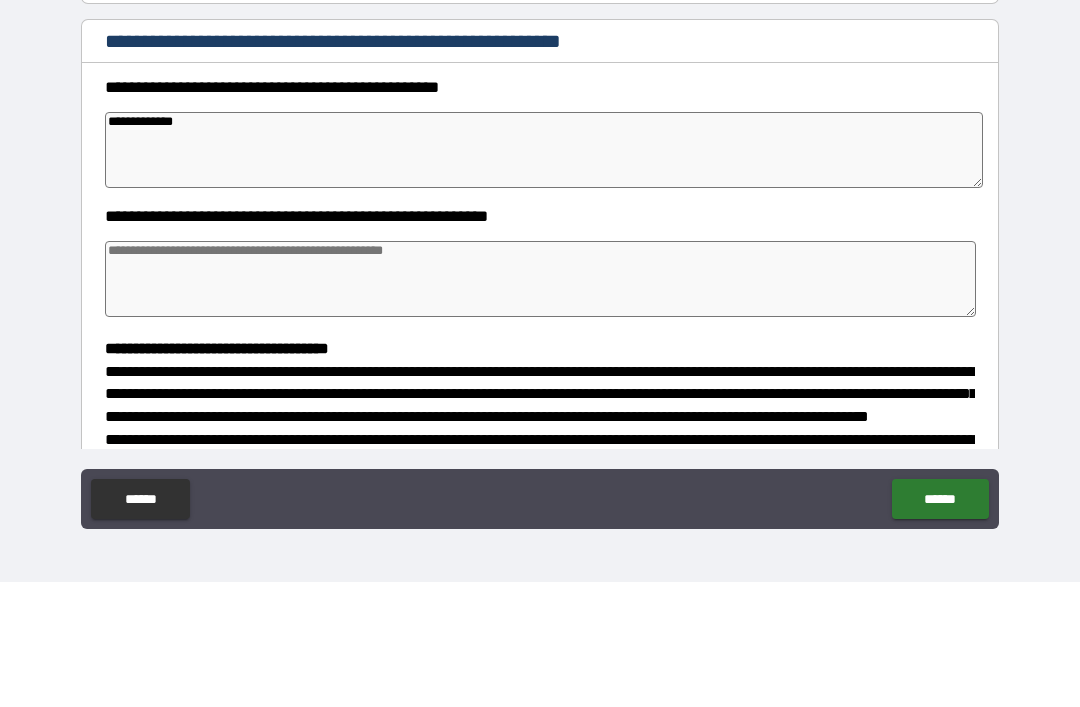 type on "*" 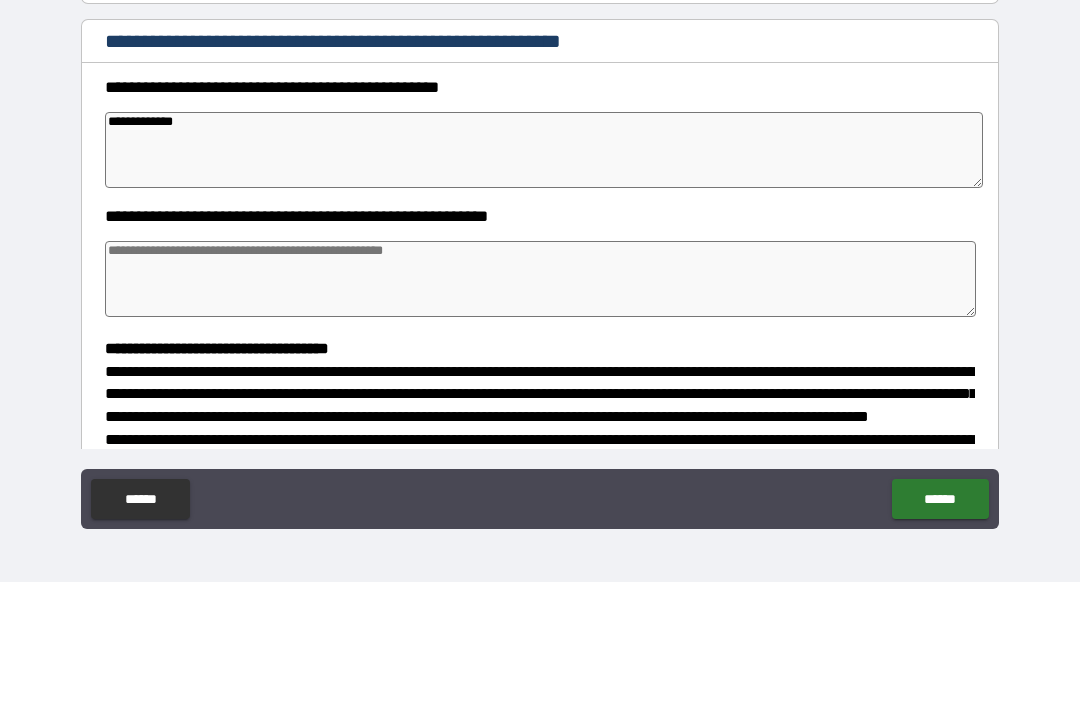type on "*" 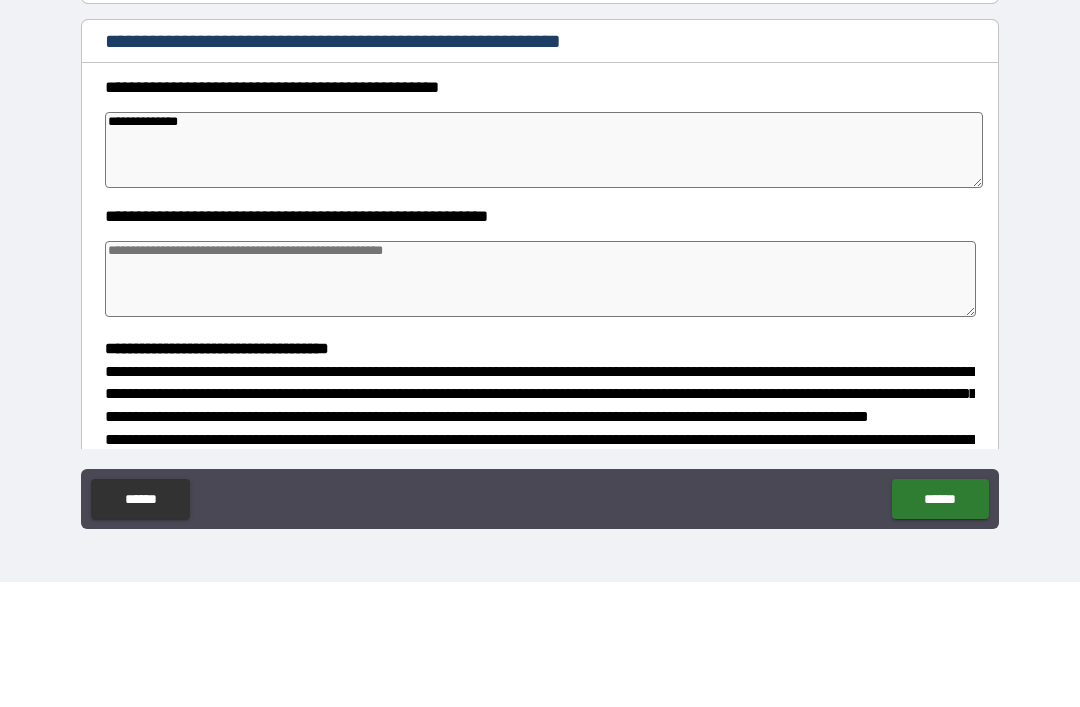 type on "*" 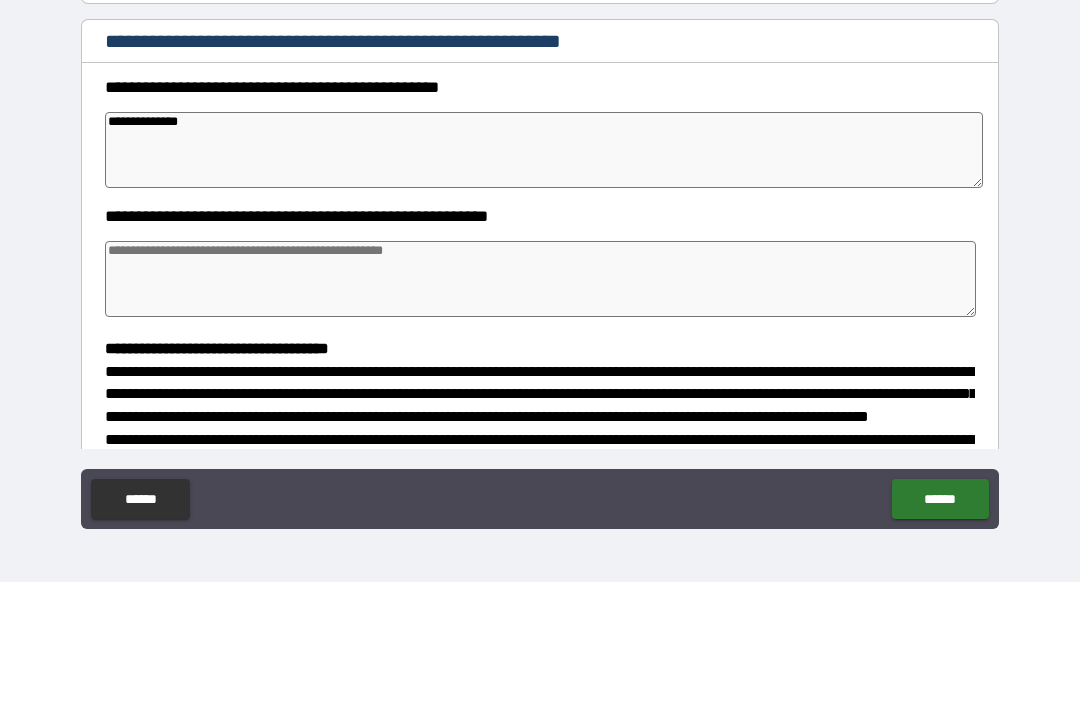type on "*" 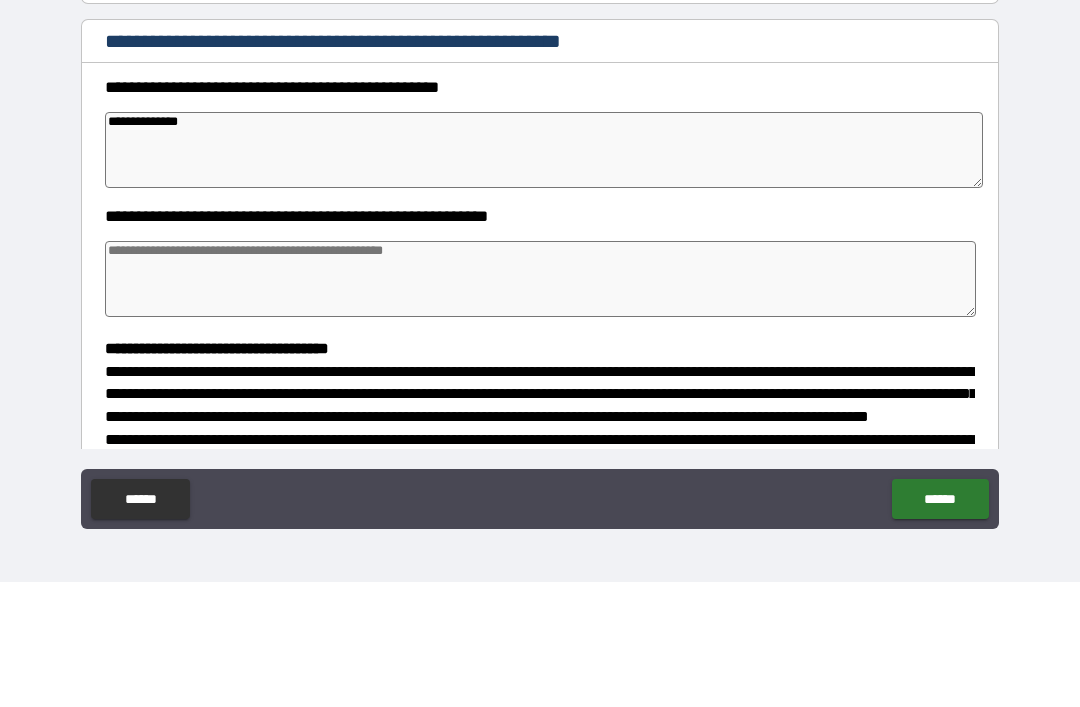type on "*" 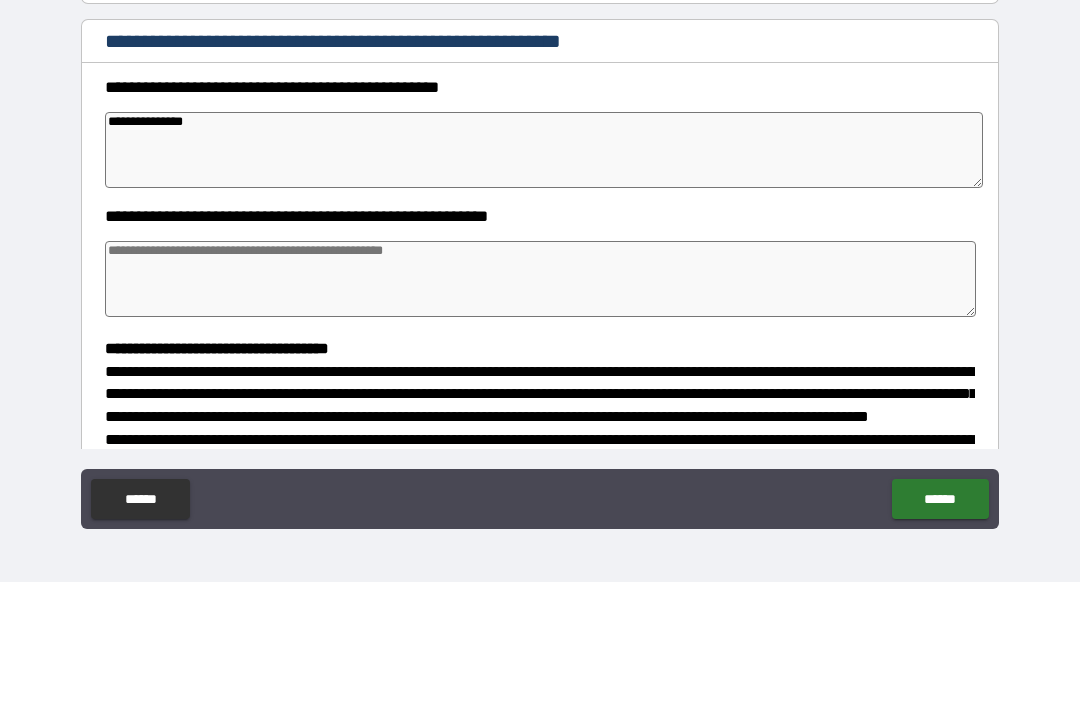 type on "*" 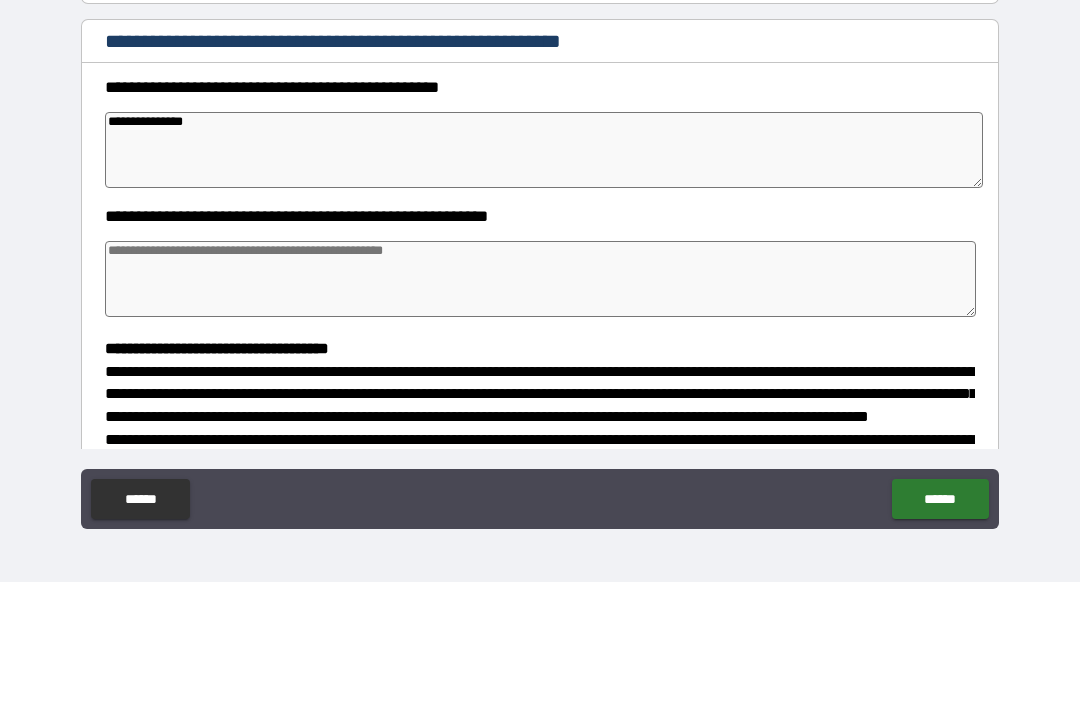 type on "*" 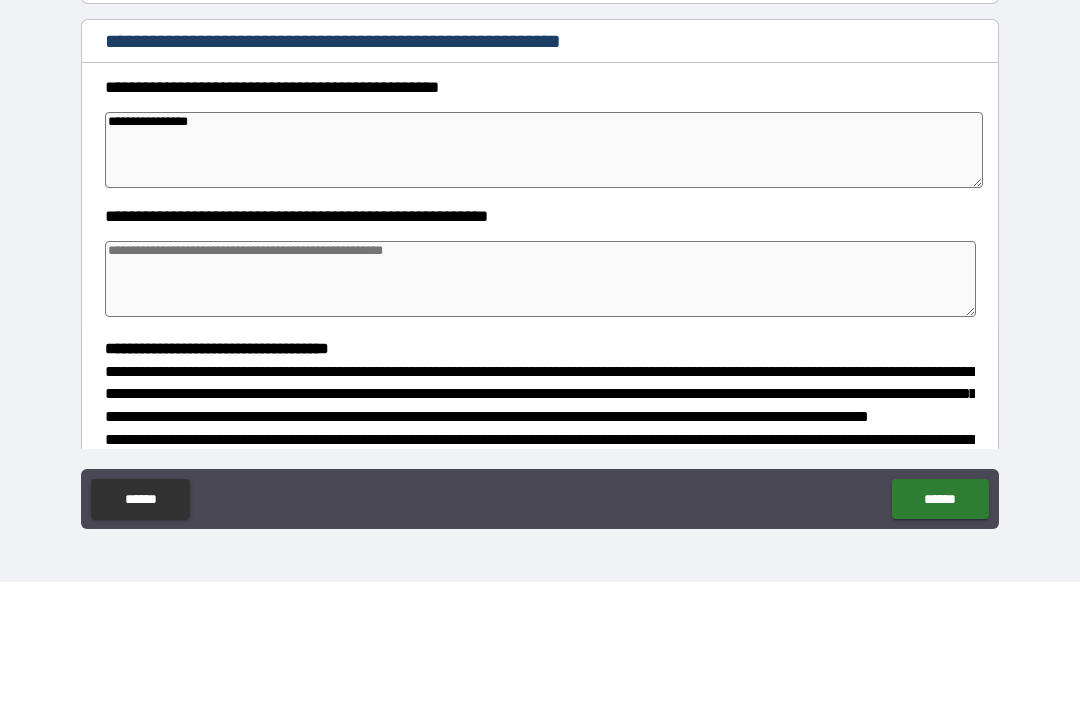 type on "**********" 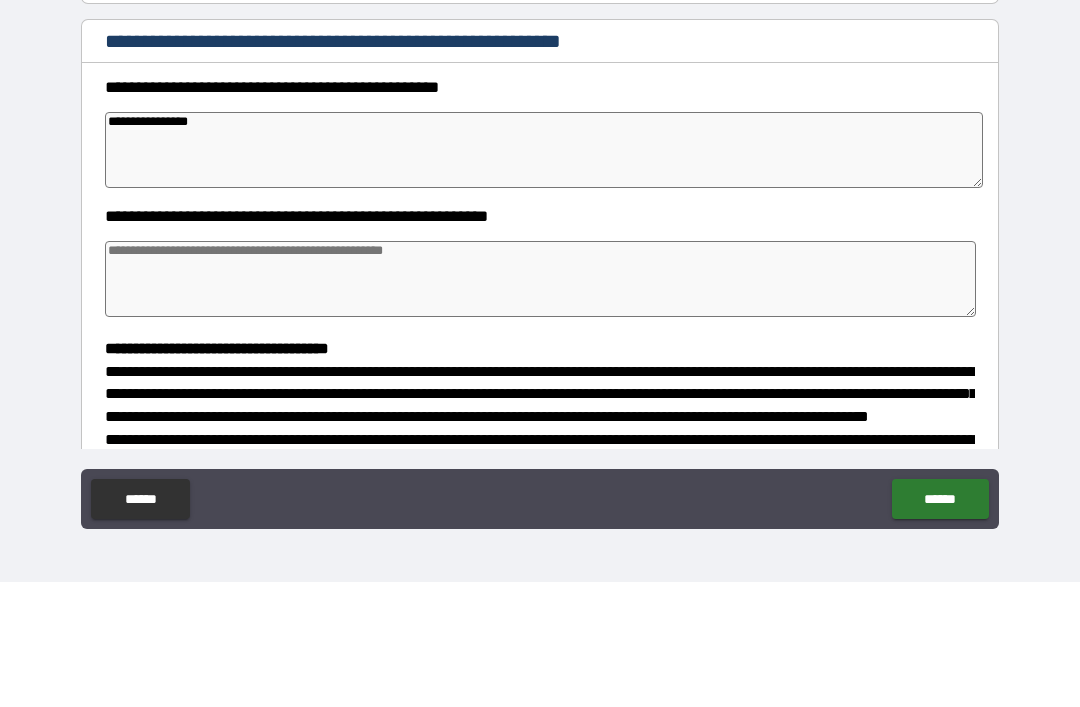 type on "*" 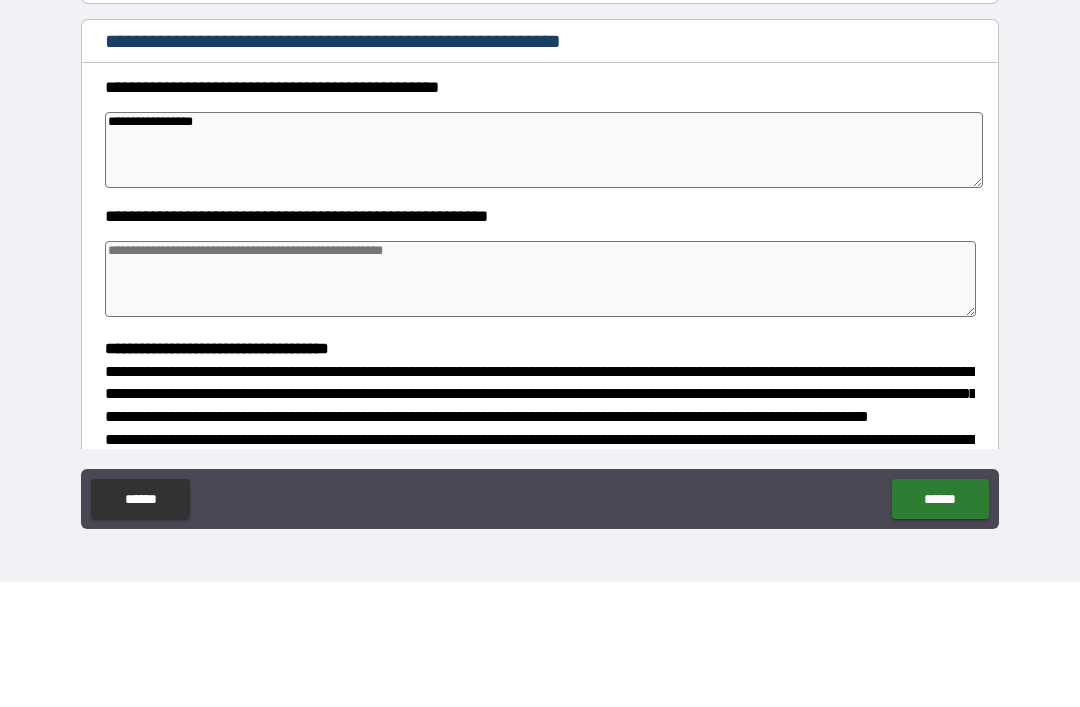 type on "*" 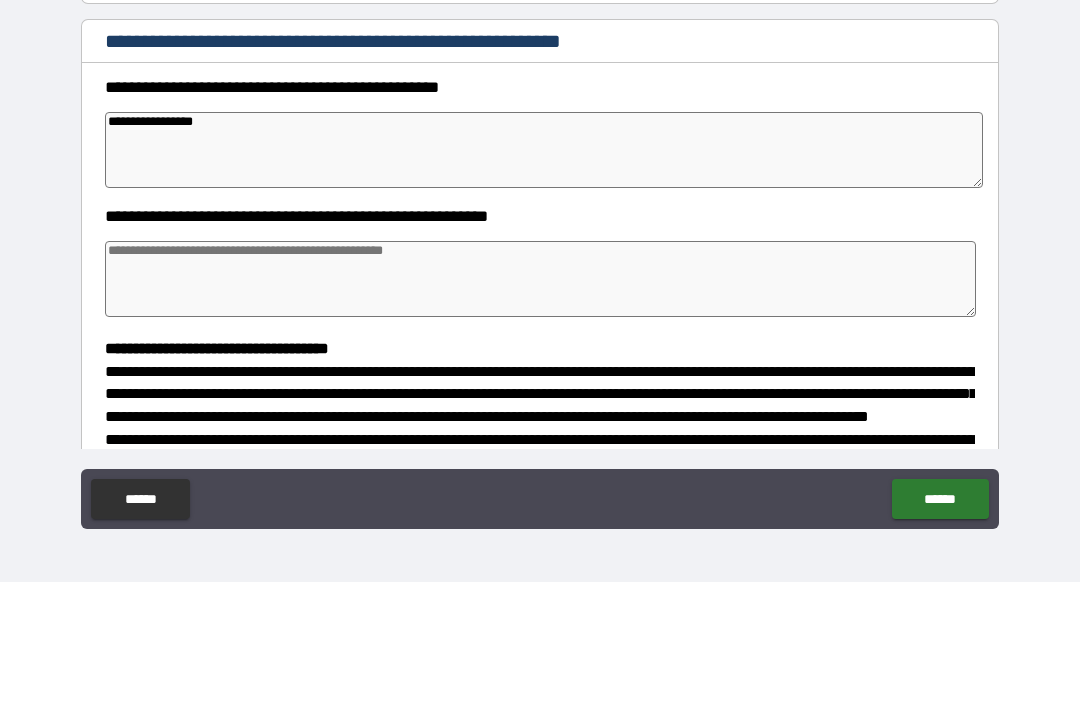 type on "**********" 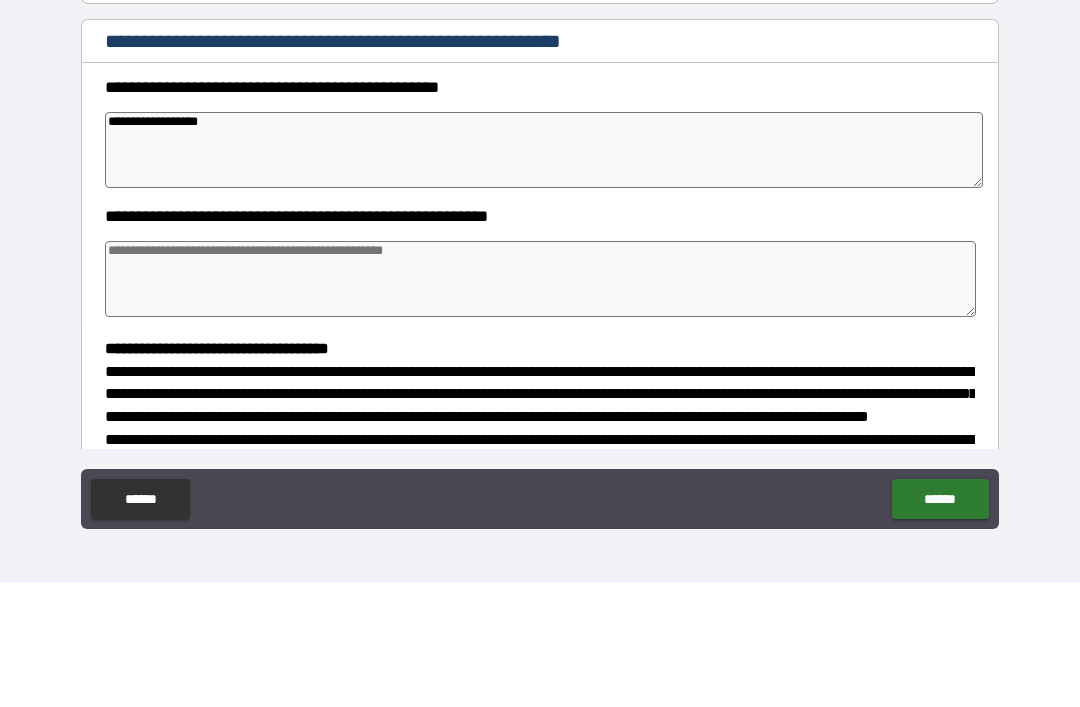 type on "*" 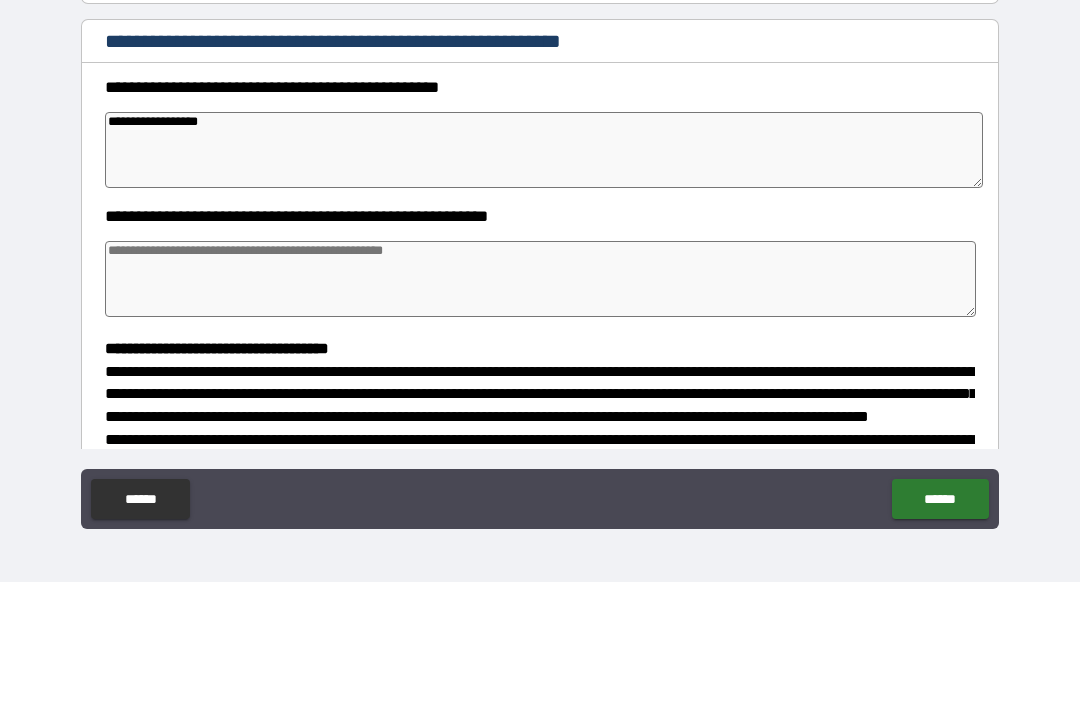 type on "*" 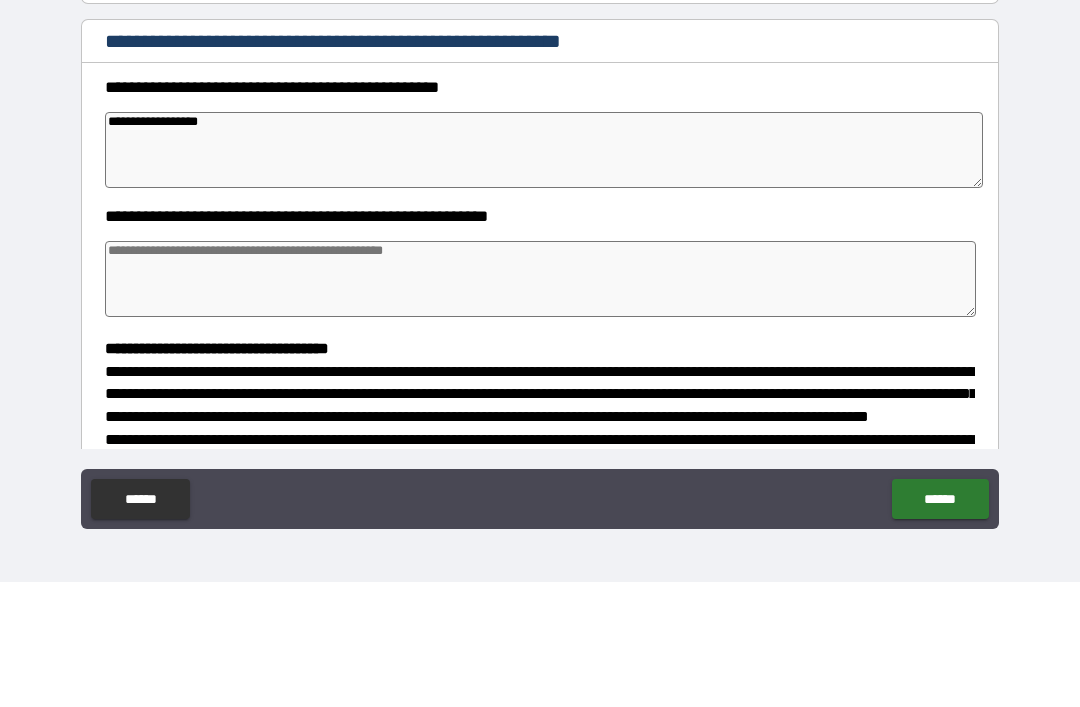 type on "*" 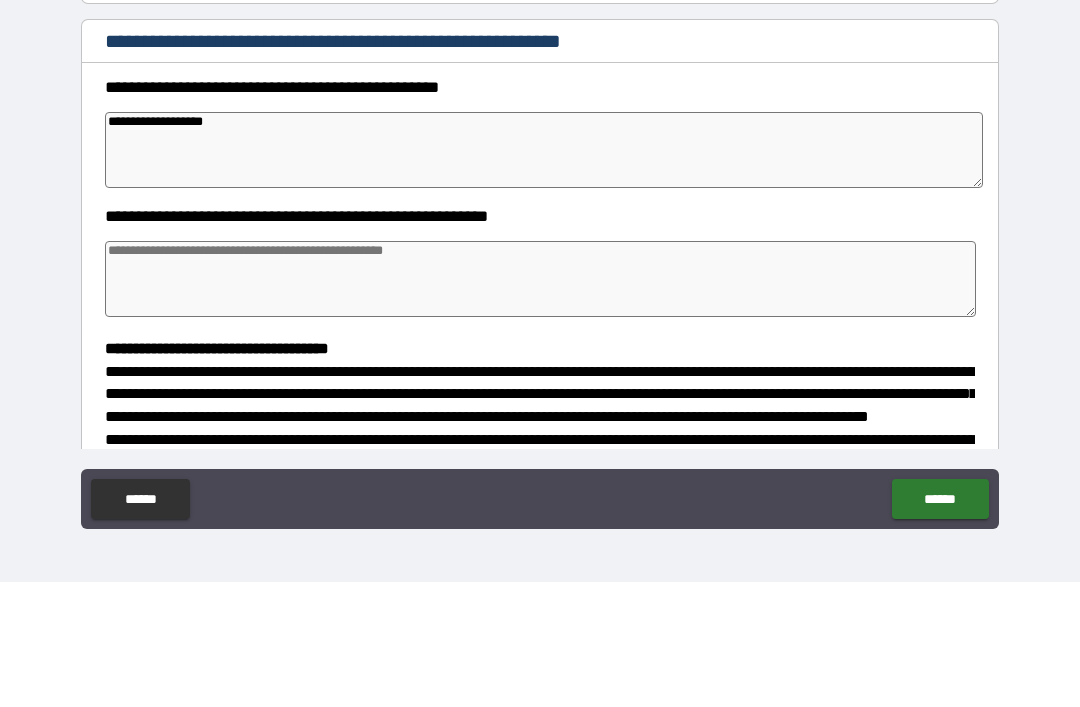 type on "*" 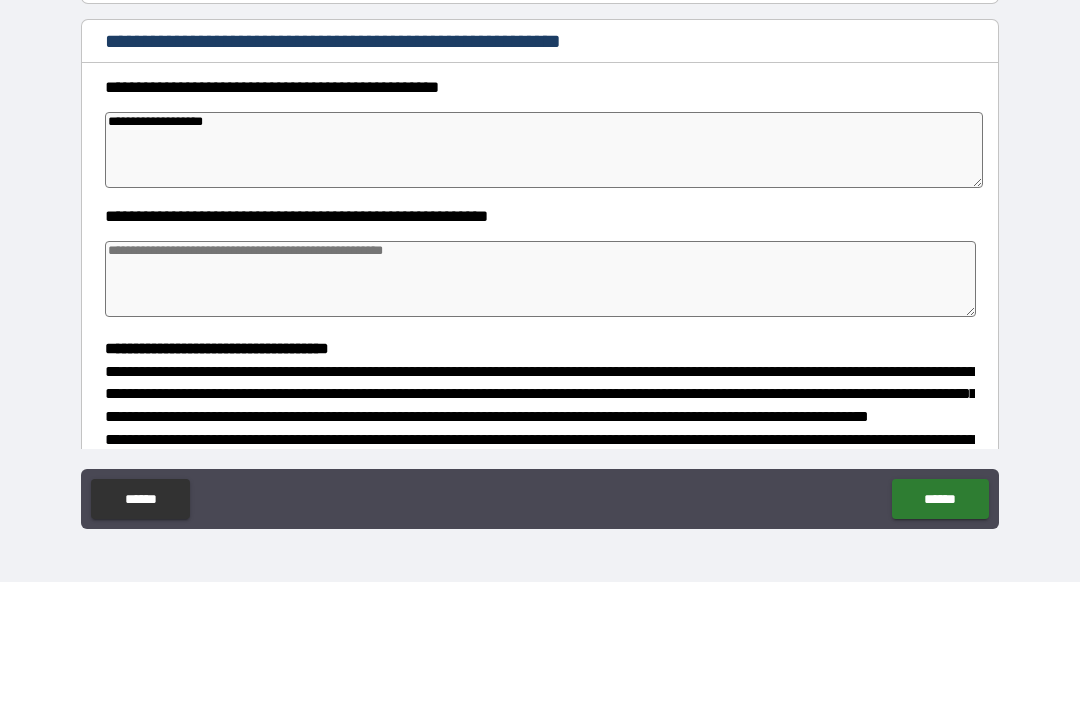 type on "**********" 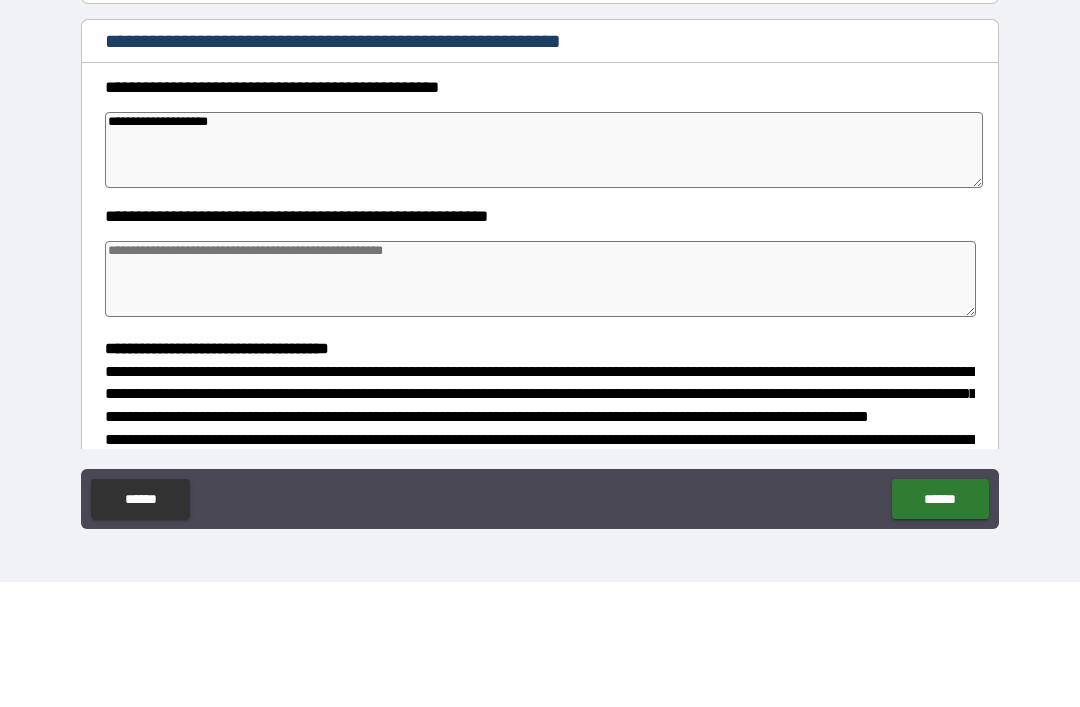 type on "*" 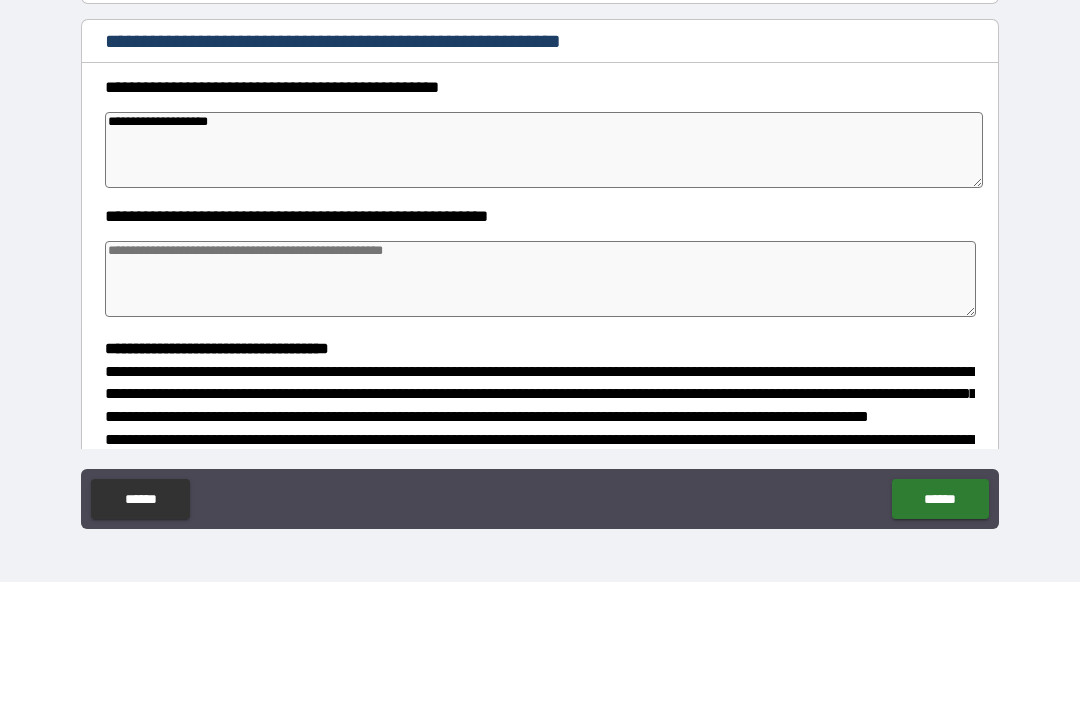 type on "*" 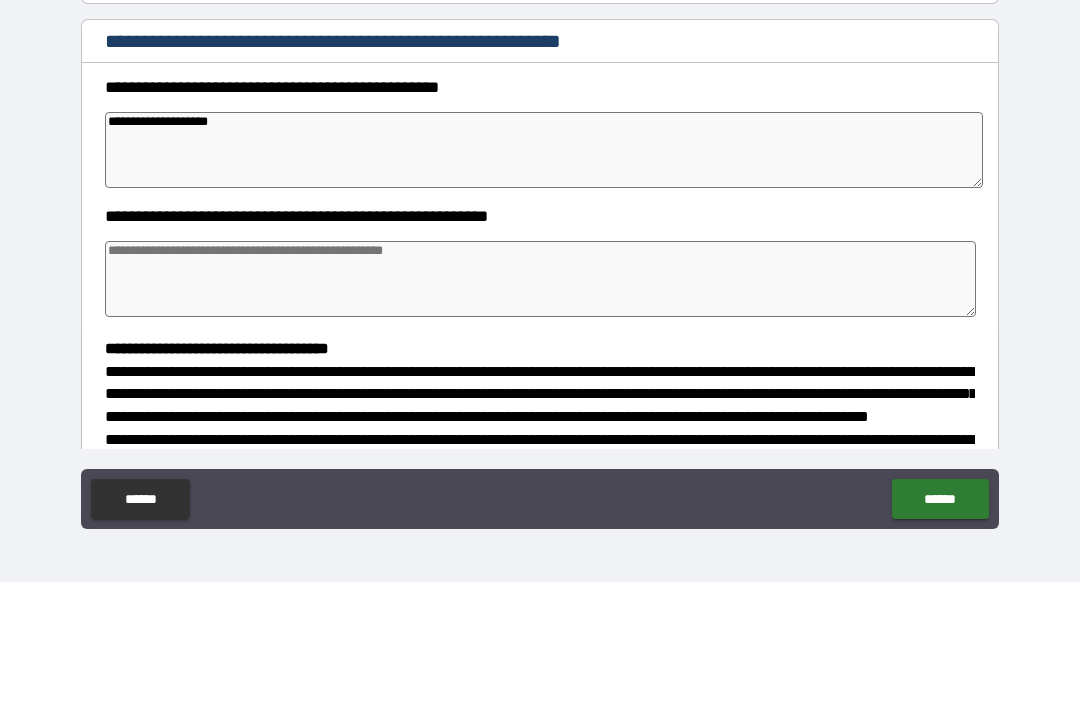 type on "*" 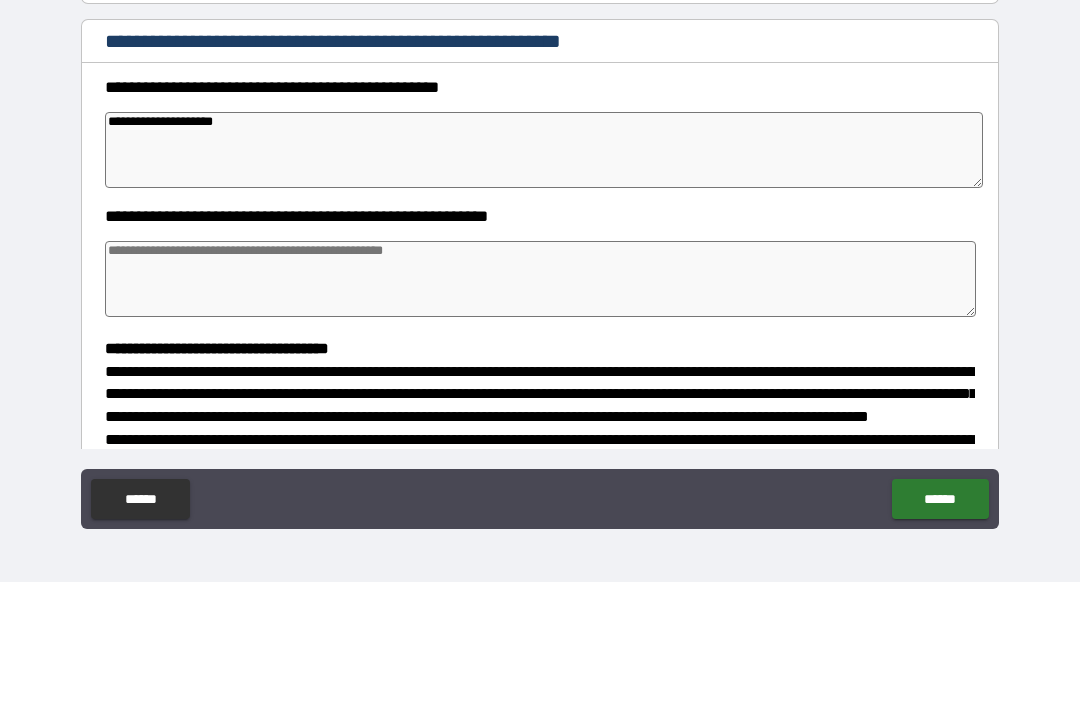 type on "*" 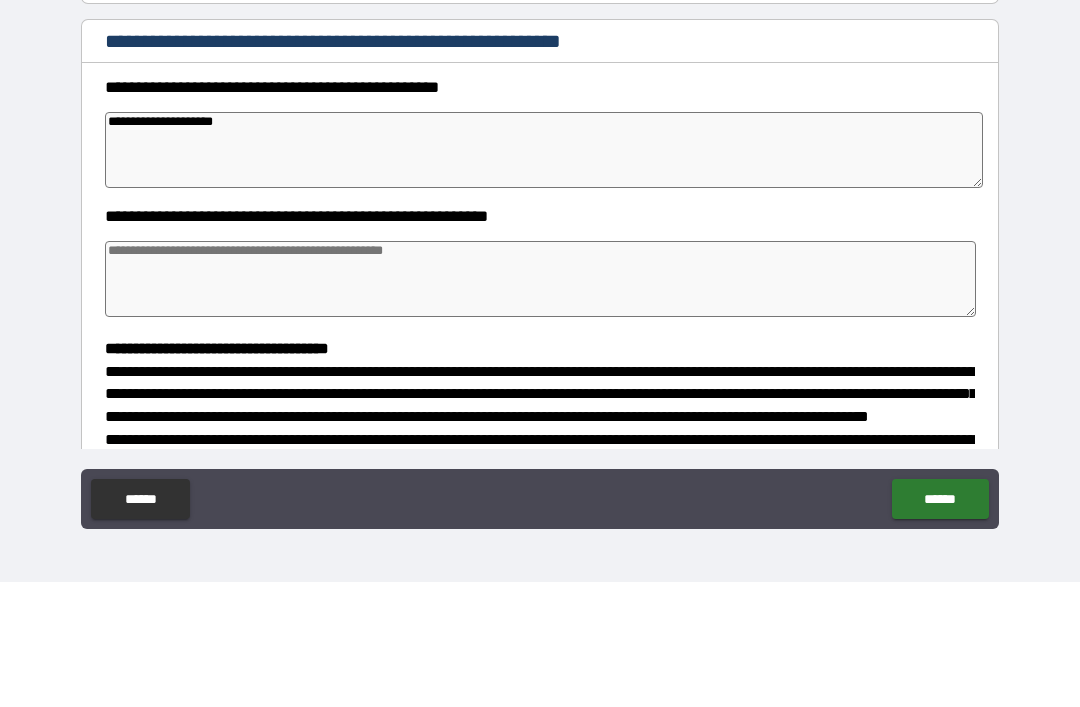 type on "*" 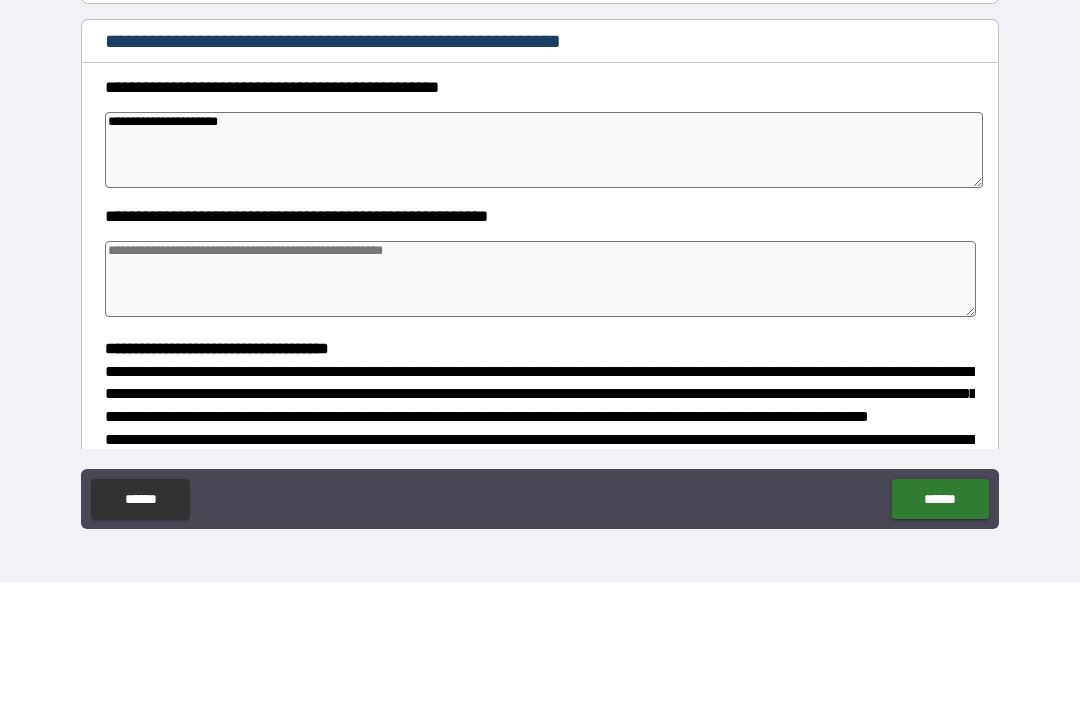 type on "*" 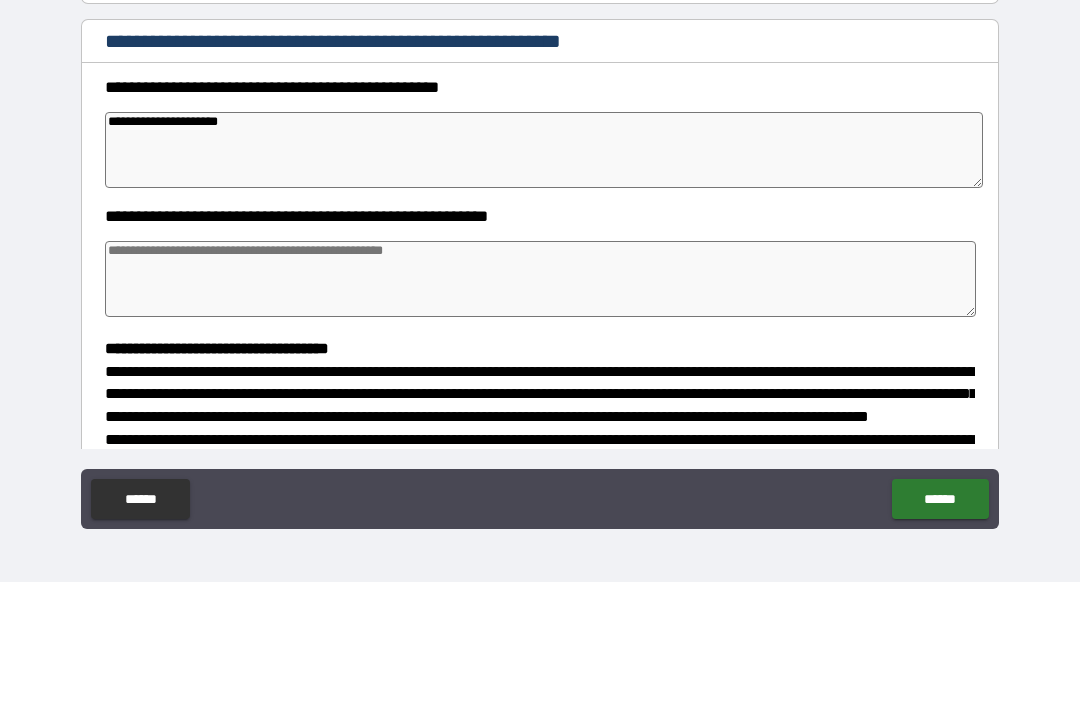 type on "**********" 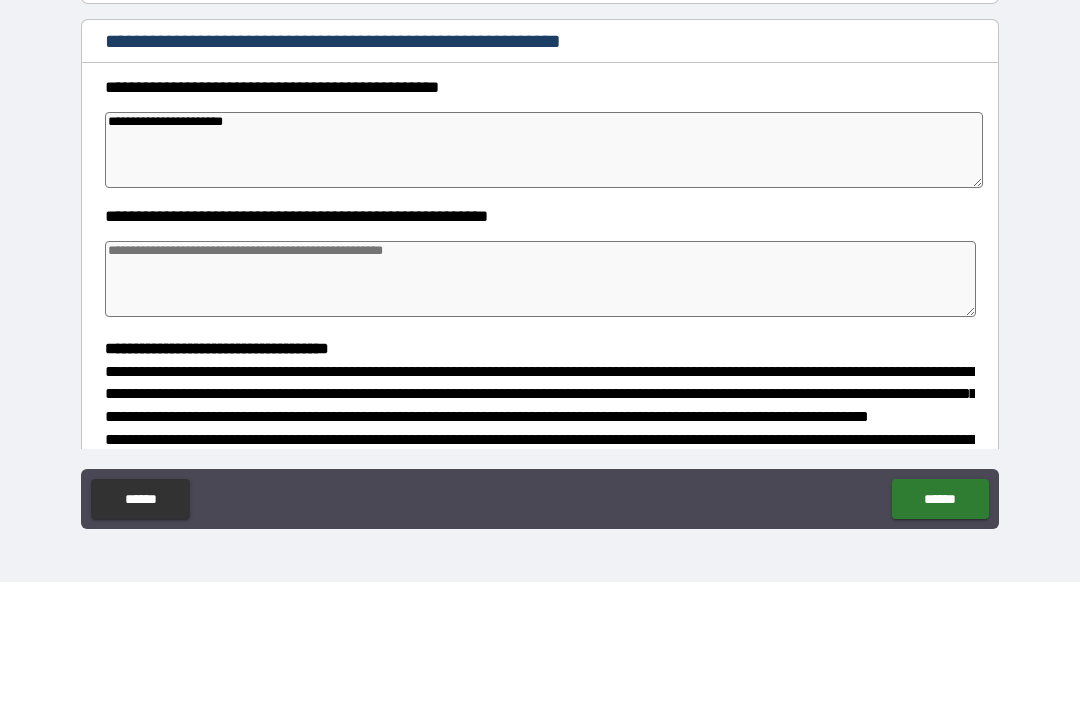 type on "*" 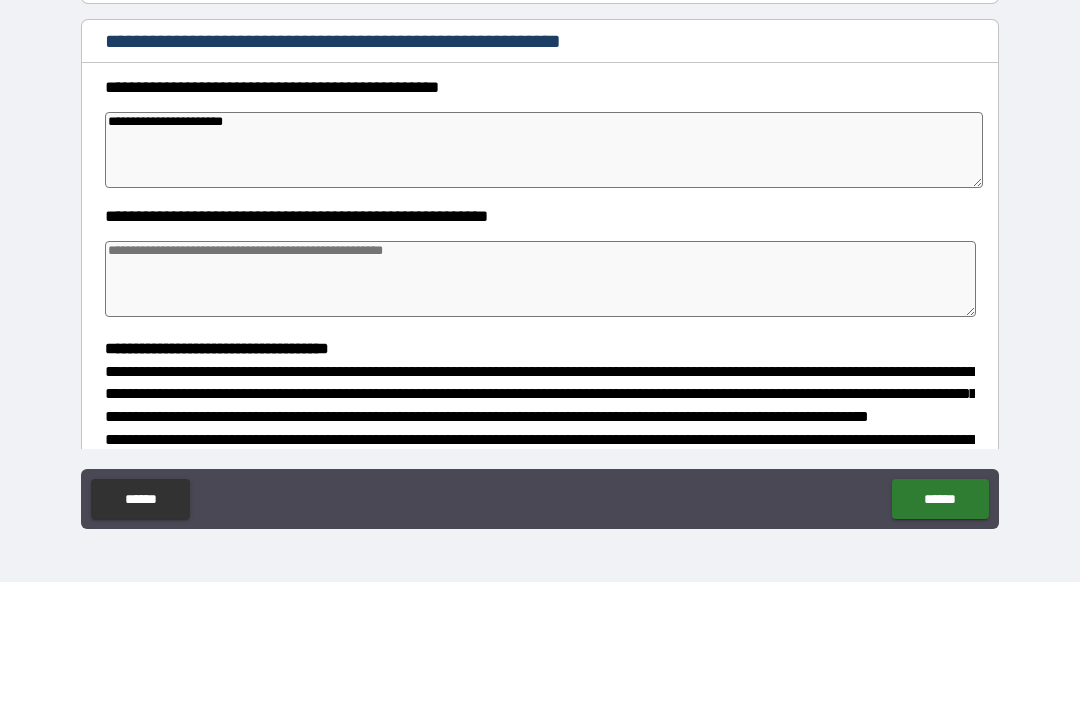 type on "*" 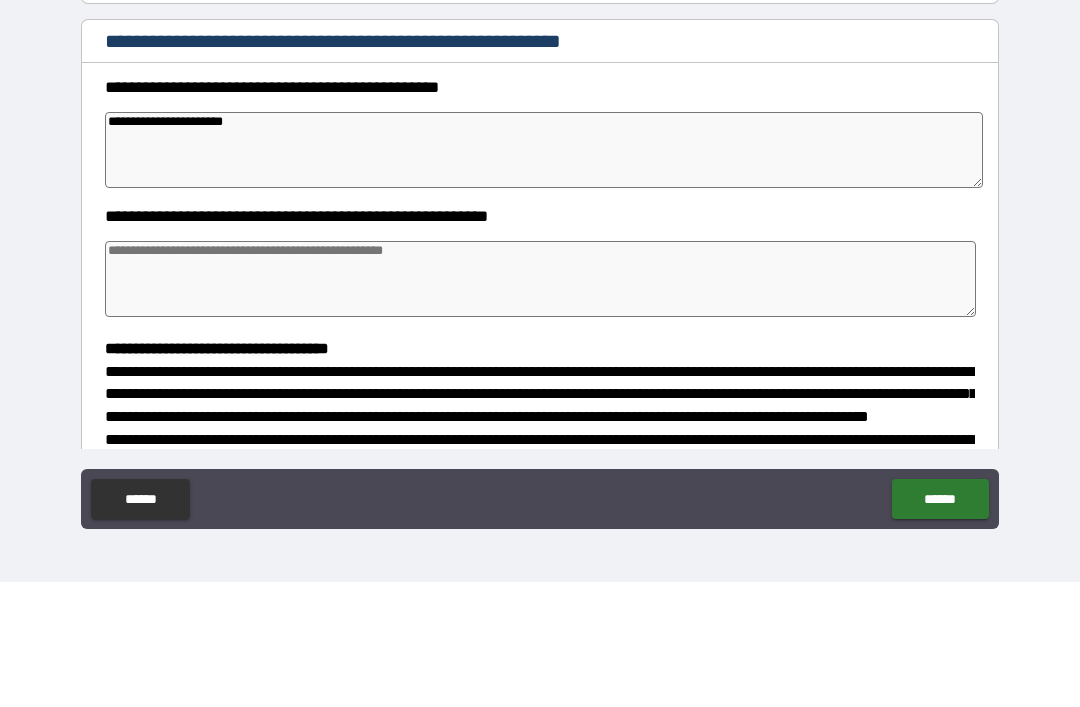 type on "*" 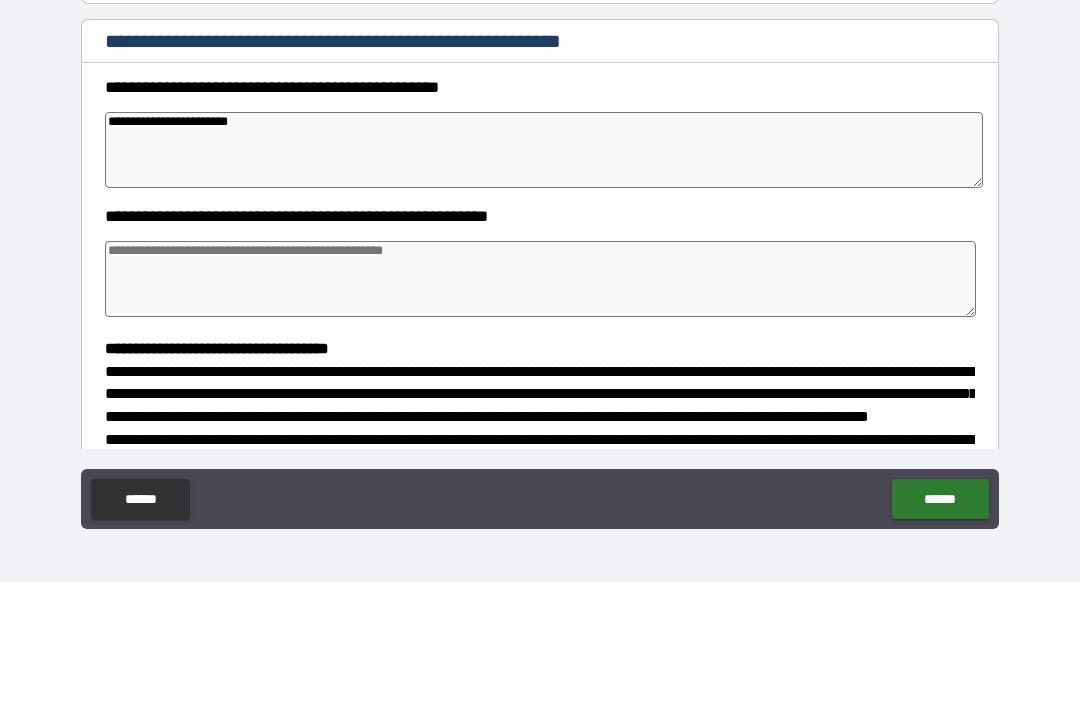 type on "*" 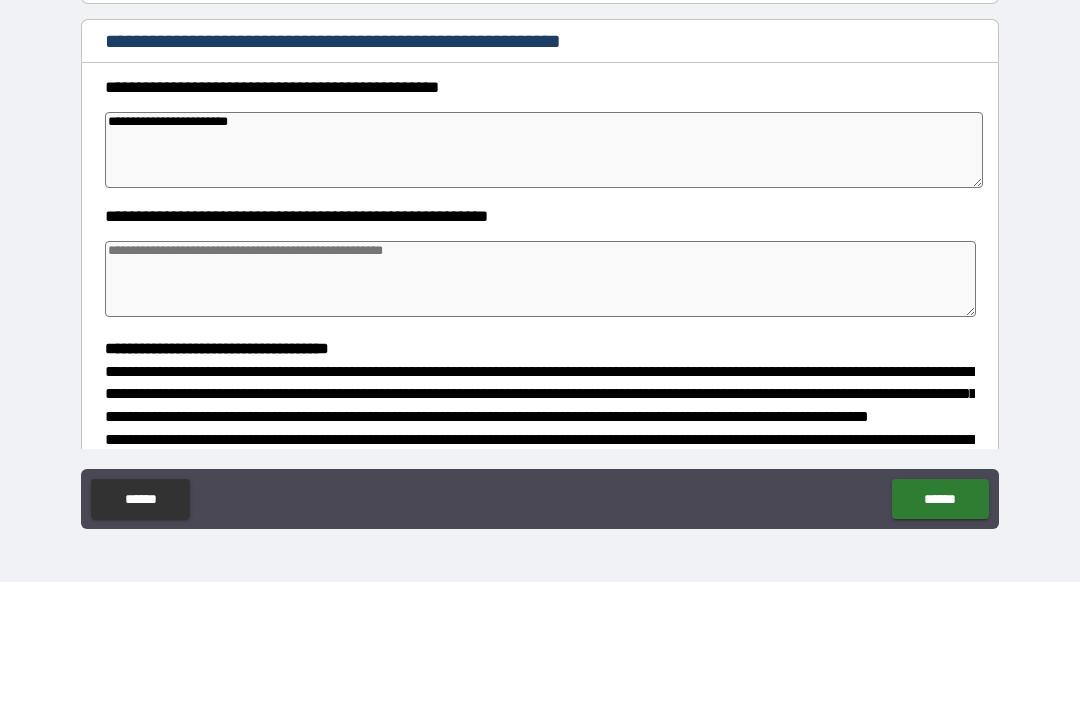 type on "*" 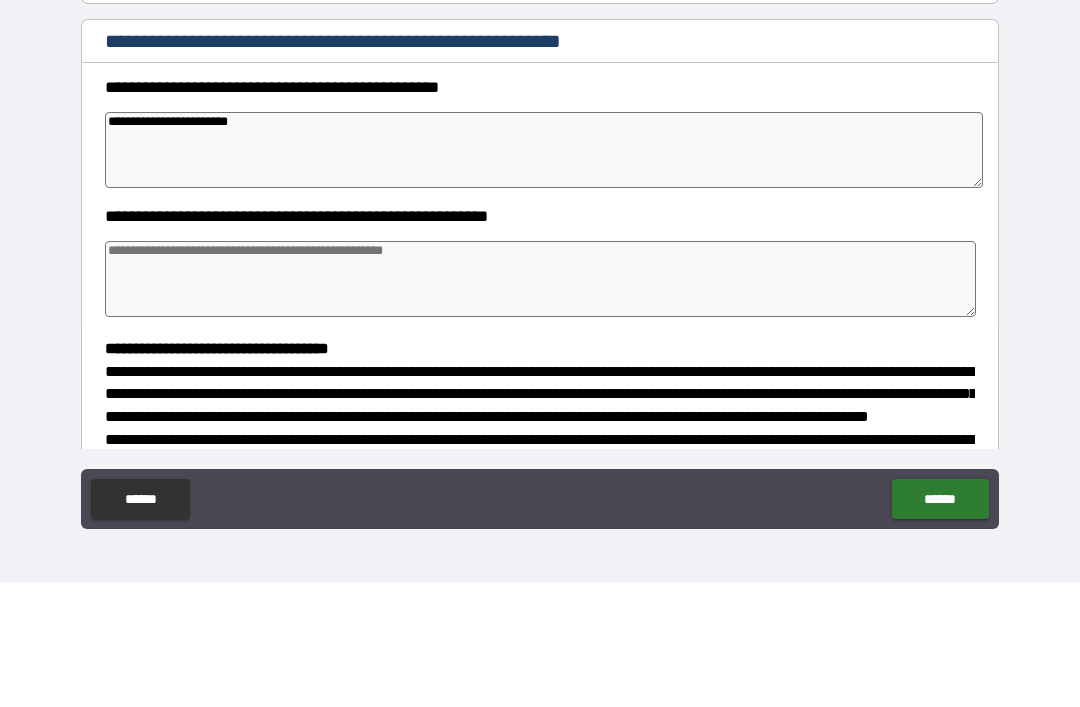 type on "*" 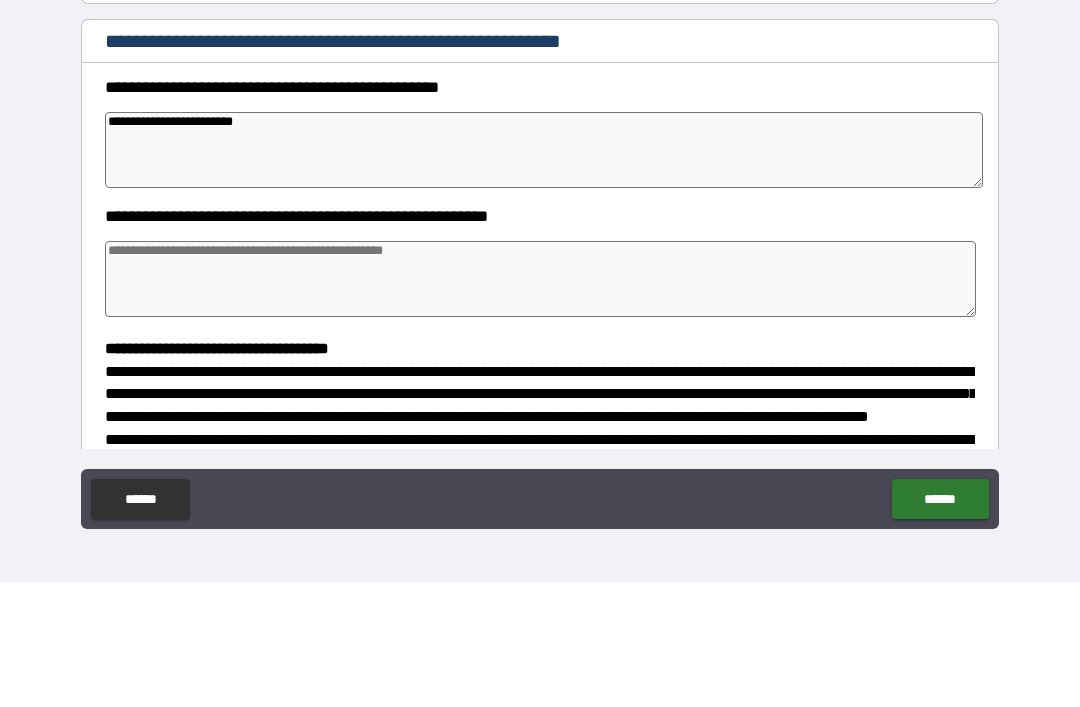 type on "*" 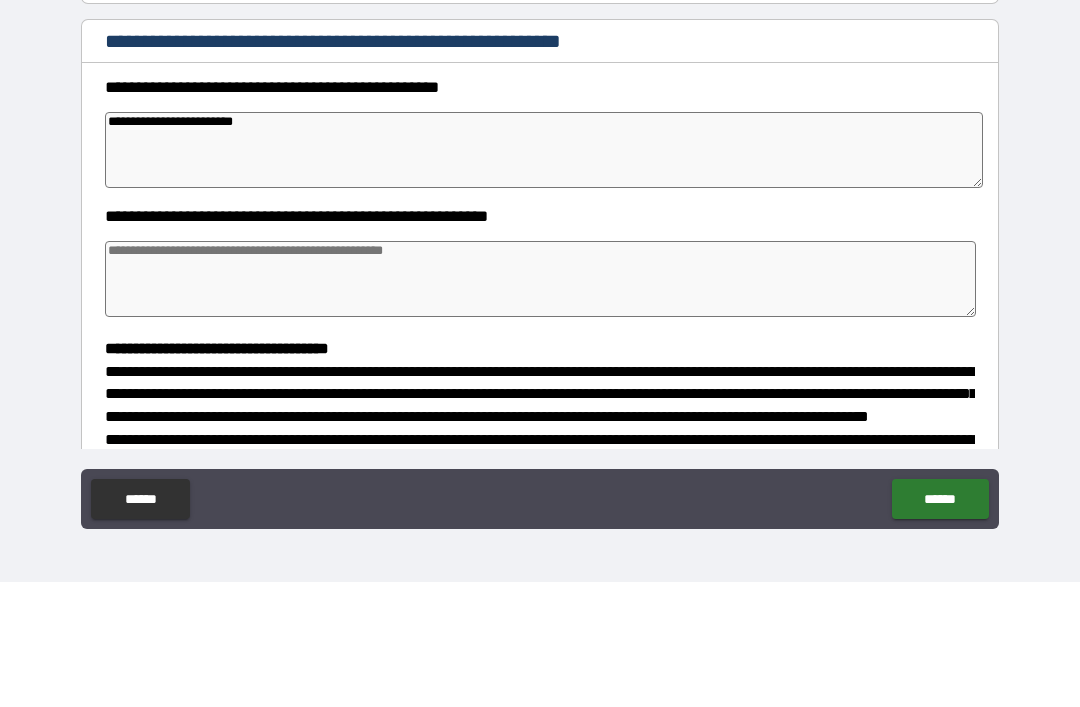 type on "**********" 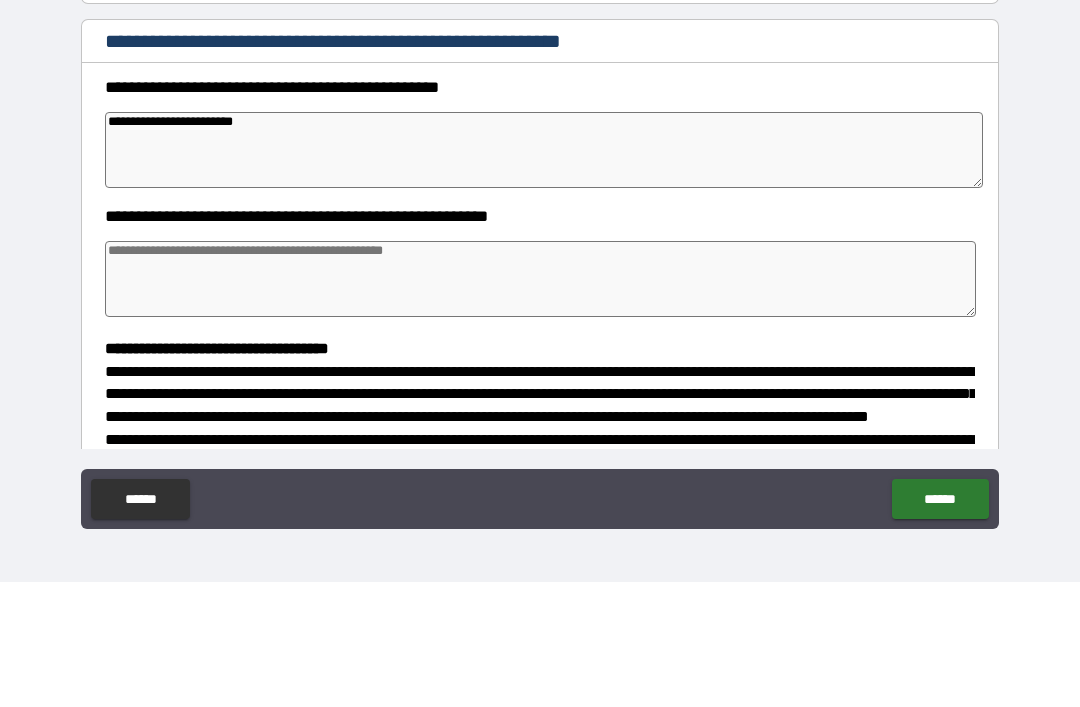 type on "*" 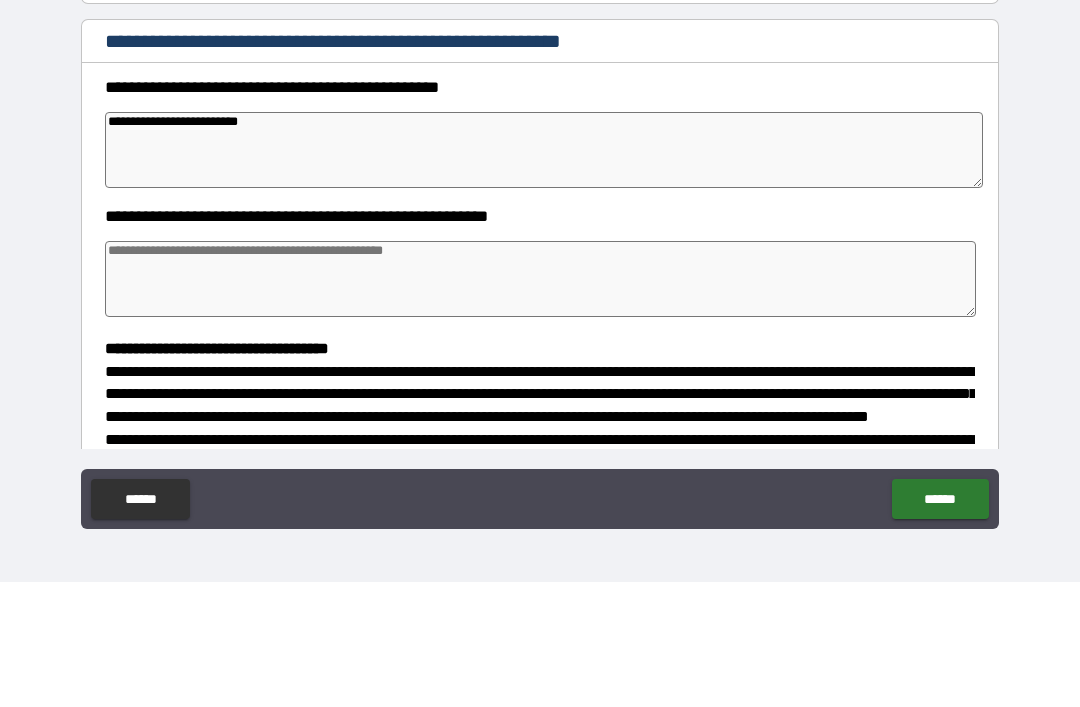type on "*" 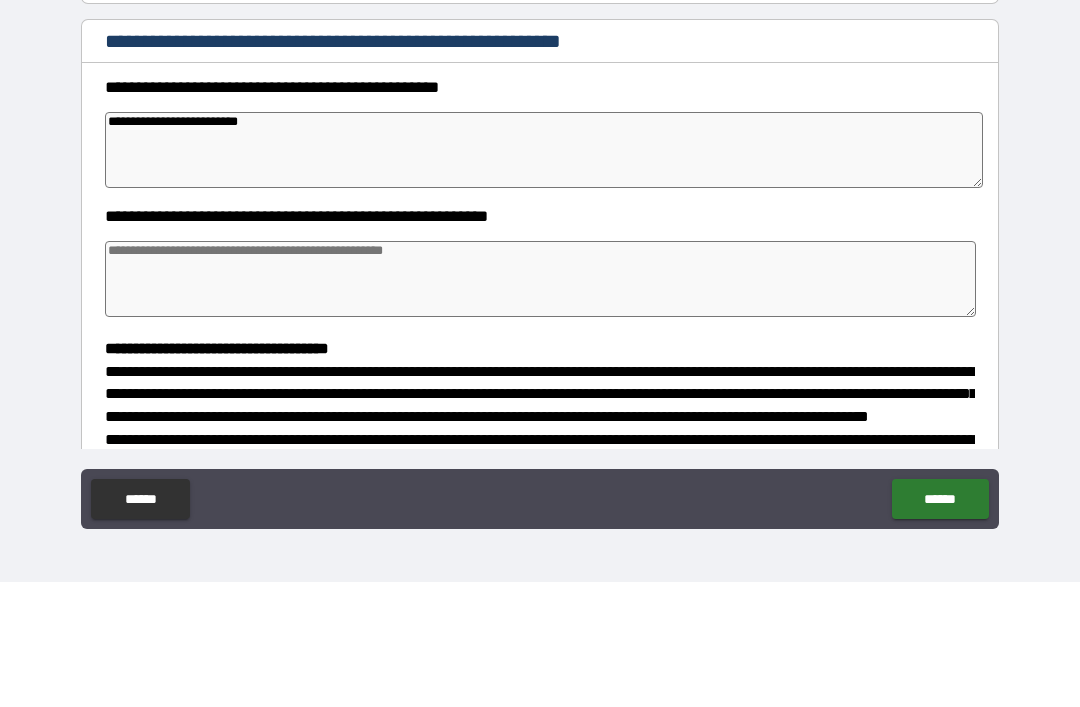 type on "**********" 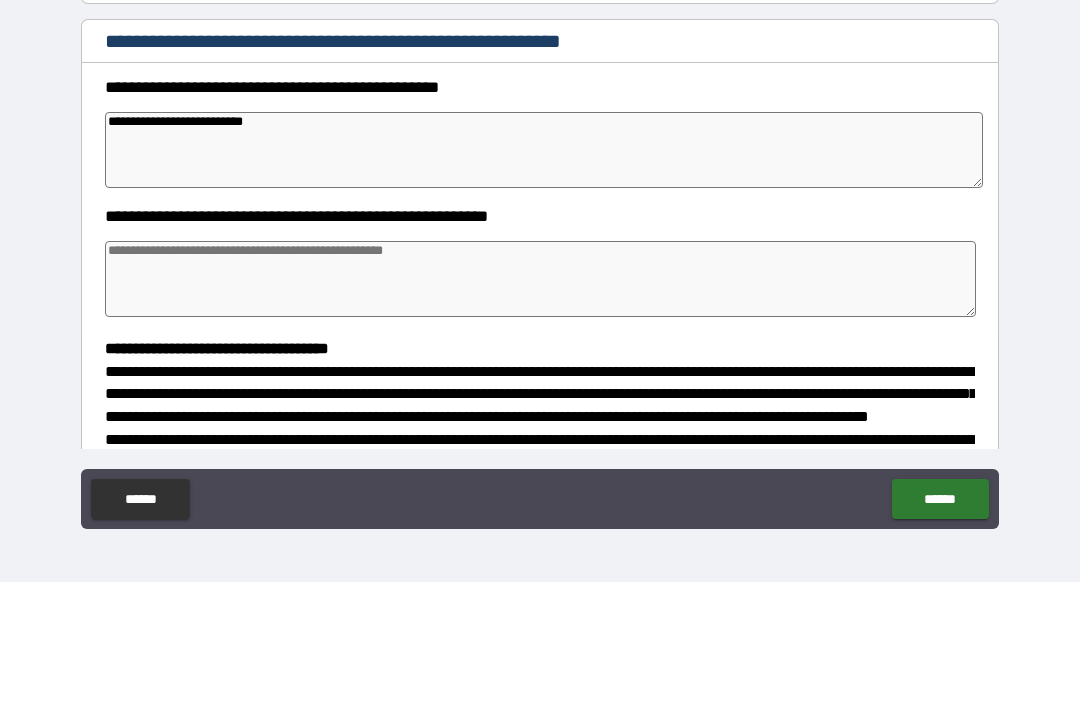 type on "*" 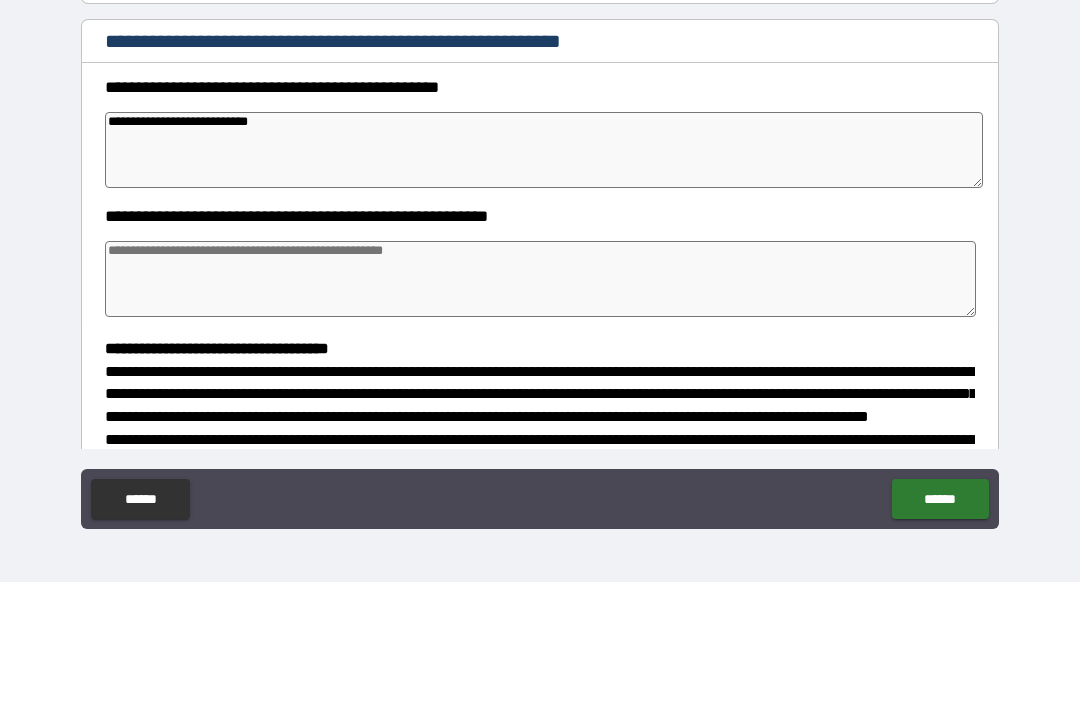 type on "*" 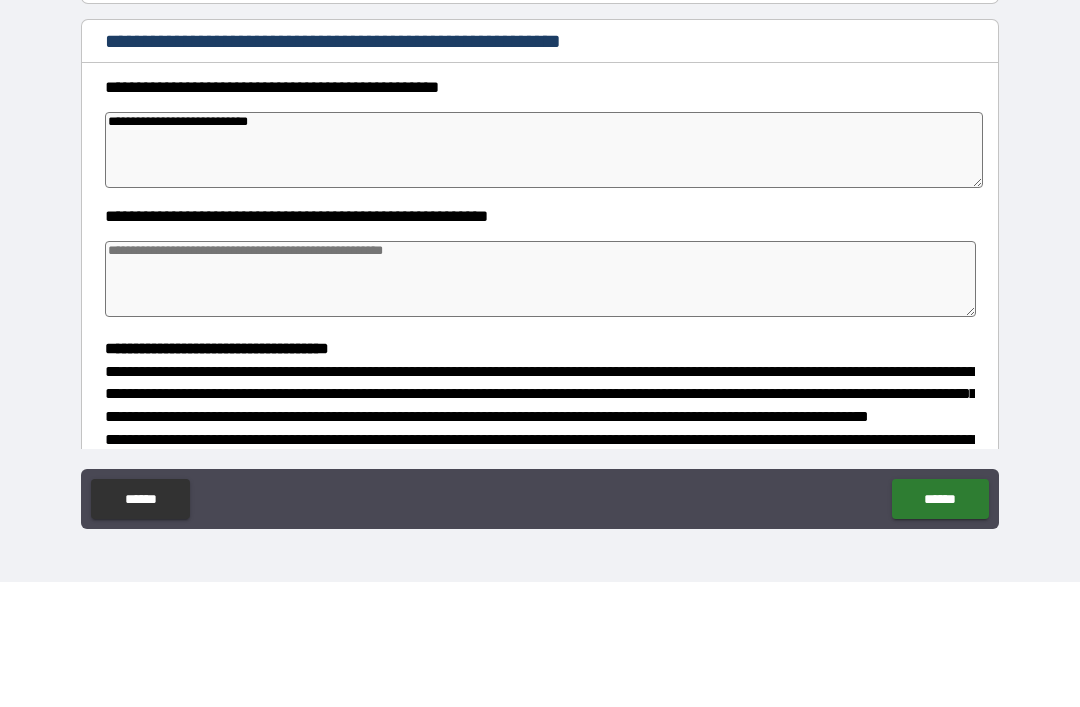 type on "*" 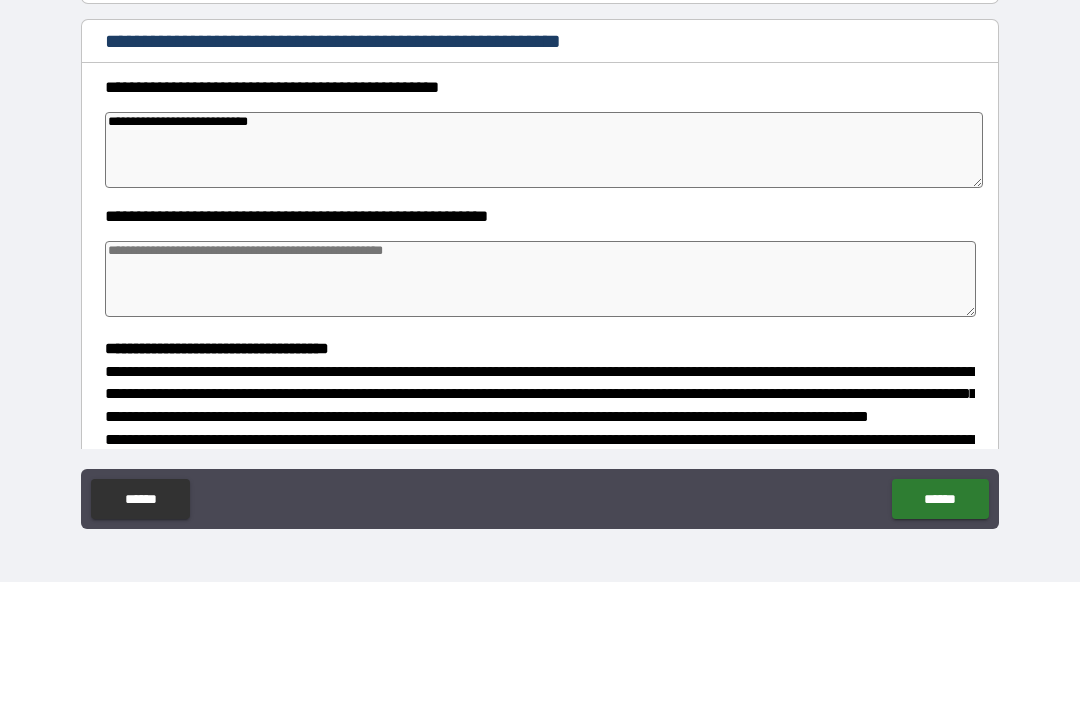 type on "*" 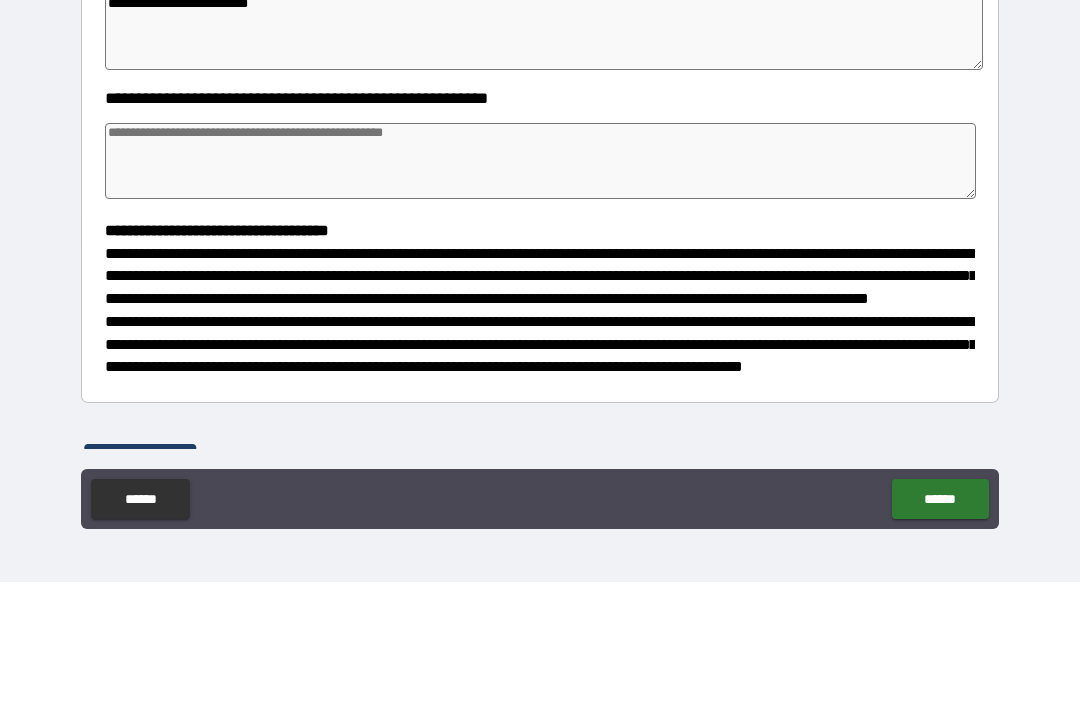 scroll, scrollTop: 222, scrollLeft: 0, axis: vertical 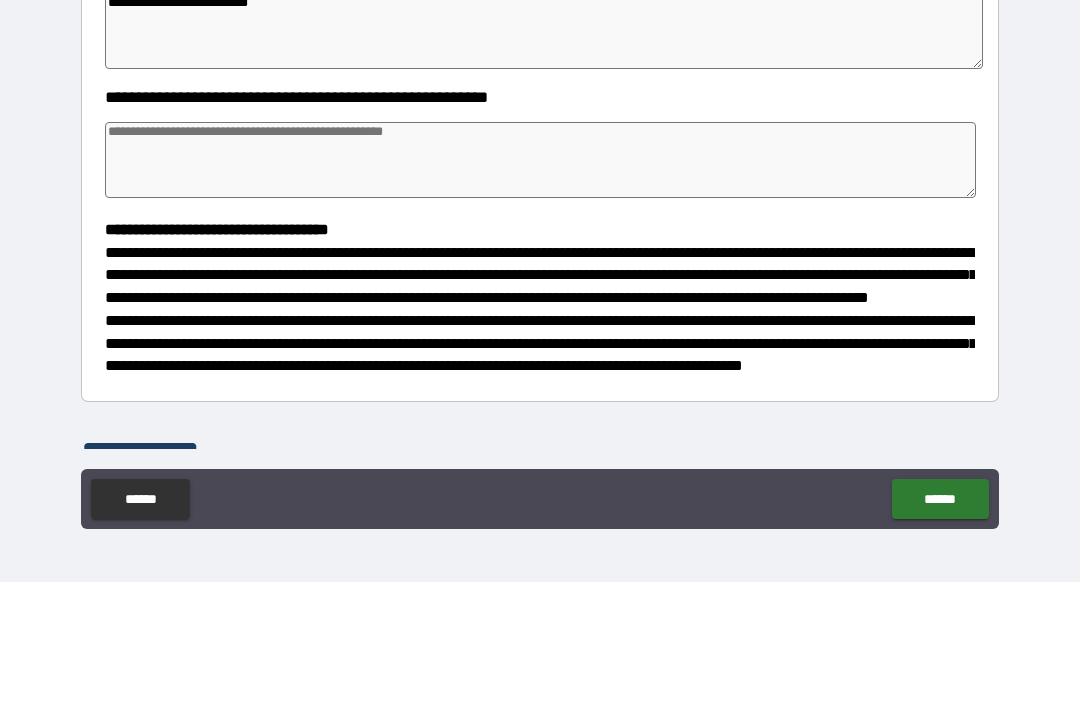 type on "**********" 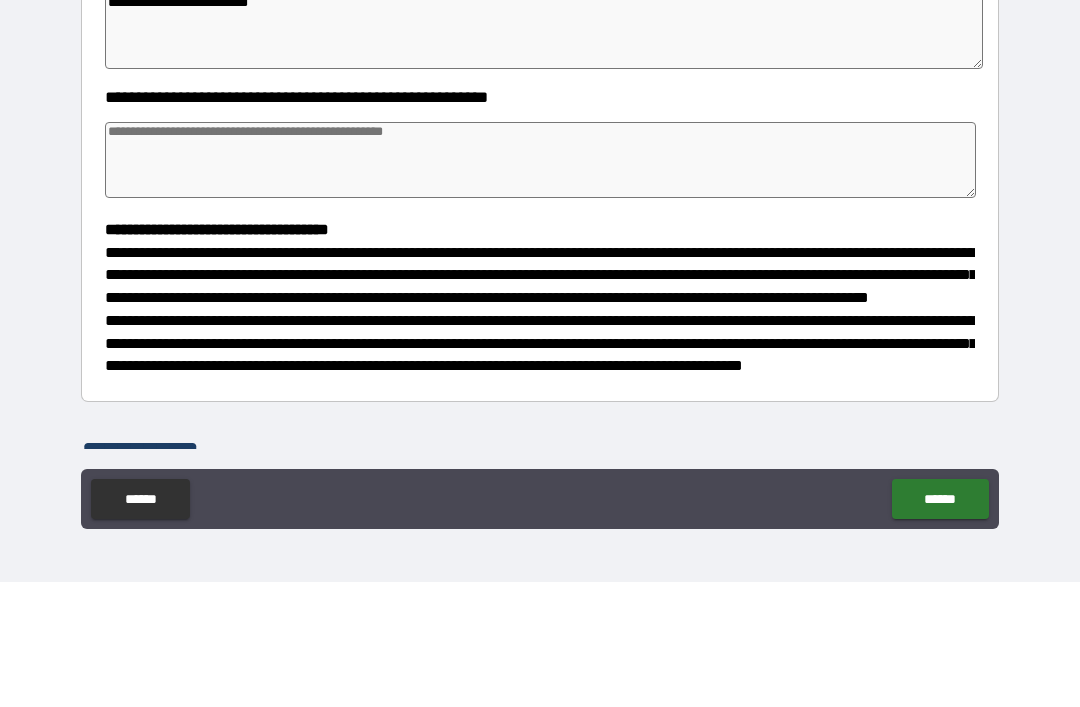 type on "*" 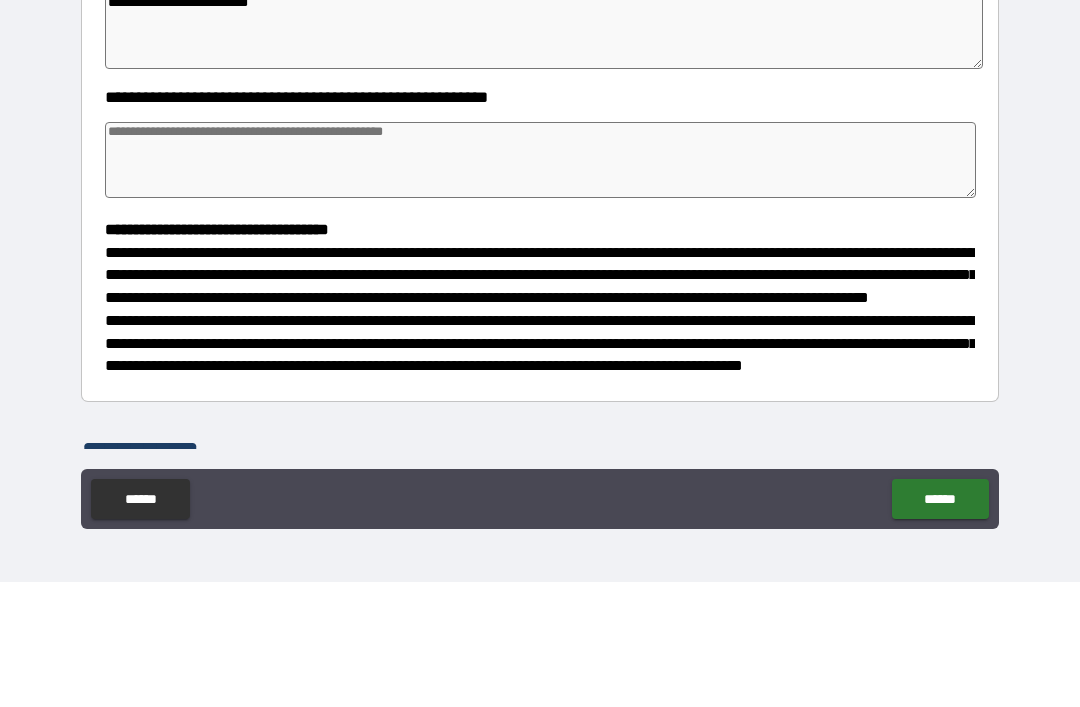 type on "*" 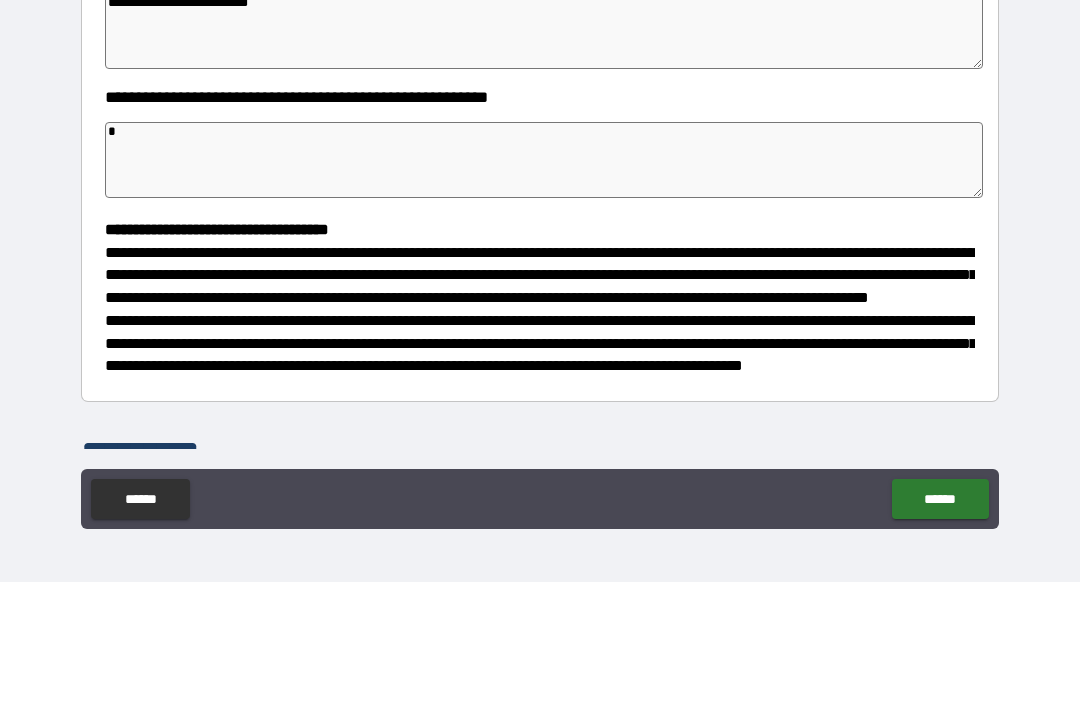 type on "*" 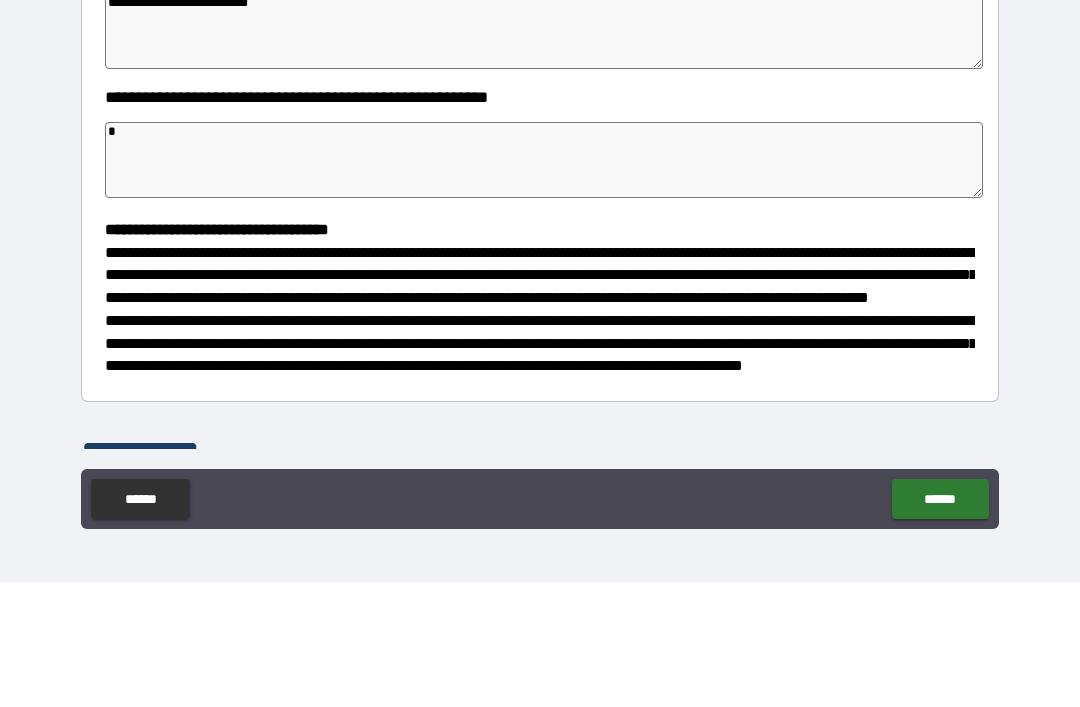 type on "*" 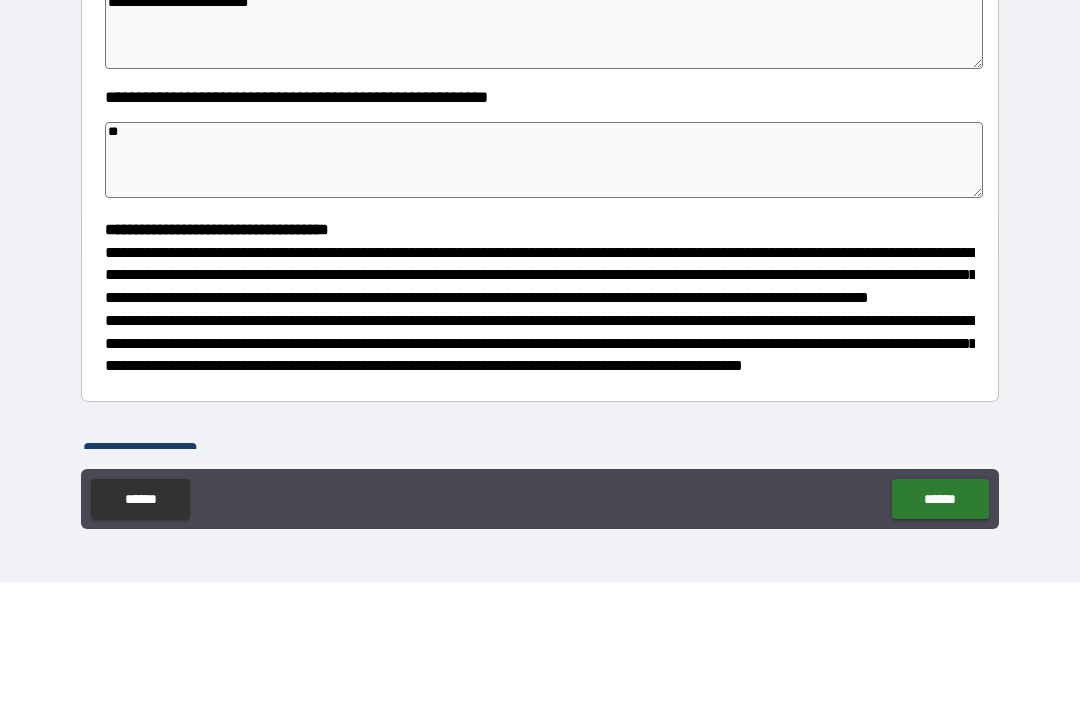 type on "*" 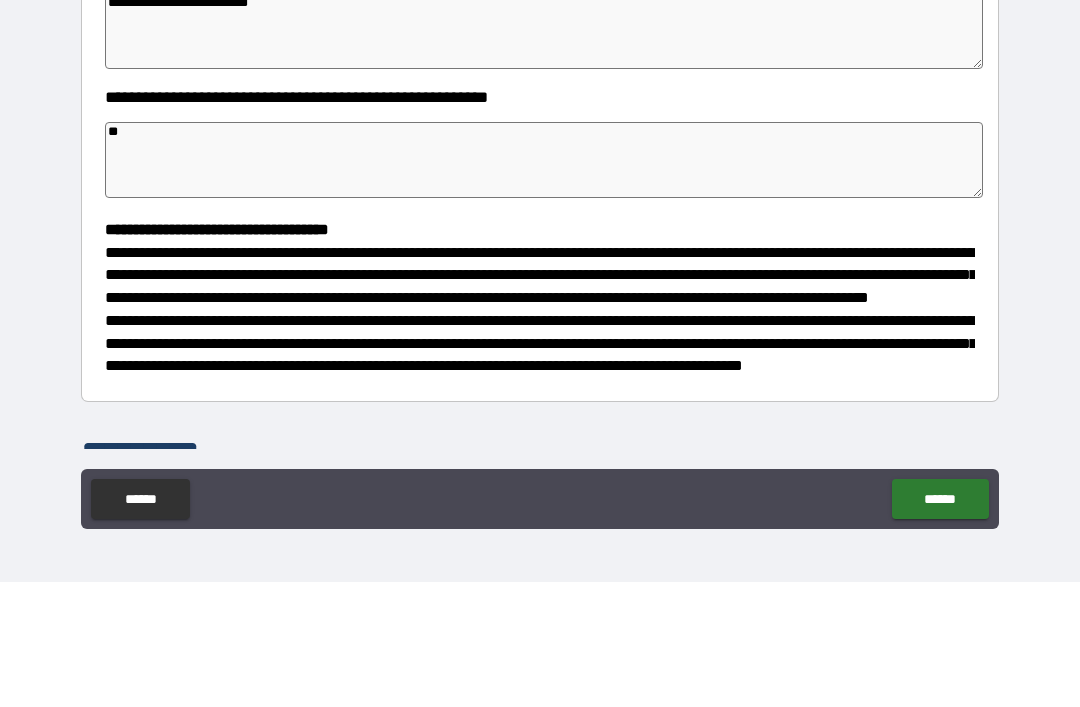 type on "*" 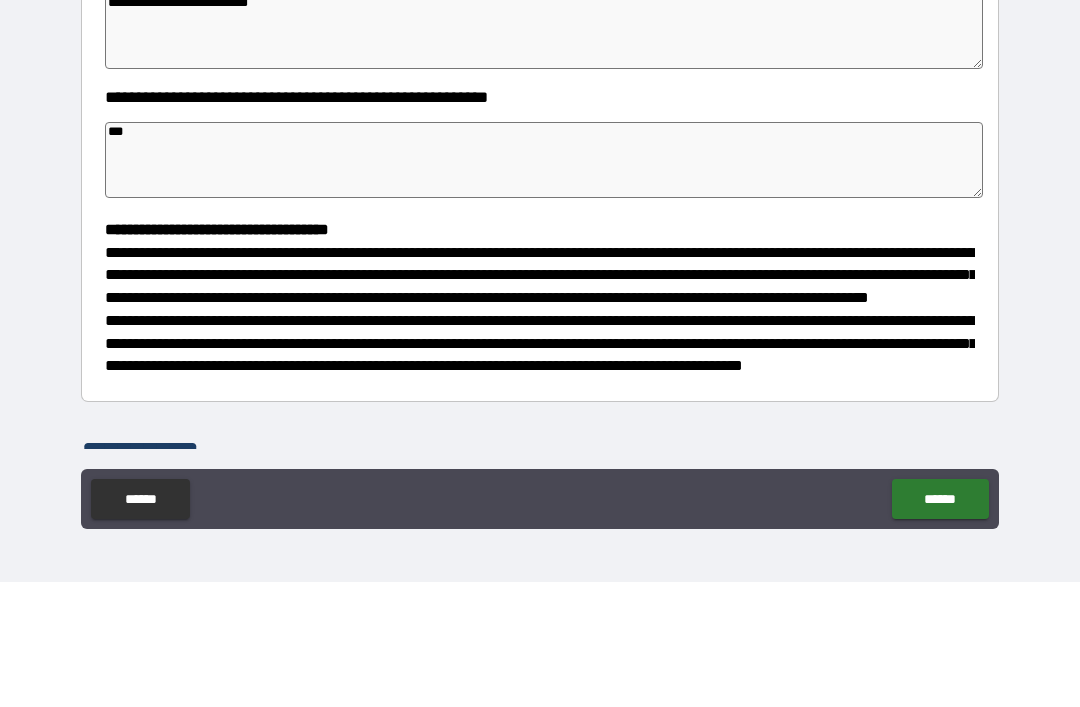type on "*" 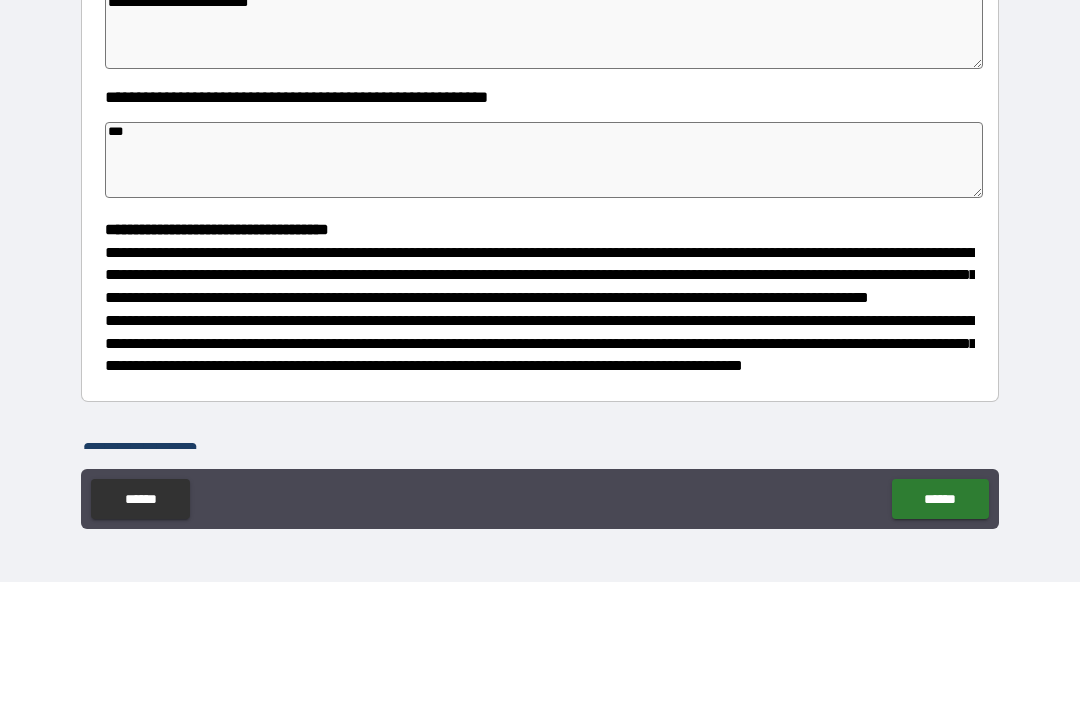 type on "*" 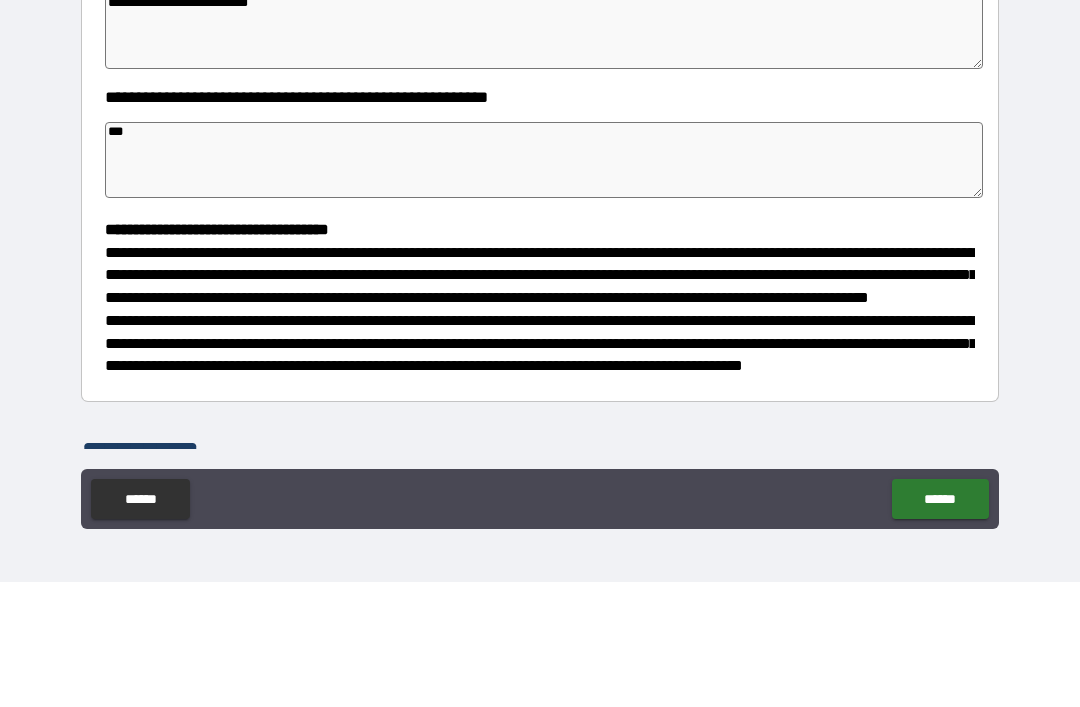 type on "****" 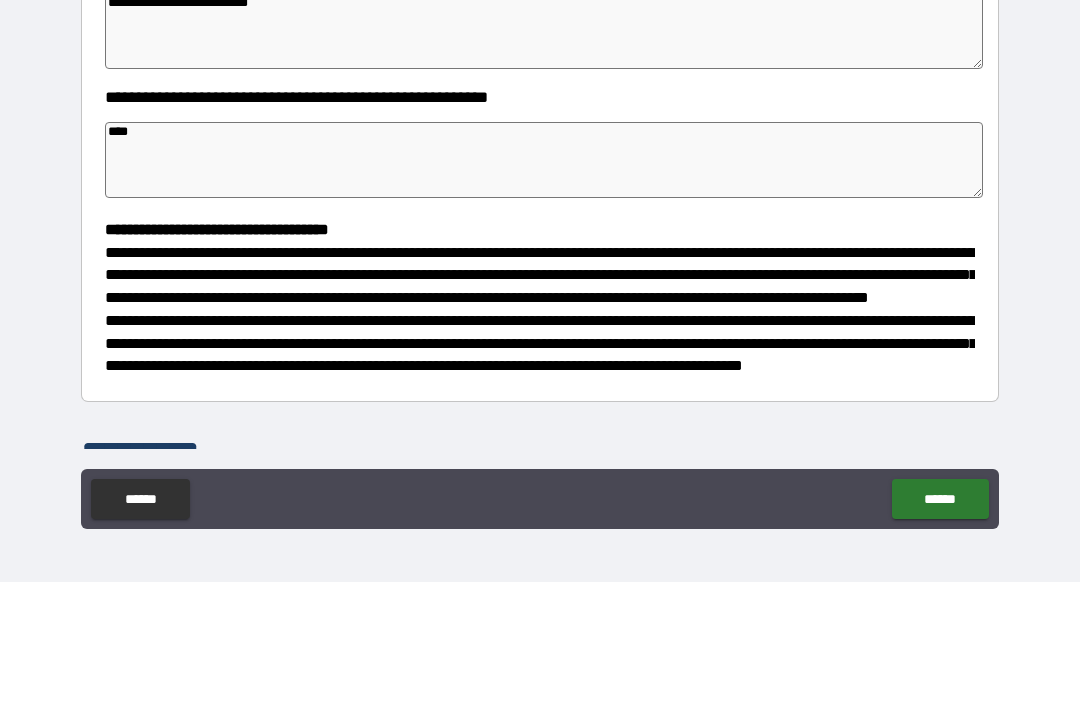 type on "*" 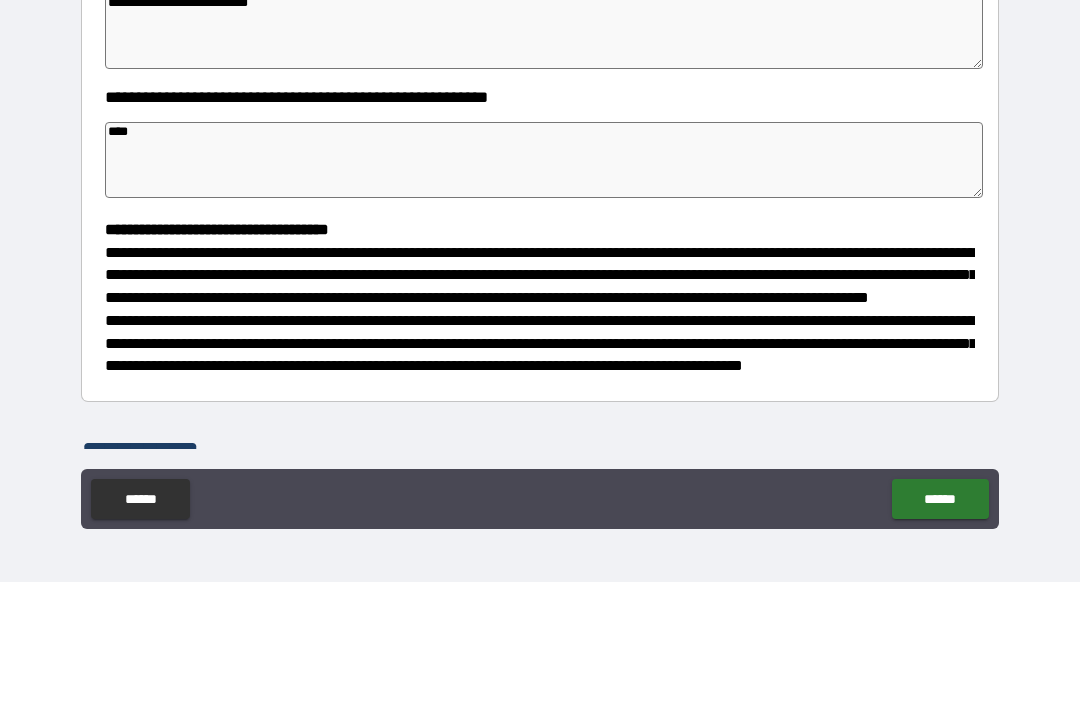type on "*" 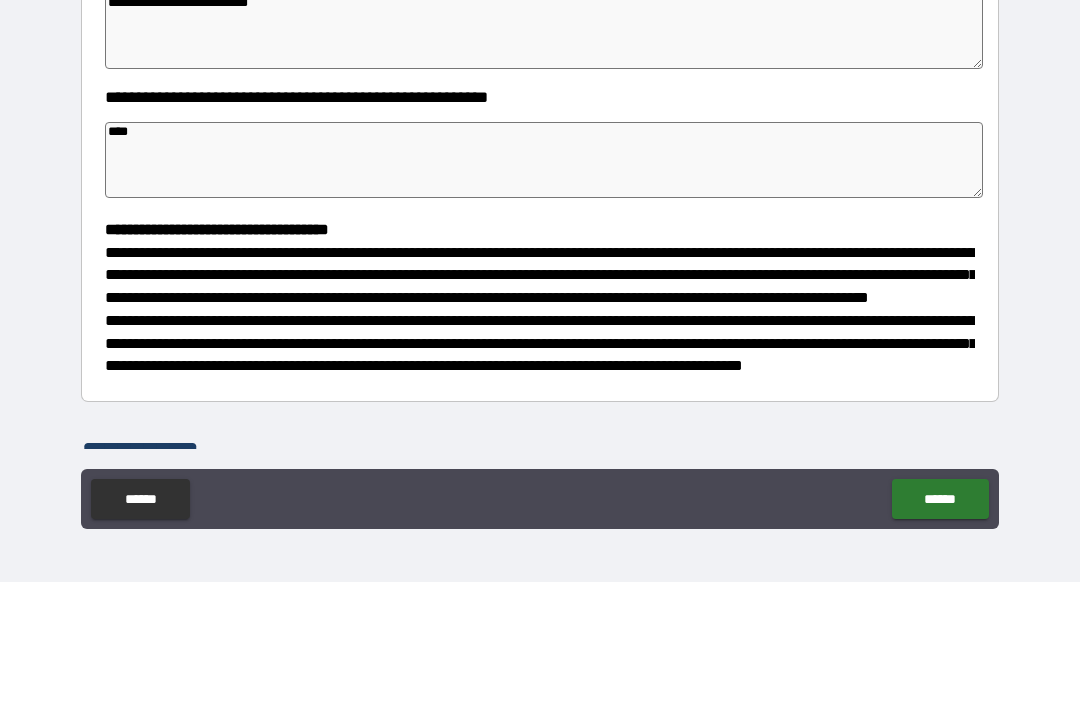 type on "*****" 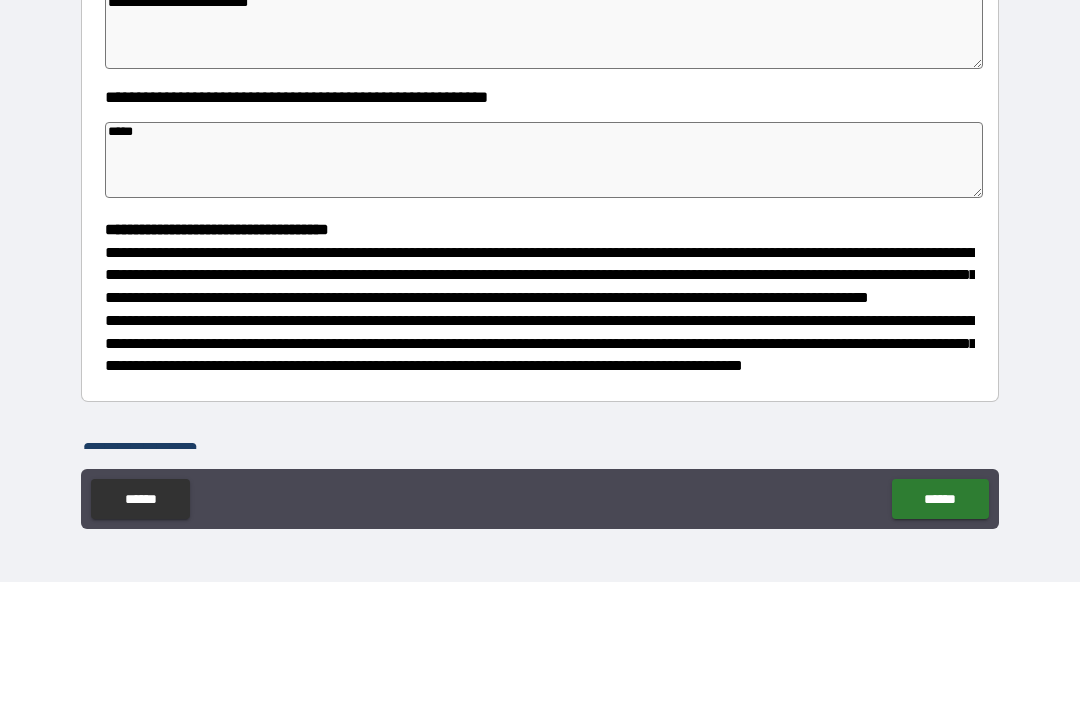 type on "*" 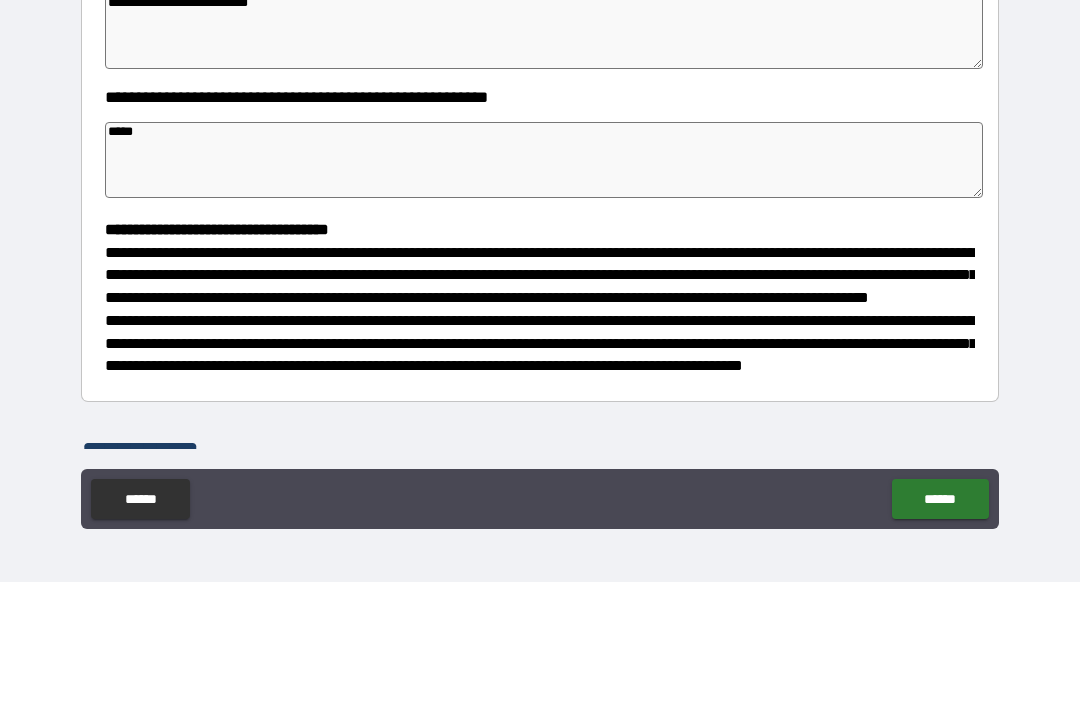 type on "*****" 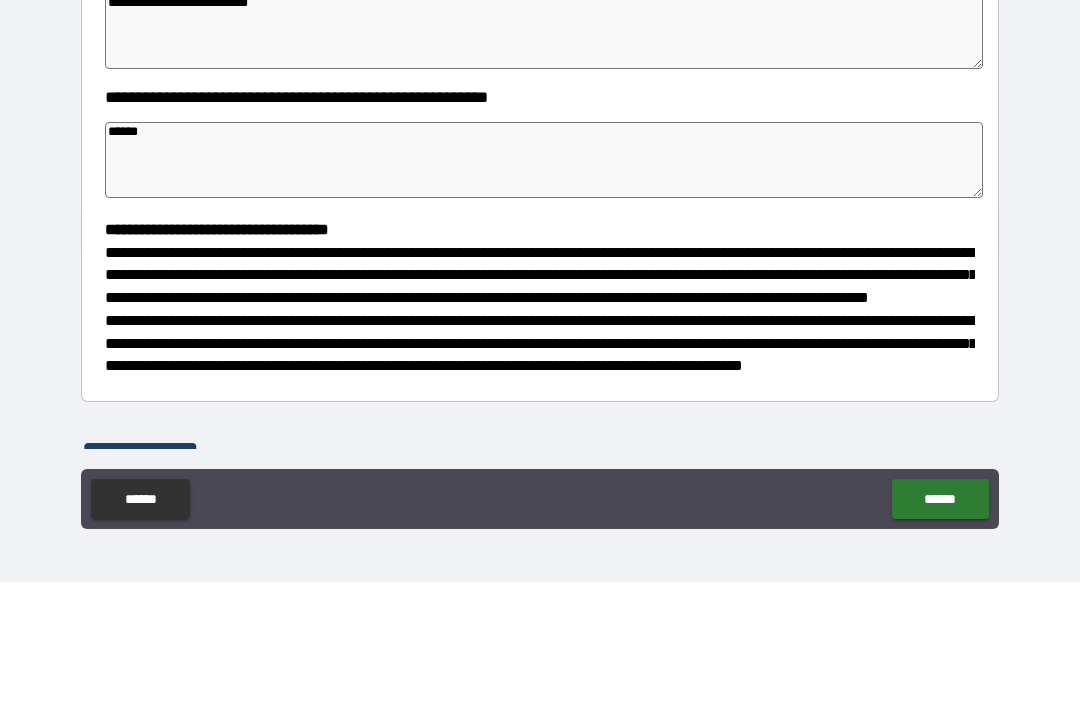 type on "*" 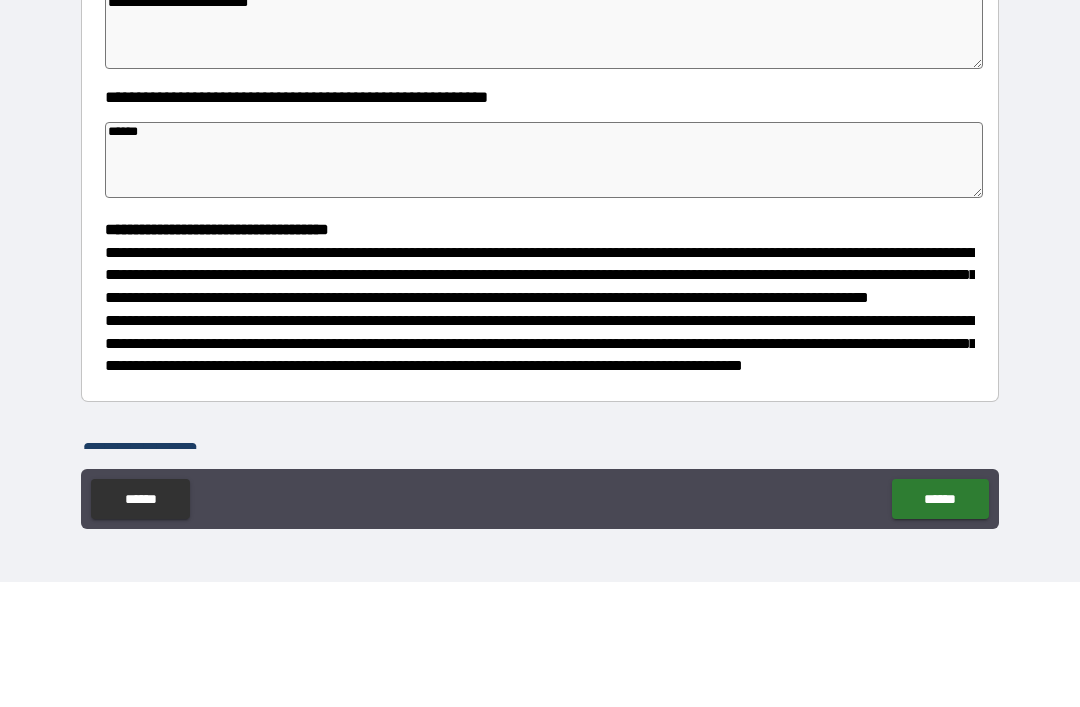 type on "*" 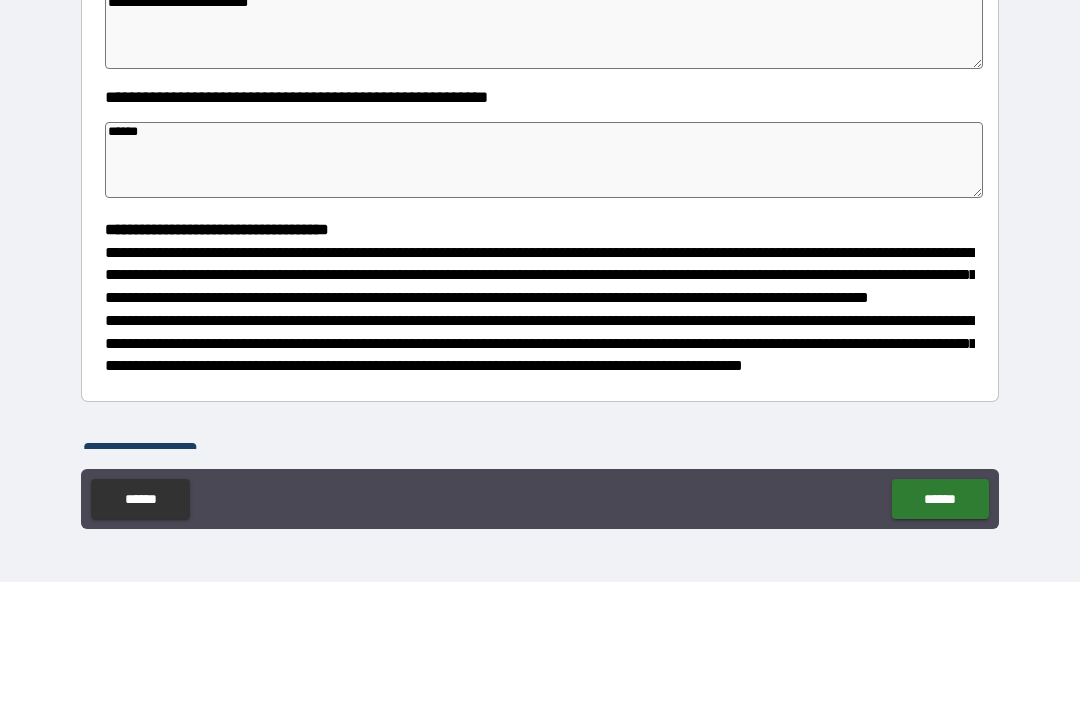 type on "*" 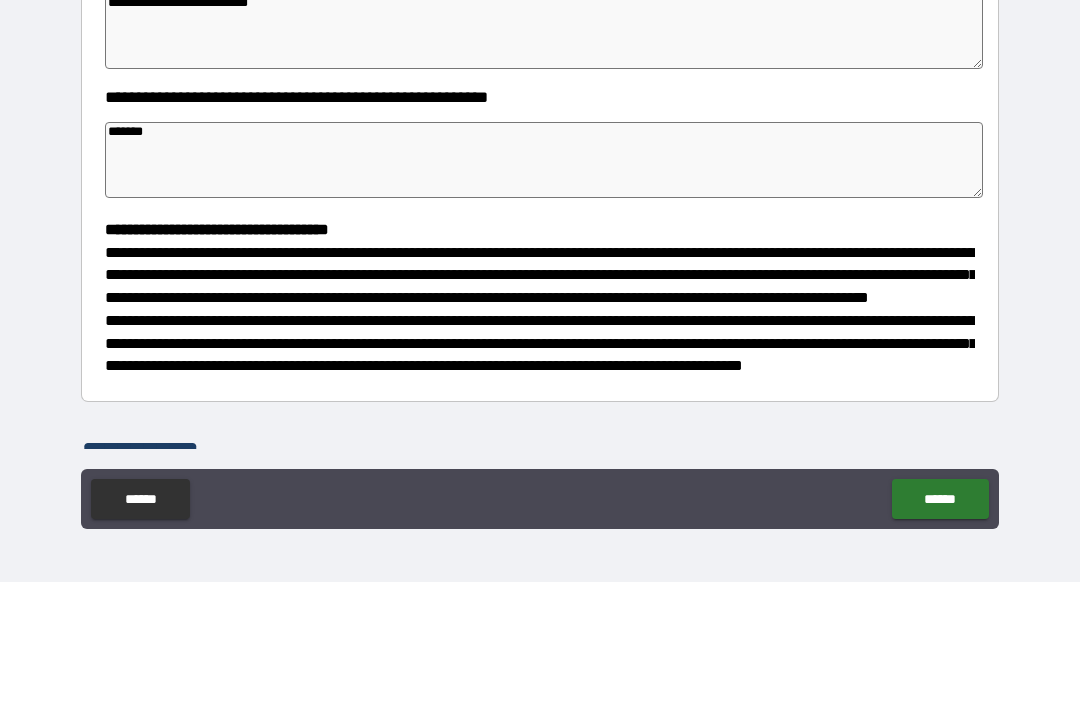 type on "*" 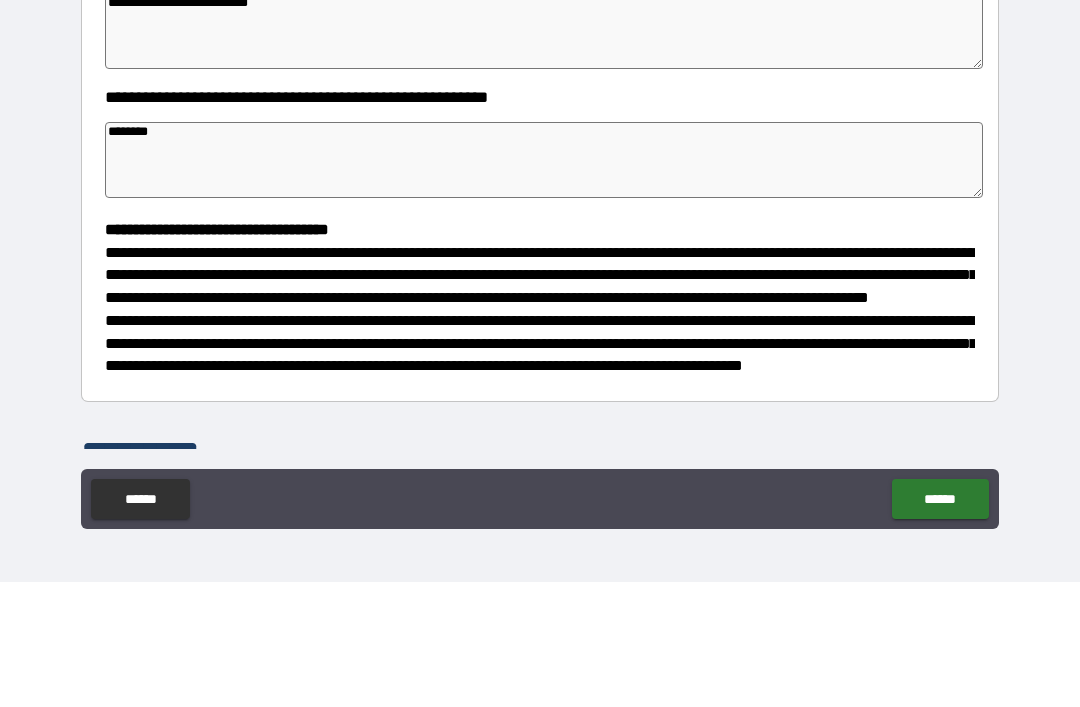 type on "*" 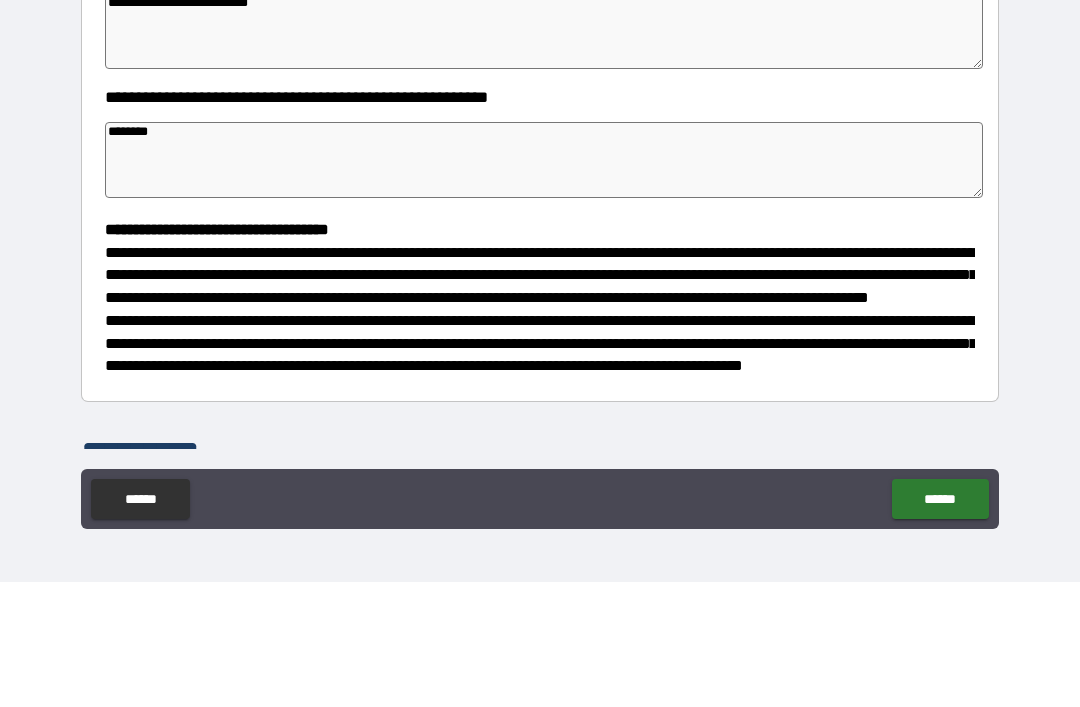 type on "*" 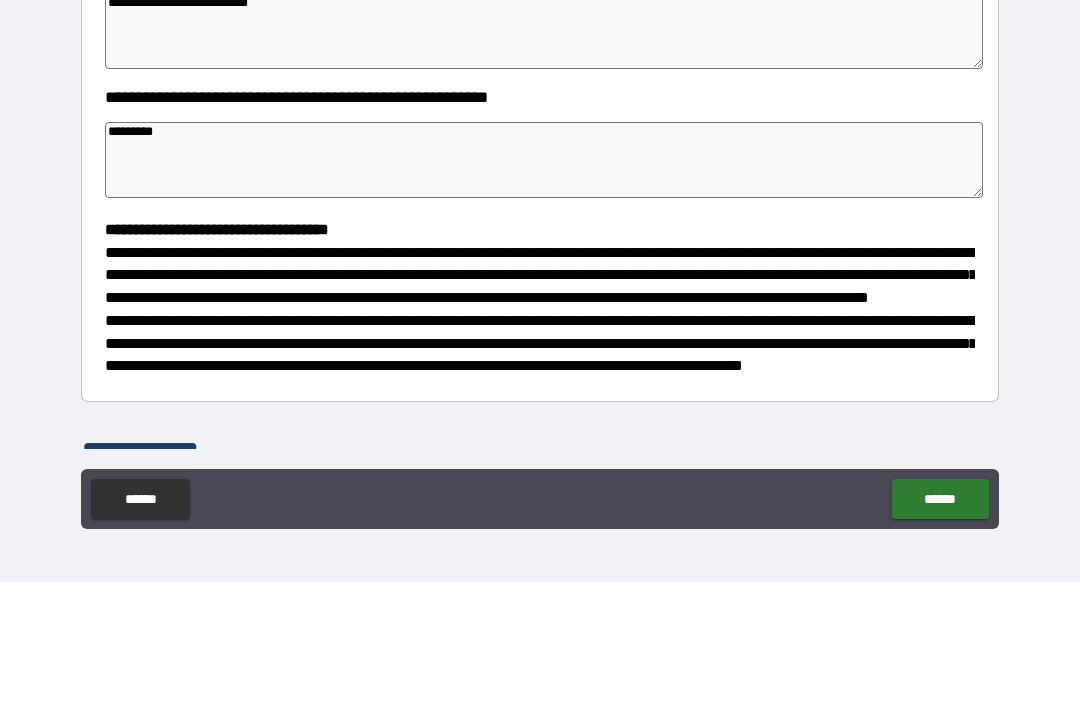 type on "*" 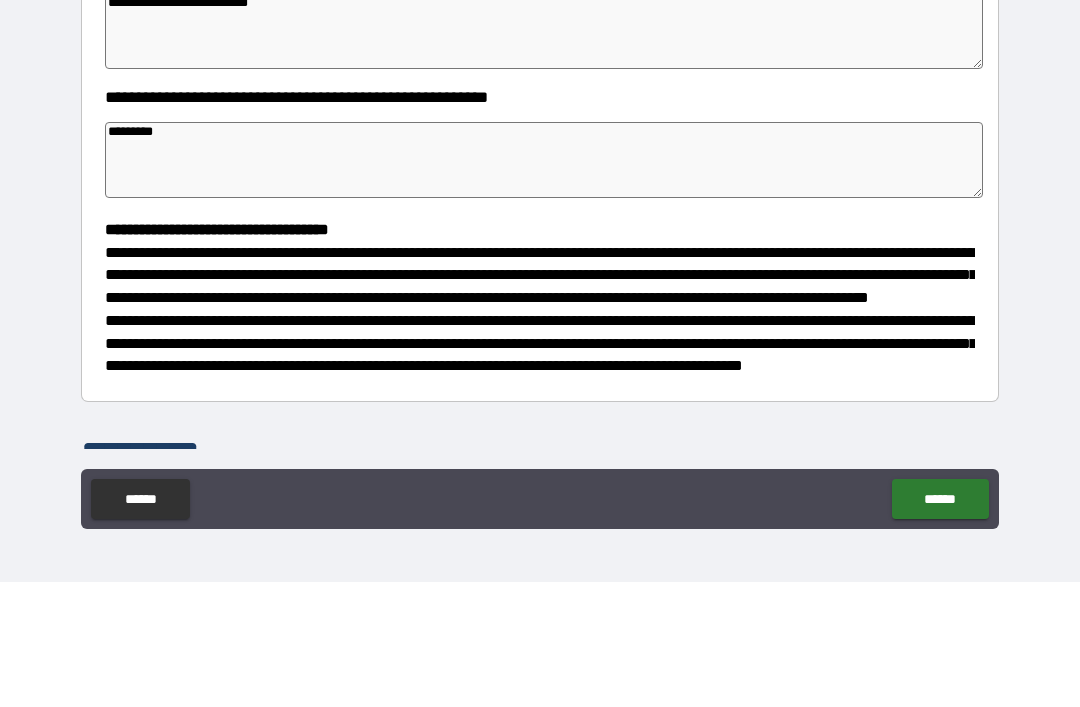 type on "*" 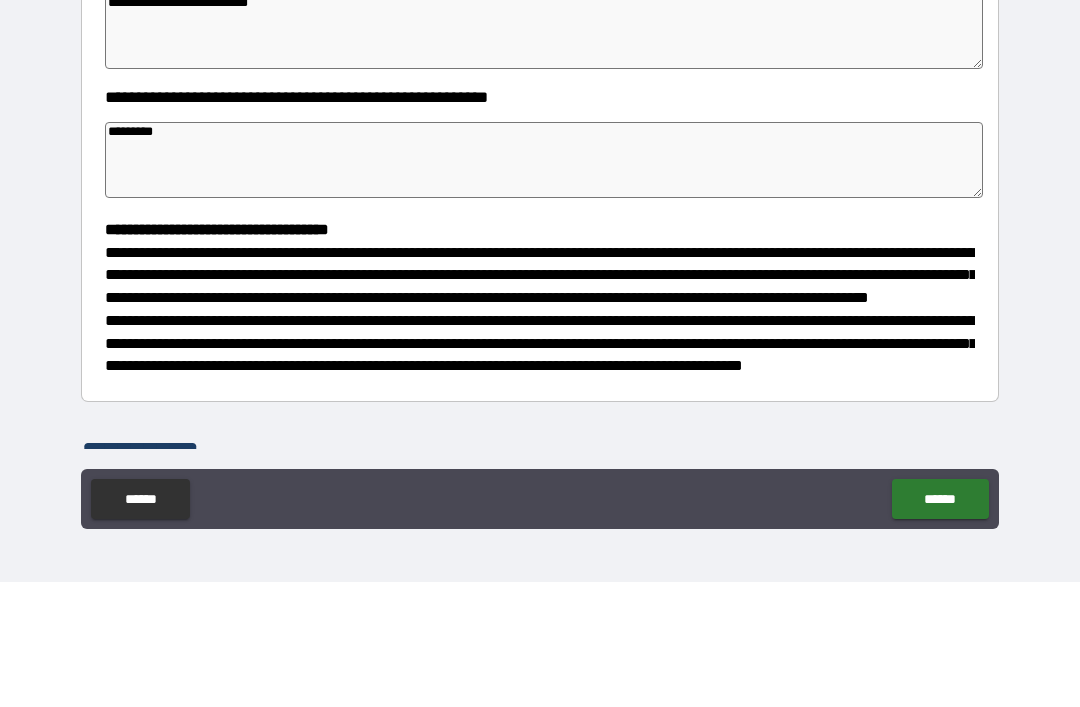 type on "*" 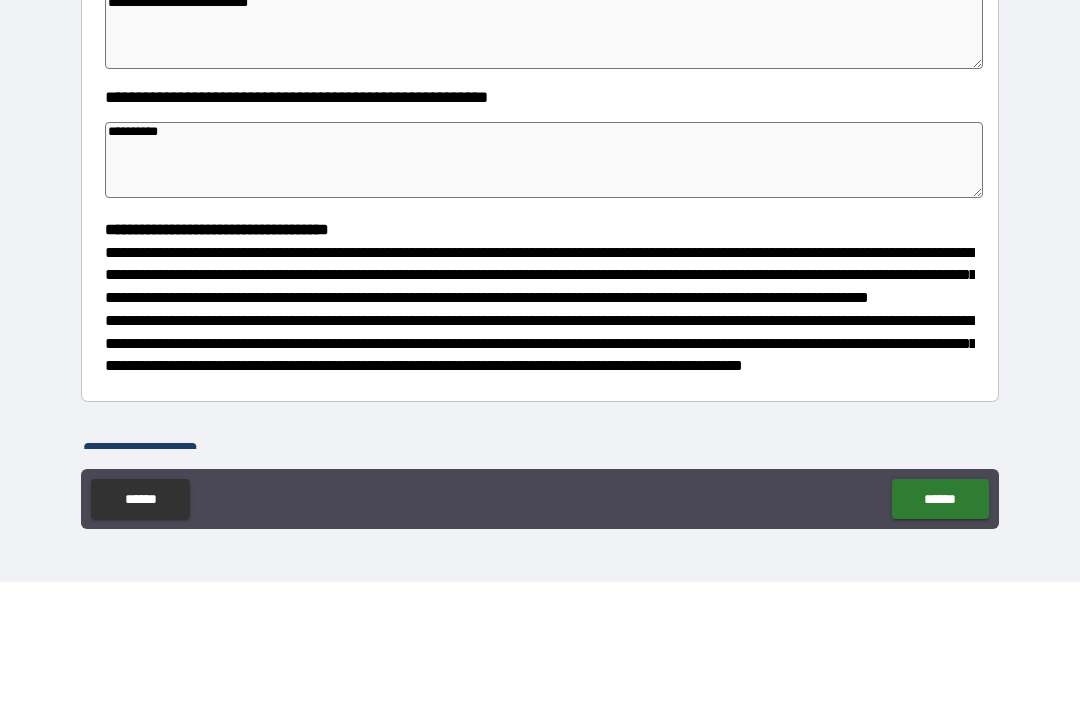 type on "*" 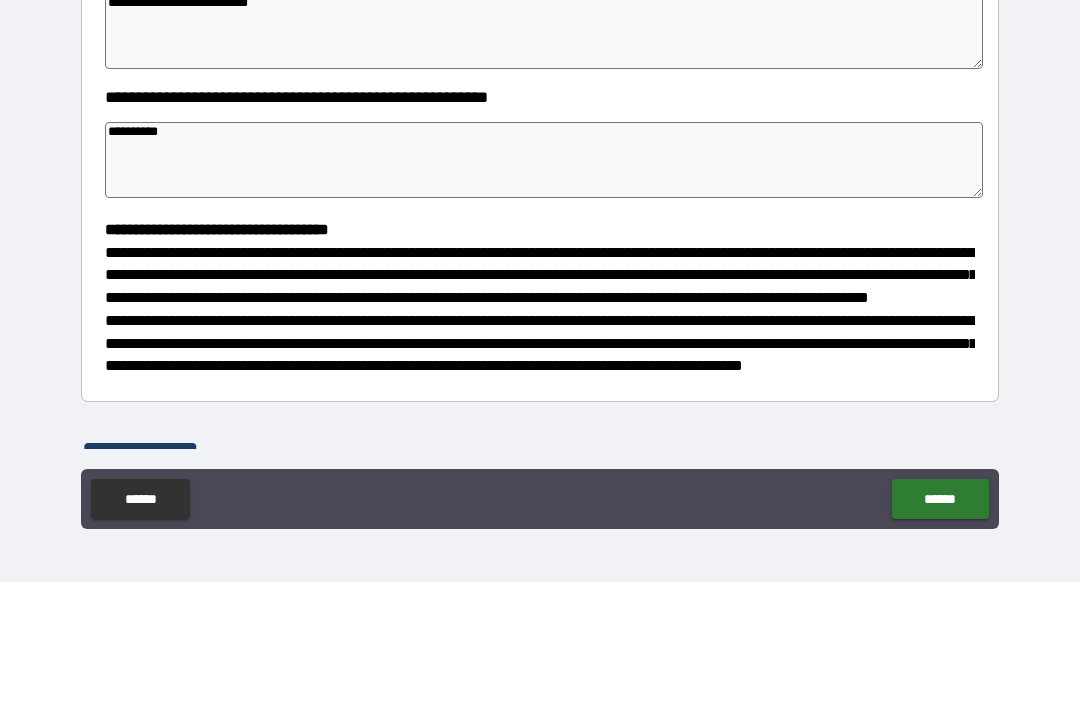 type on "*" 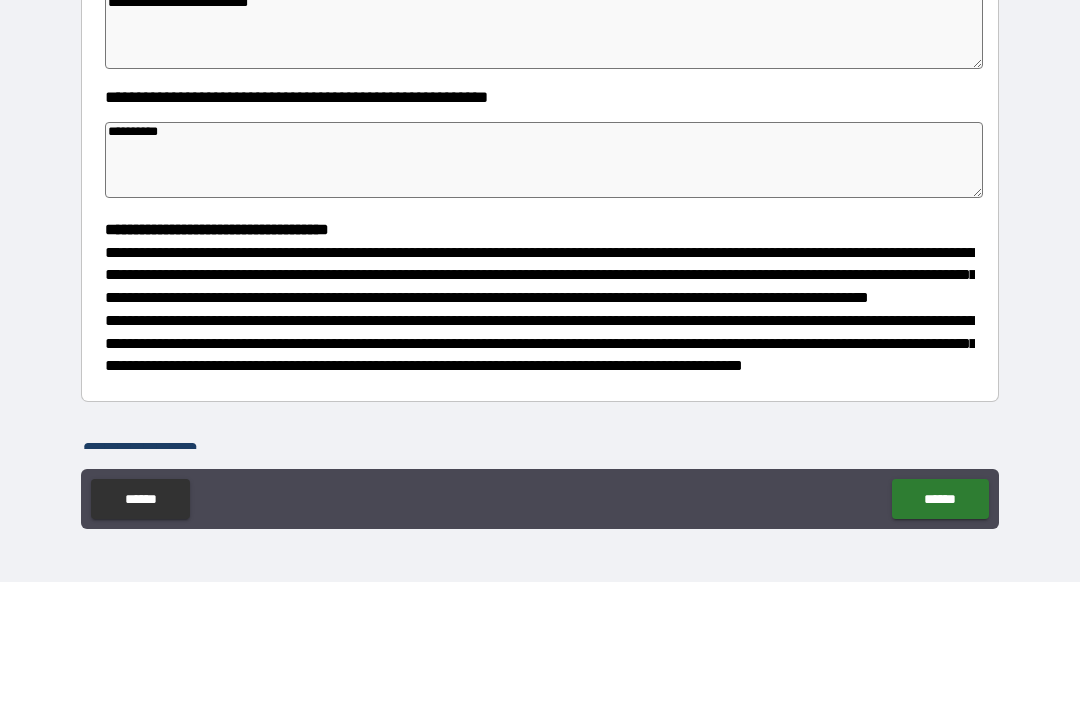 type on "*" 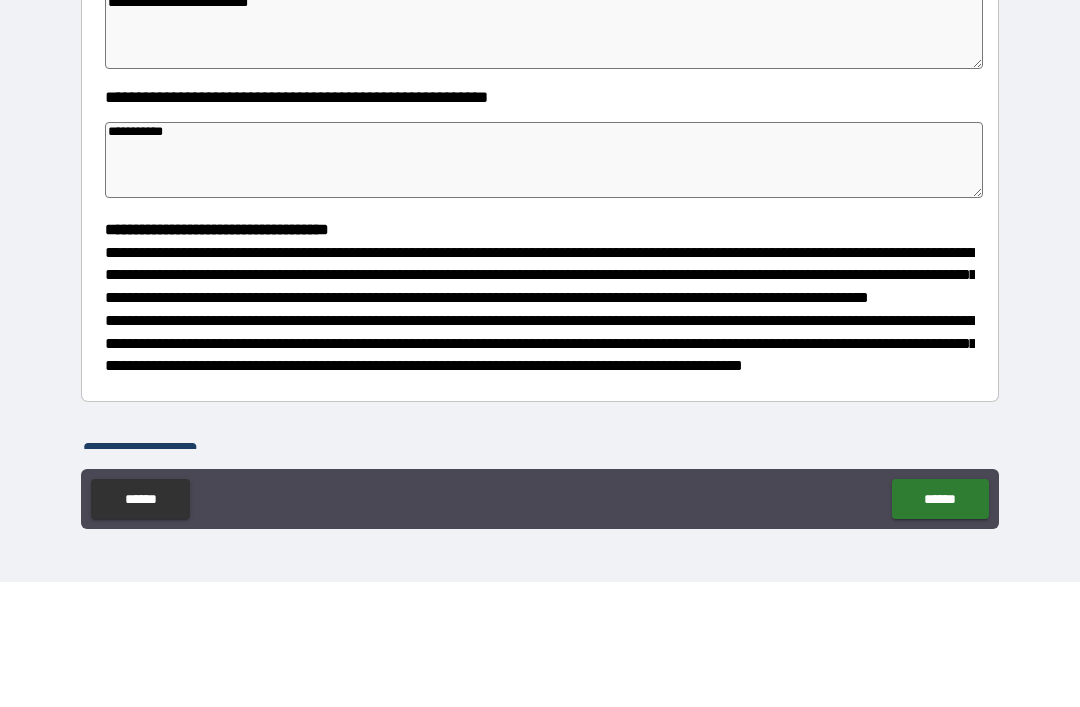 type on "*" 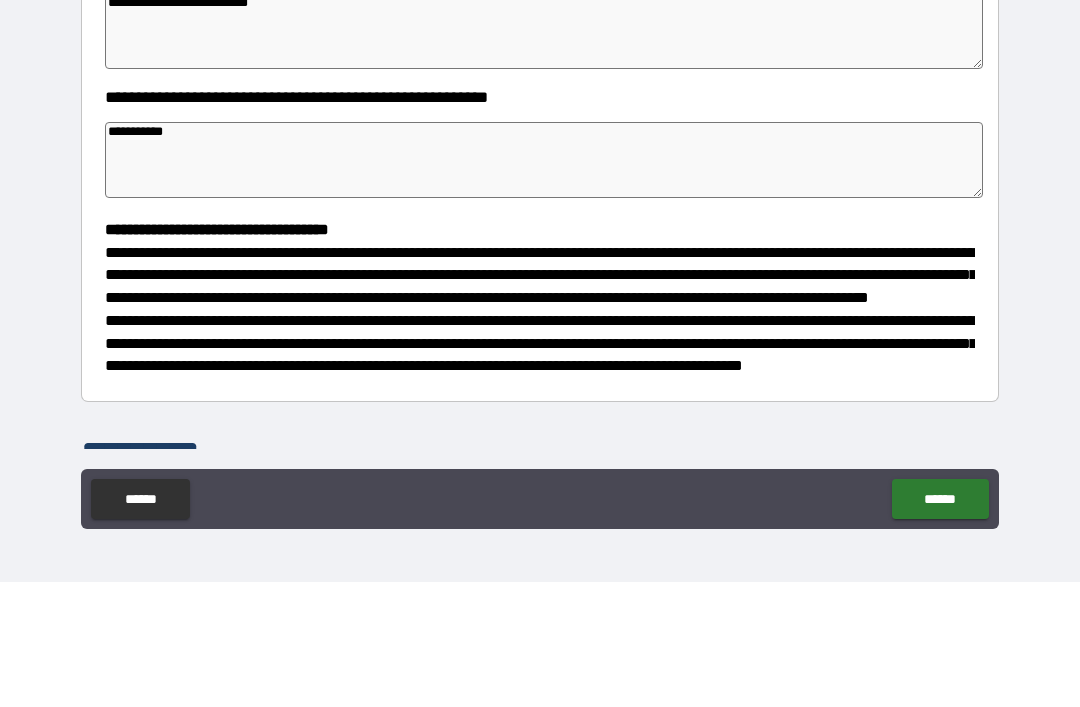 type on "*" 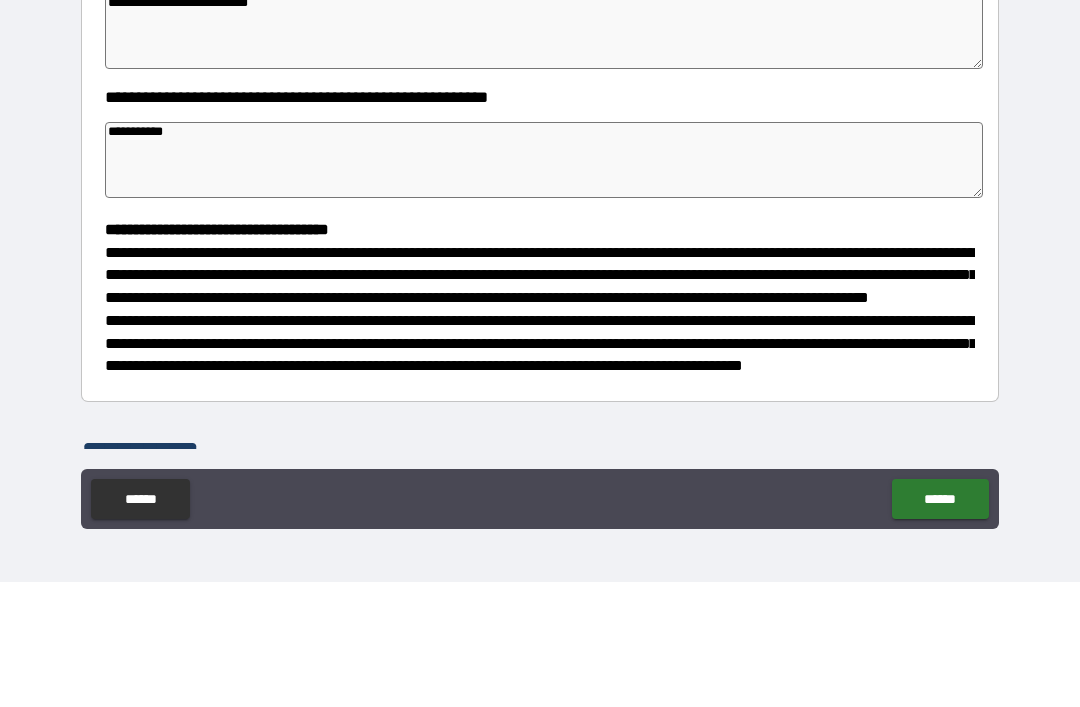 type on "*" 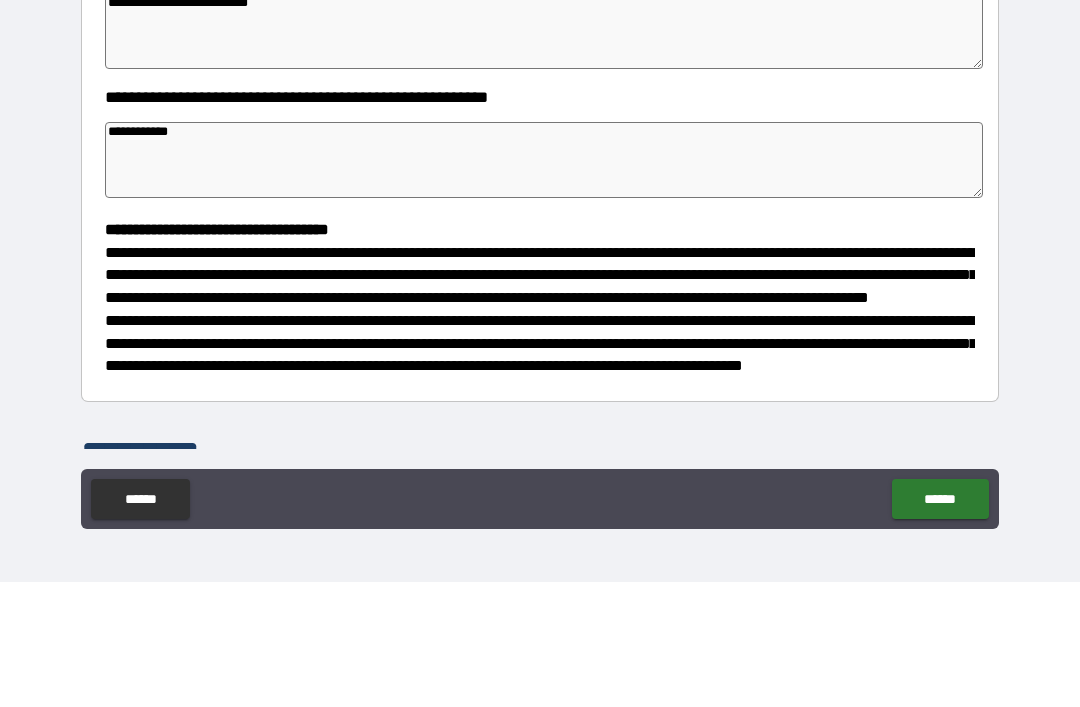 type on "*" 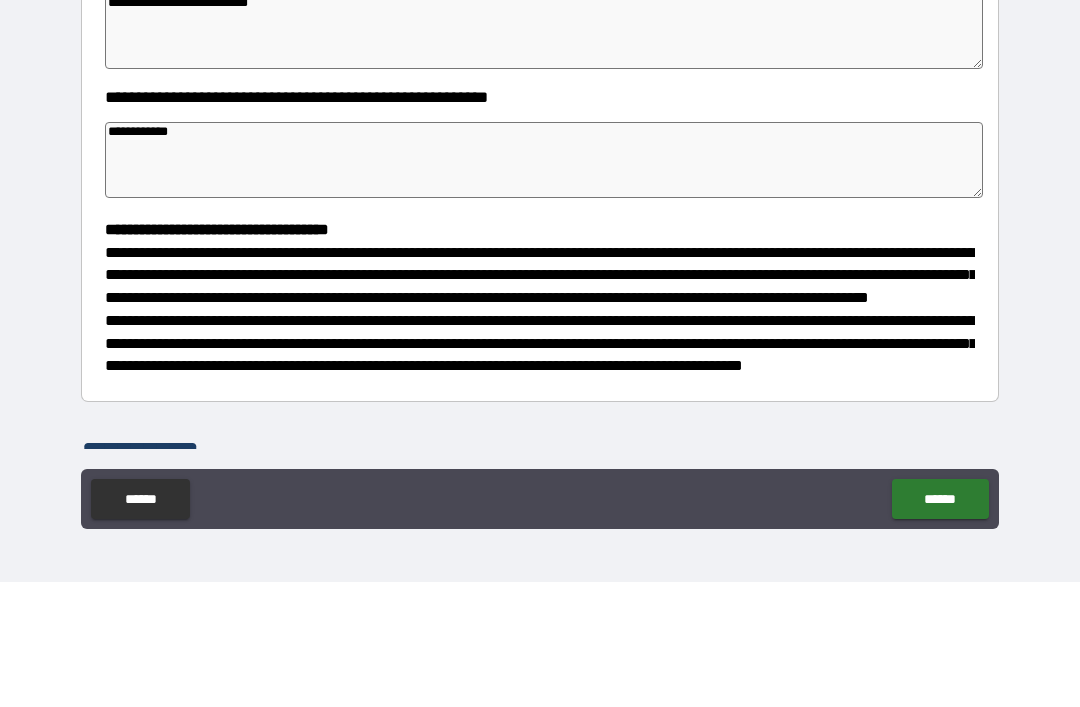 type on "**********" 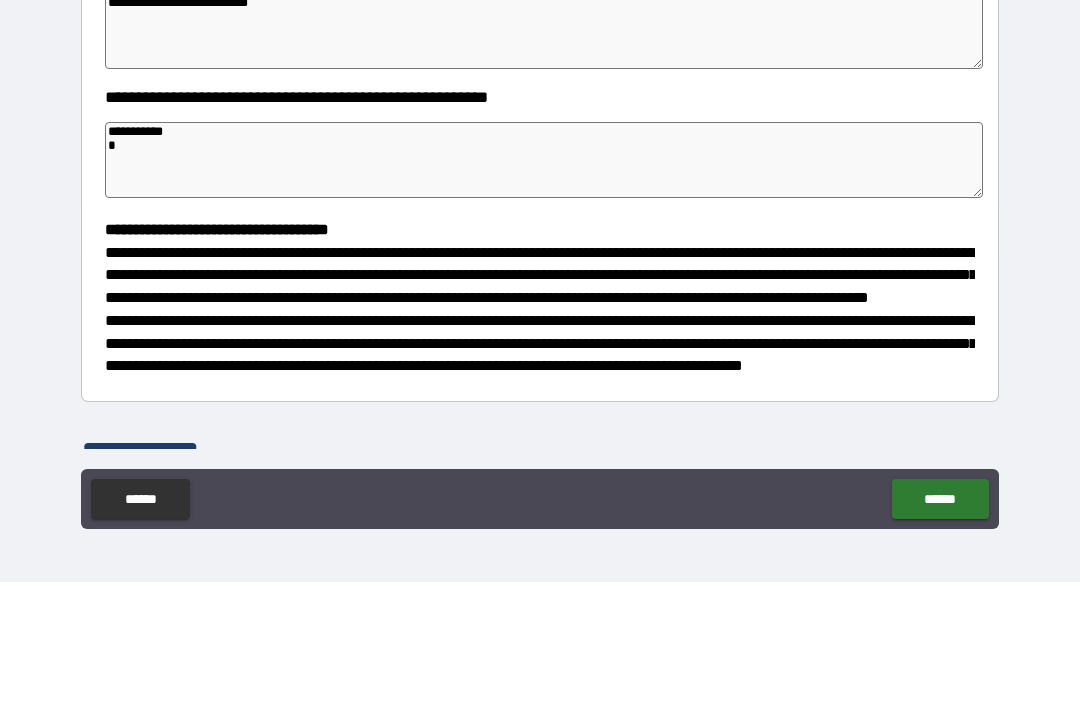 type on "*" 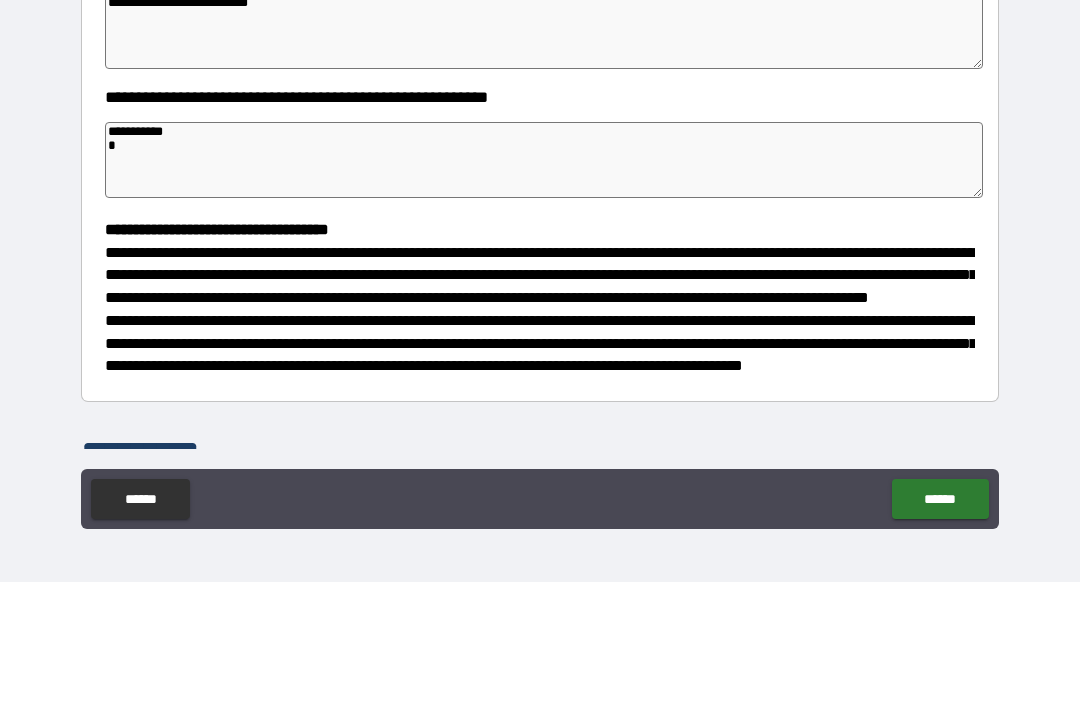 type on "*" 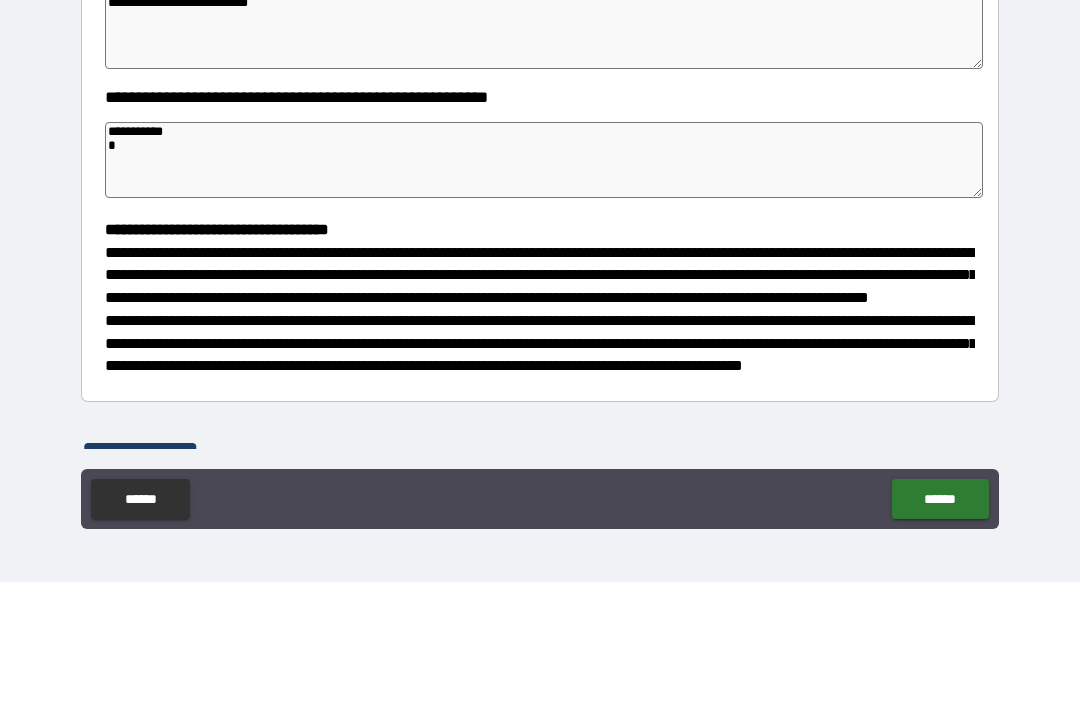 type on "*" 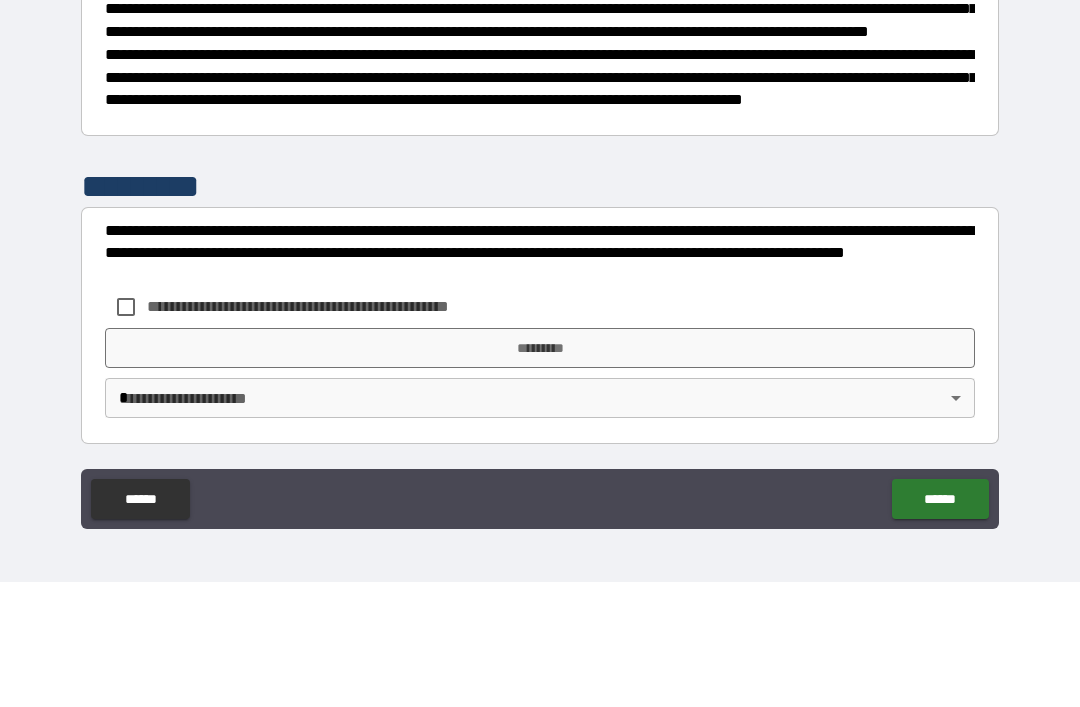 scroll, scrollTop: 526, scrollLeft: 0, axis: vertical 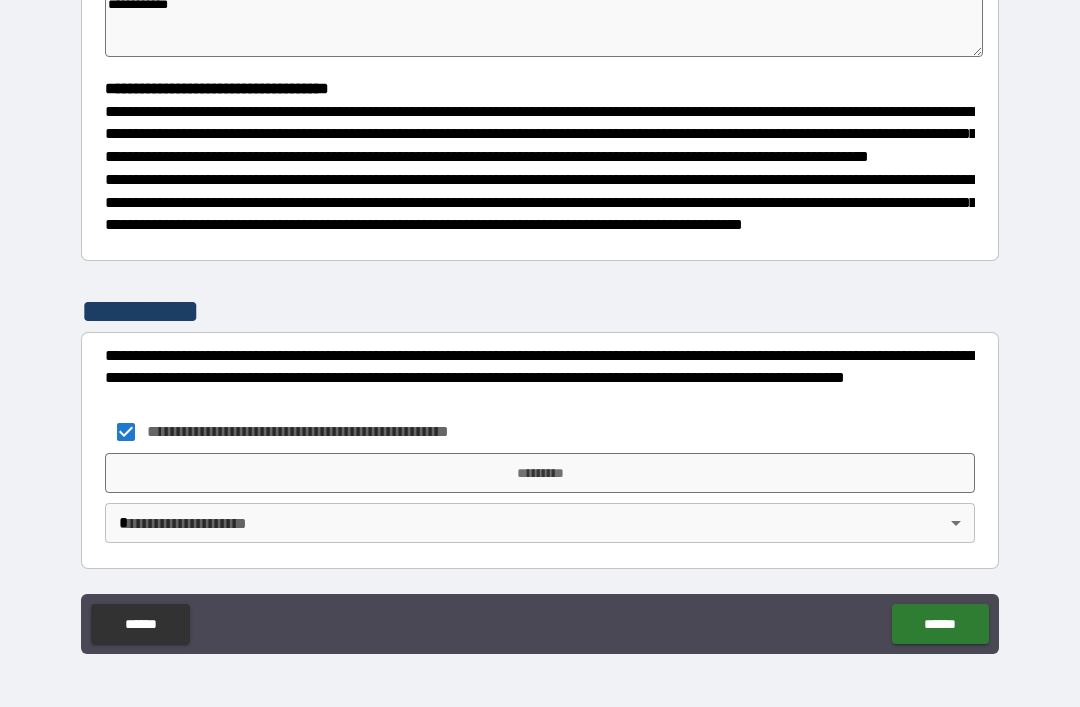 click on "*********" at bounding box center [540, 473] 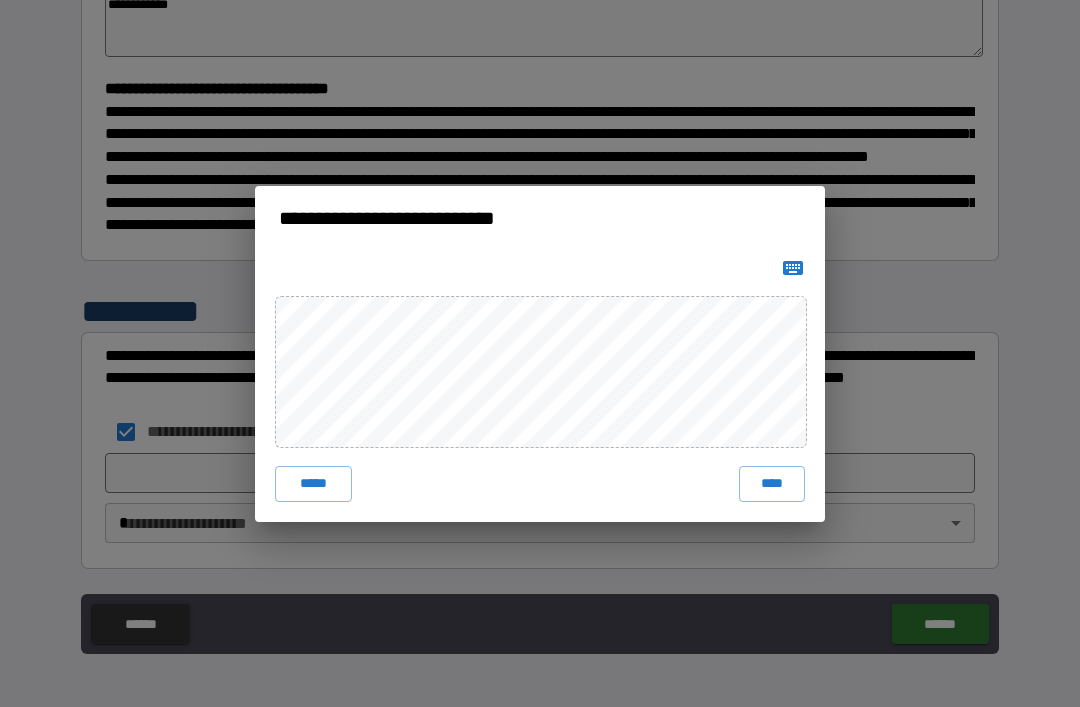 click on "****" at bounding box center [772, 484] 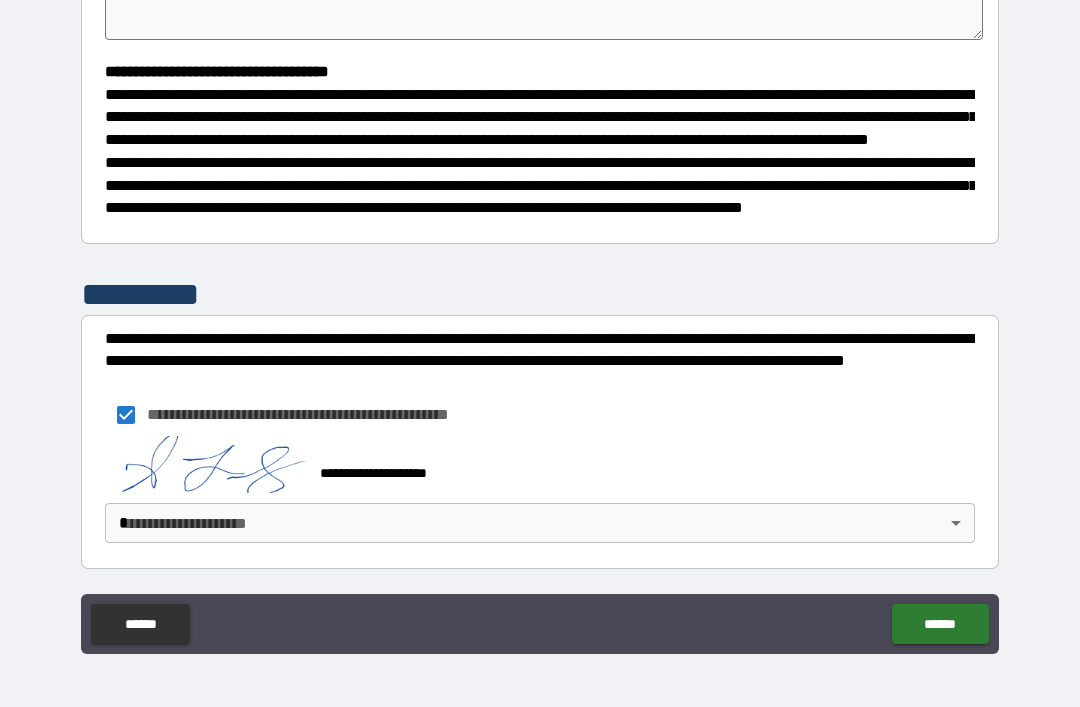 click on "**********" at bounding box center (540, 321) 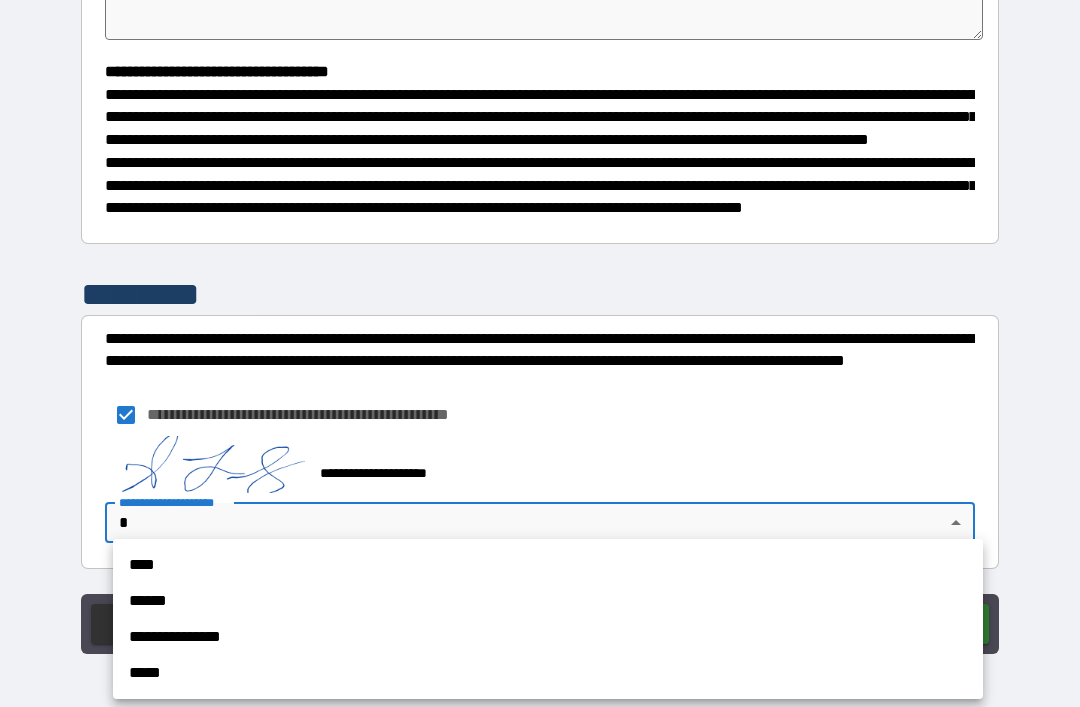 click on "**********" at bounding box center (548, 637) 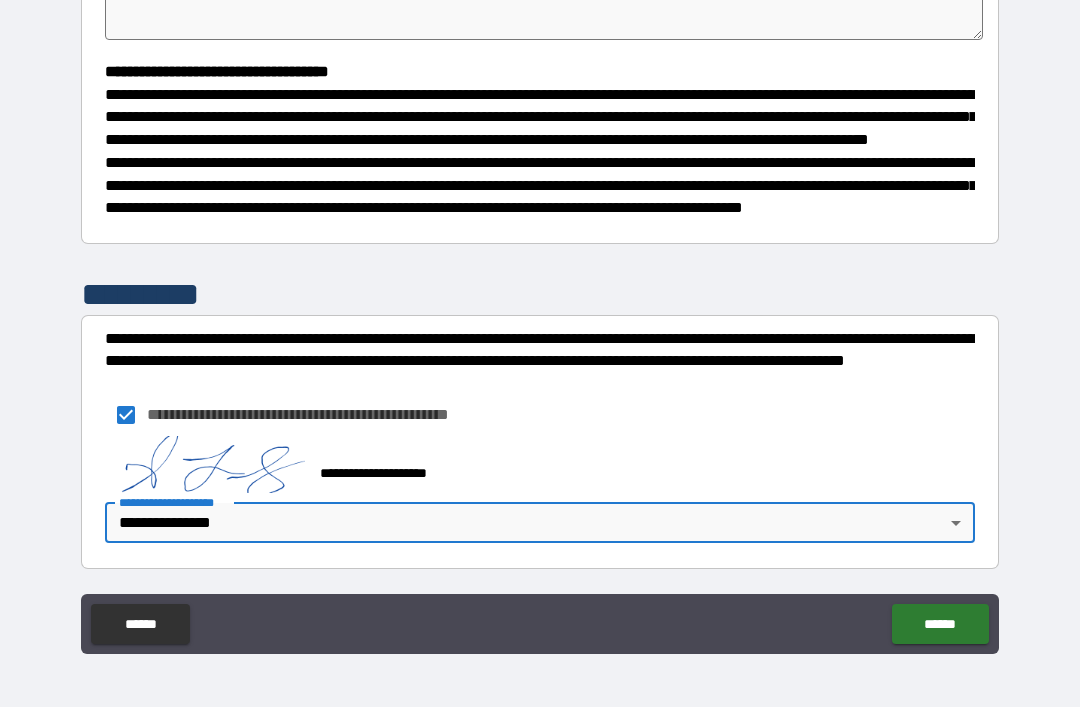 click on "******" at bounding box center [940, 624] 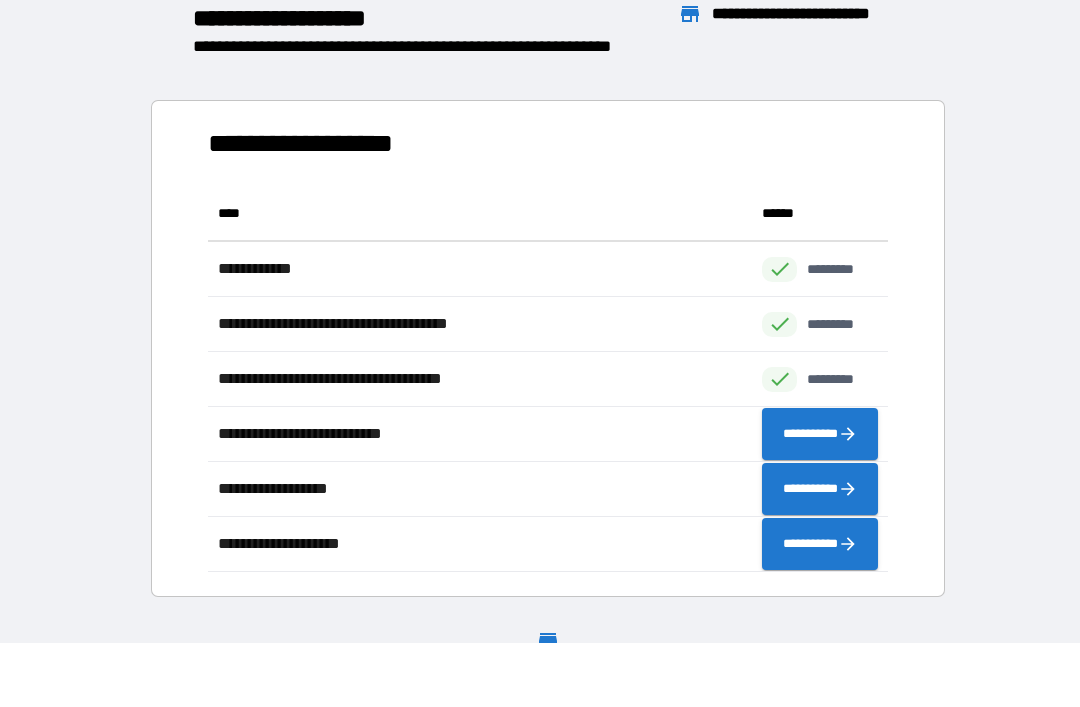 scroll, scrollTop: 1, scrollLeft: 1, axis: both 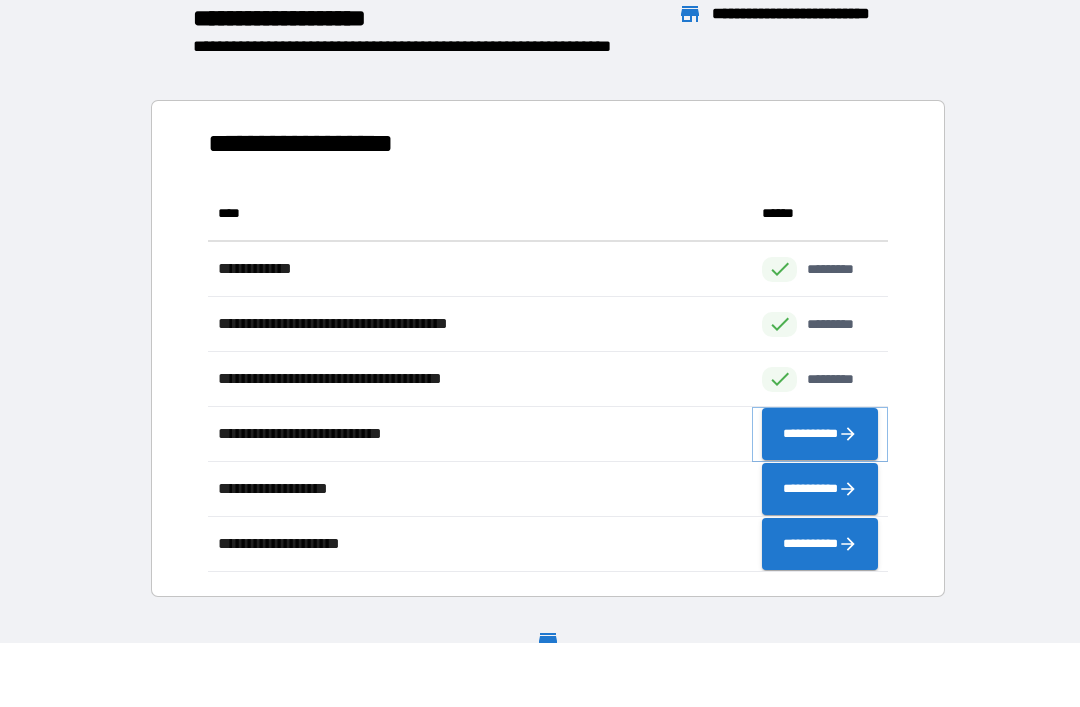 click on "**********" at bounding box center [820, 434] 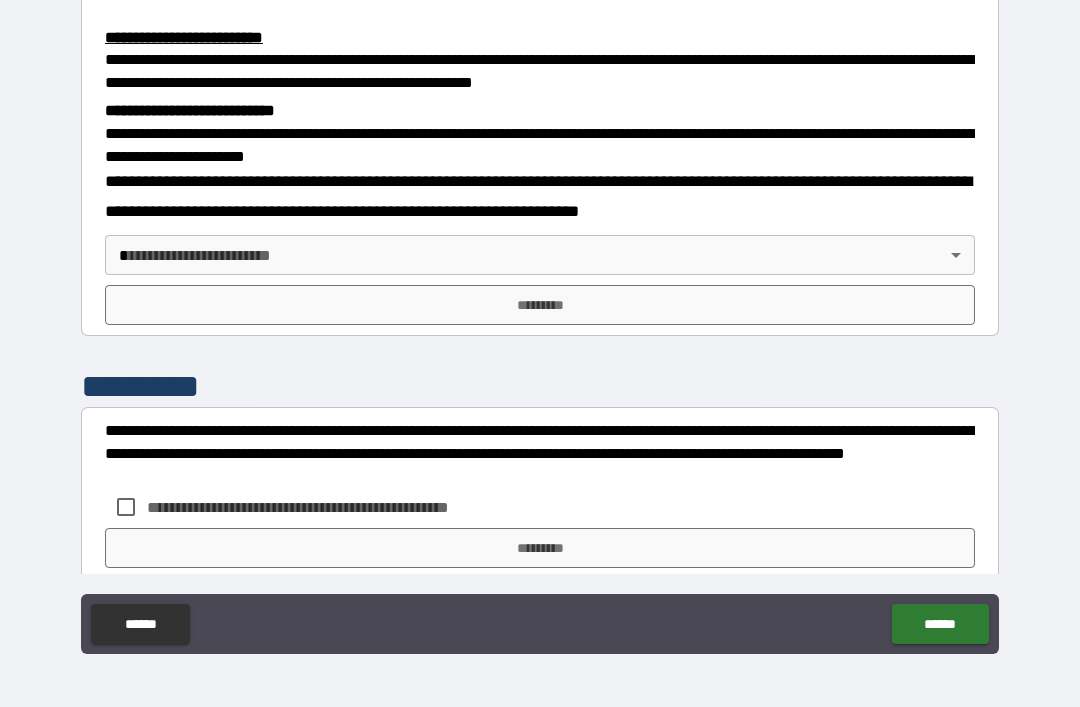 scroll, scrollTop: 603, scrollLeft: 0, axis: vertical 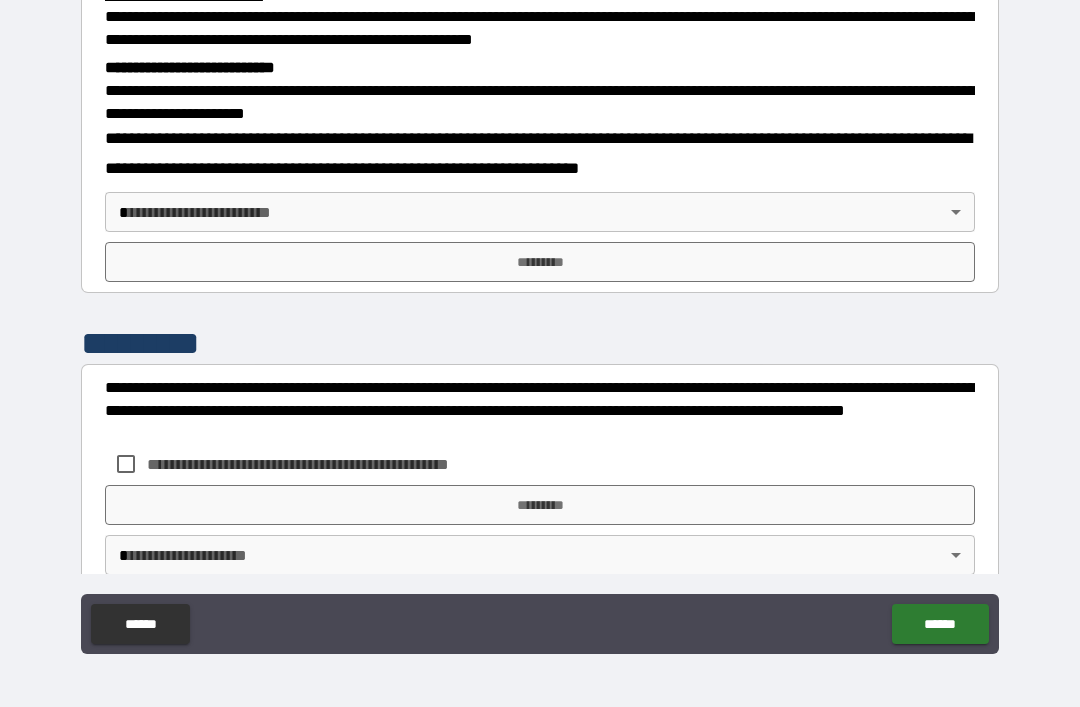 click on "**********" at bounding box center [540, 321] 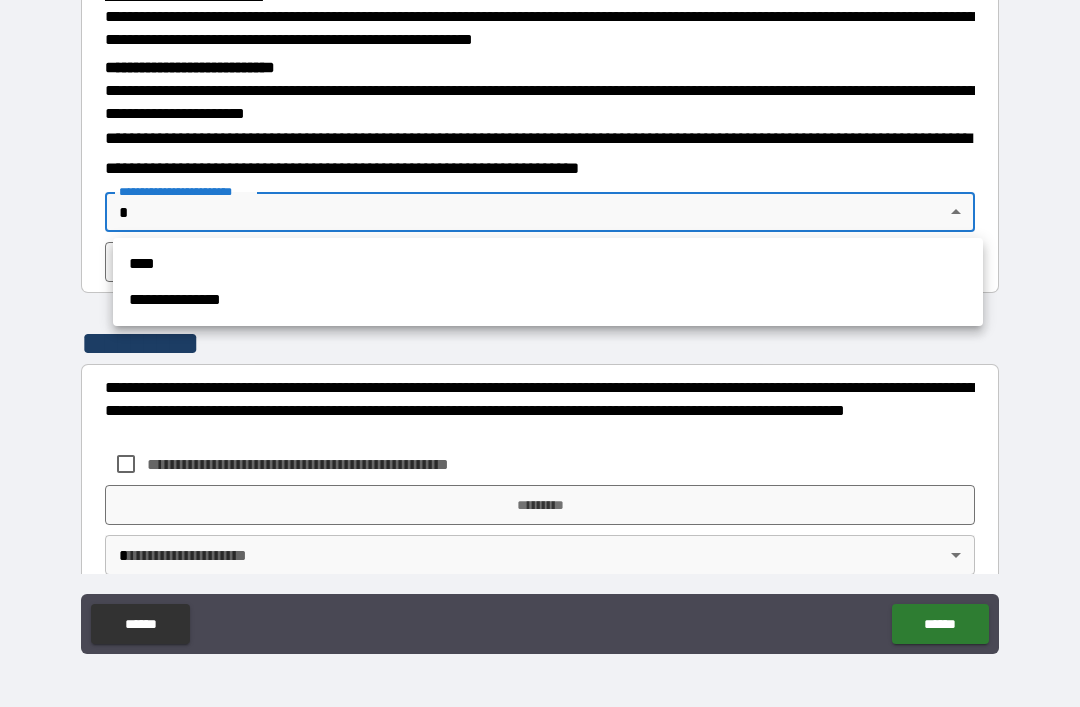 click on "**********" at bounding box center (548, 300) 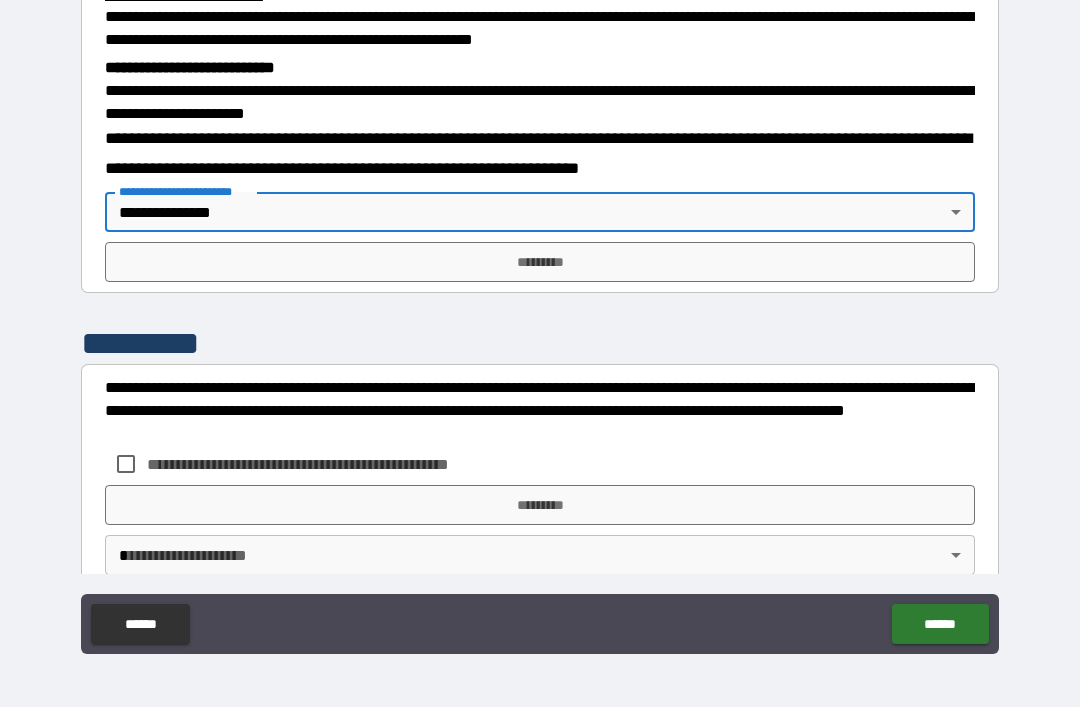 click on "*********" at bounding box center (540, 262) 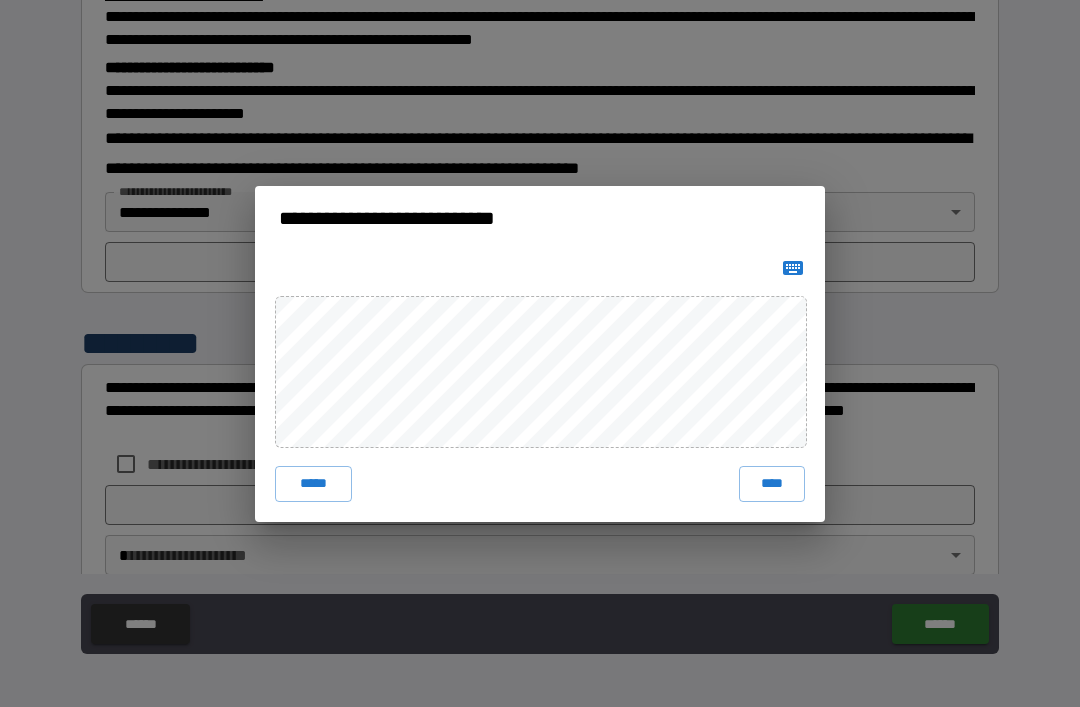 click on "****" at bounding box center (772, 484) 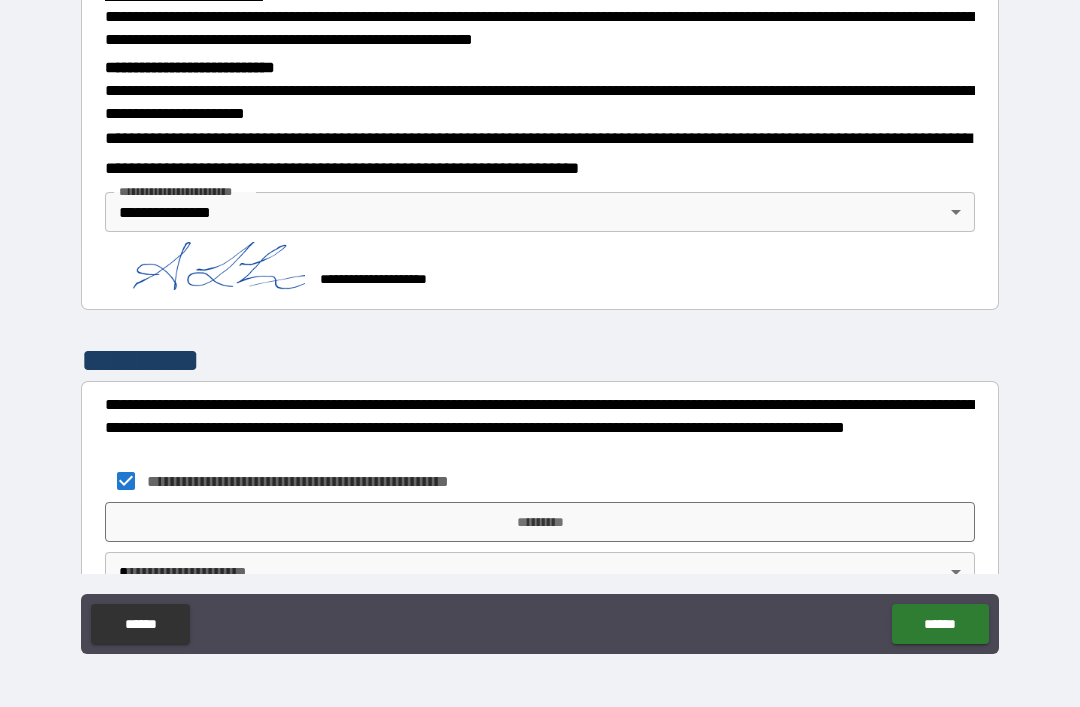 click on "*********" at bounding box center [540, 522] 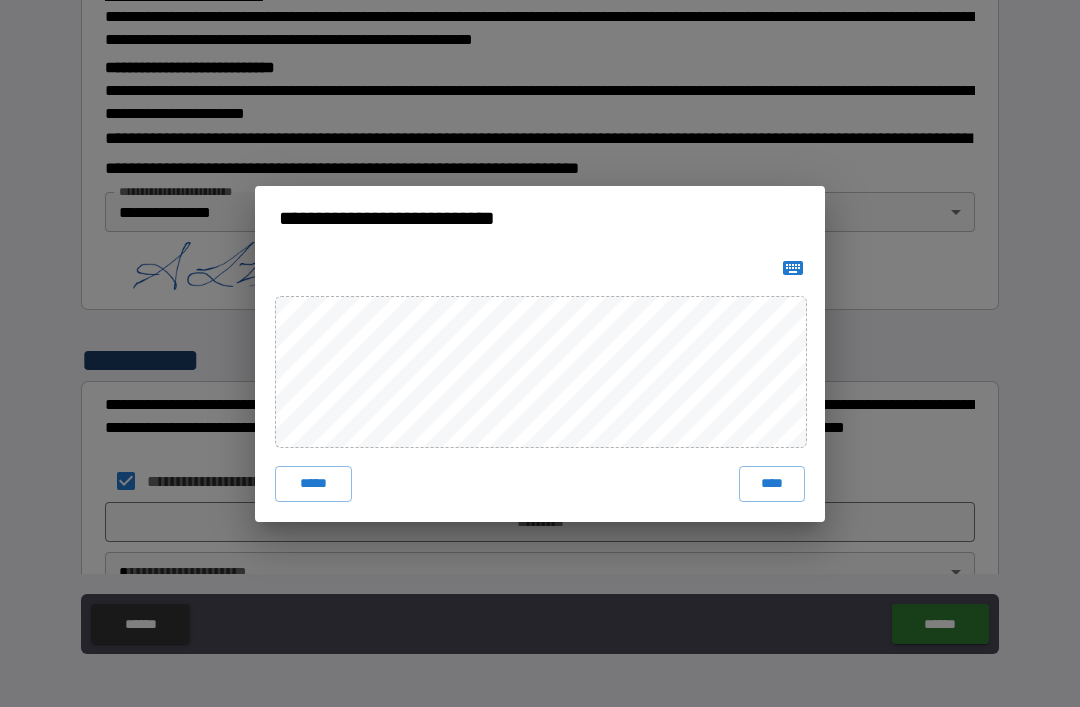 click on "****" at bounding box center [772, 484] 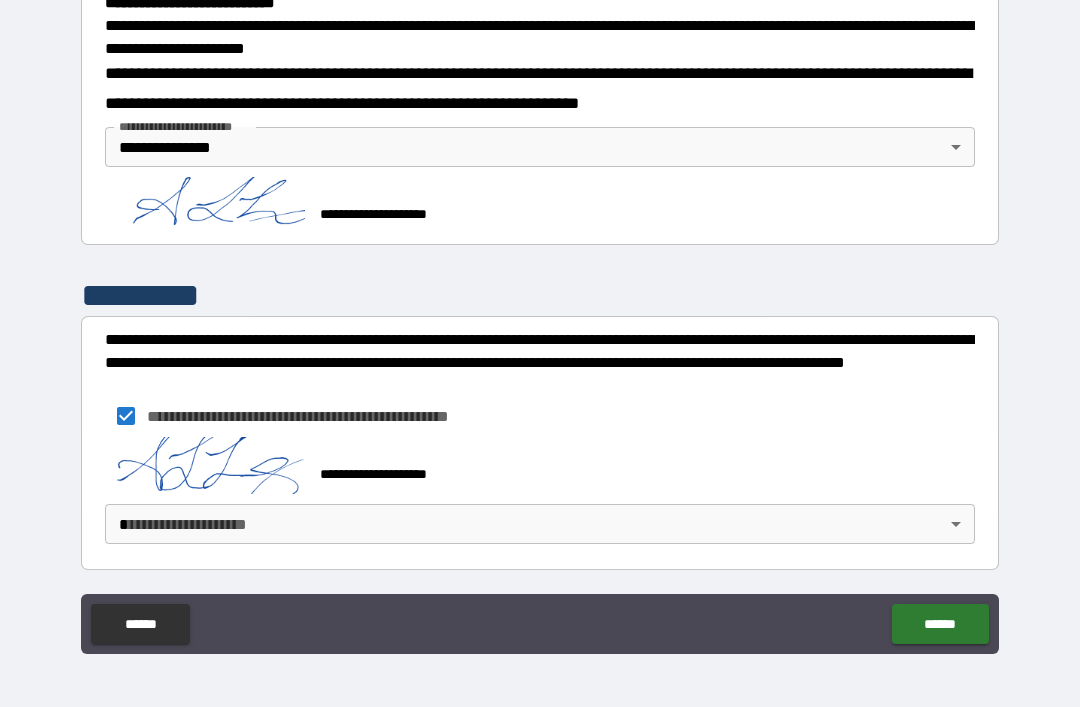 scroll, scrollTop: 667, scrollLeft: 0, axis: vertical 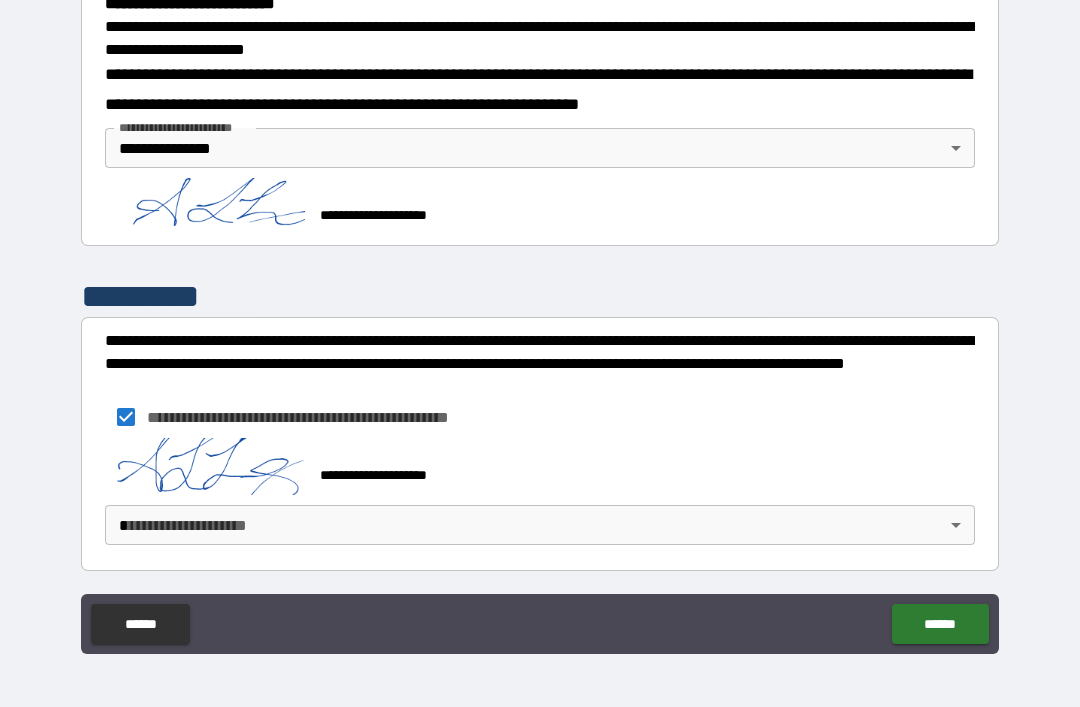 click on "**********" at bounding box center (540, 321) 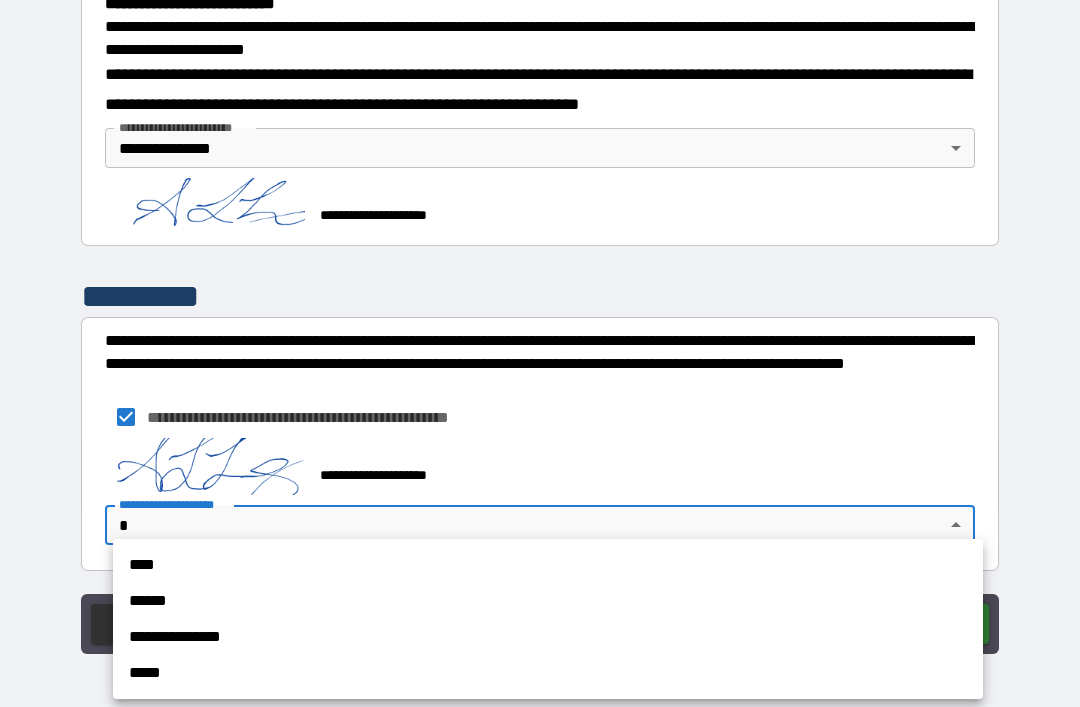 click on "**********" at bounding box center (548, 637) 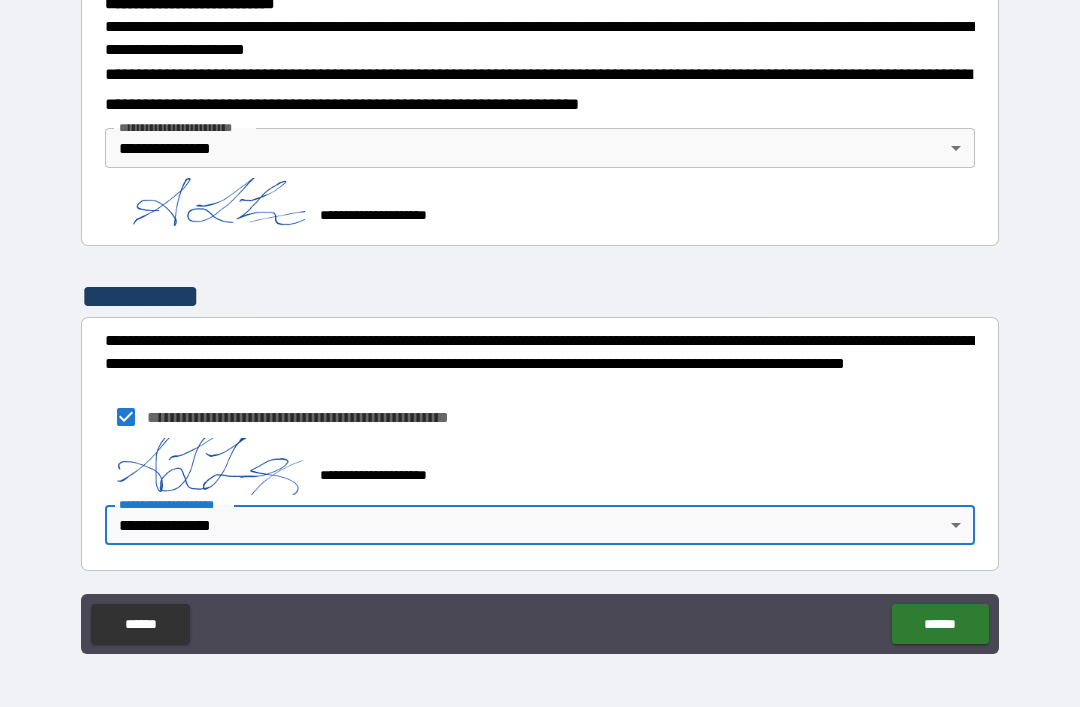 click on "******" at bounding box center (940, 624) 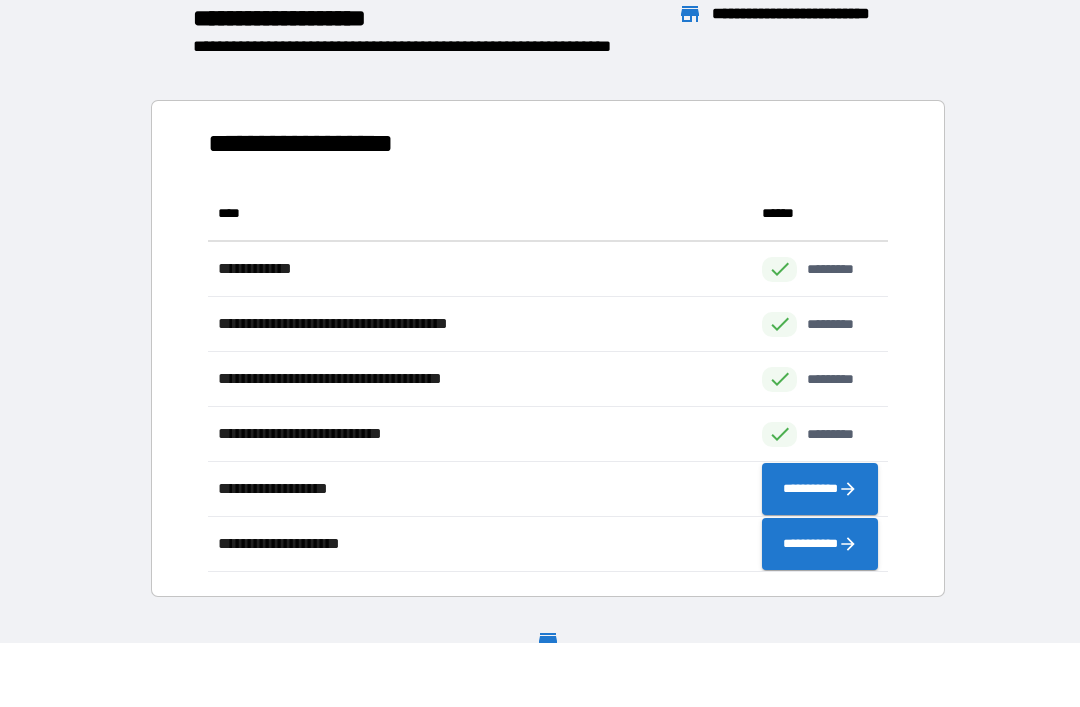 scroll, scrollTop: 1, scrollLeft: 1, axis: both 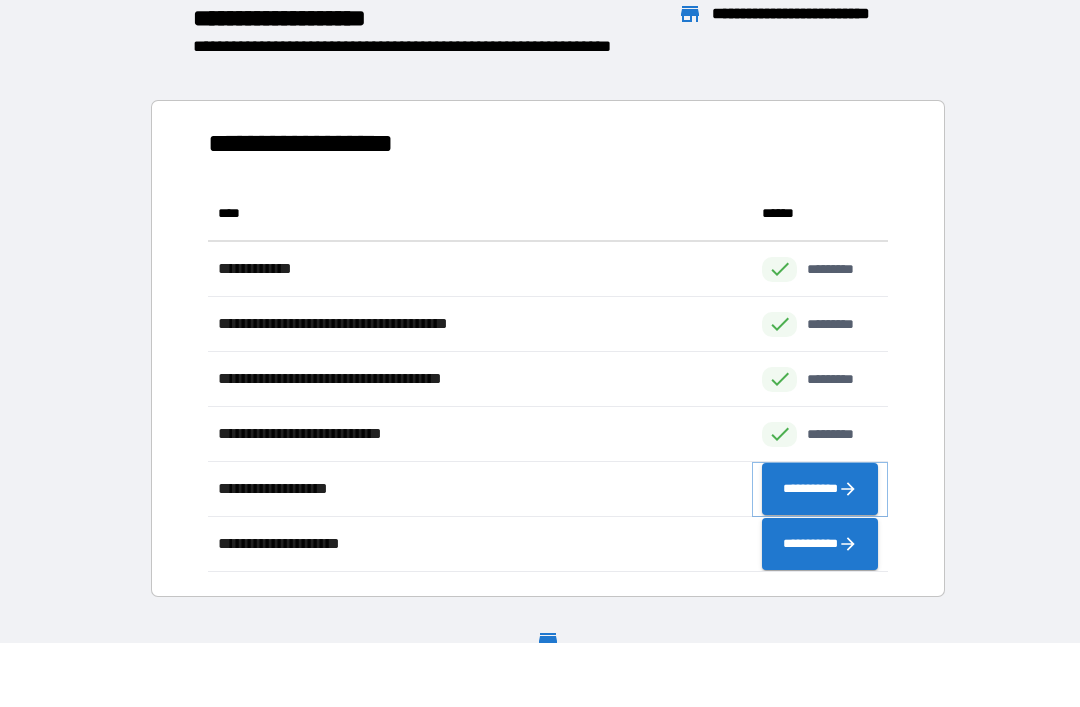 click on "**********" at bounding box center [820, 489] 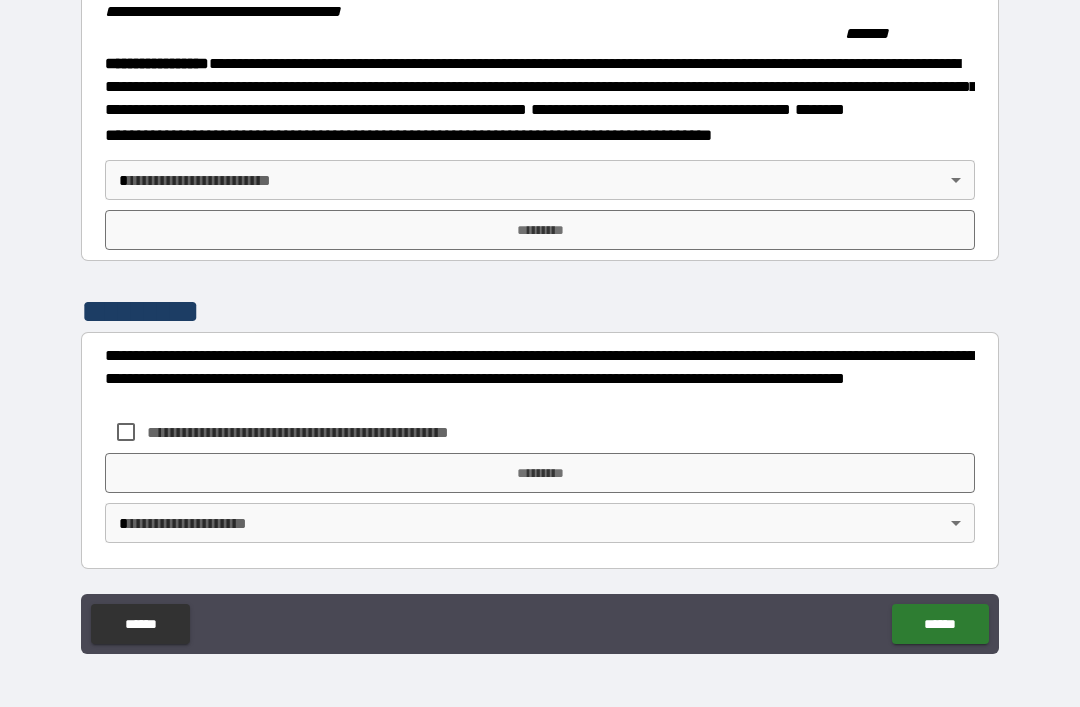 scroll, scrollTop: 2212, scrollLeft: 0, axis: vertical 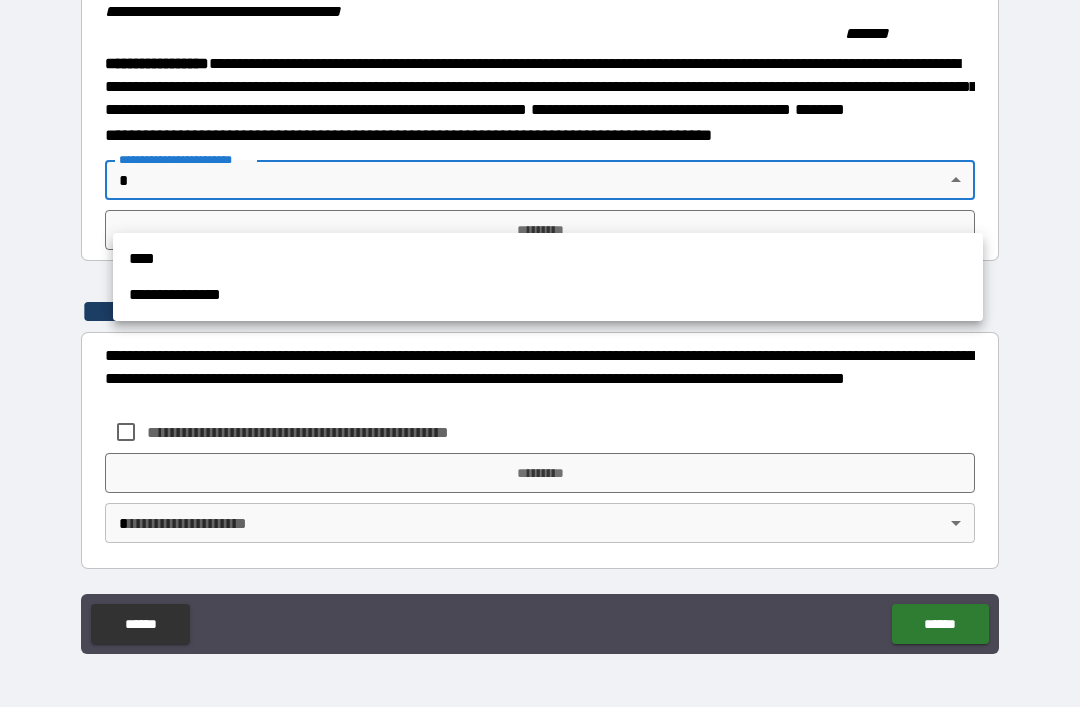 click on "**********" at bounding box center [548, 295] 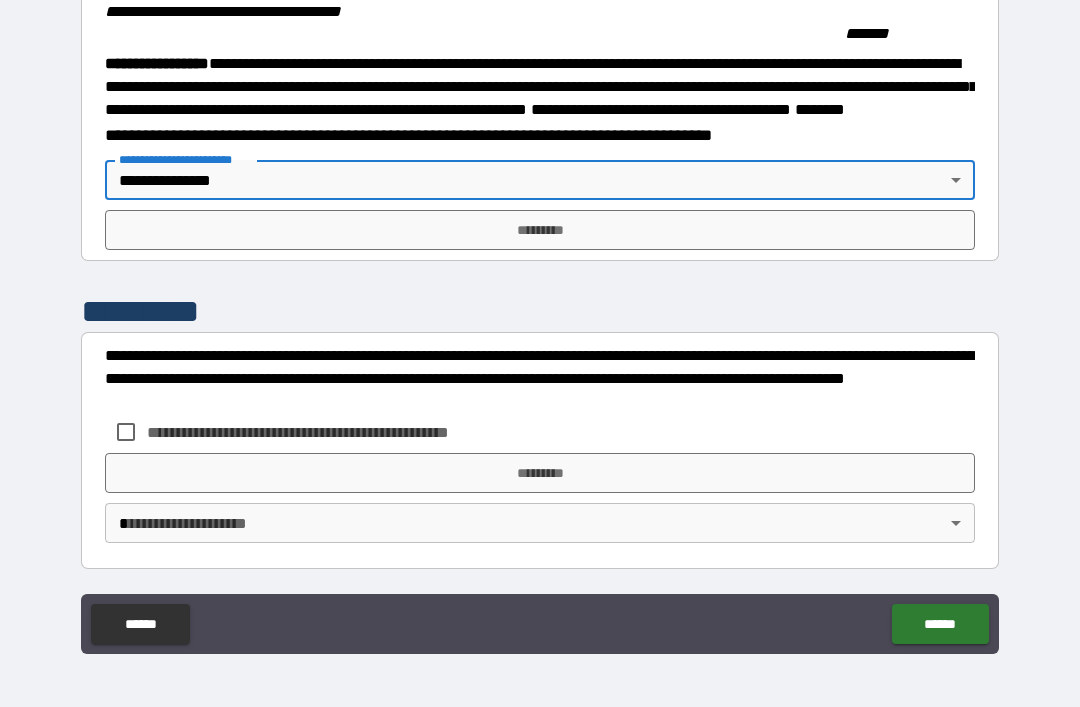 click on "*********" at bounding box center (540, 230) 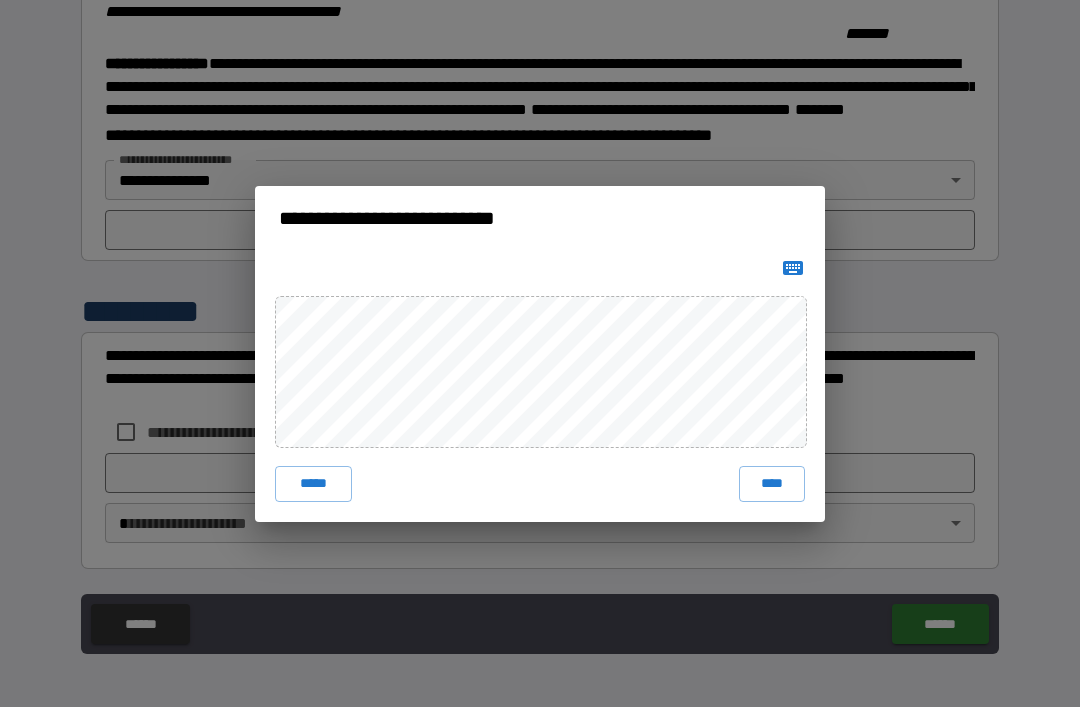 click on "****" at bounding box center [772, 484] 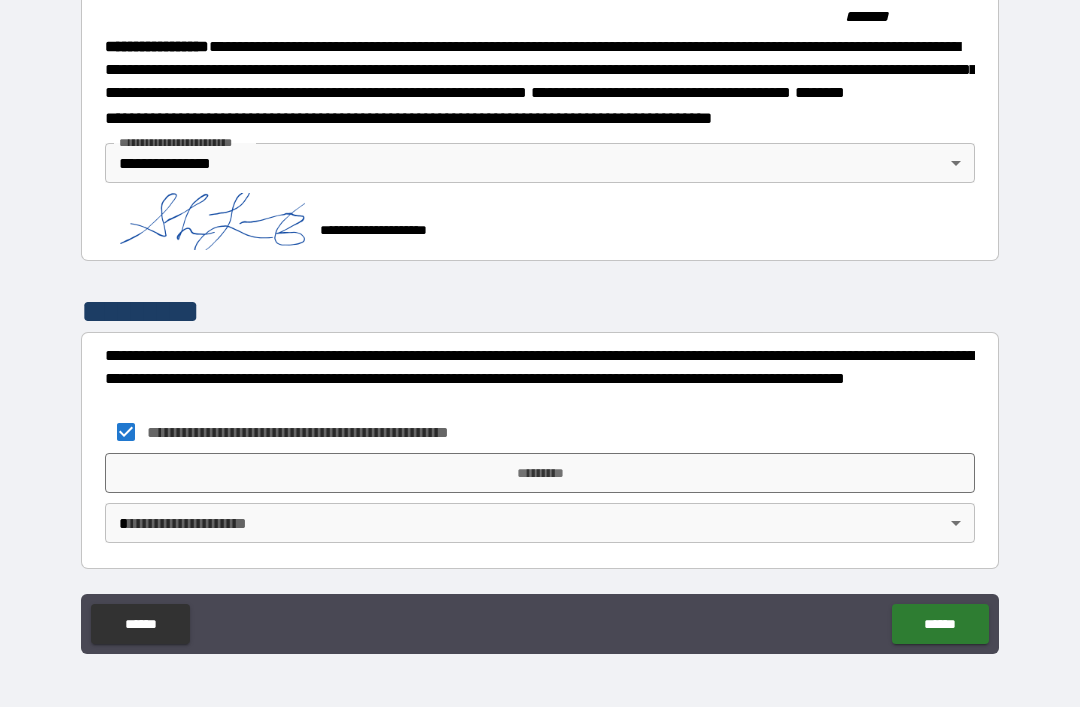 click on "*********" at bounding box center (540, 473) 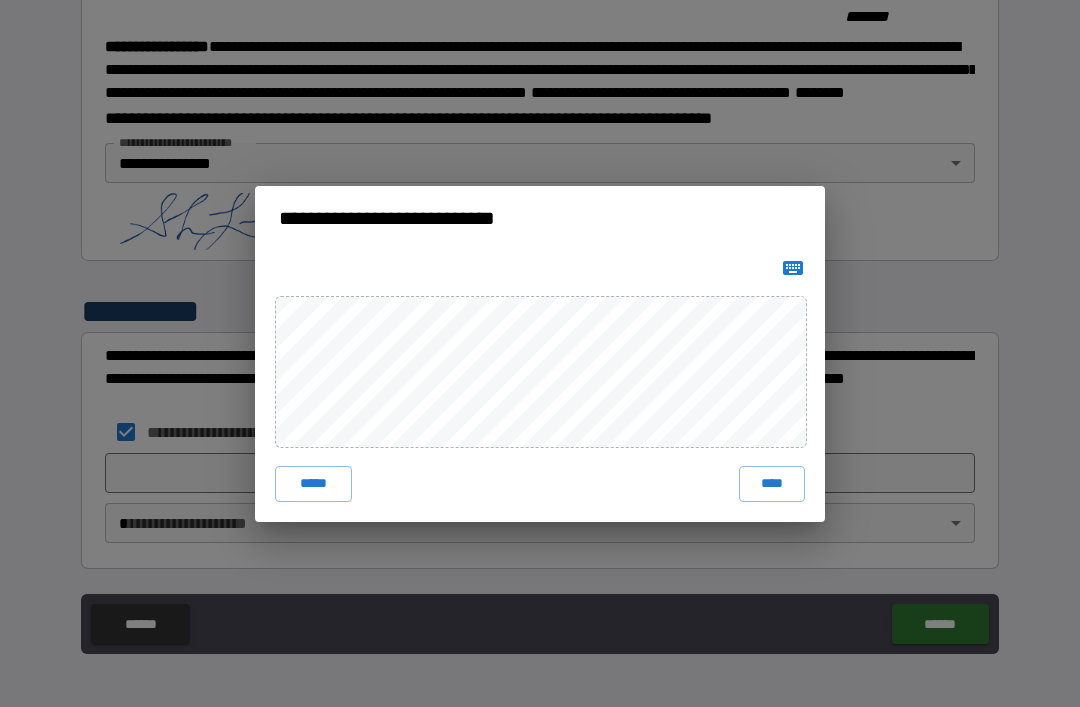click on "****" at bounding box center (772, 484) 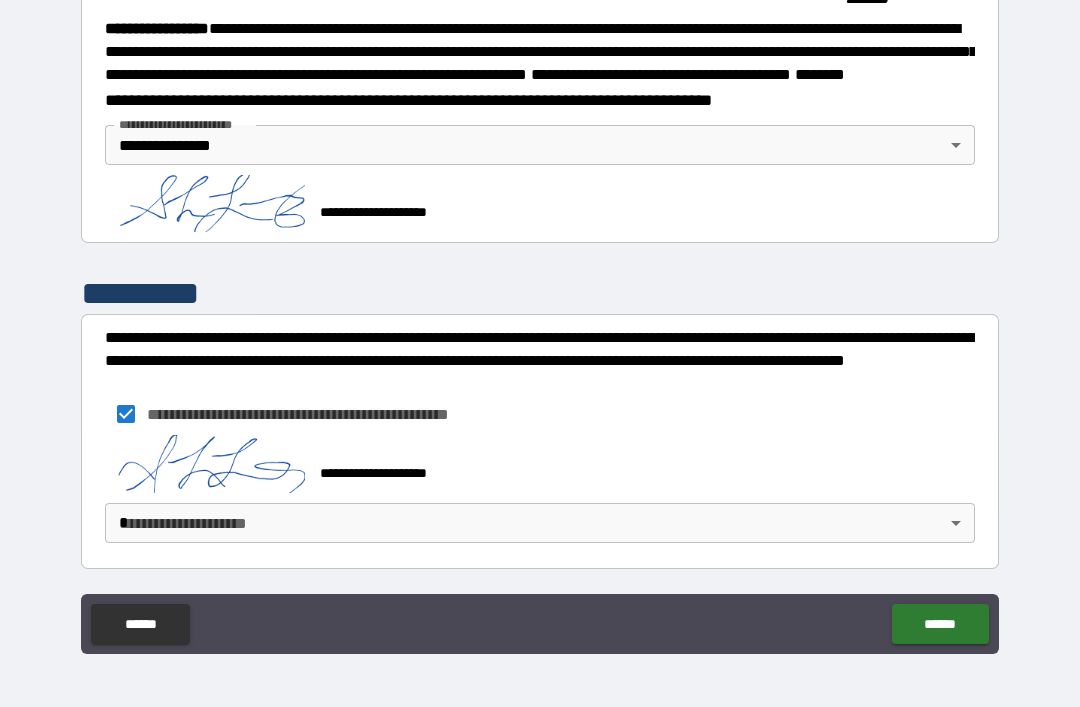 scroll, scrollTop: 2271, scrollLeft: 0, axis: vertical 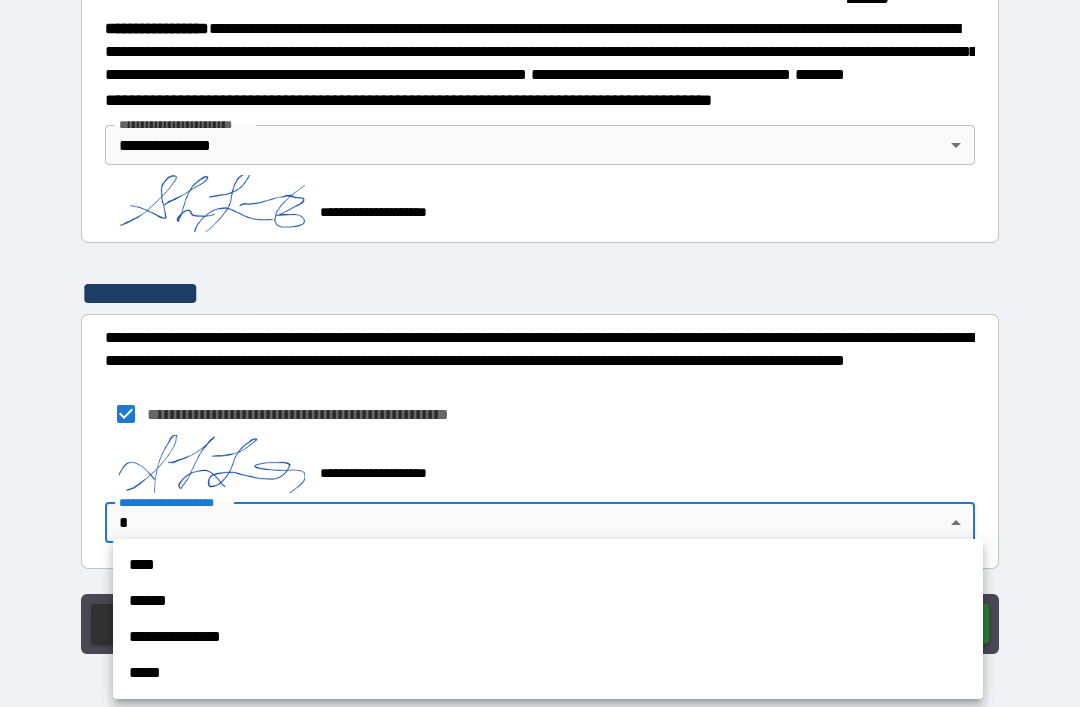 click on "**********" at bounding box center (548, 637) 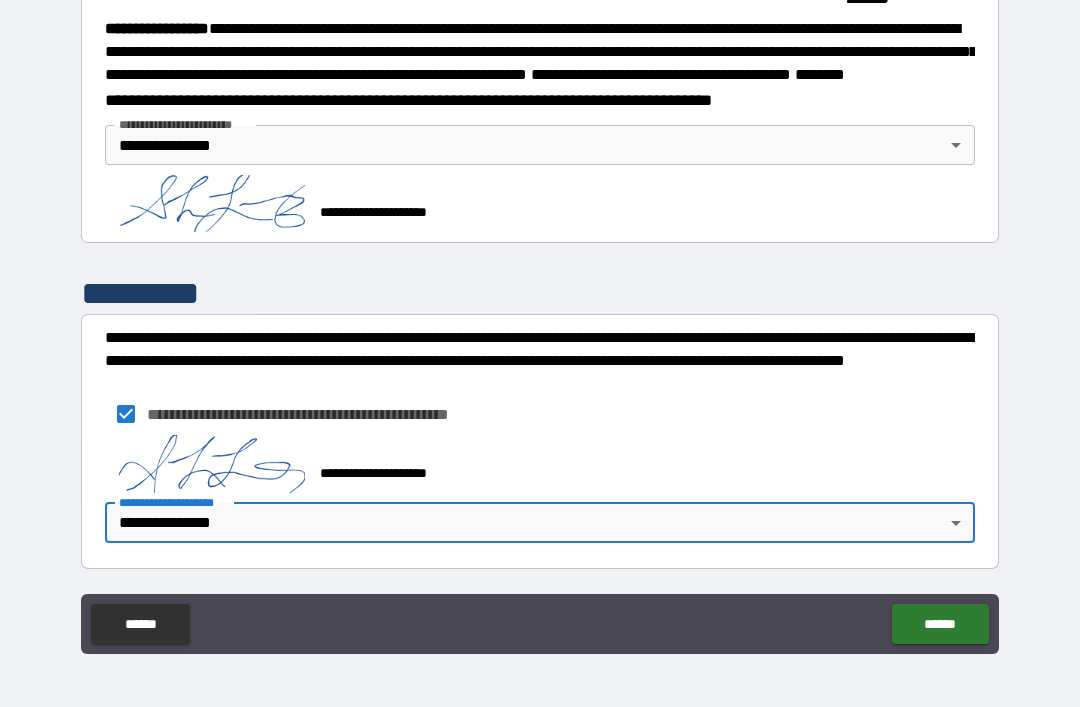click on "******" at bounding box center (940, 624) 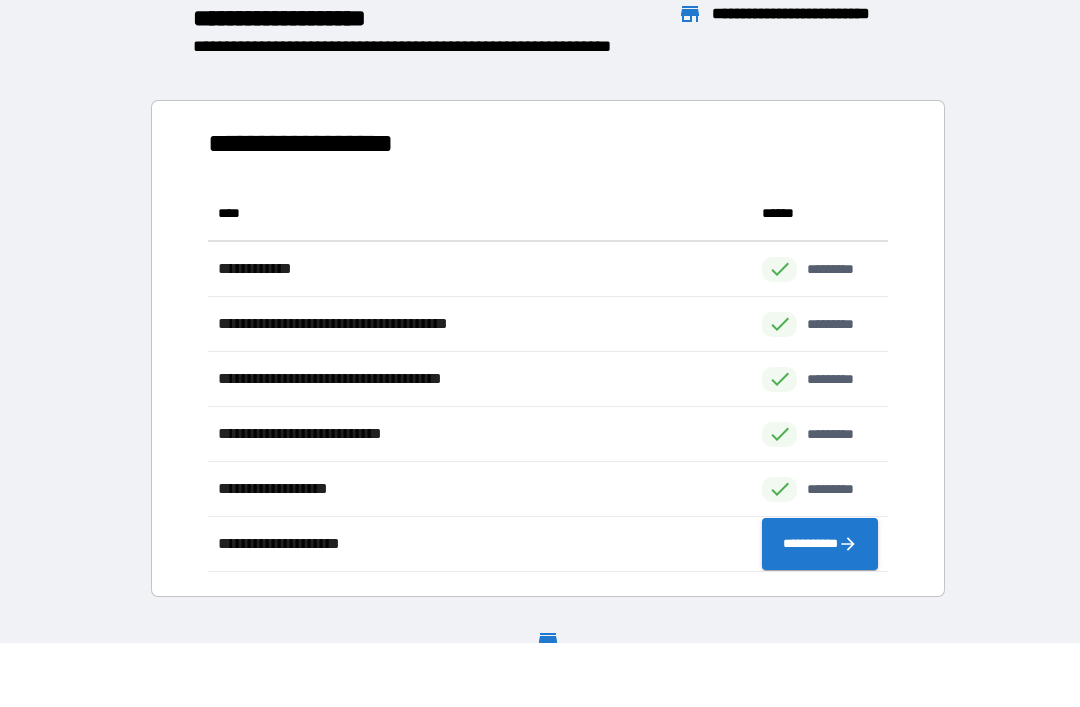 scroll, scrollTop: 1, scrollLeft: 1, axis: both 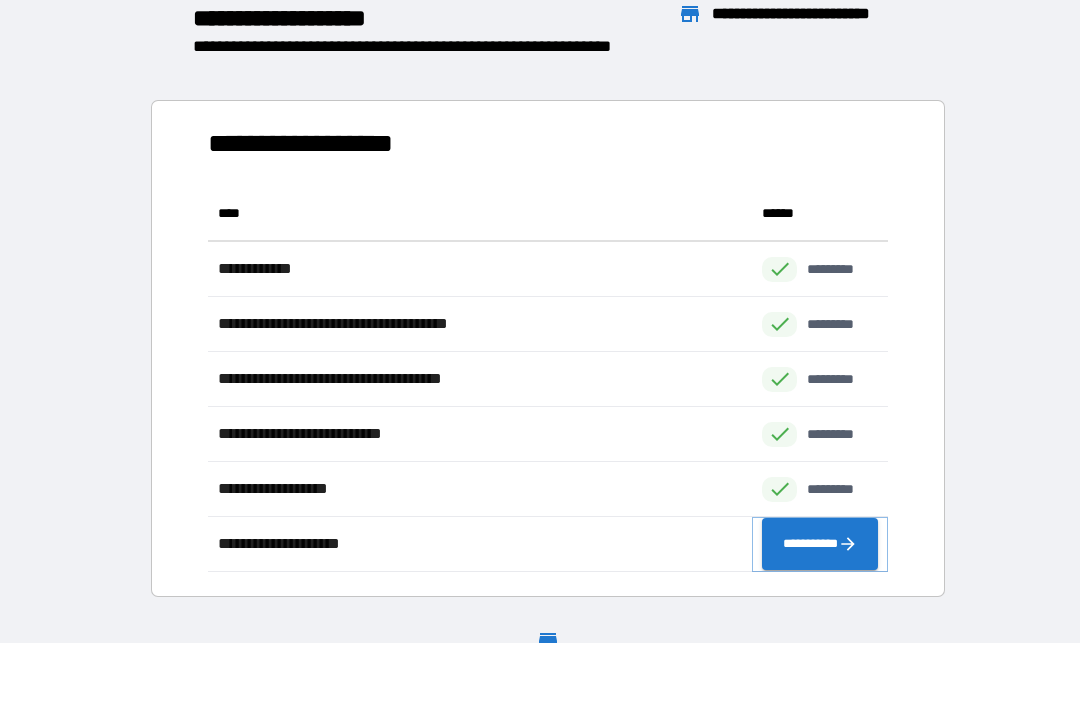 click on "**********" at bounding box center [820, 544] 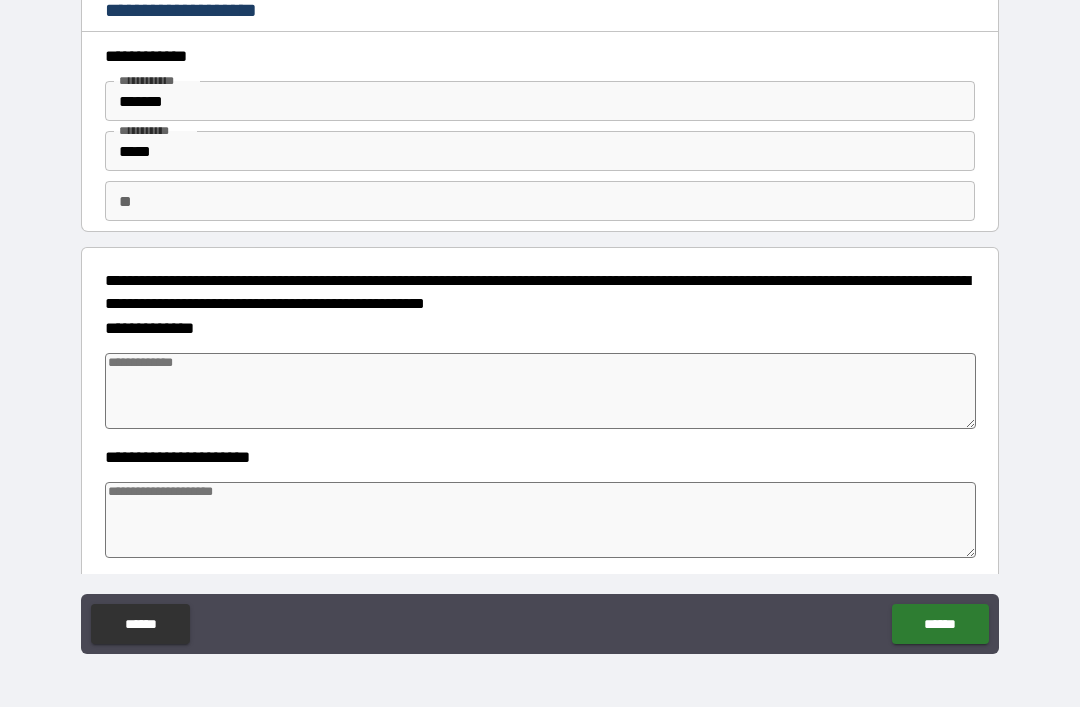 click at bounding box center [540, 391] 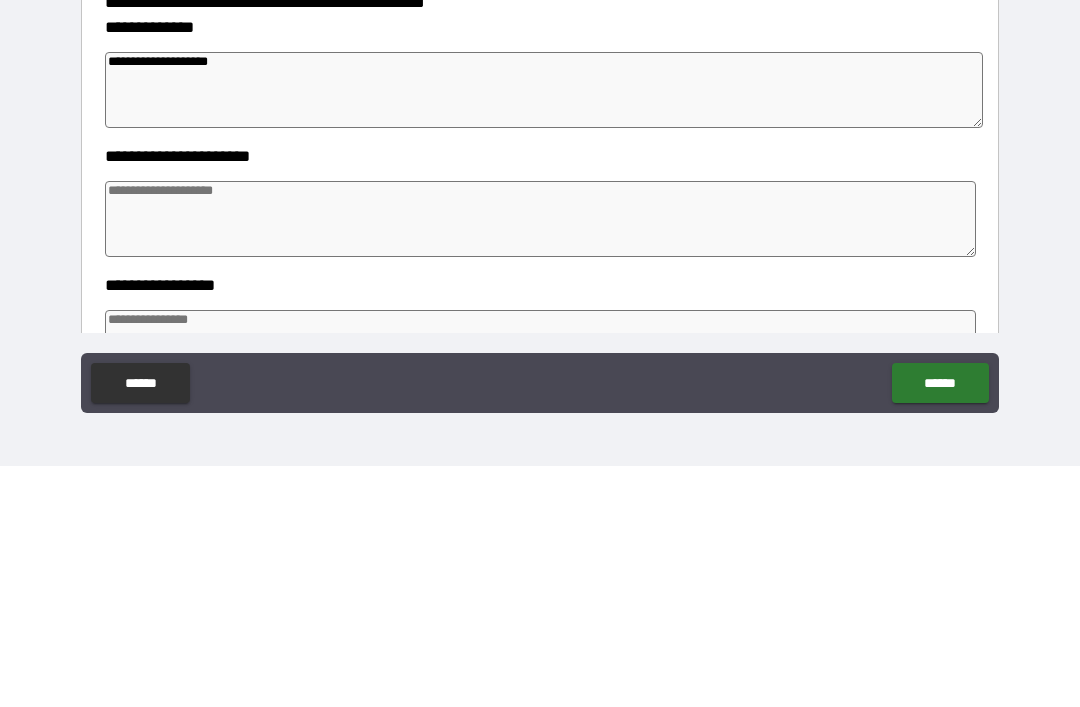 scroll, scrollTop: 79, scrollLeft: 0, axis: vertical 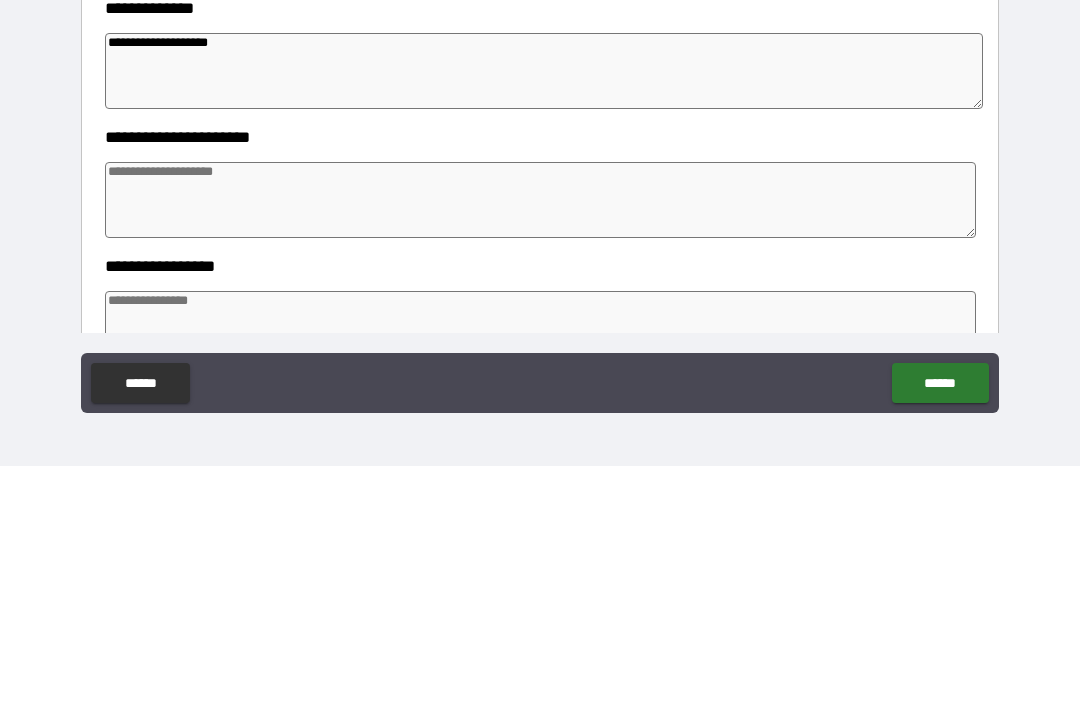 click at bounding box center (540, 441) 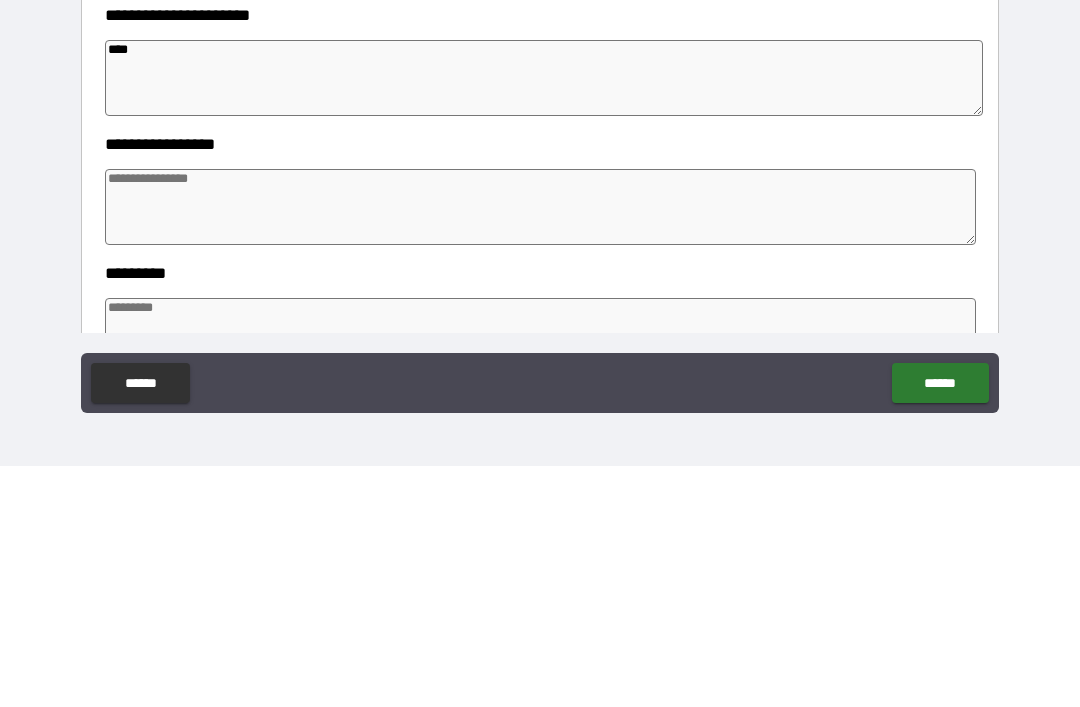 scroll, scrollTop: 202, scrollLeft: 0, axis: vertical 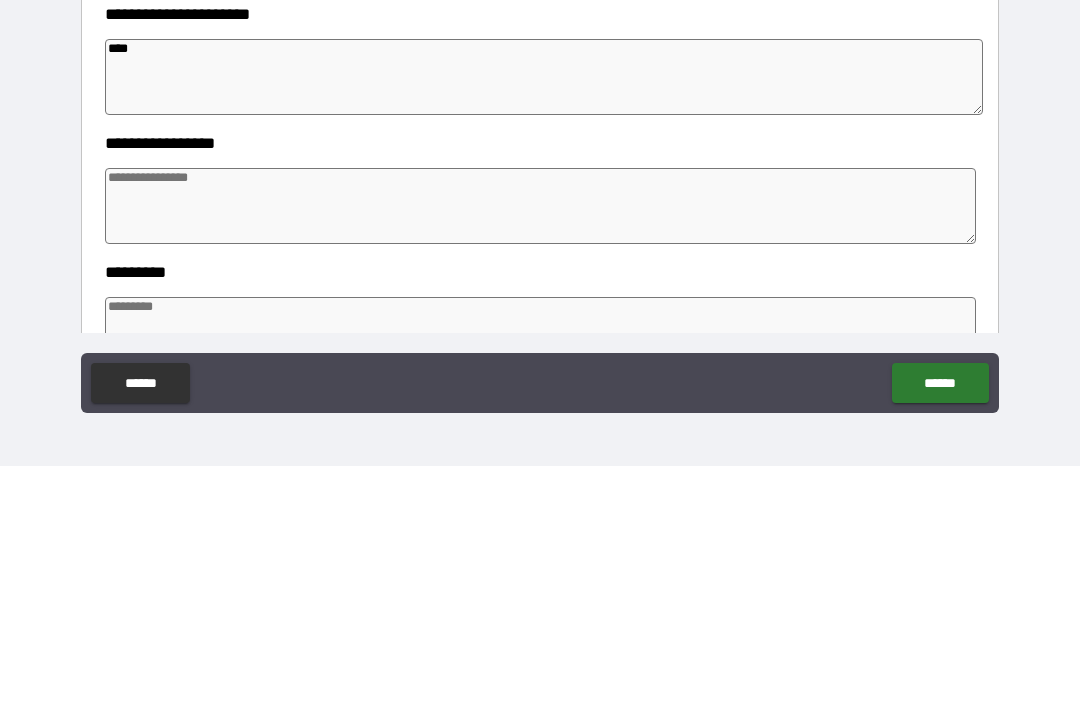 click at bounding box center [540, 447] 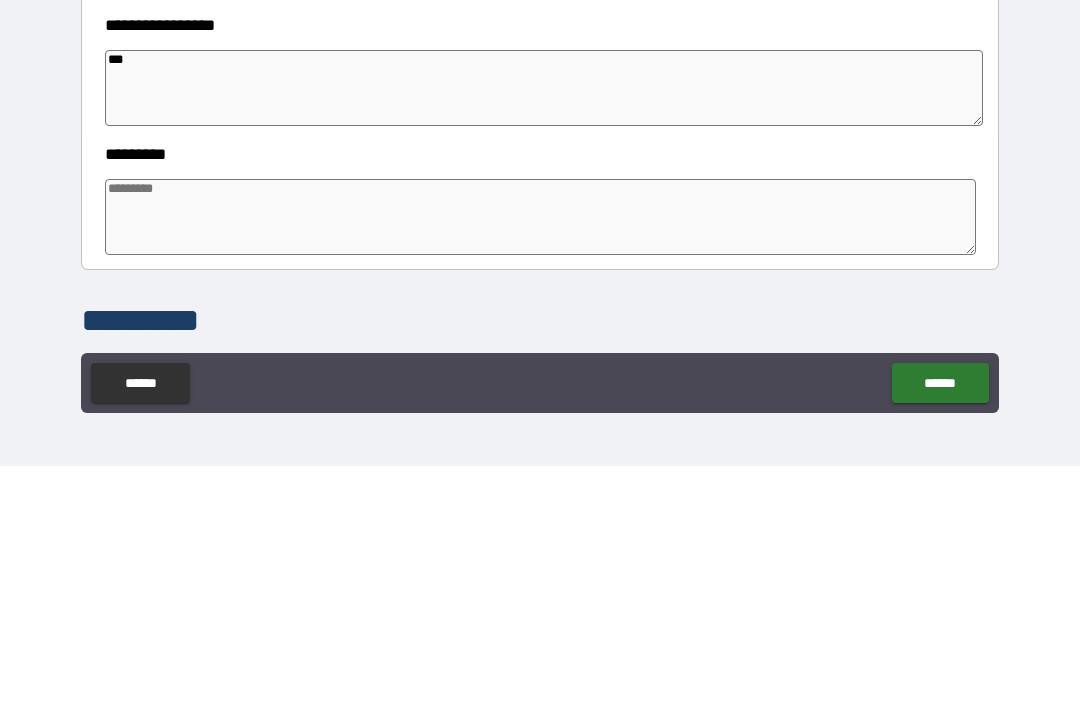 scroll, scrollTop: 345, scrollLeft: 0, axis: vertical 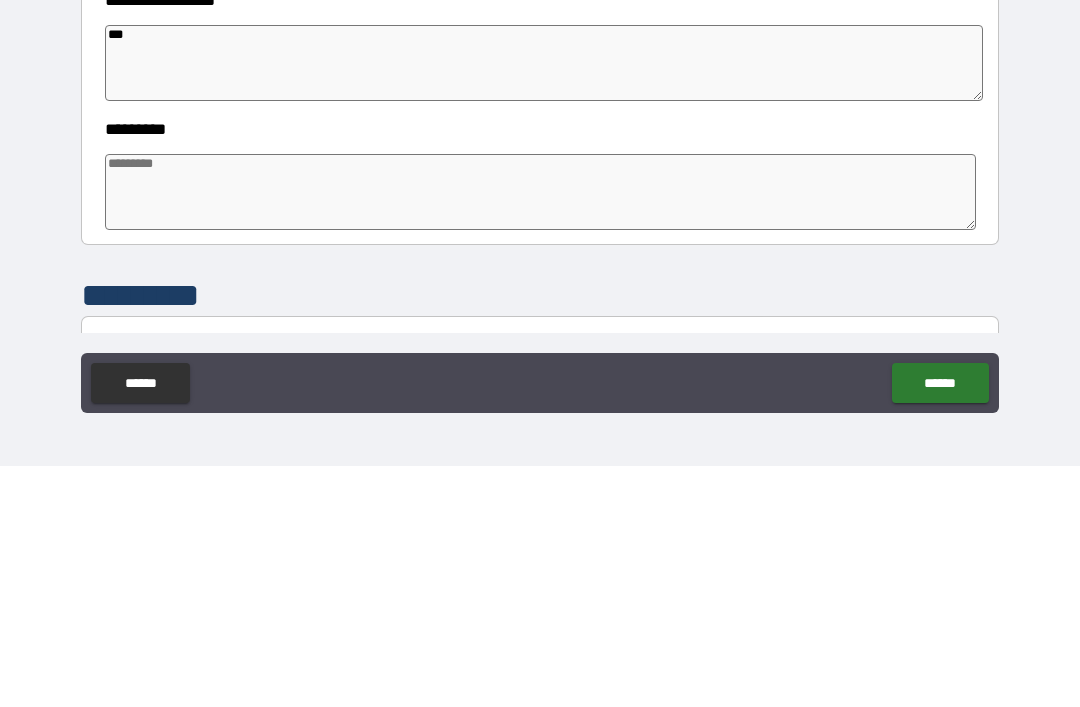 click at bounding box center [540, 433] 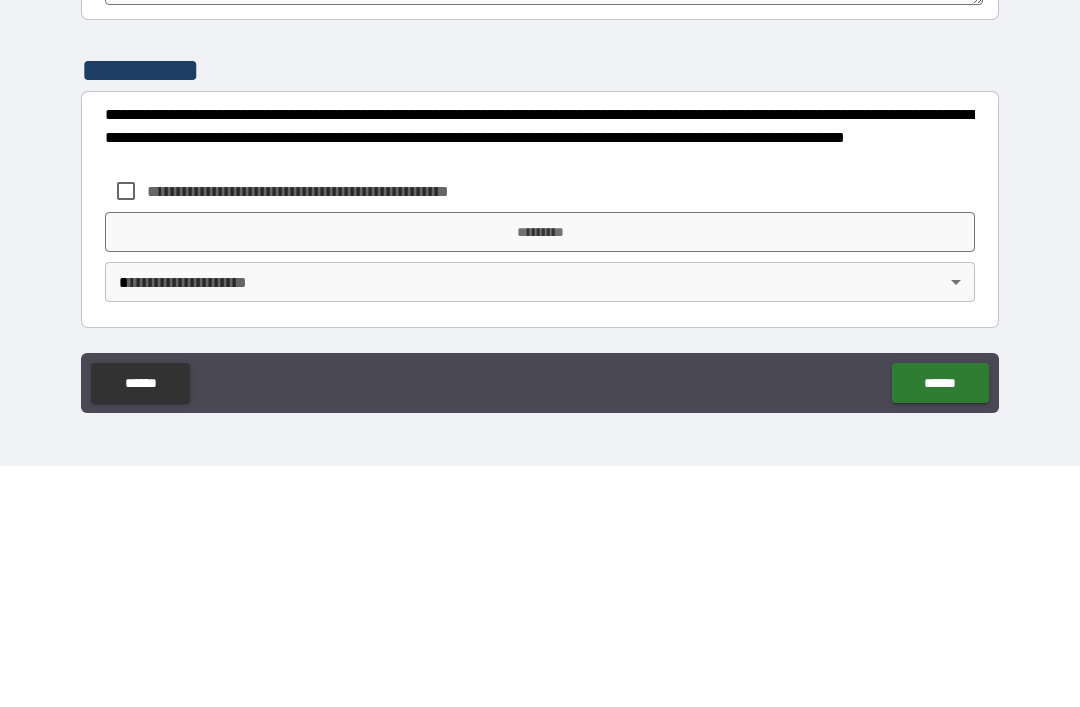 scroll, scrollTop: 570, scrollLeft: 0, axis: vertical 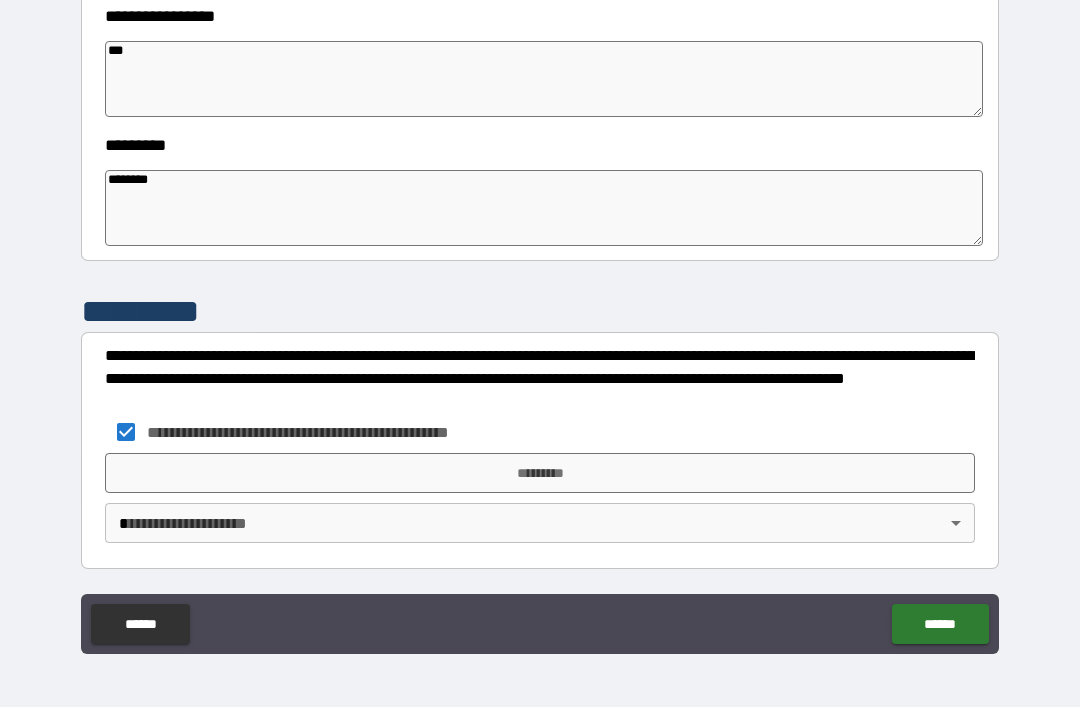 click on "*********" at bounding box center [540, 473] 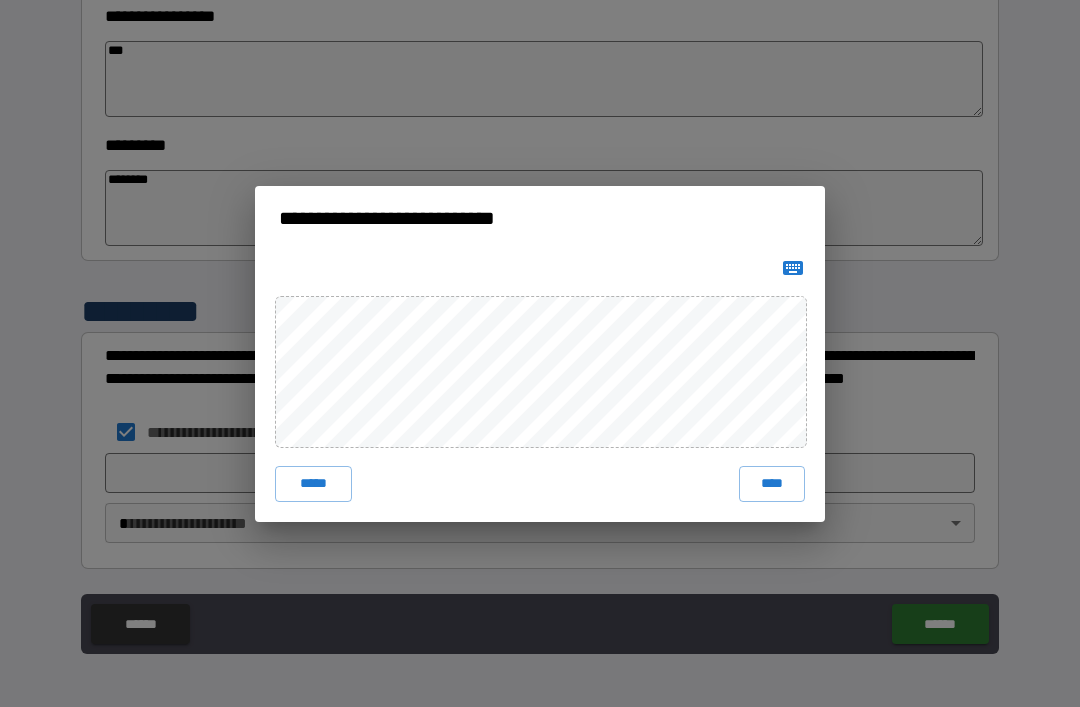 click on "****" at bounding box center [772, 484] 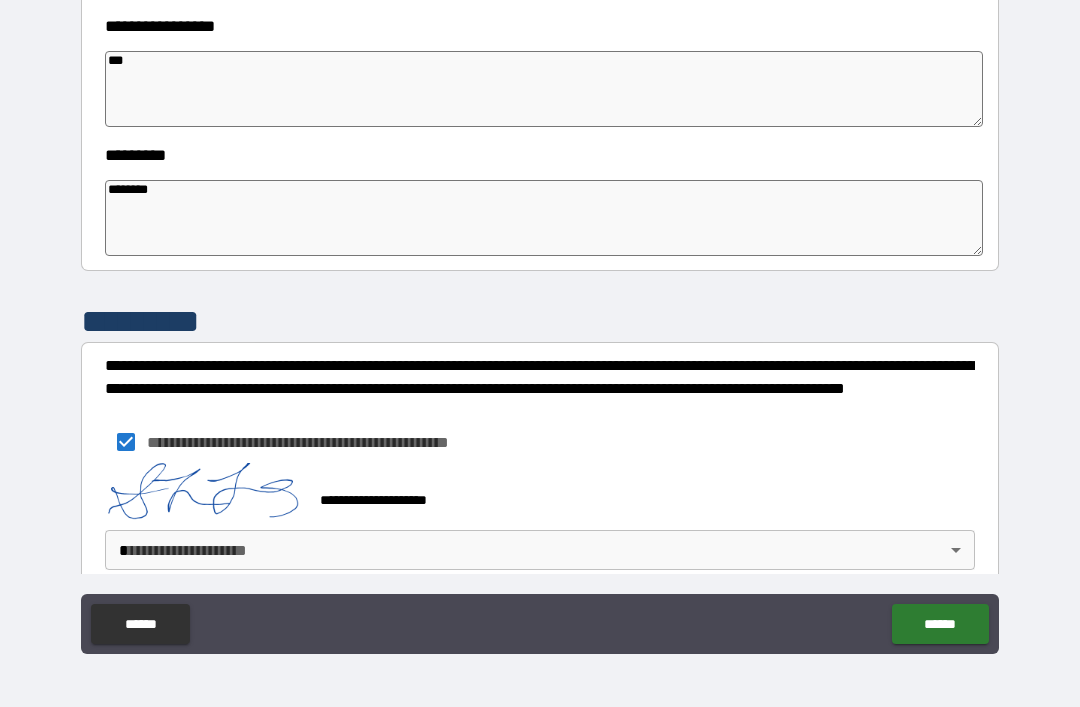 click on "**********" at bounding box center [540, 321] 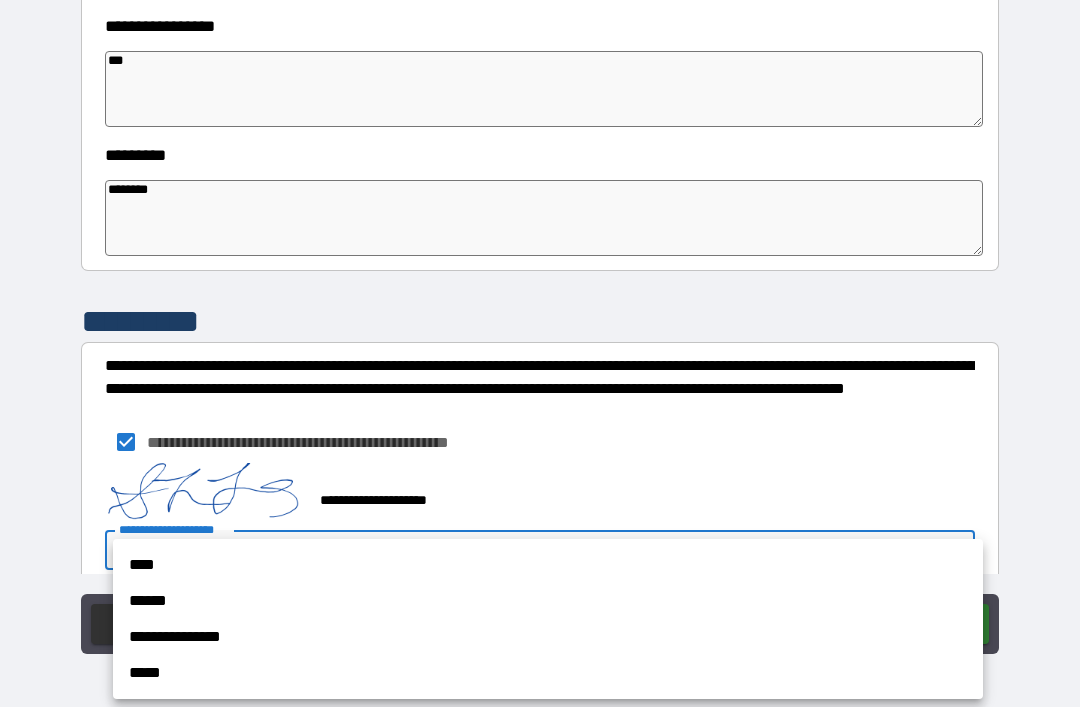 click on "**********" at bounding box center [548, 637] 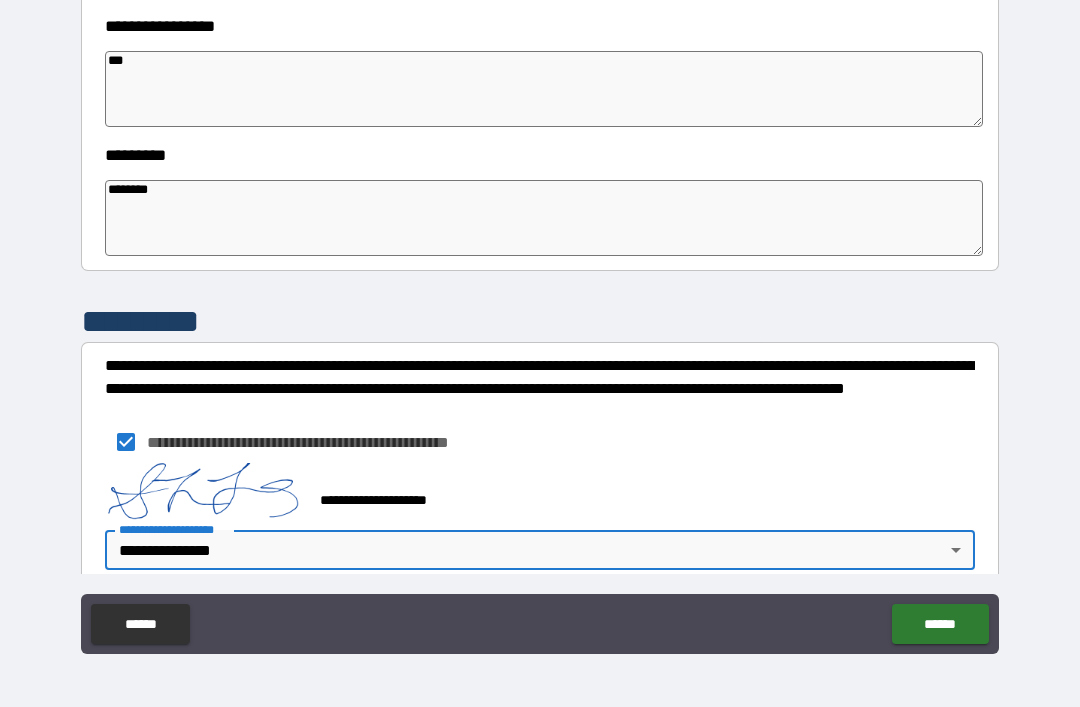 click on "******" at bounding box center (940, 624) 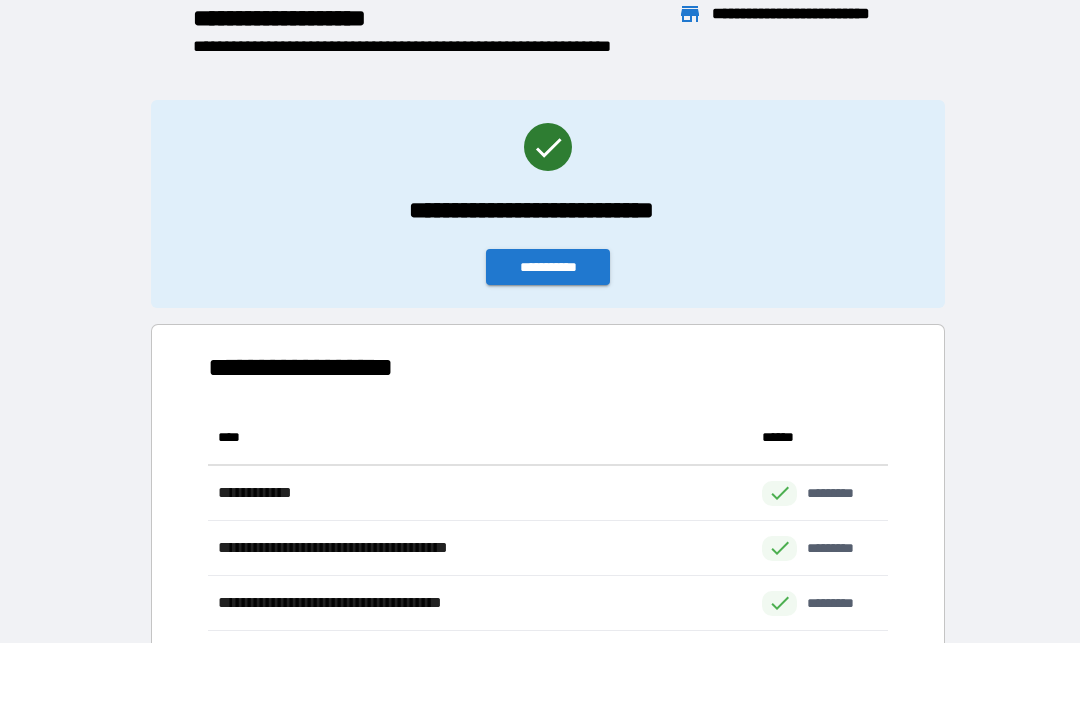 scroll, scrollTop: 1, scrollLeft: 1, axis: both 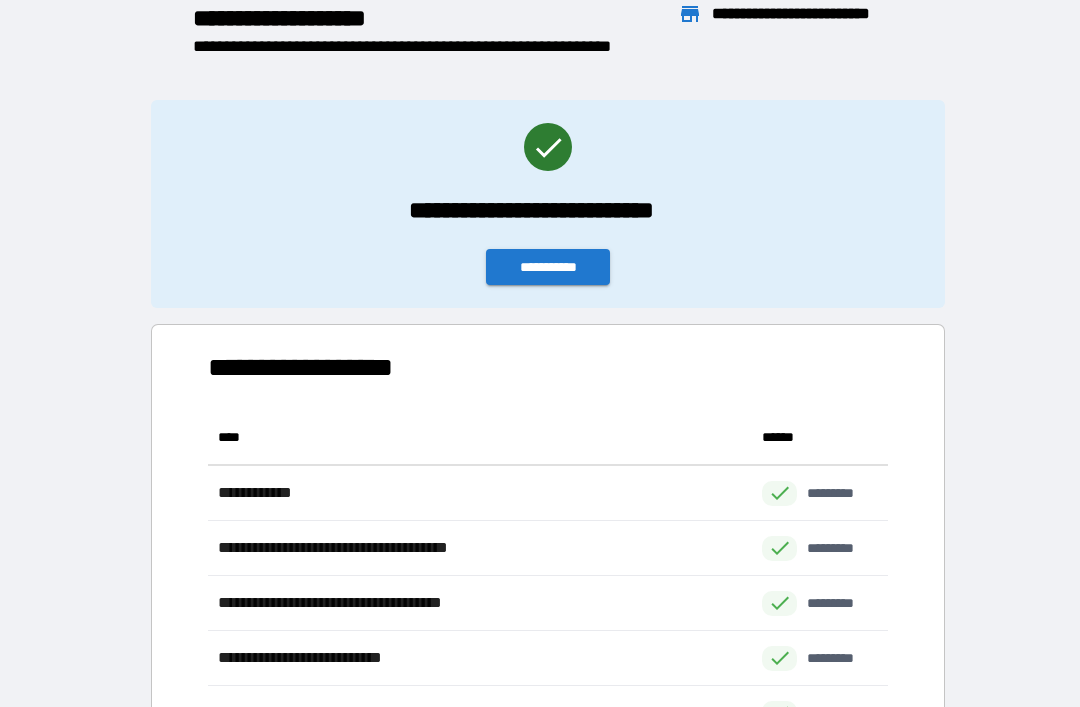 click on "**********" at bounding box center (548, 267) 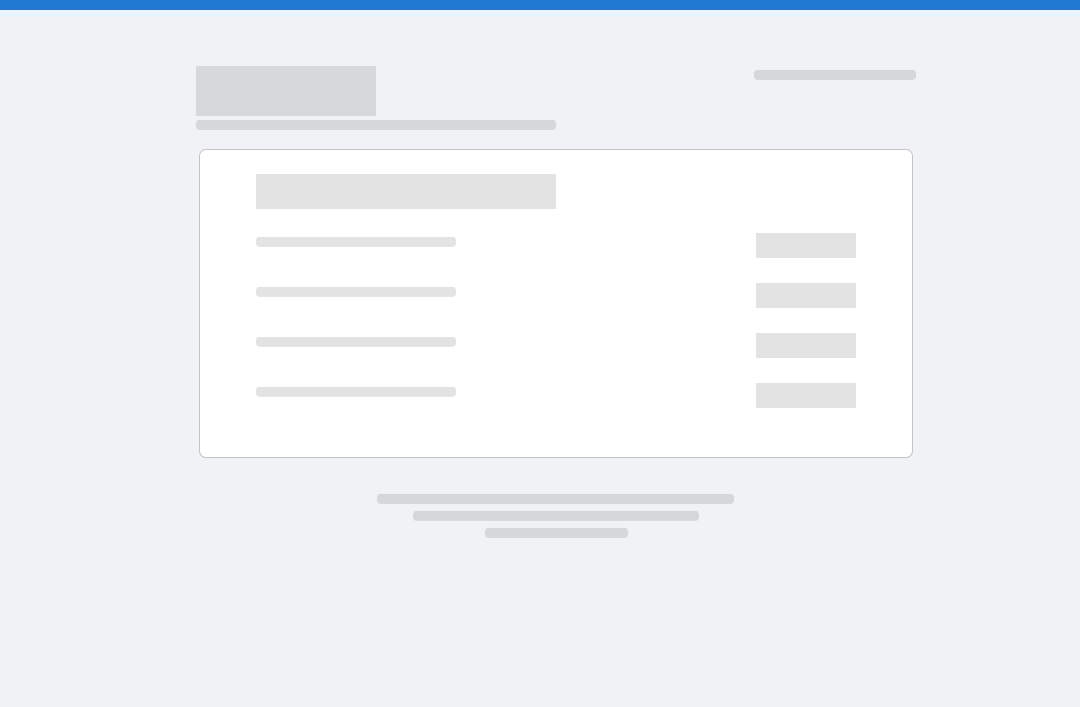 scroll, scrollTop: 0, scrollLeft: 0, axis: both 